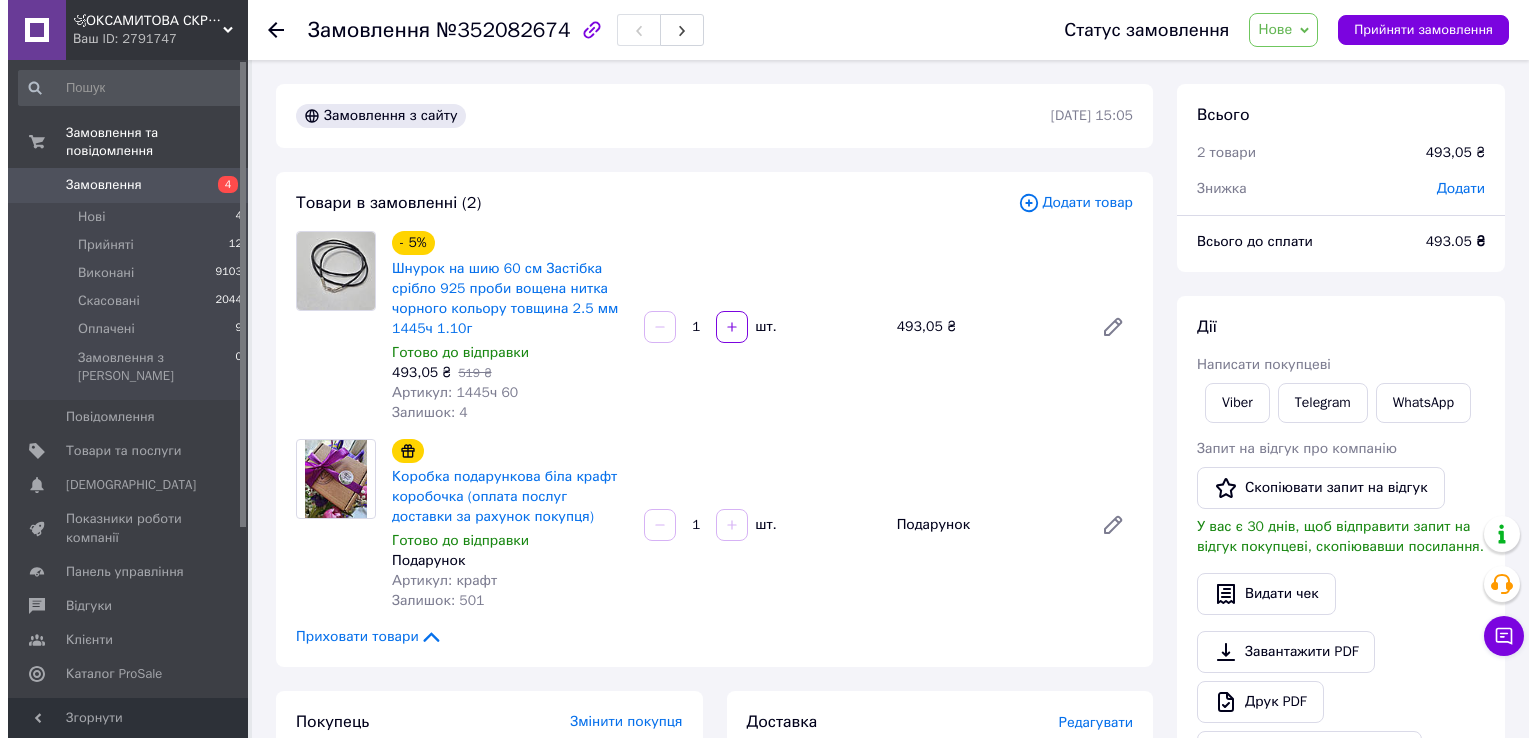 scroll, scrollTop: 0, scrollLeft: 0, axis: both 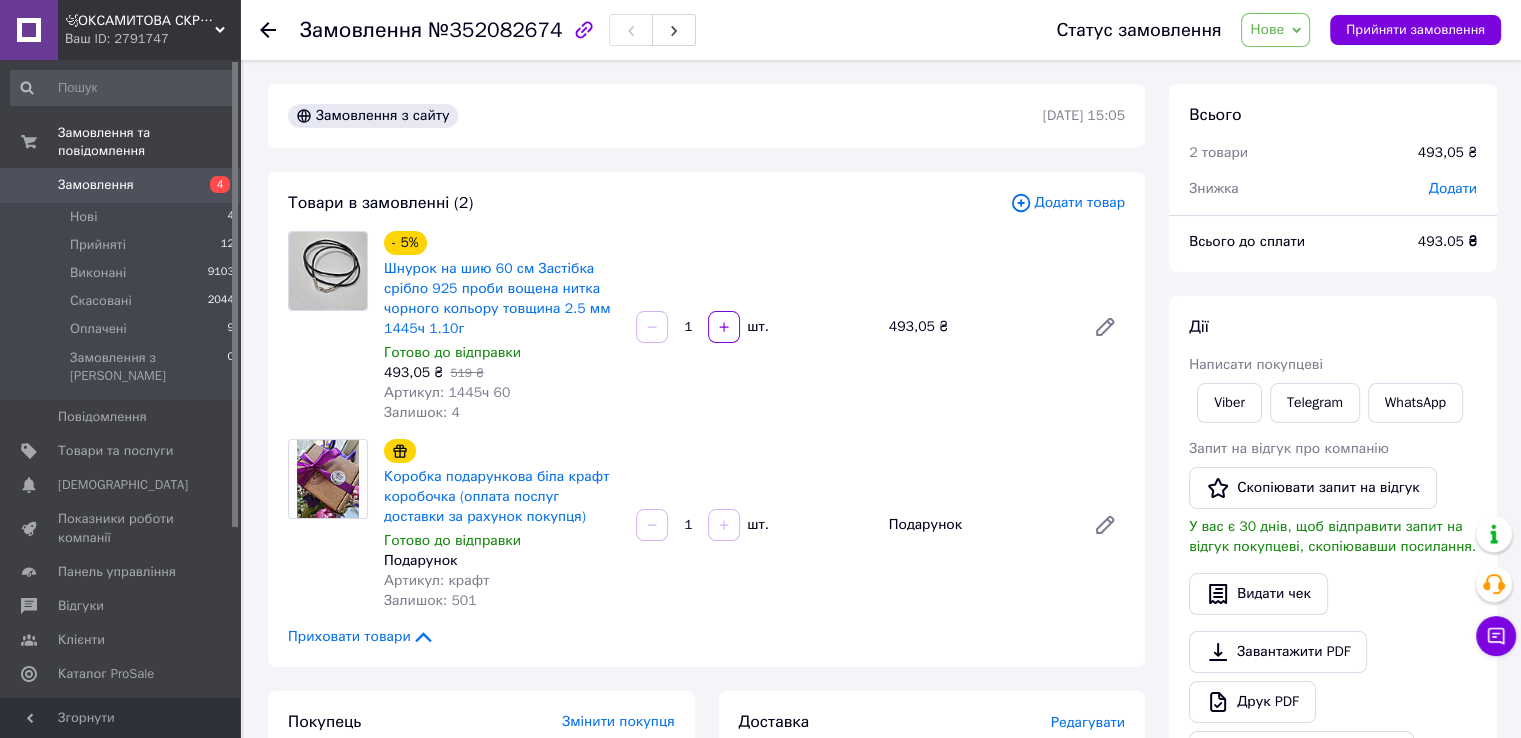 click 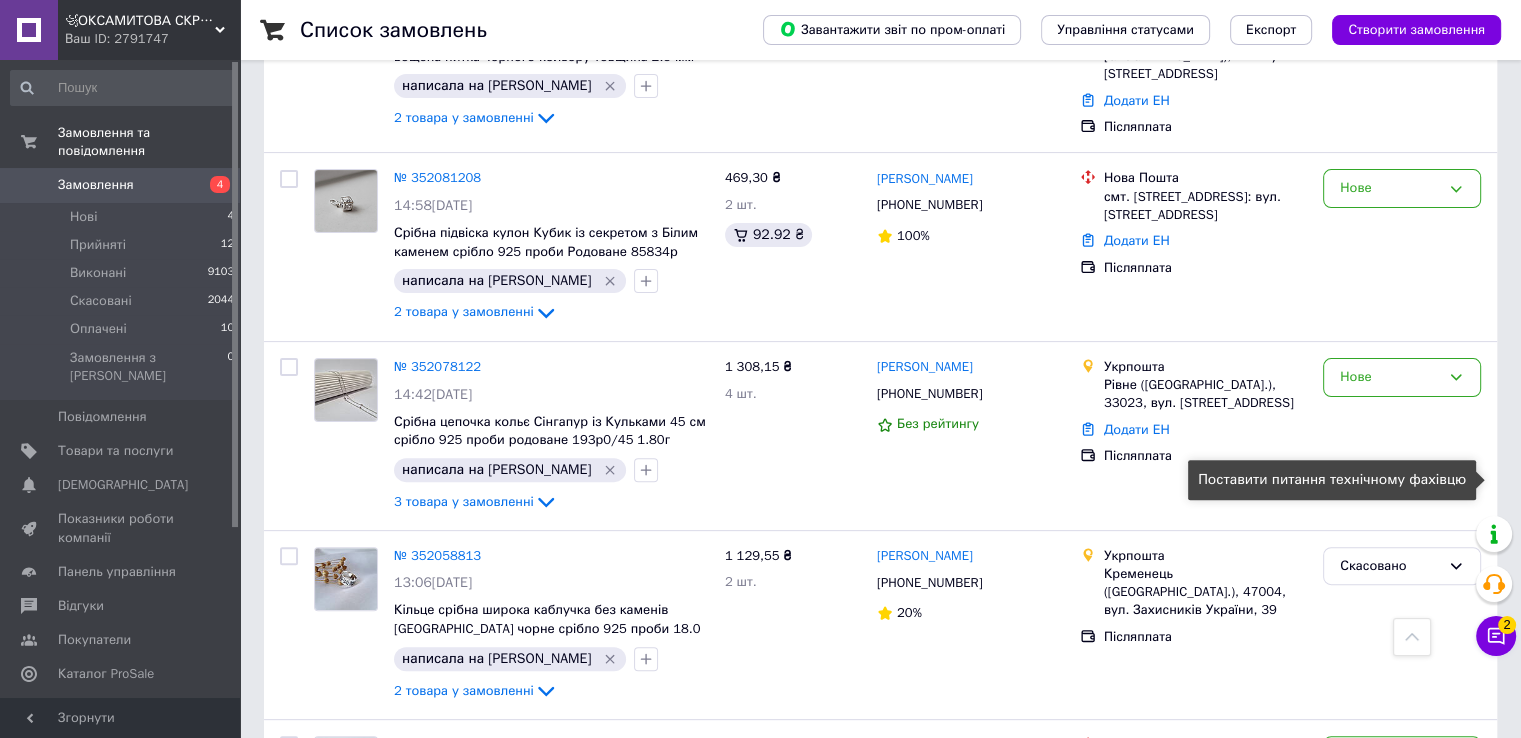 scroll, scrollTop: 400, scrollLeft: 0, axis: vertical 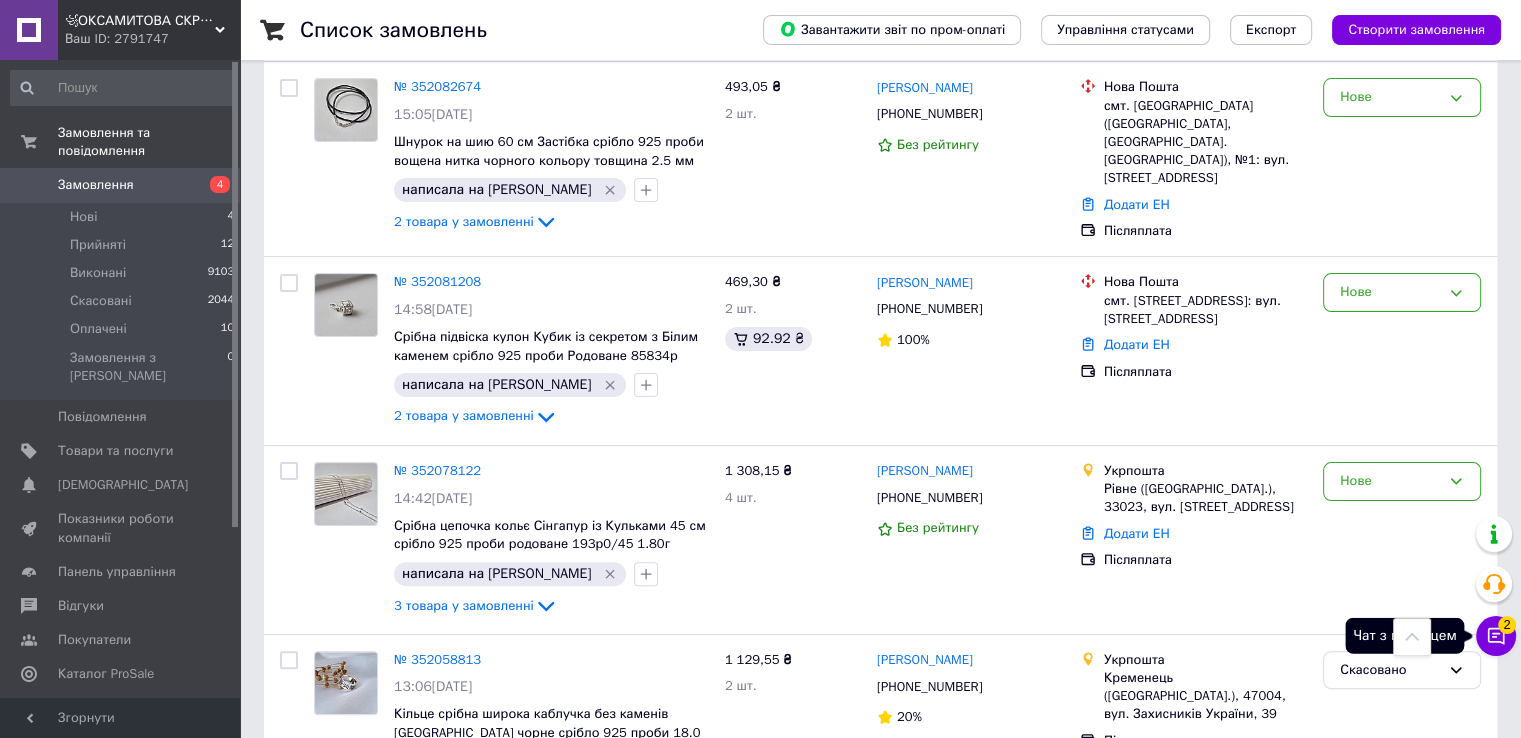 click 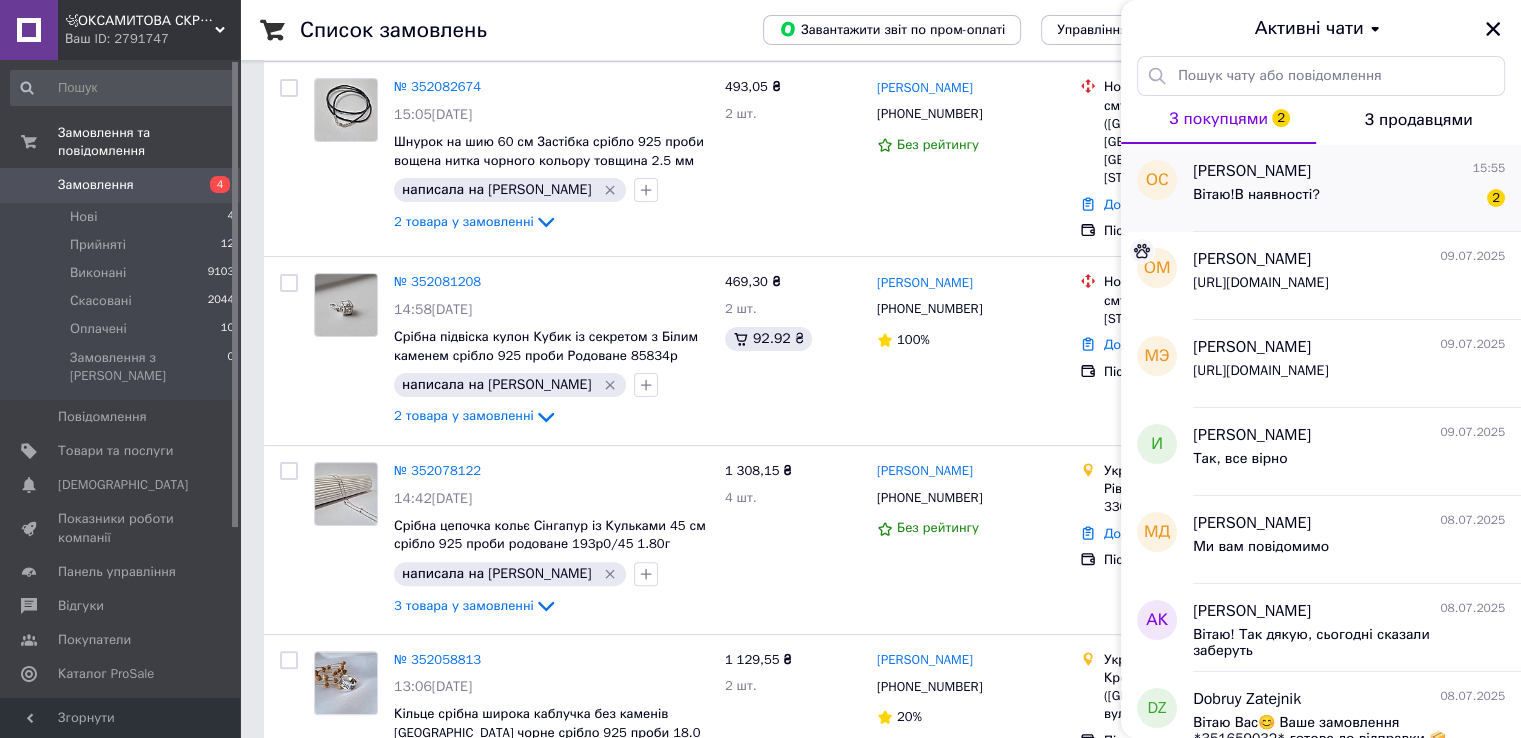 click on "Вітаю!В наявності?" at bounding box center [1256, 201] 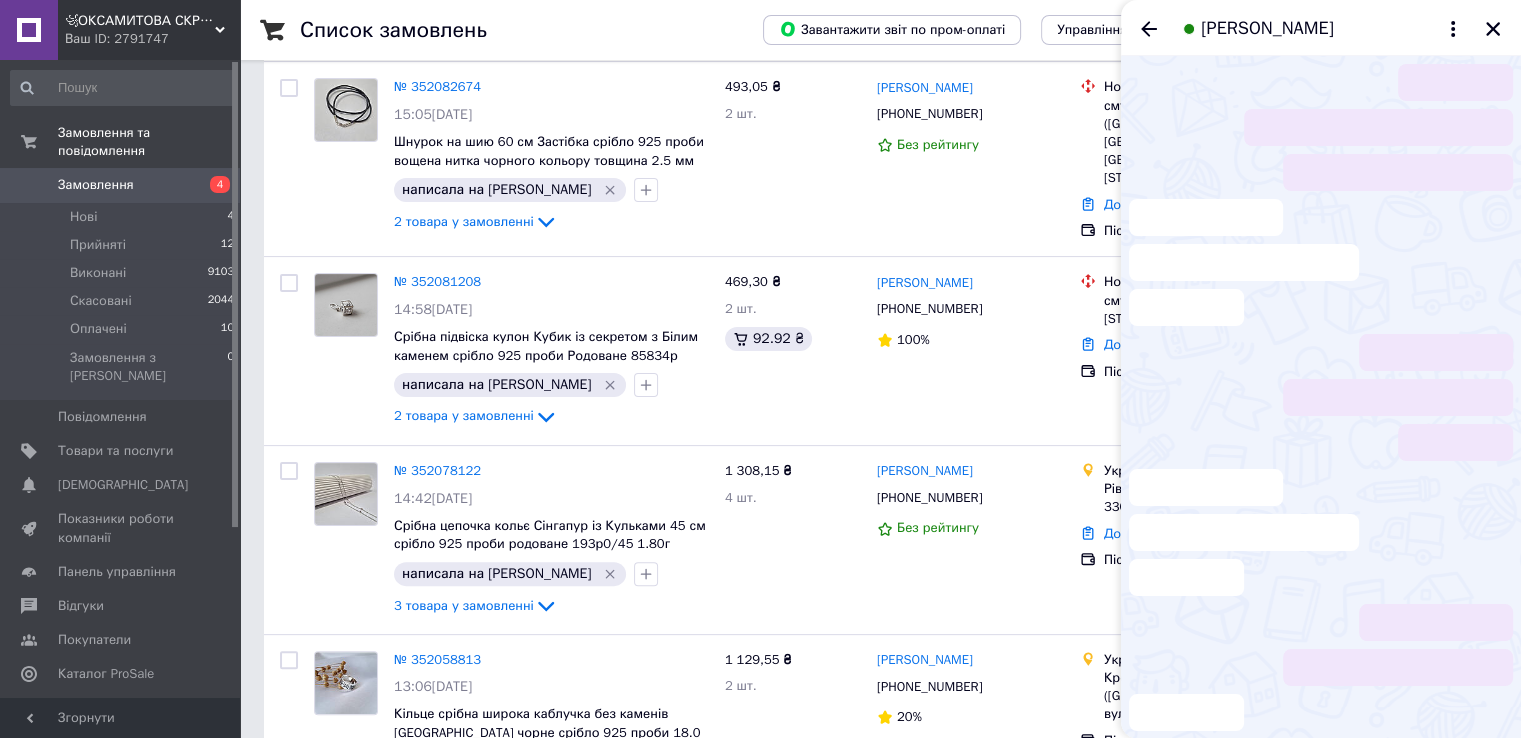 scroll, scrollTop: 868, scrollLeft: 0, axis: vertical 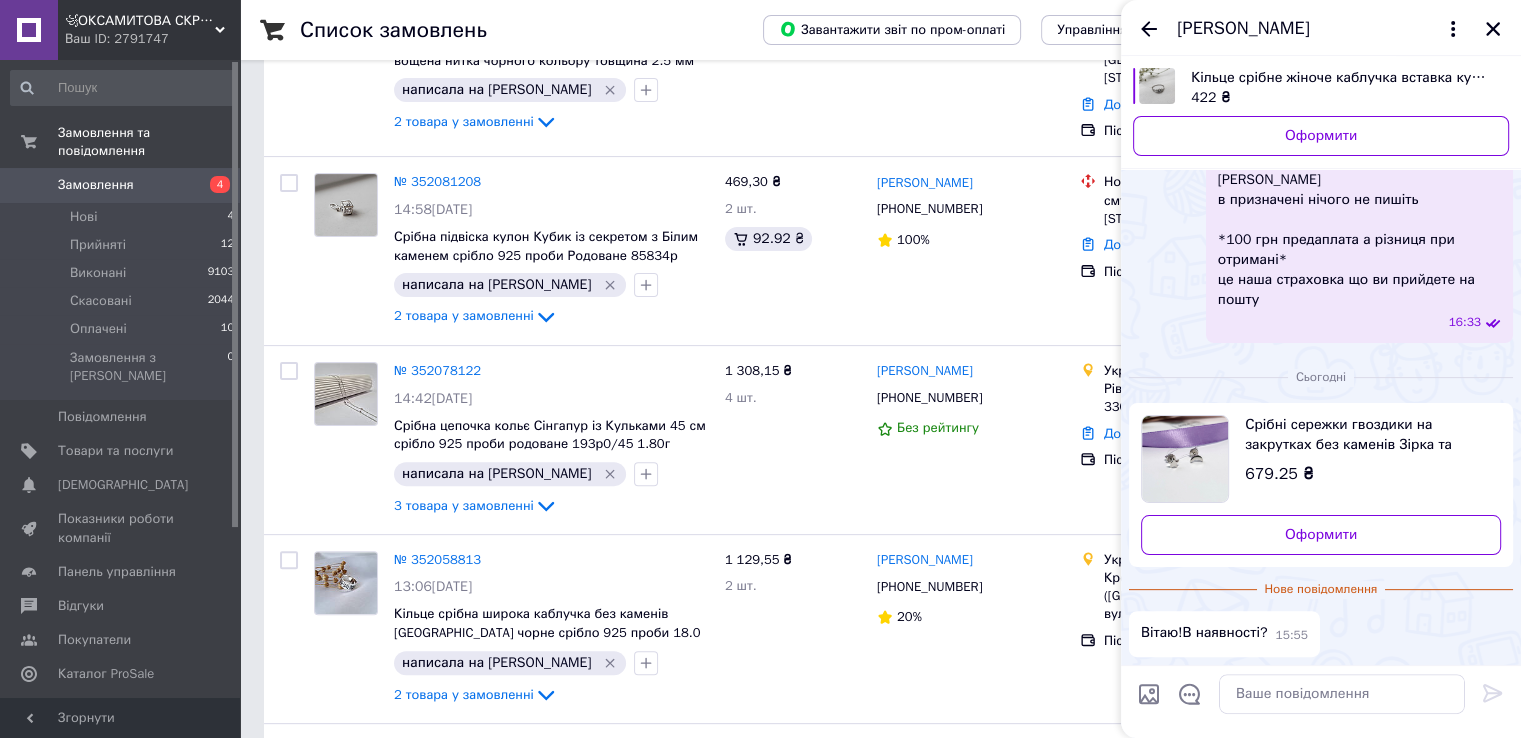 click at bounding box center [1185, 459] 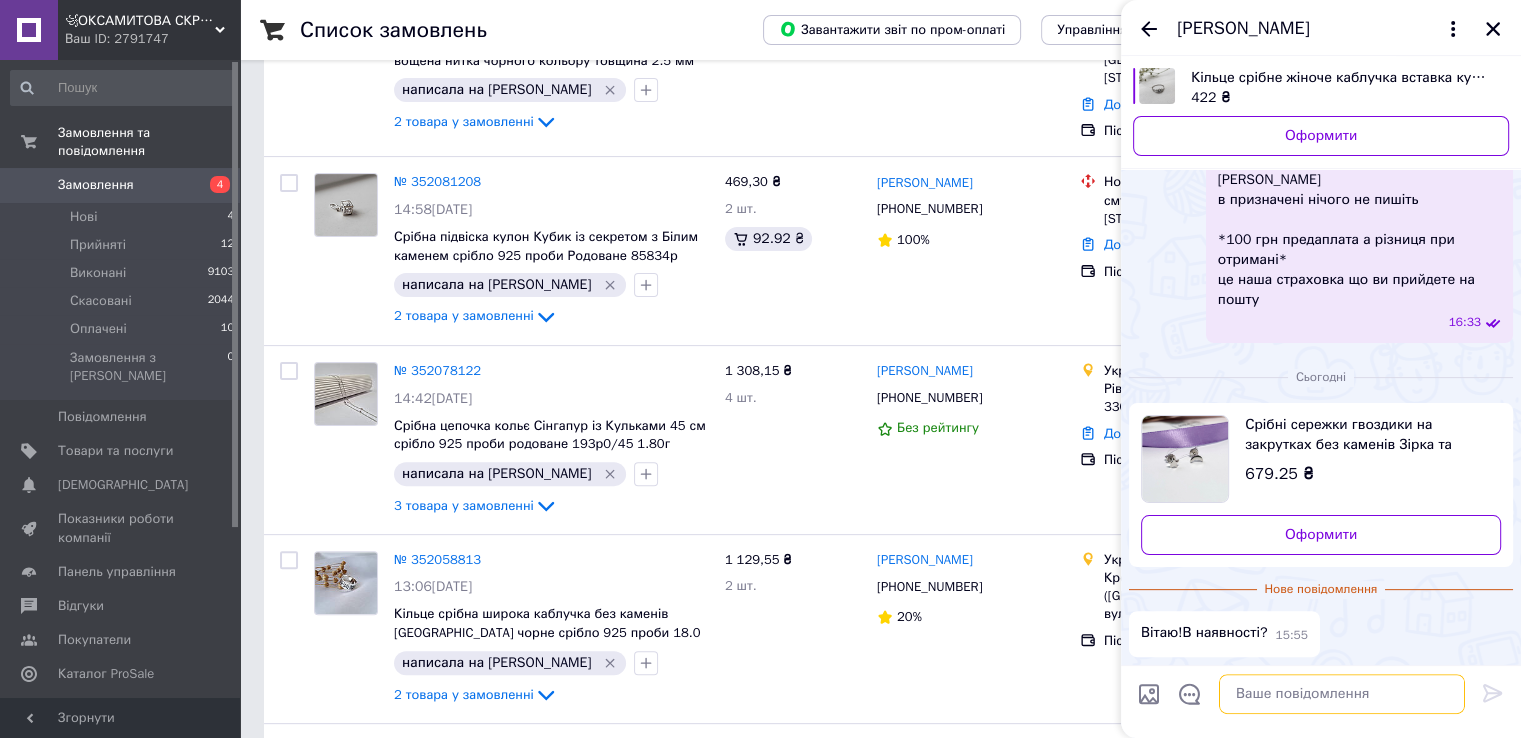 click at bounding box center [1342, 694] 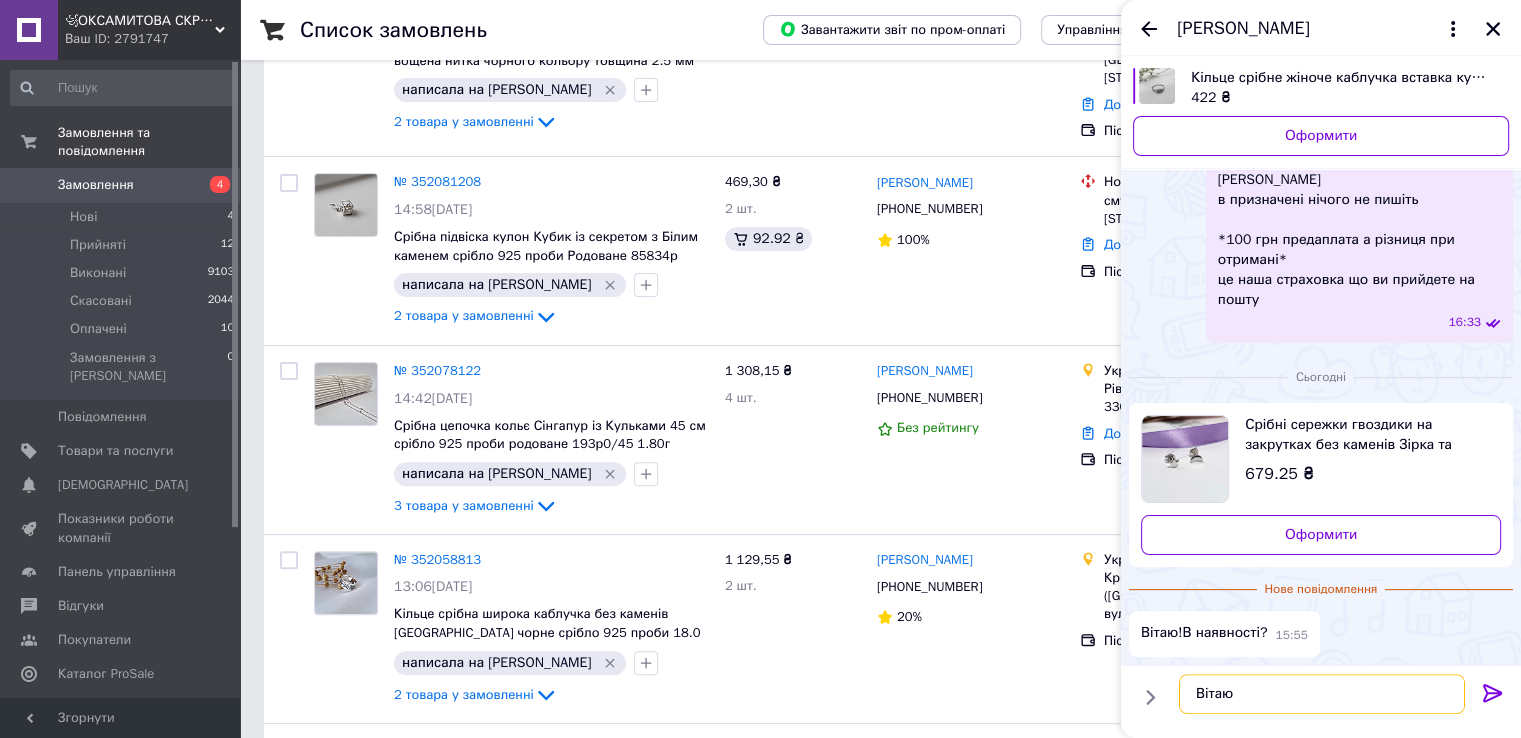 type on "Вітаю" 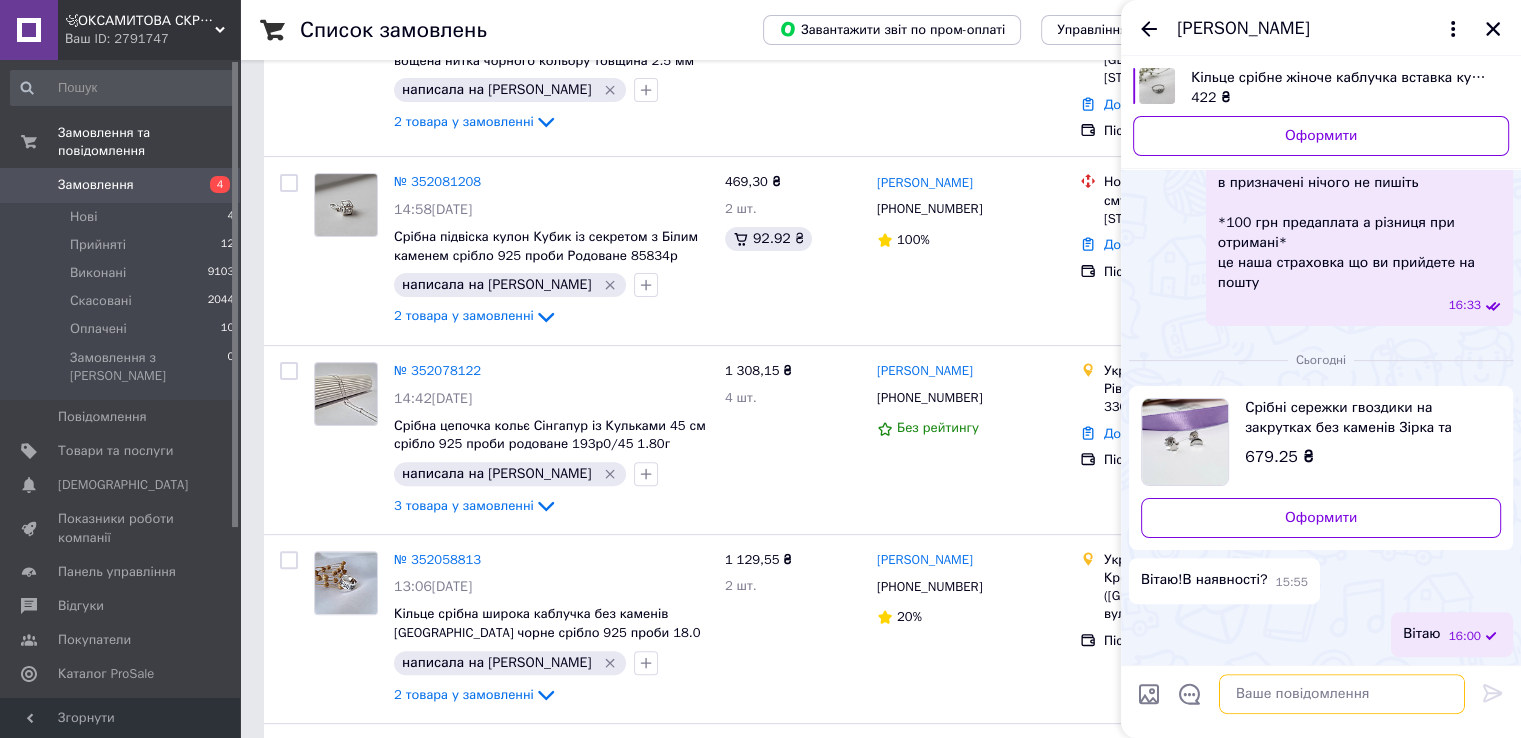 scroll, scrollTop: 834, scrollLeft: 0, axis: vertical 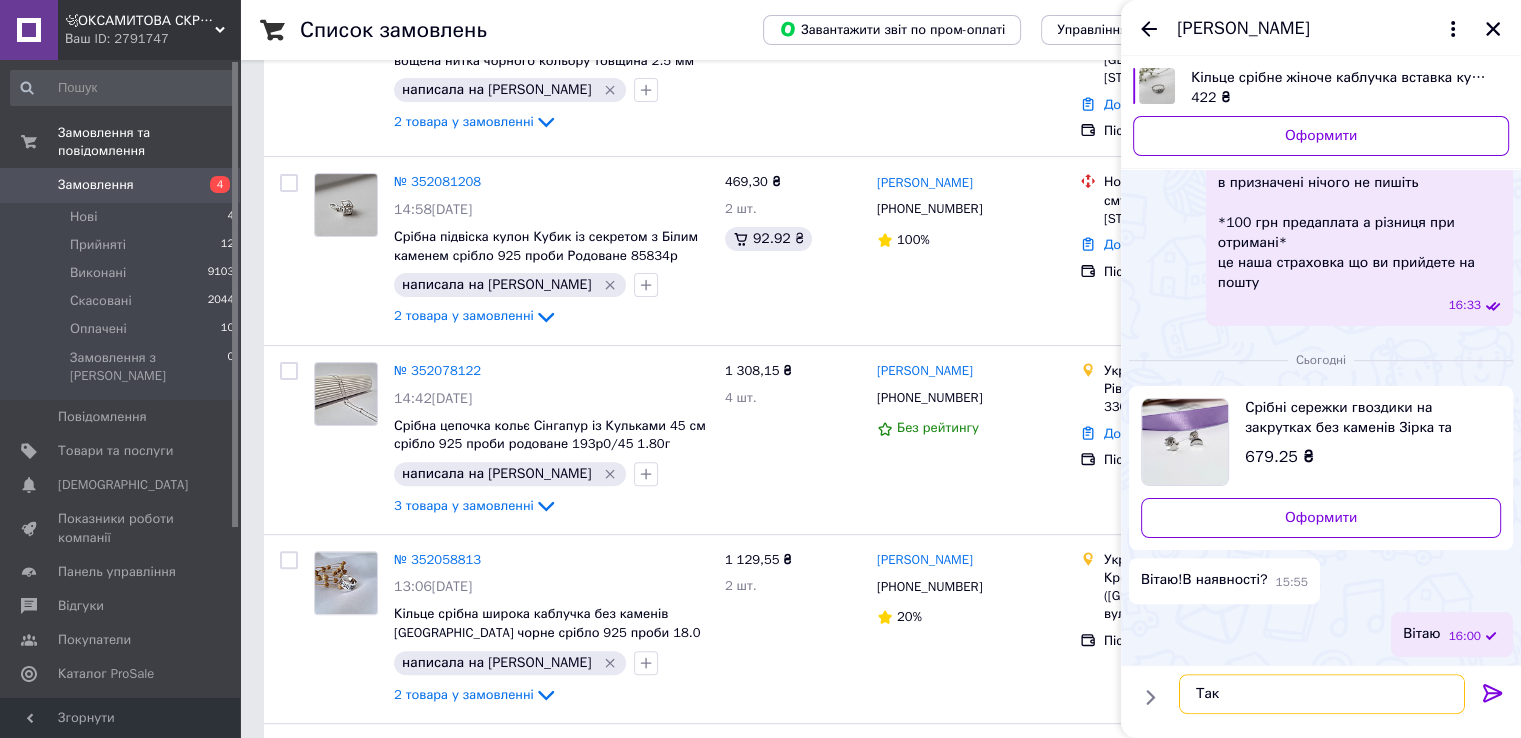 type on "Так" 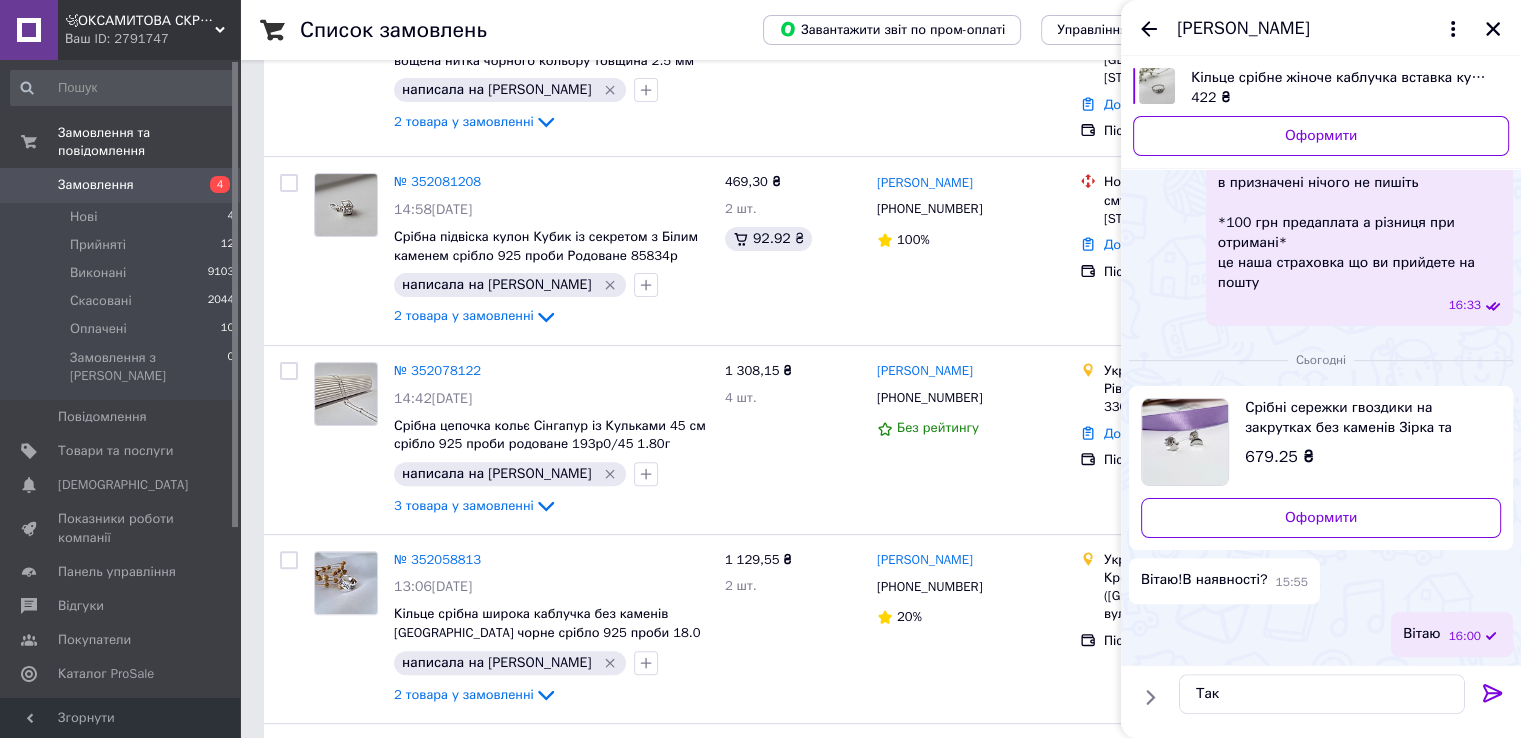 click at bounding box center [1493, 697] 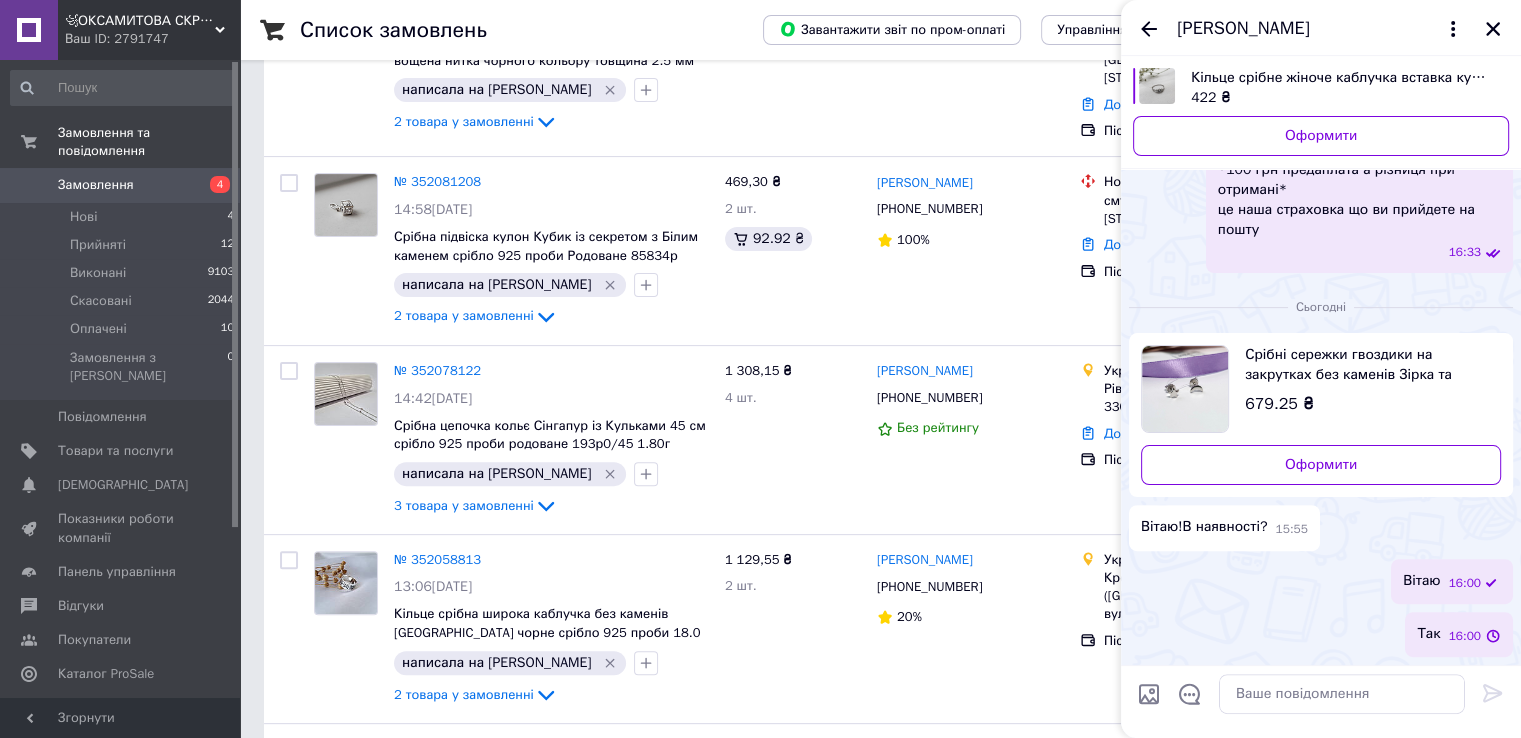 scroll, scrollTop: 887, scrollLeft: 0, axis: vertical 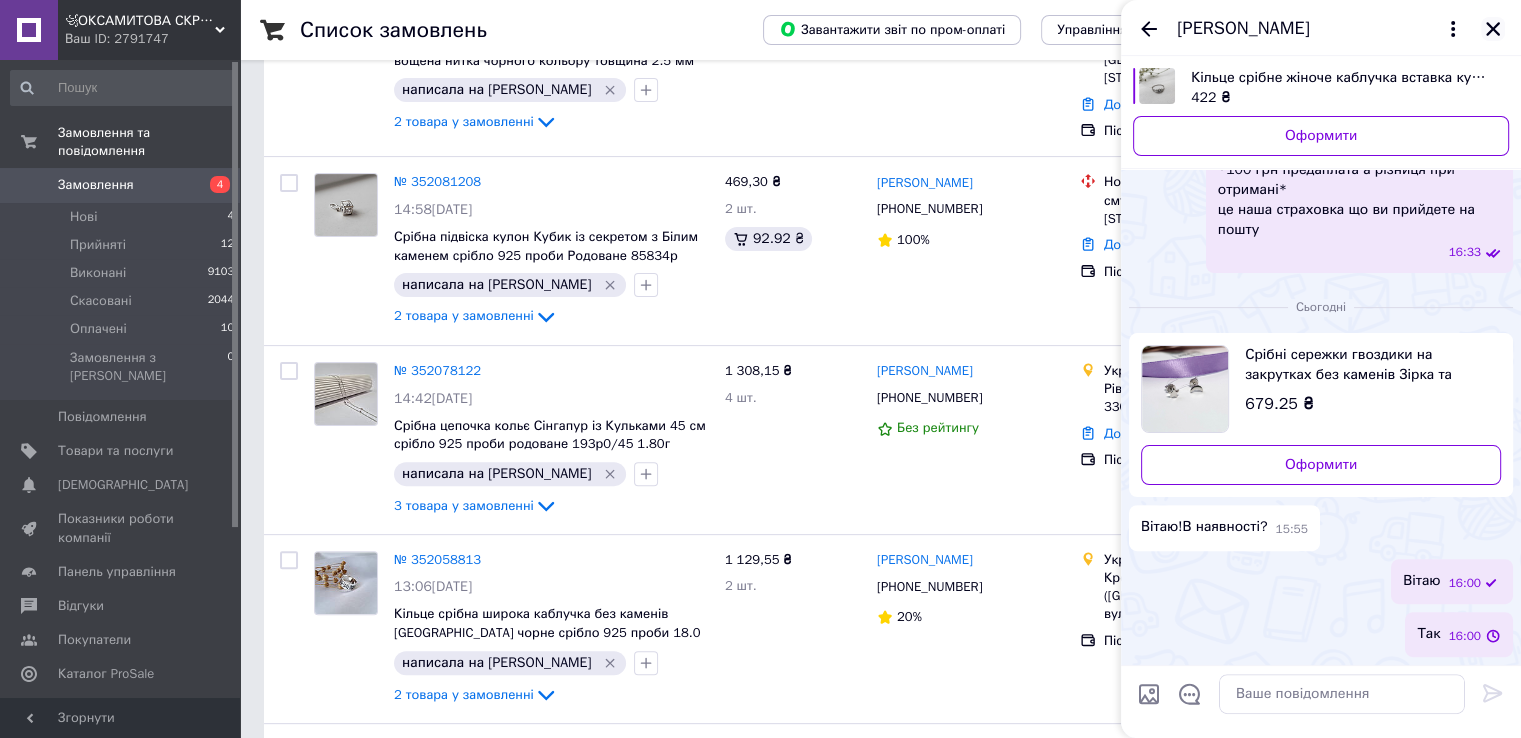 click 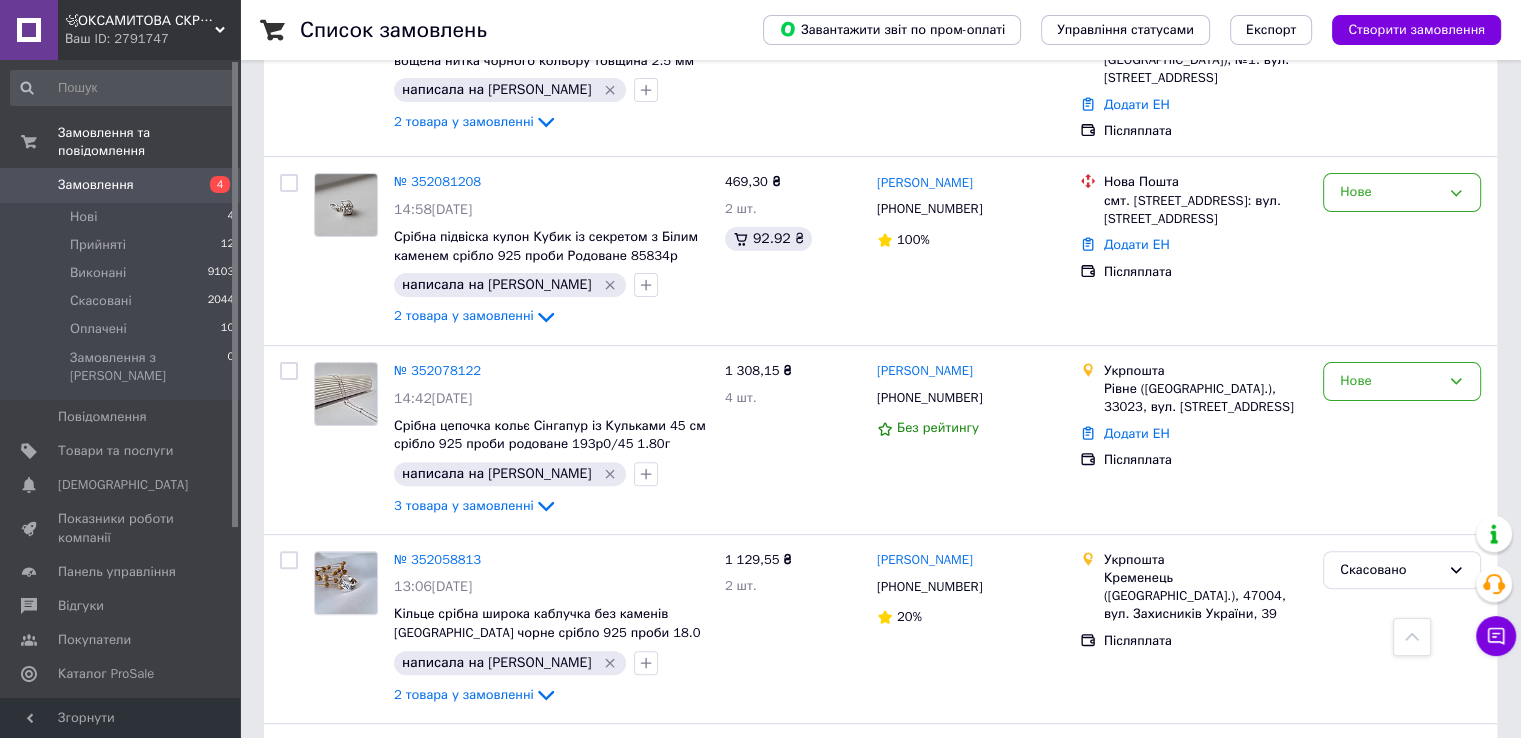 scroll, scrollTop: 0, scrollLeft: 0, axis: both 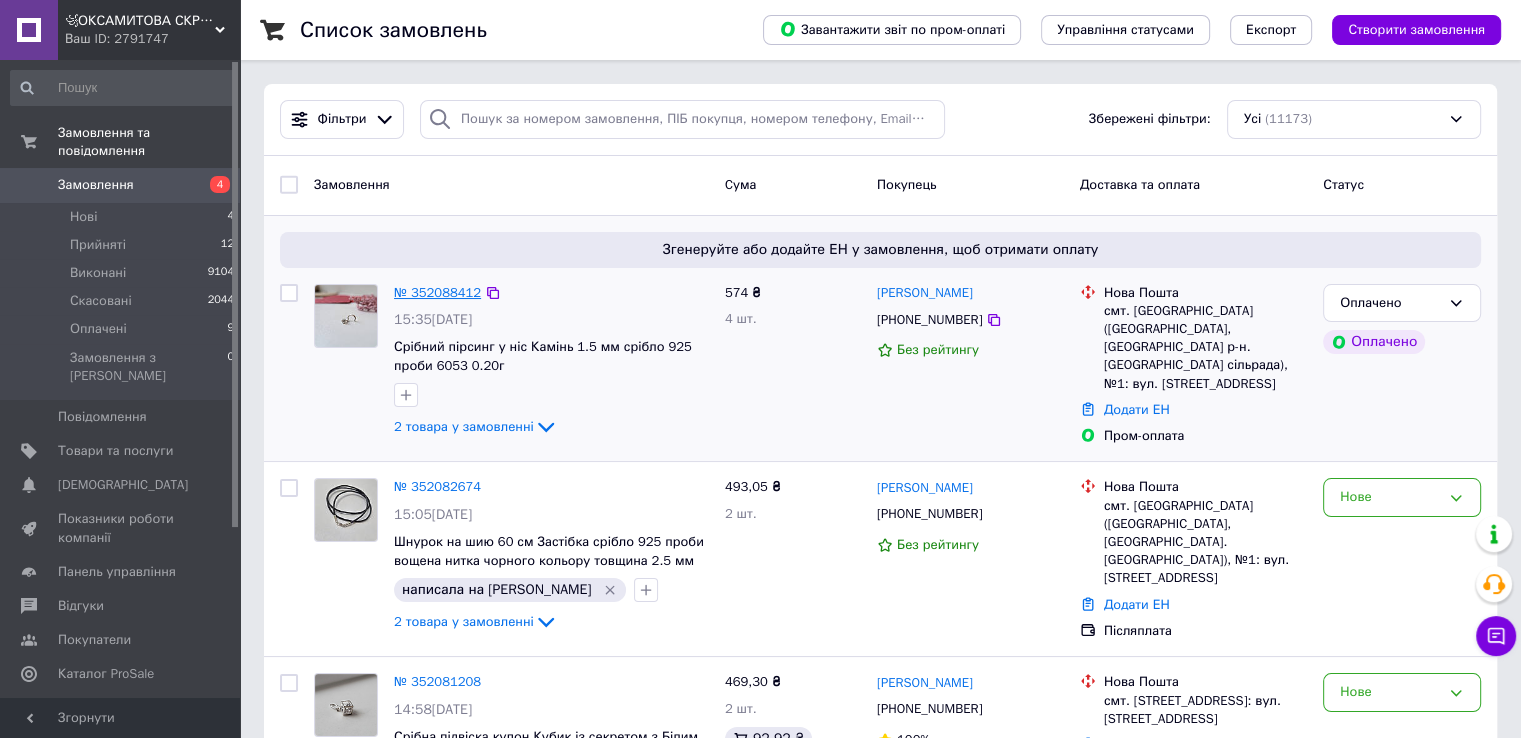 click on "№ 352088412" at bounding box center (437, 292) 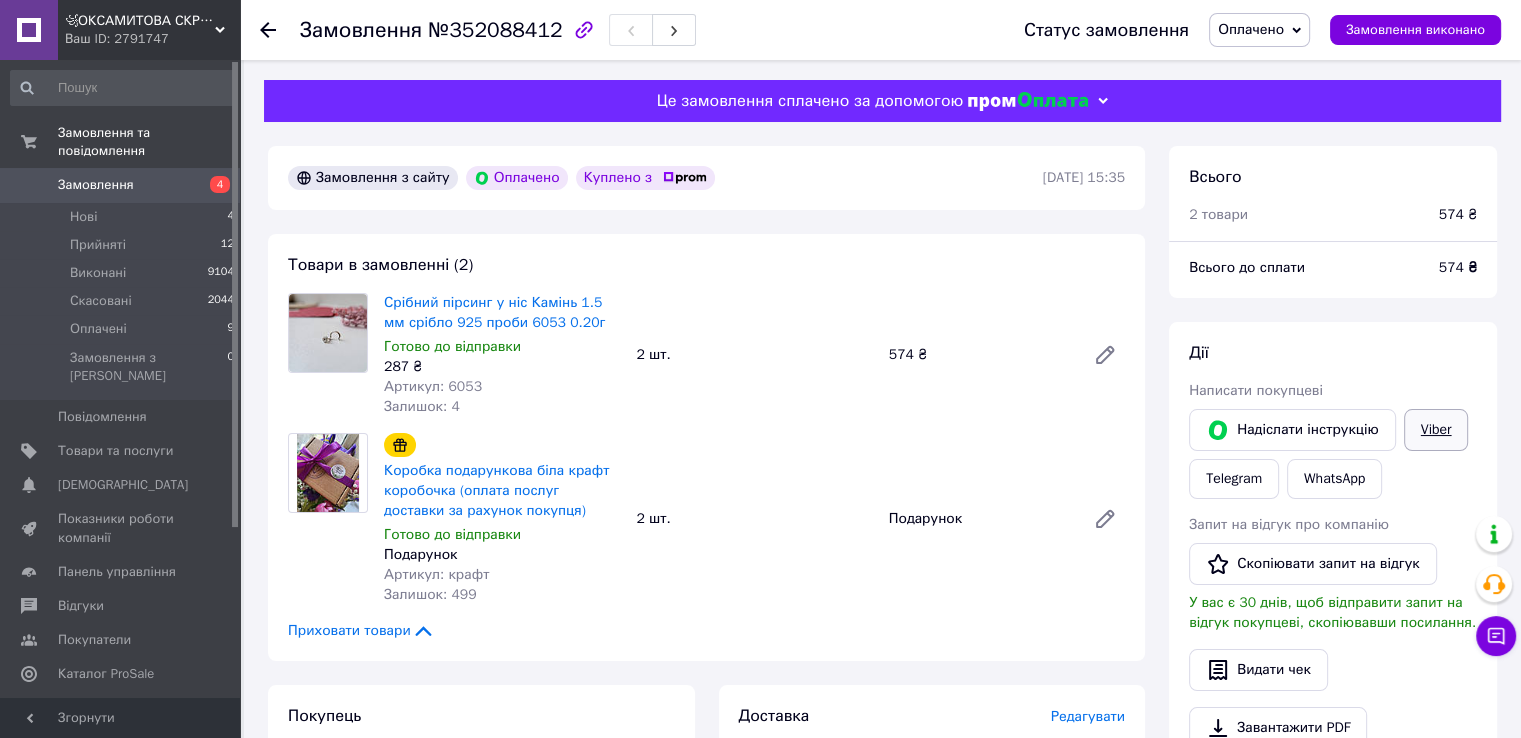 click on "Viber" at bounding box center (1436, 430) 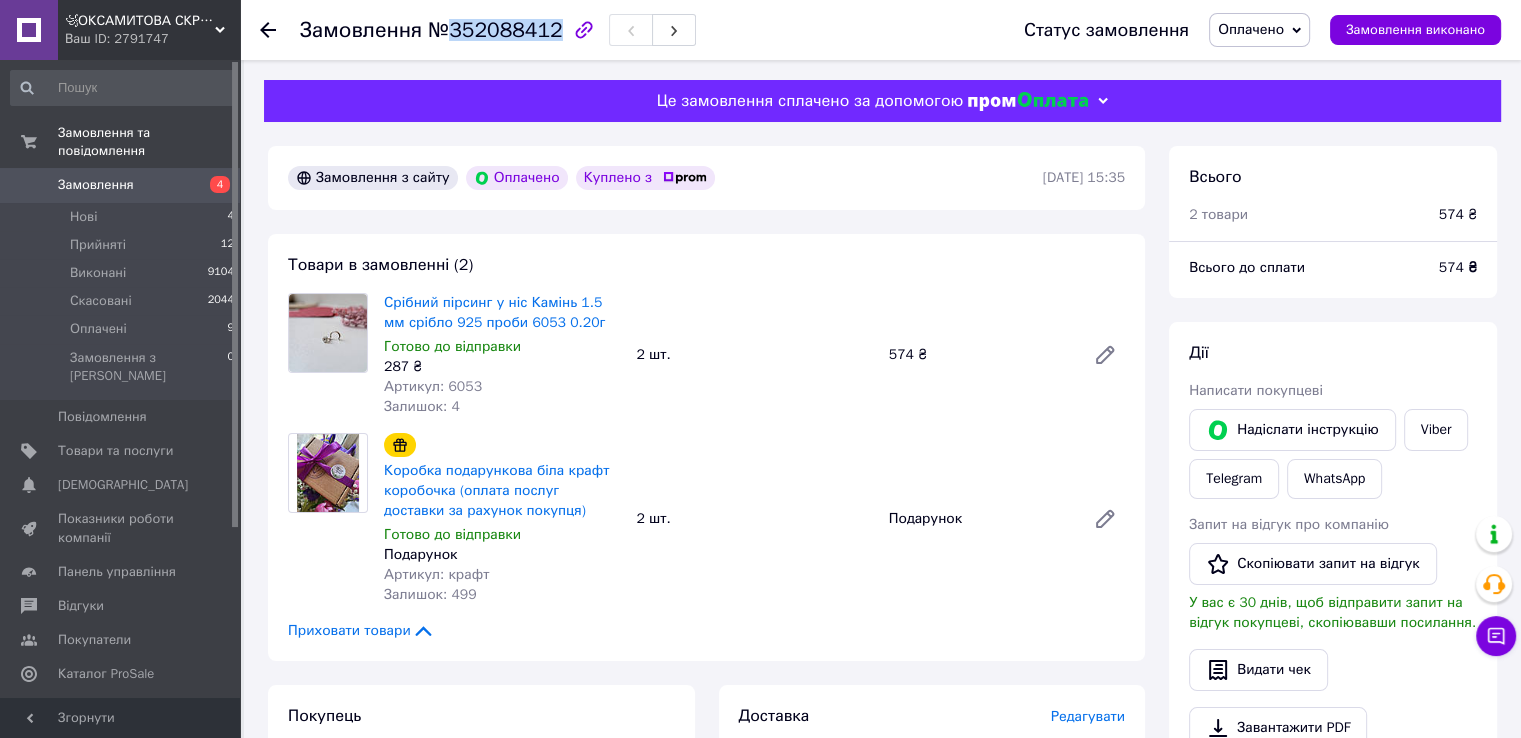 drag, startPoint x: 444, startPoint y: 32, endPoint x: 545, endPoint y: 38, distance: 101.17806 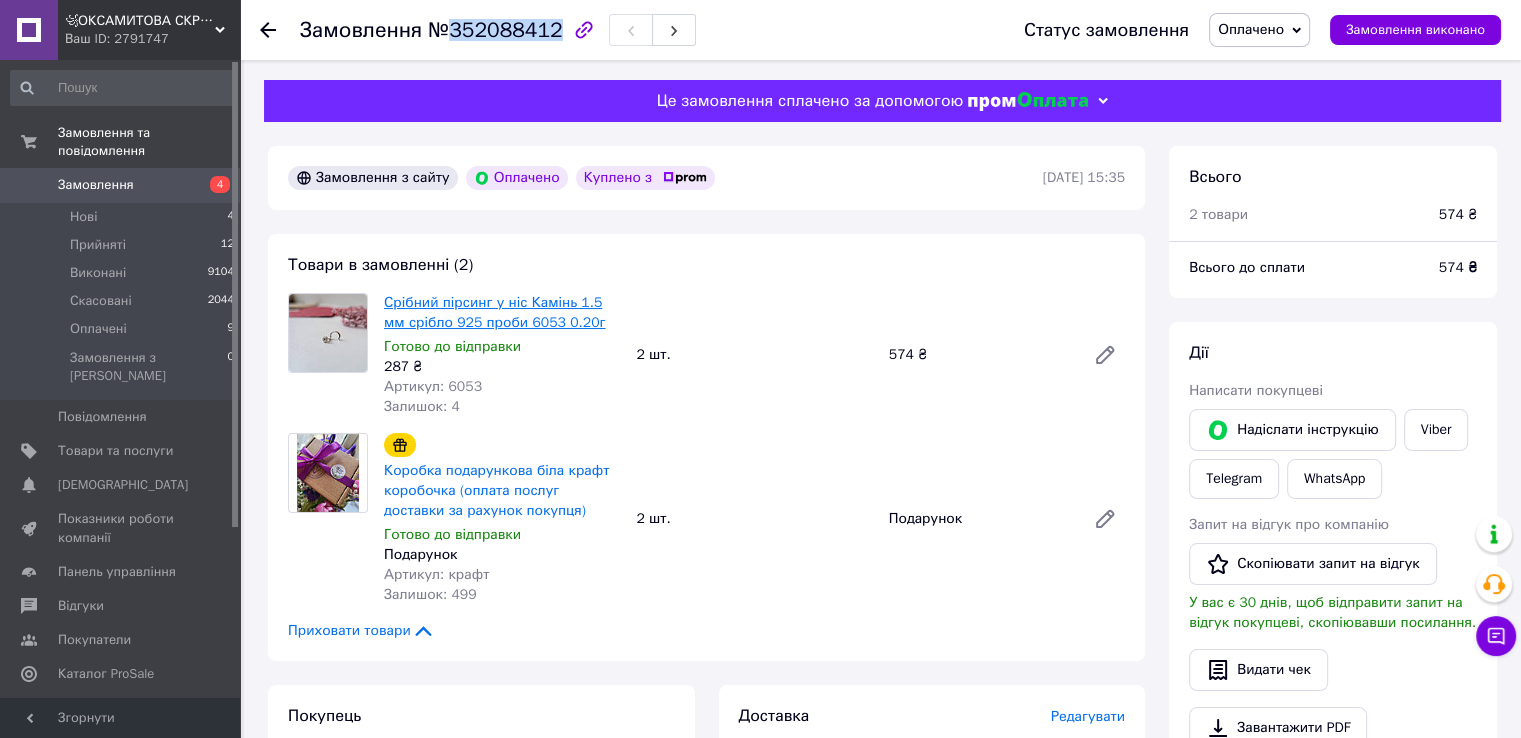 click on "Срібний пірсинг у ніс Камінь 1.5 мм срібло 925 проби 6053 0.20г" at bounding box center [494, 312] 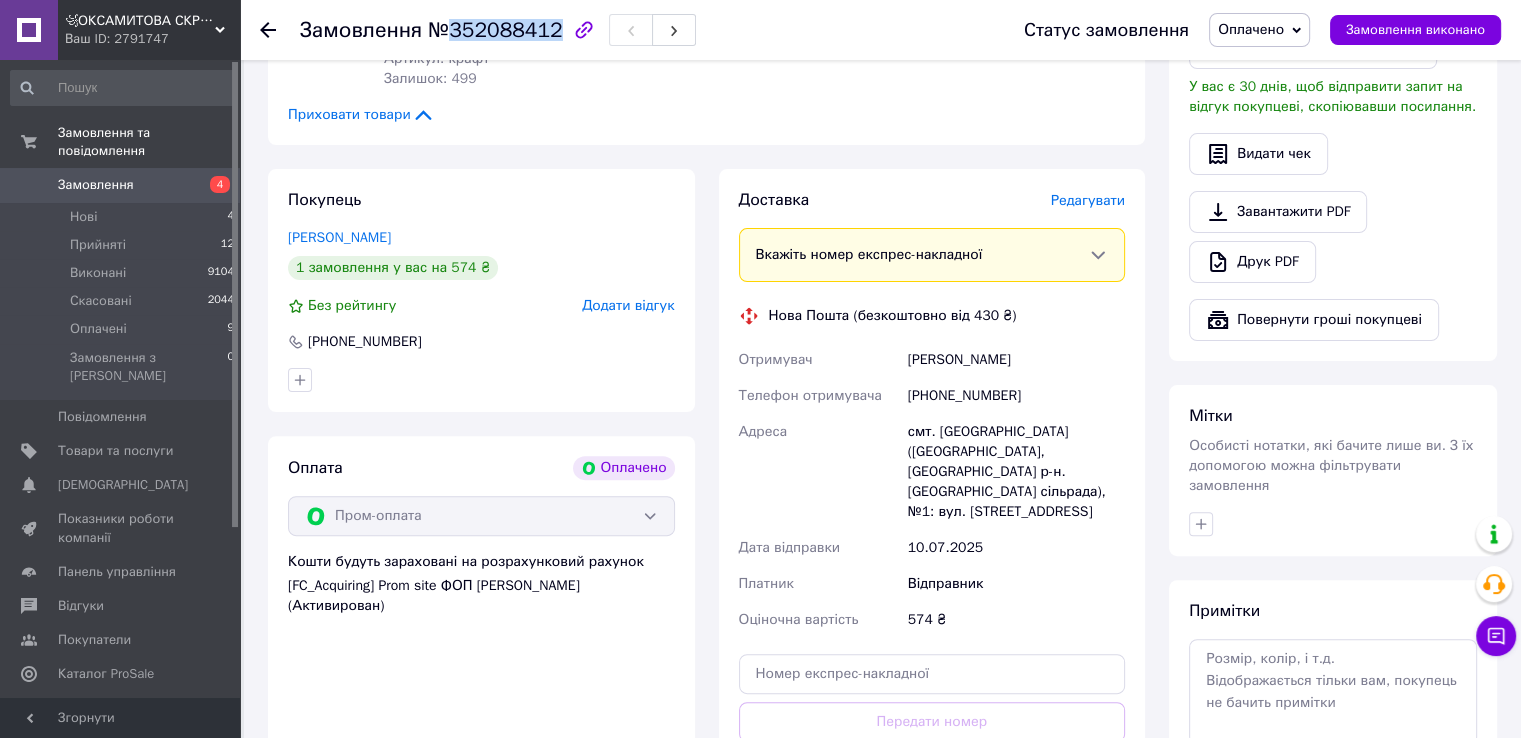 scroll, scrollTop: 600, scrollLeft: 0, axis: vertical 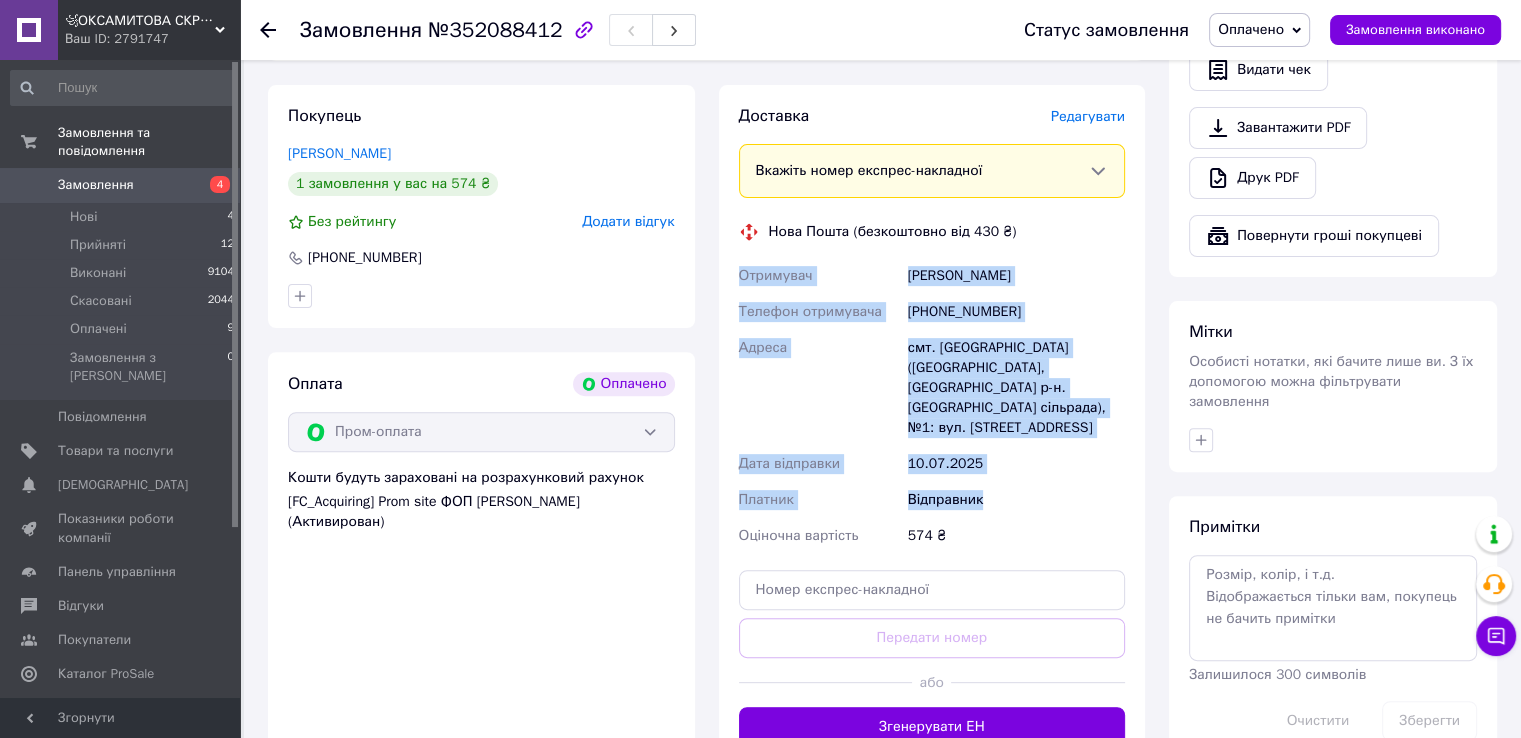 drag, startPoint x: 740, startPoint y: 272, endPoint x: 1058, endPoint y: 497, distance: 389.54974 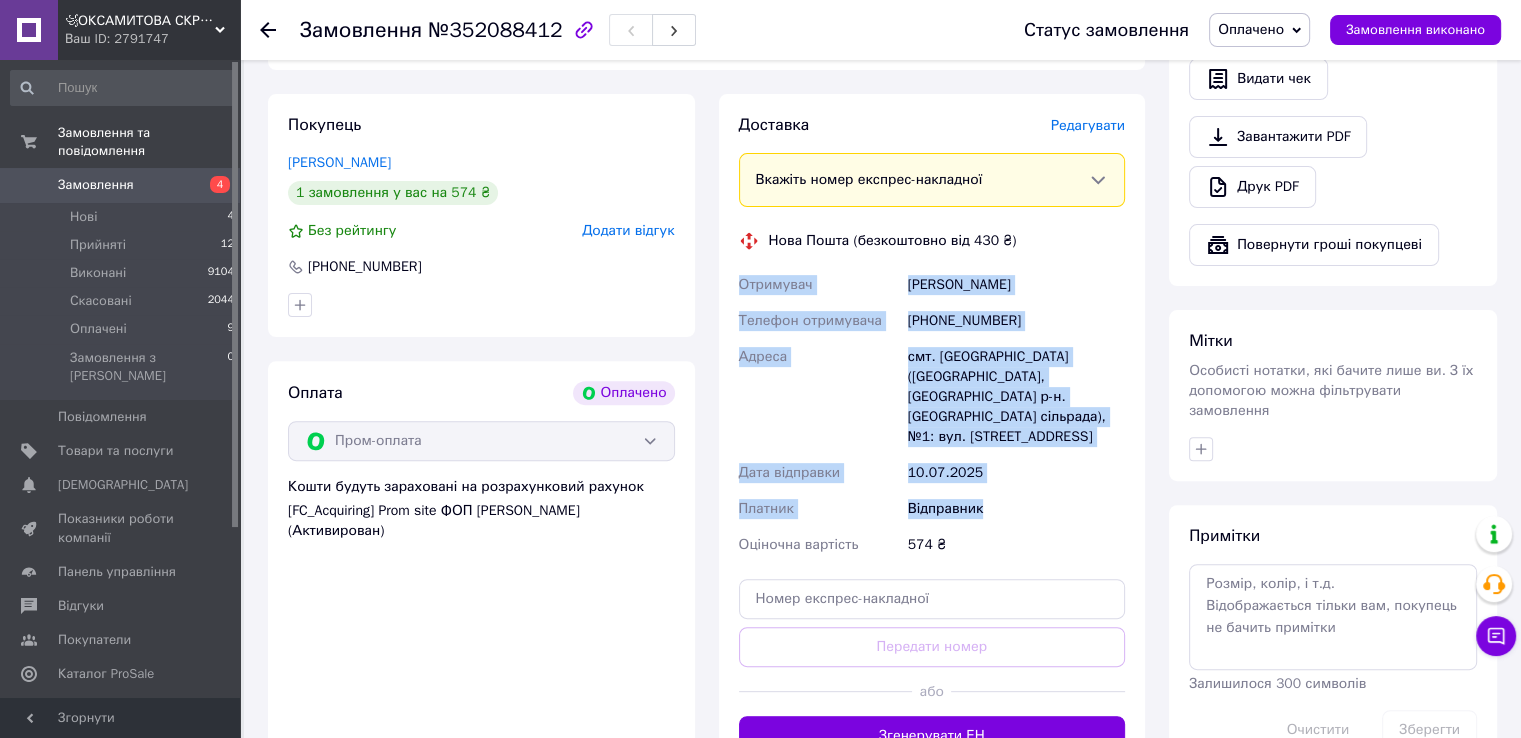 scroll, scrollTop: 600, scrollLeft: 0, axis: vertical 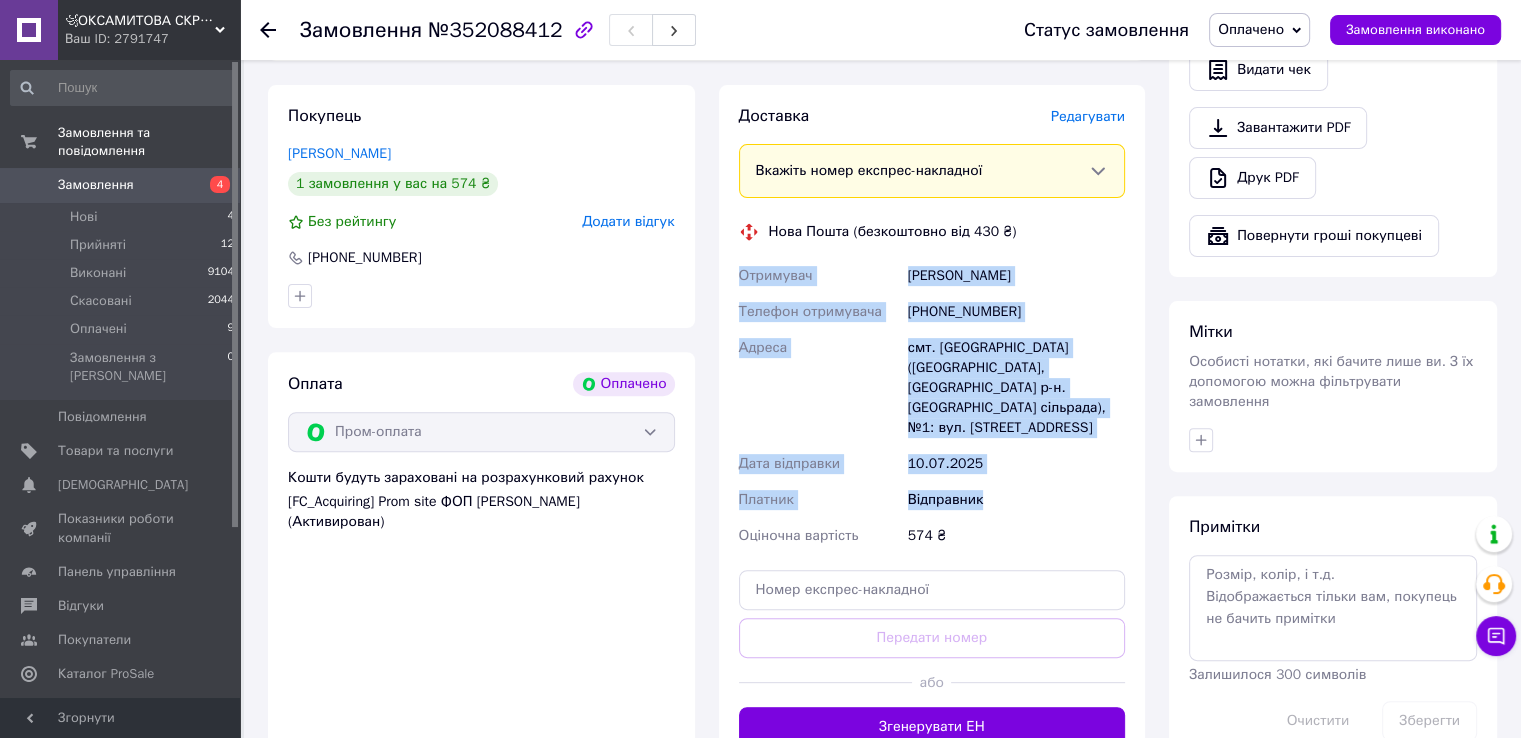 click on "Бистревська Оксана" at bounding box center (1016, 276) 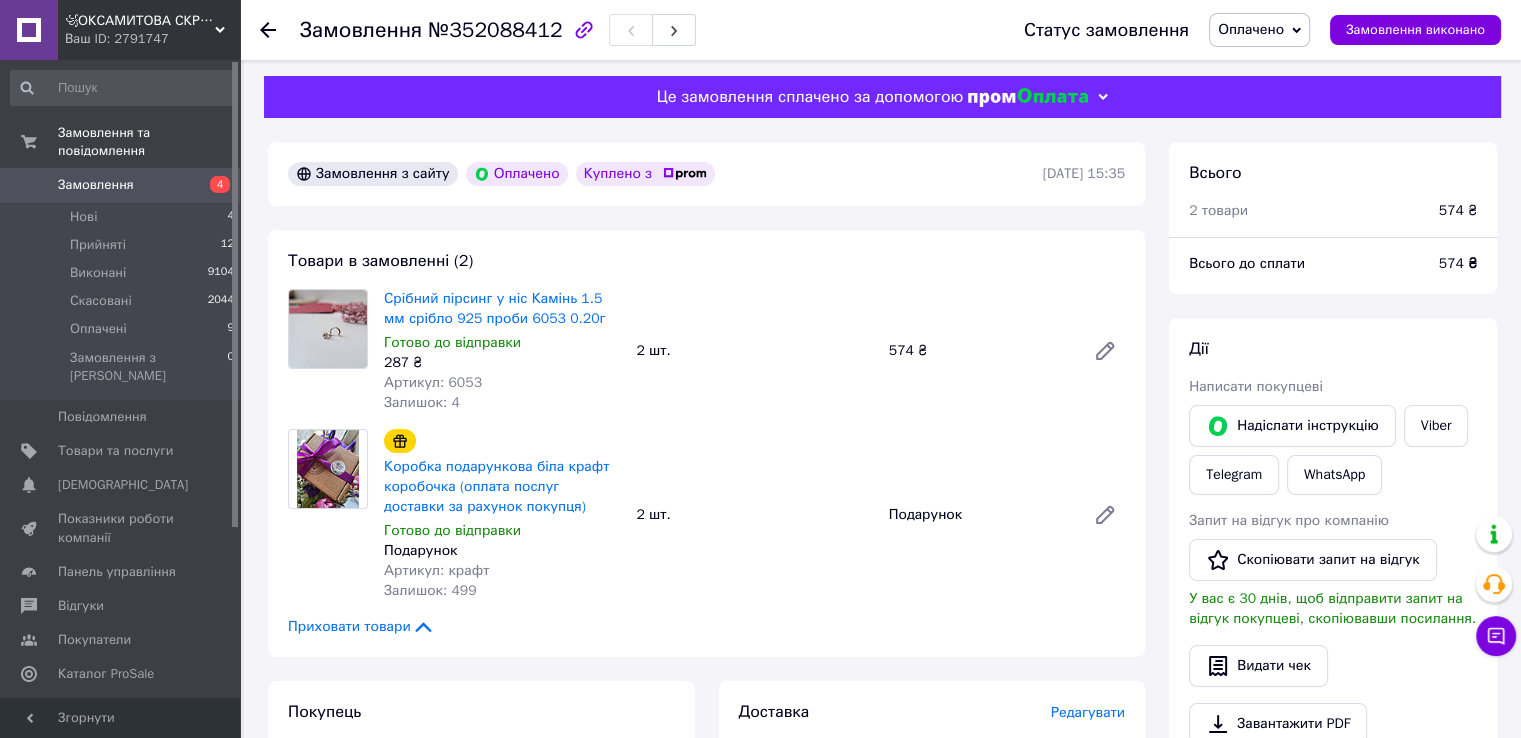 scroll, scrollTop: 0, scrollLeft: 0, axis: both 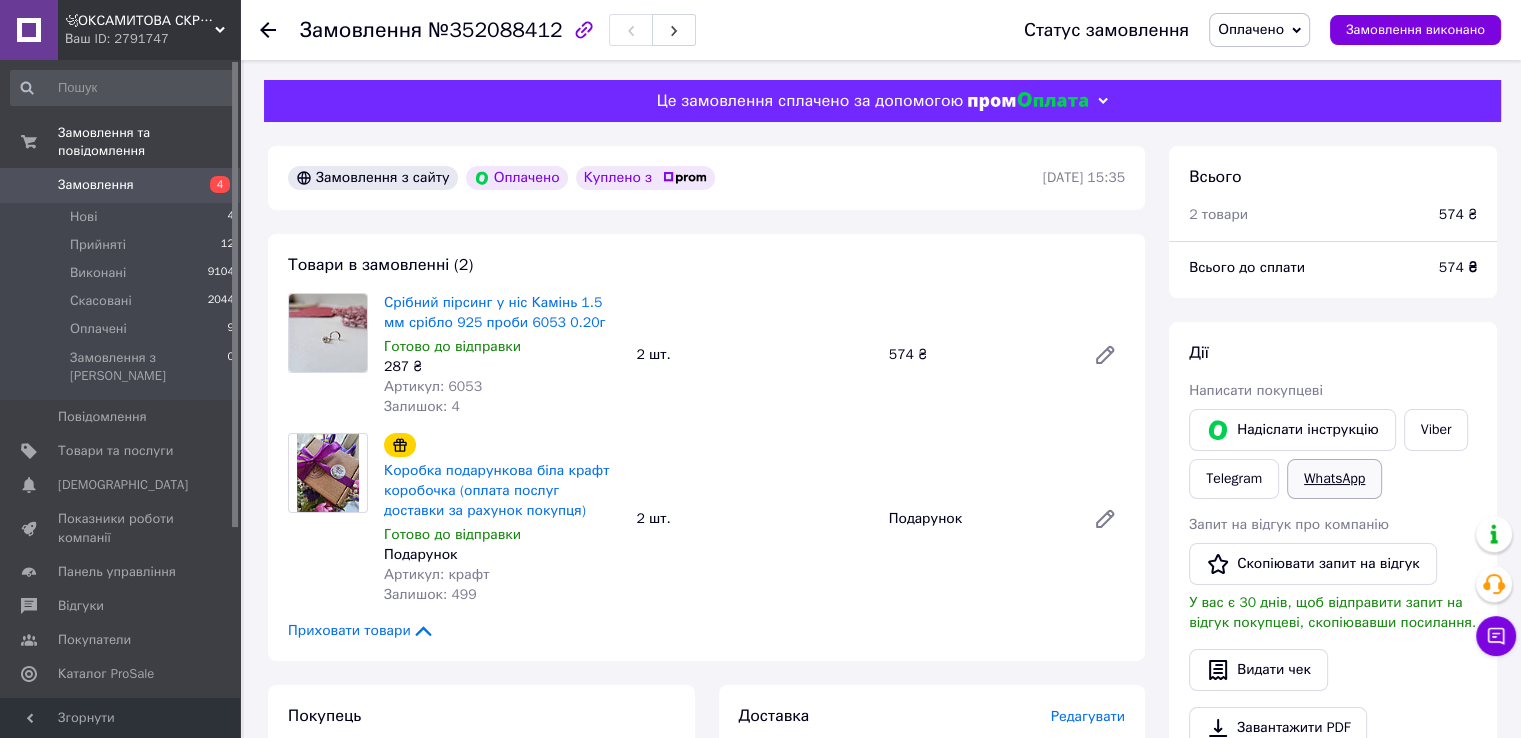 click on "WhatsApp" at bounding box center [1334, 479] 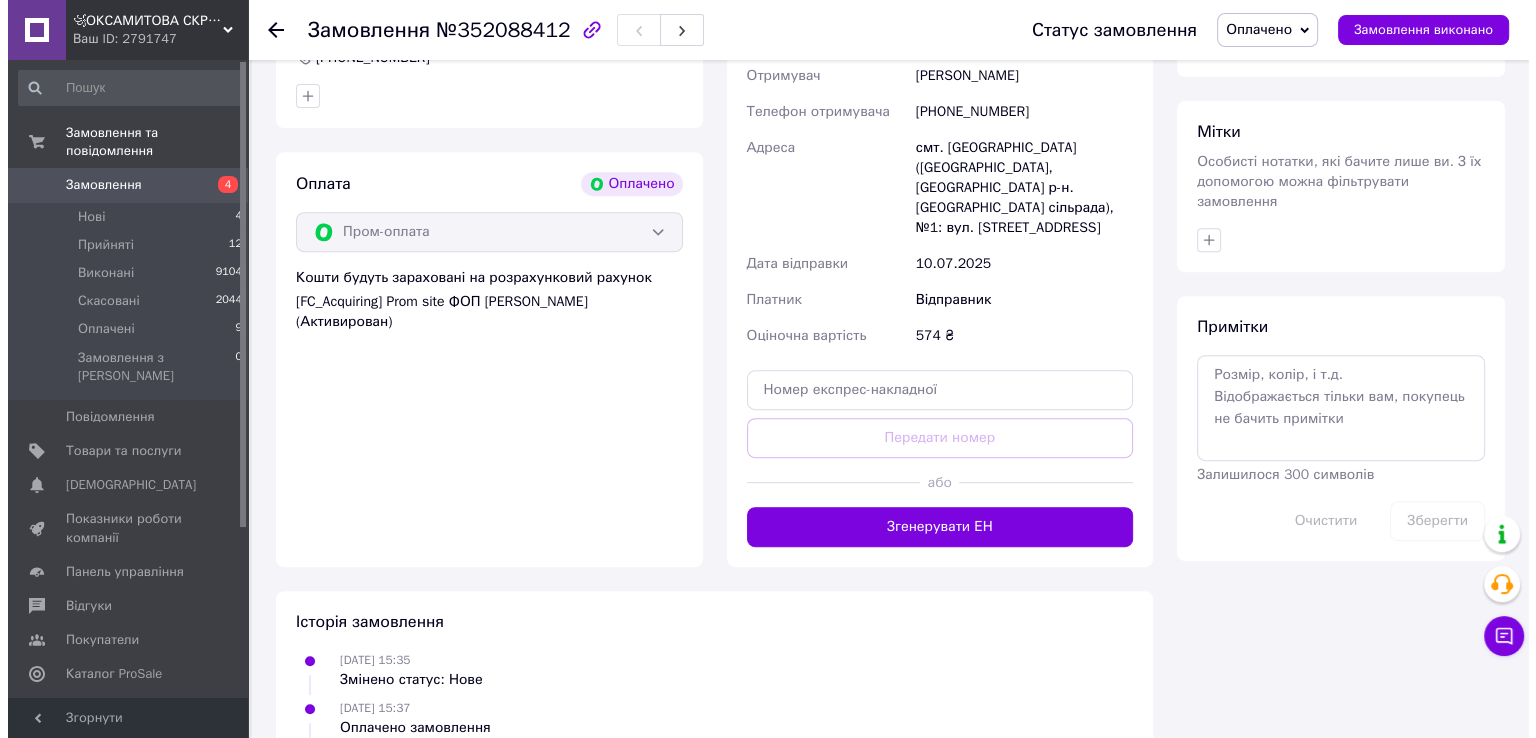 scroll, scrollTop: 500, scrollLeft: 0, axis: vertical 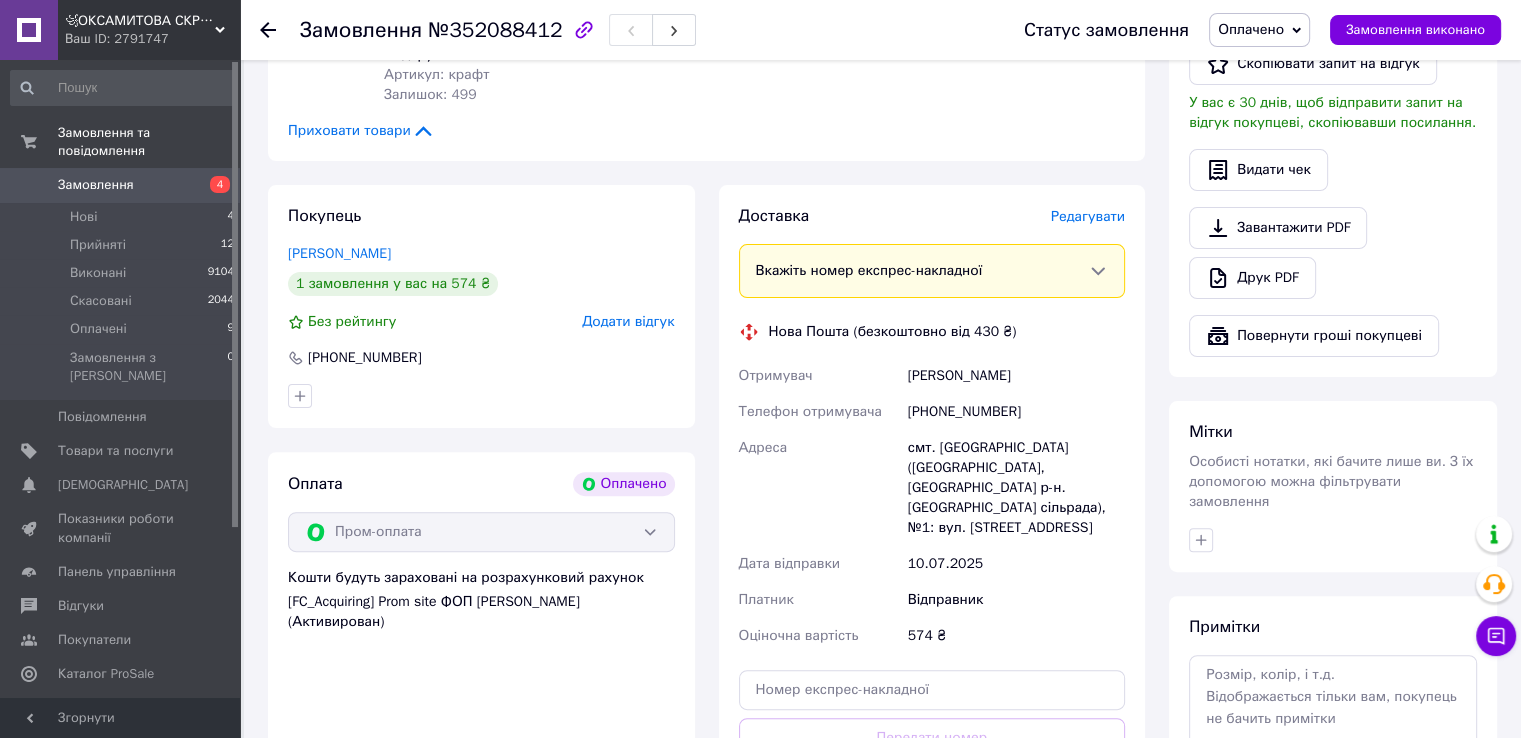 click on "Редагувати" at bounding box center [1088, 216] 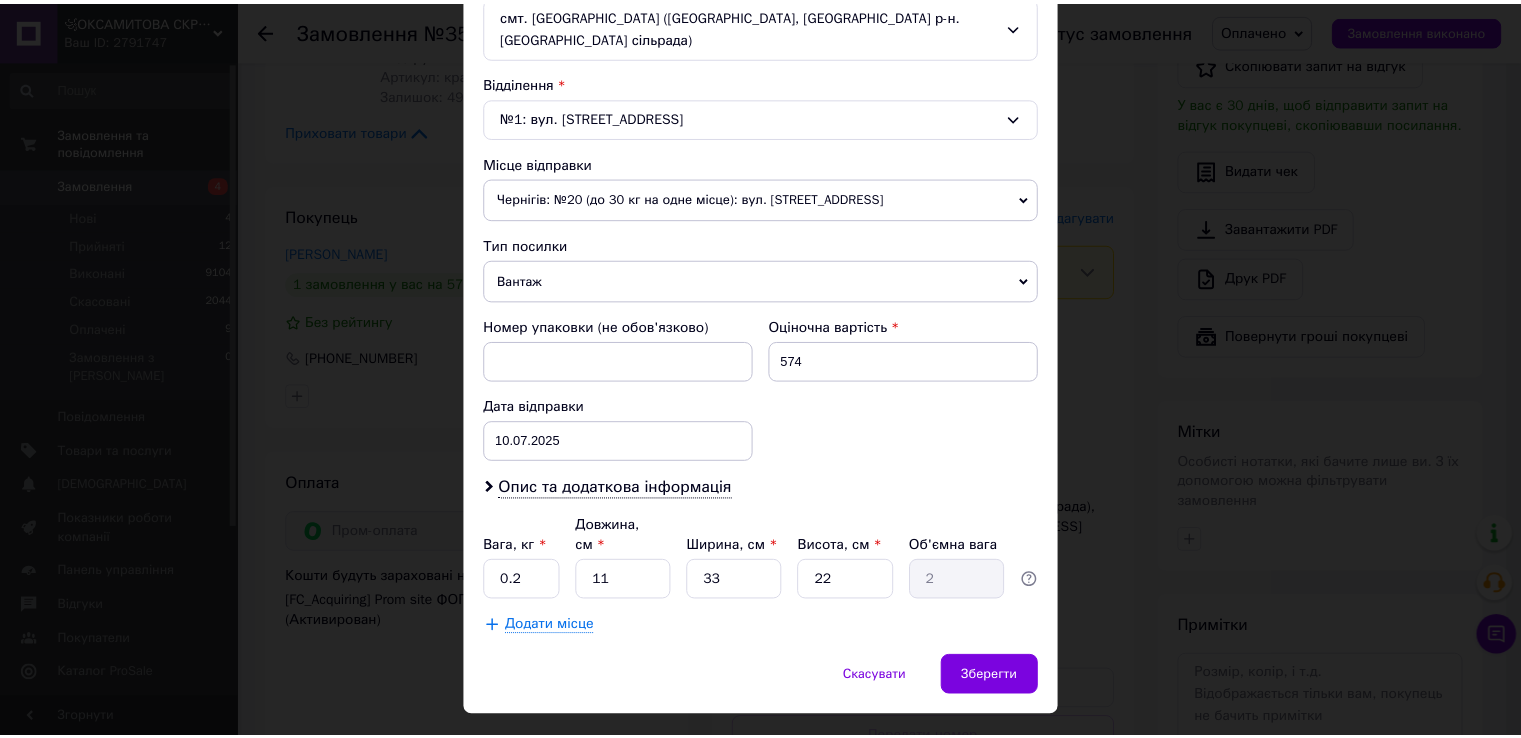 scroll, scrollTop: 607, scrollLeft: 0, axis: vertical 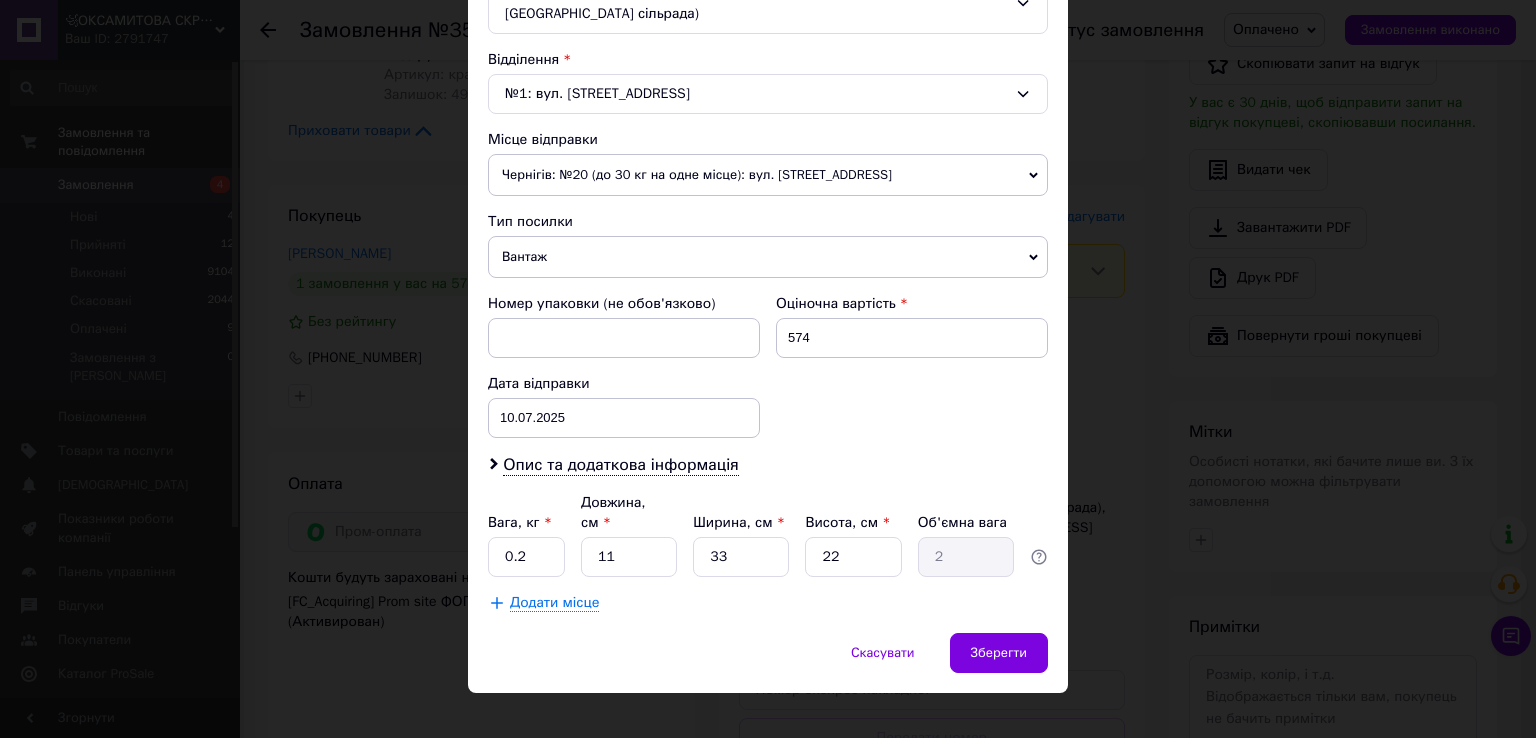 click on "Оціночна вартість 574" at bounding box center [912, 326] 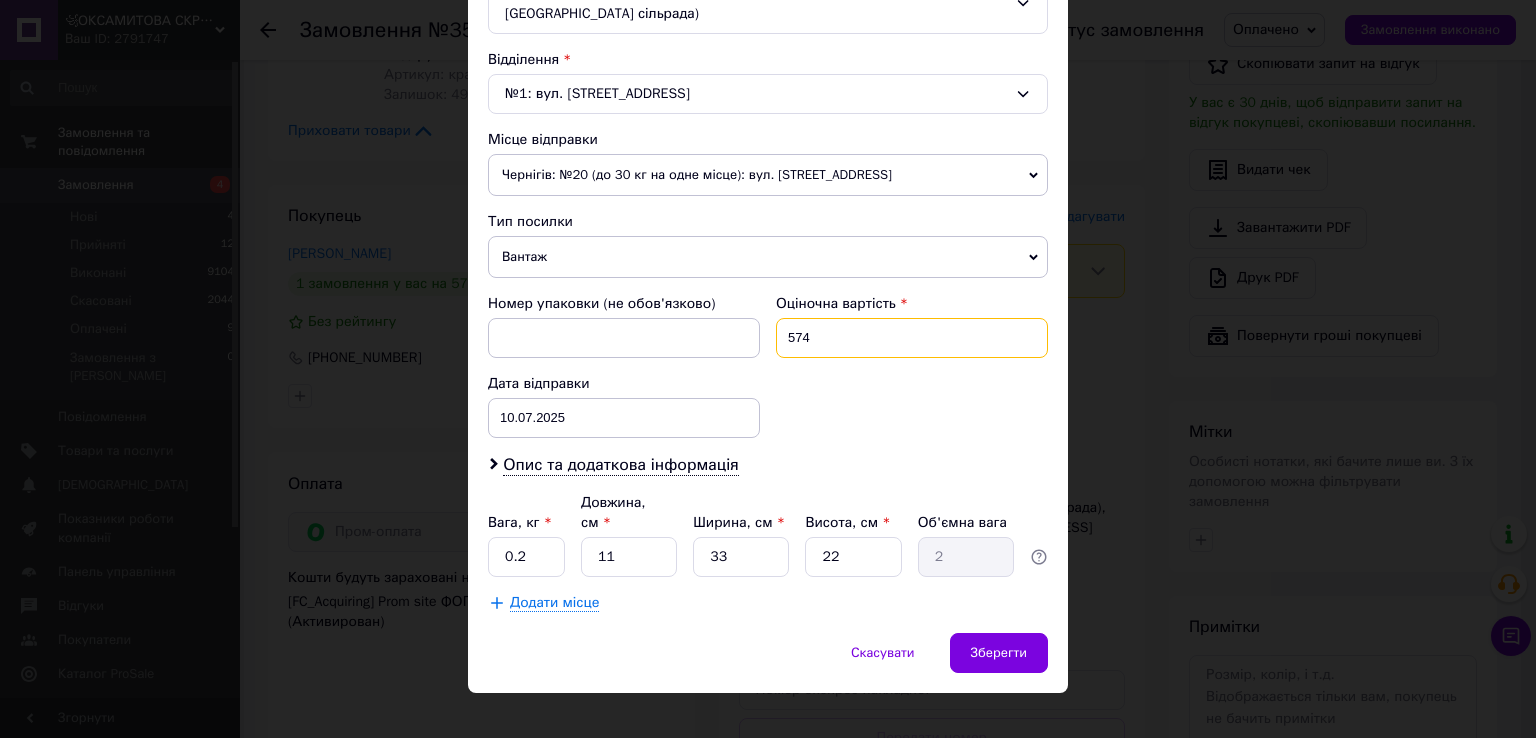 click on "574" at bounding box center [912, 338] 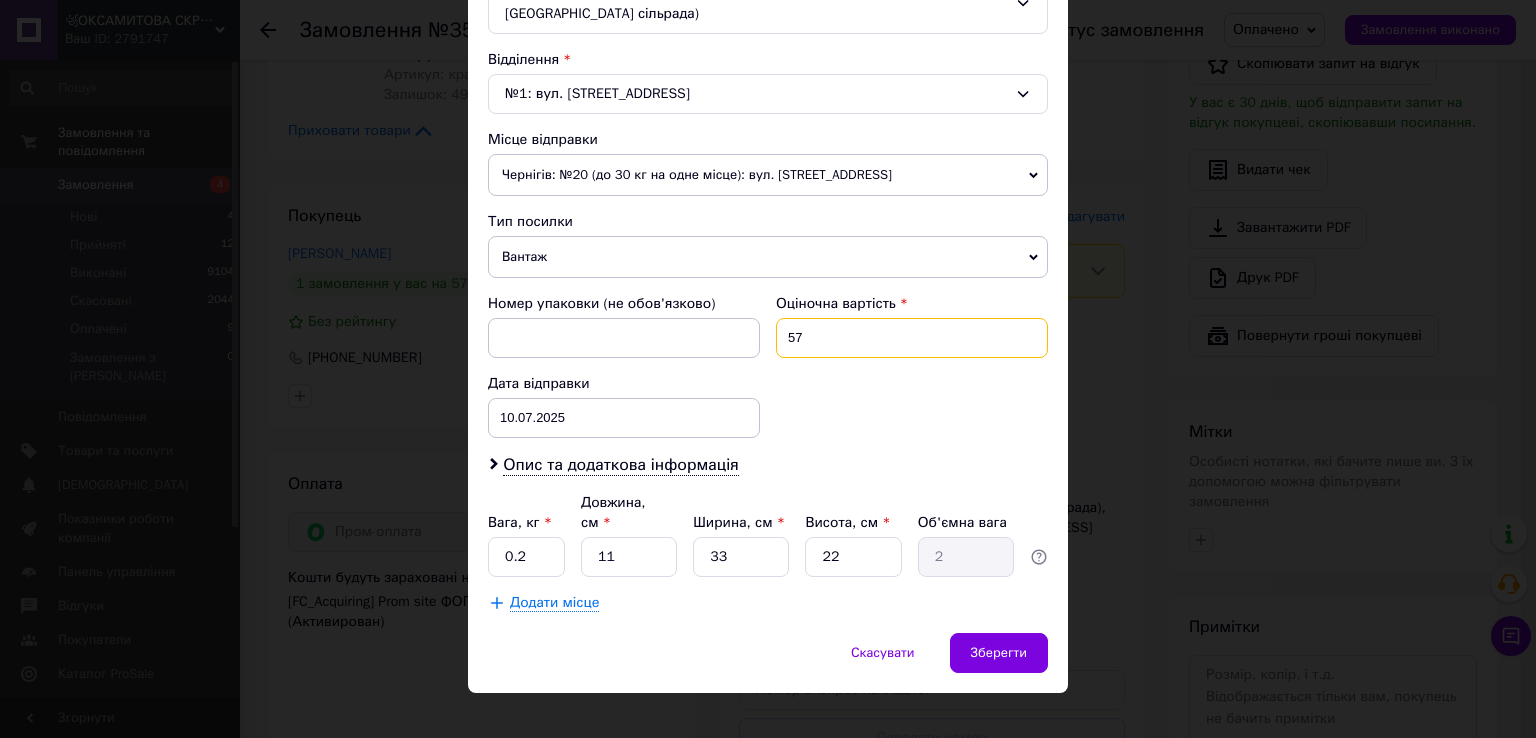 type on "5" 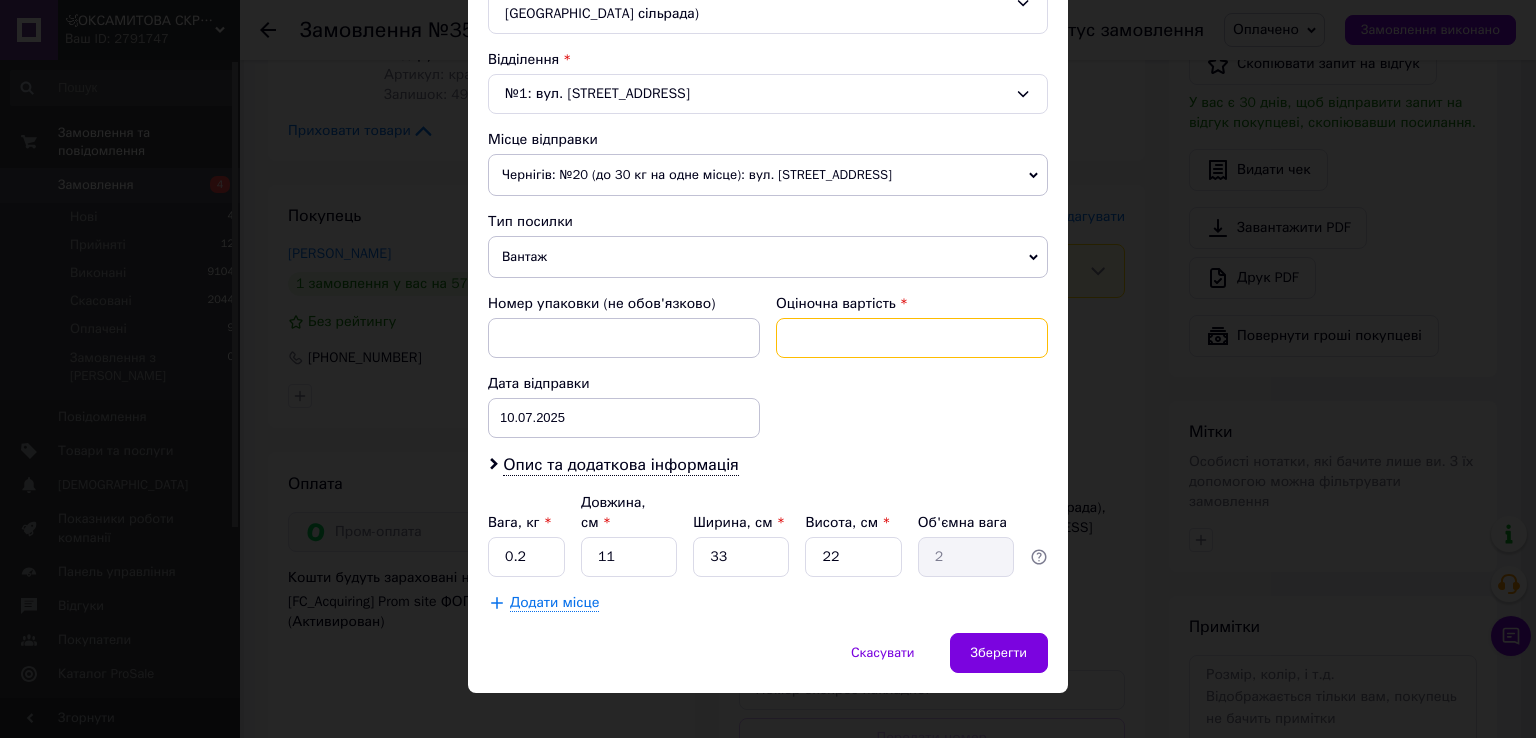 type on "0" 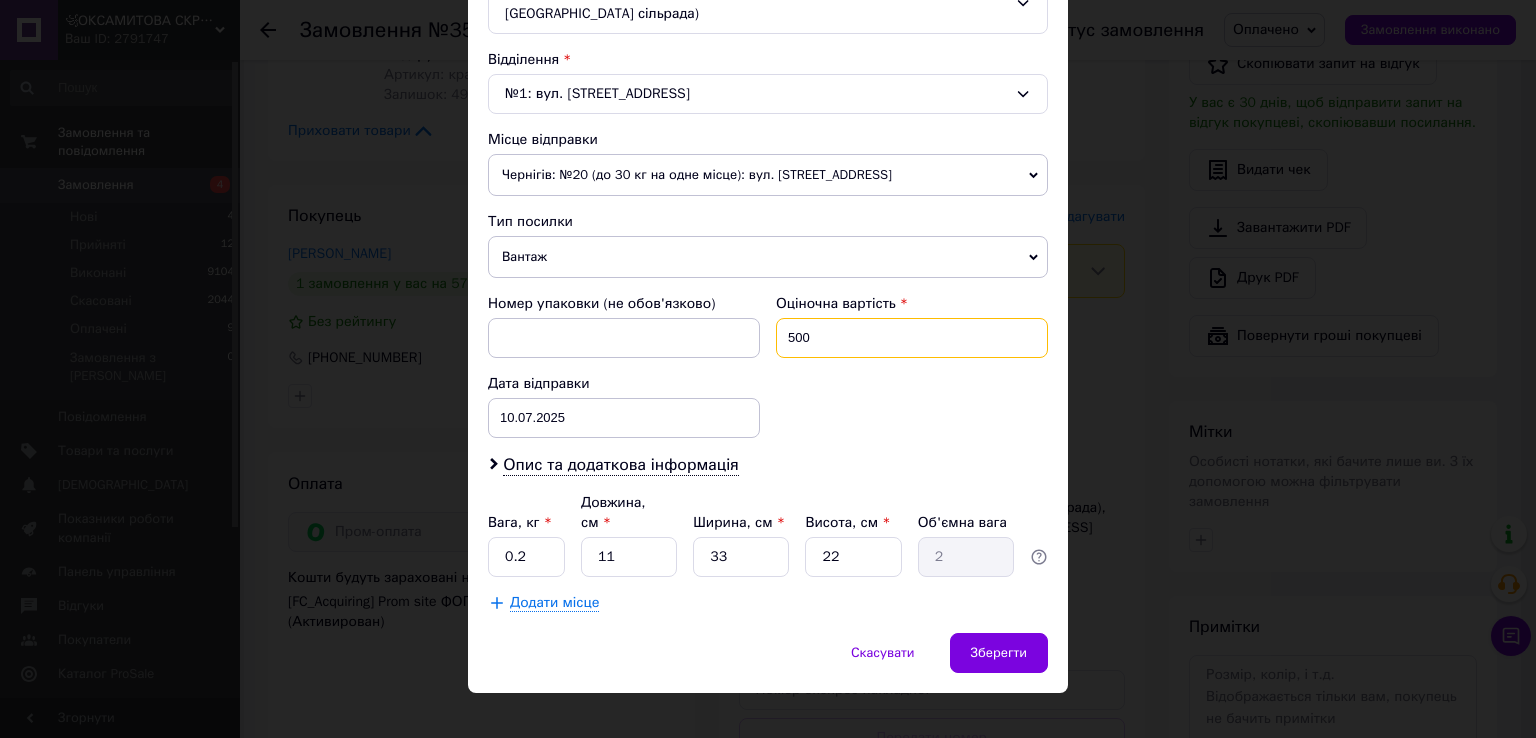 type on "500" 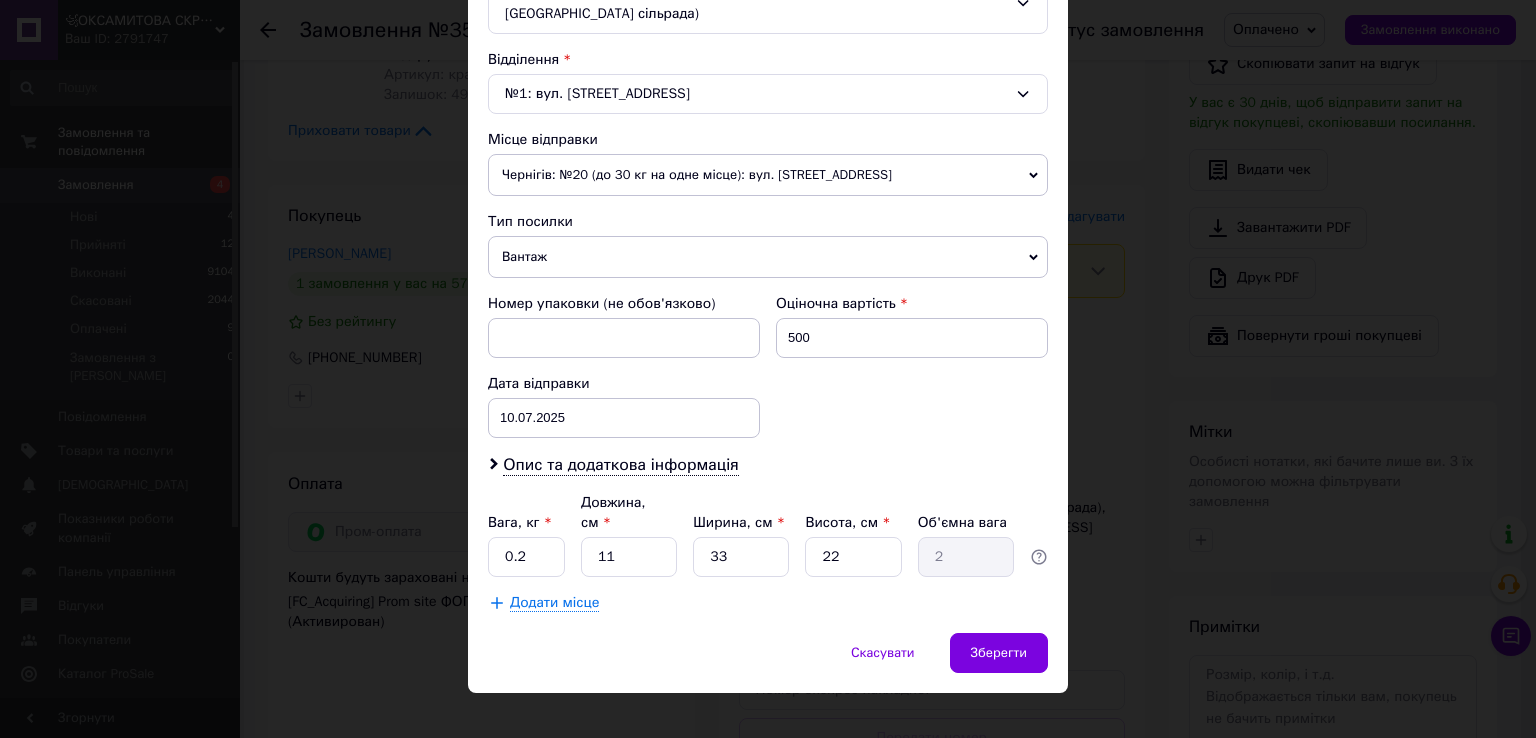 click on "Вага, кг   * 0.2 Довжина, см   * 11 Ширина, см   * 33 Висота, см   * 22 Об'ємна вага 2" at bounding box center (768, 535) 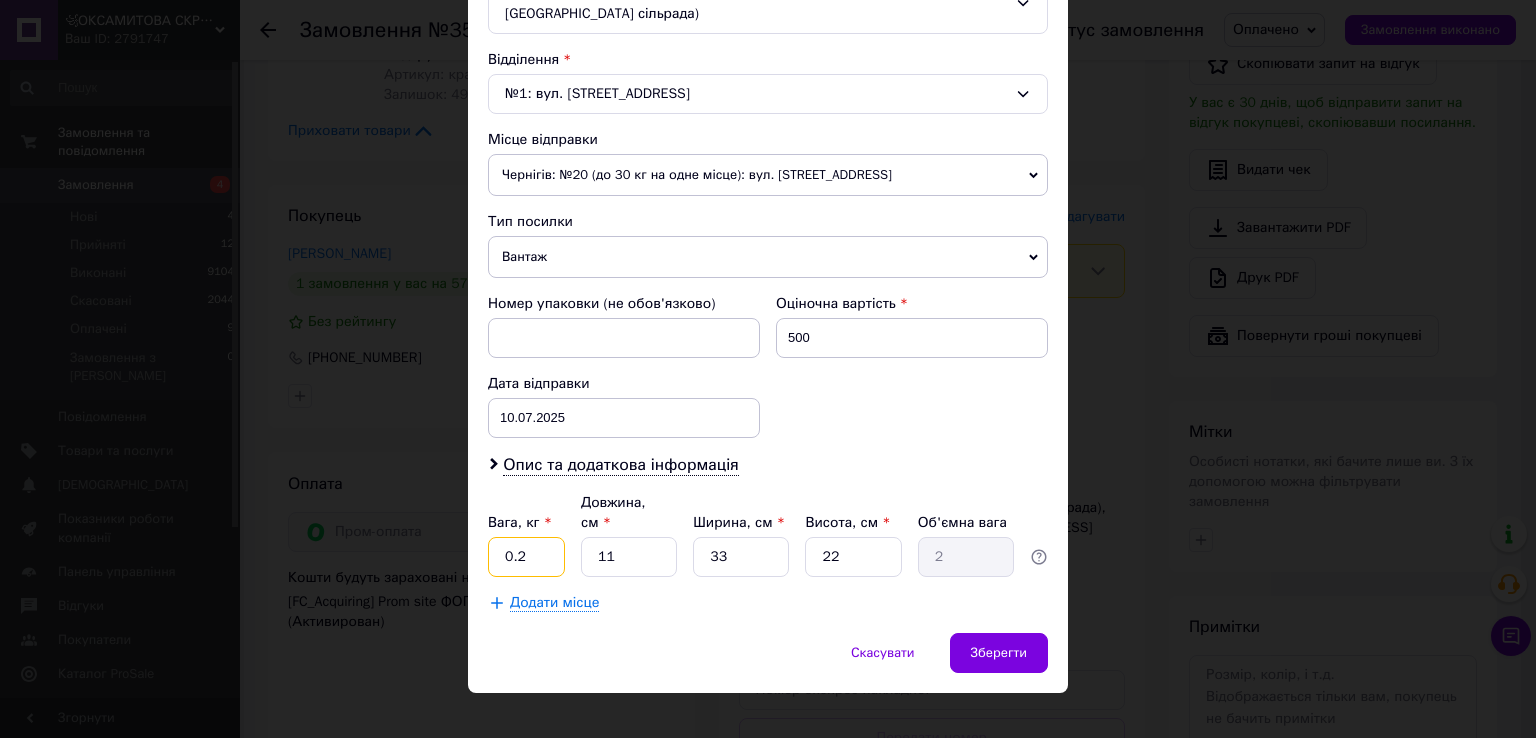 click on "0.2" at bounding box center (526, 557) 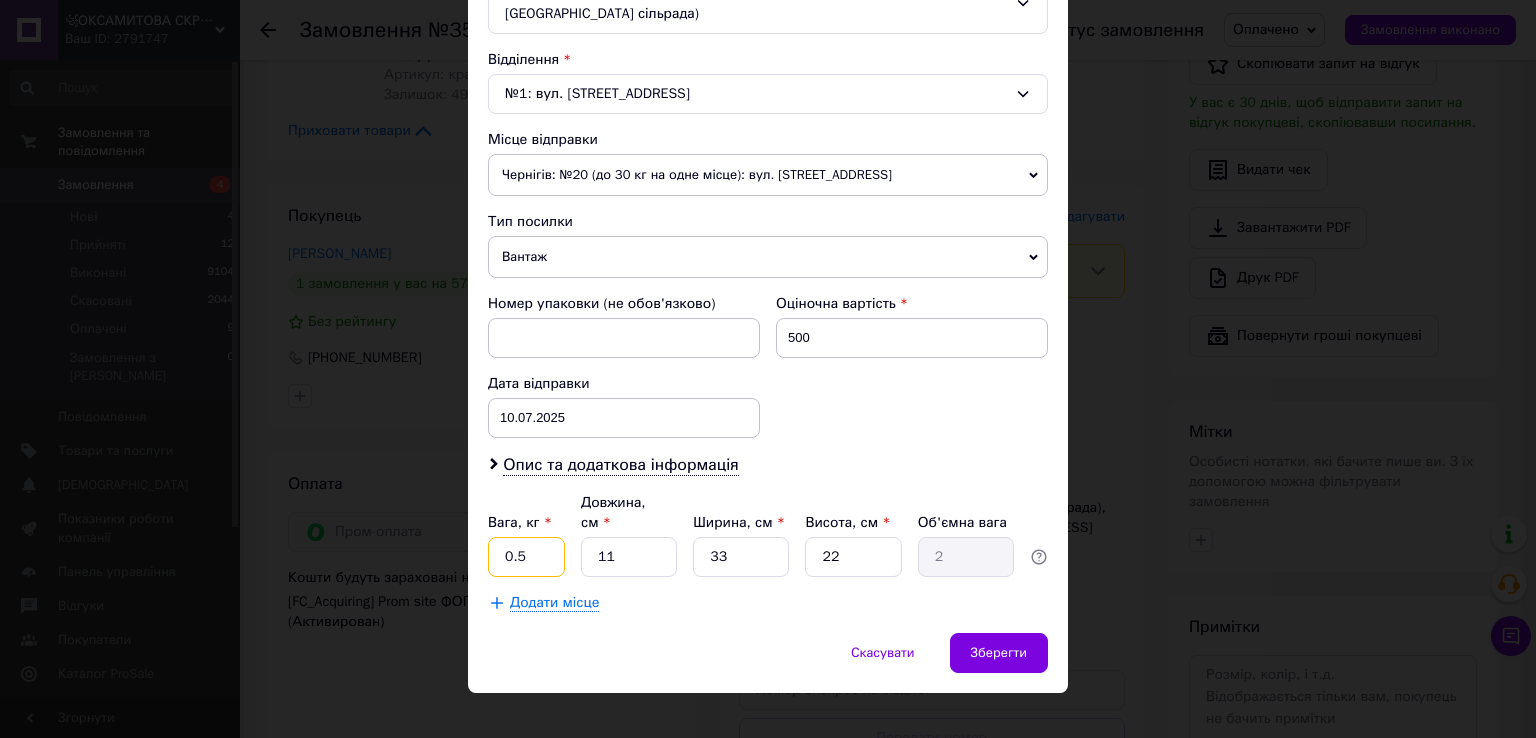 type on "0.5" 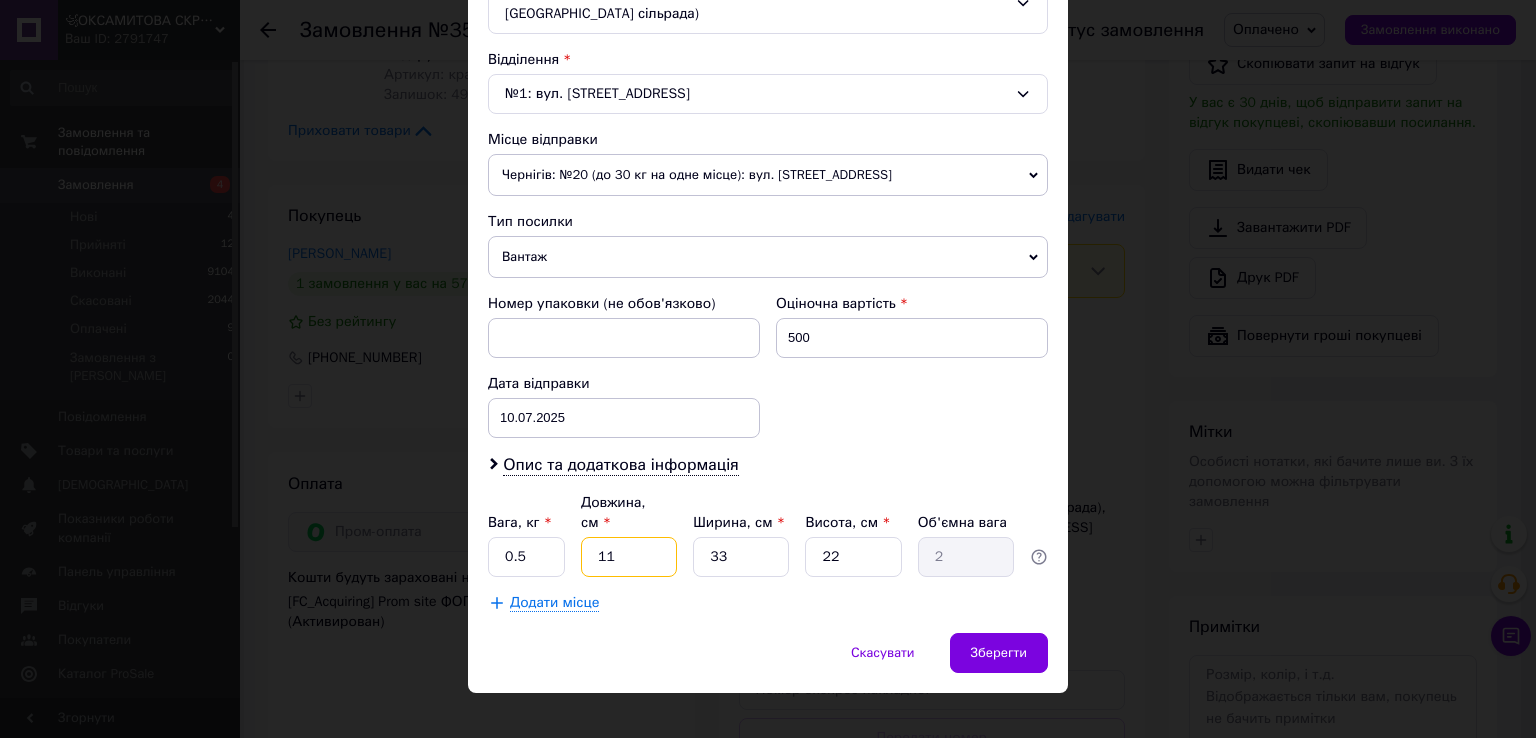 click on "11" at bounding box center (629, 557) 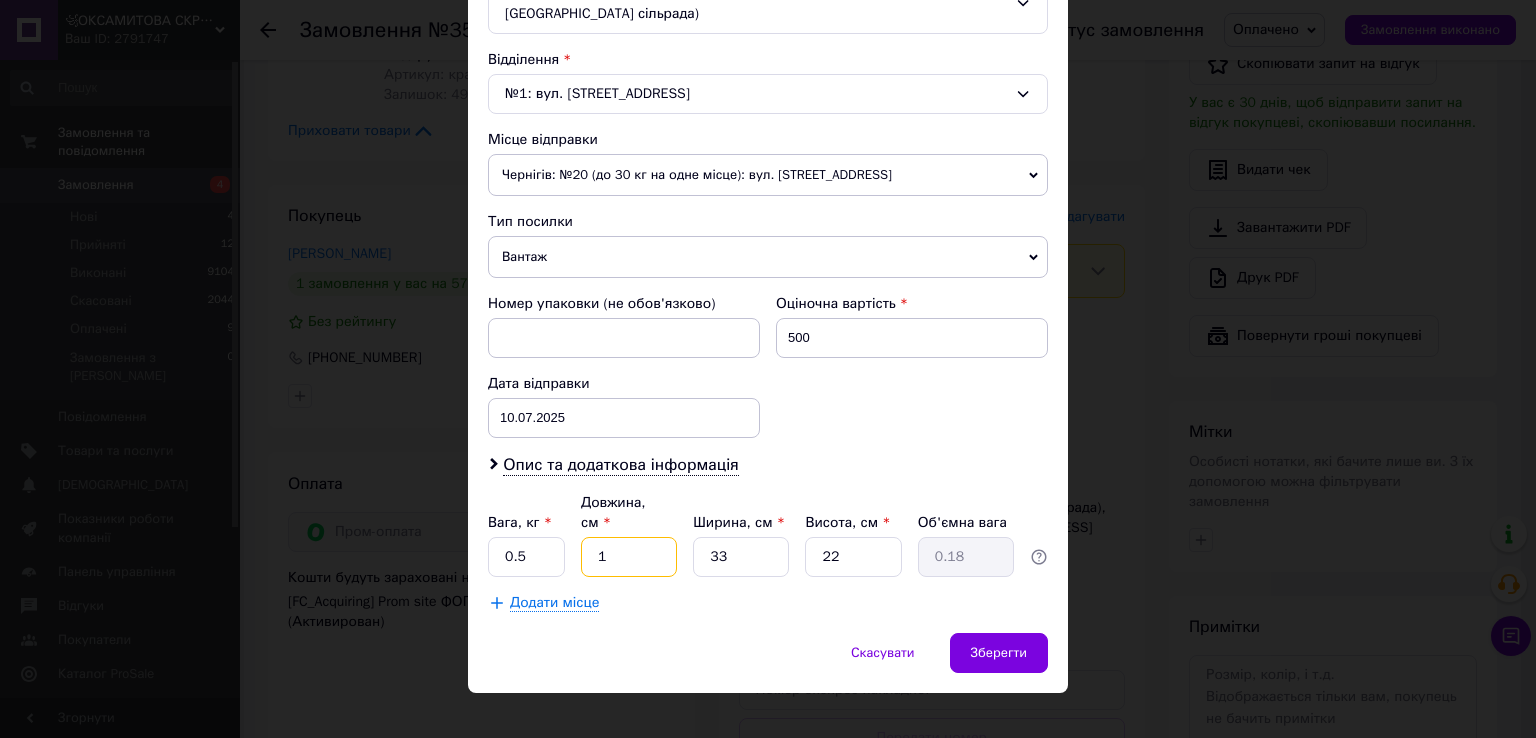 type on "15" 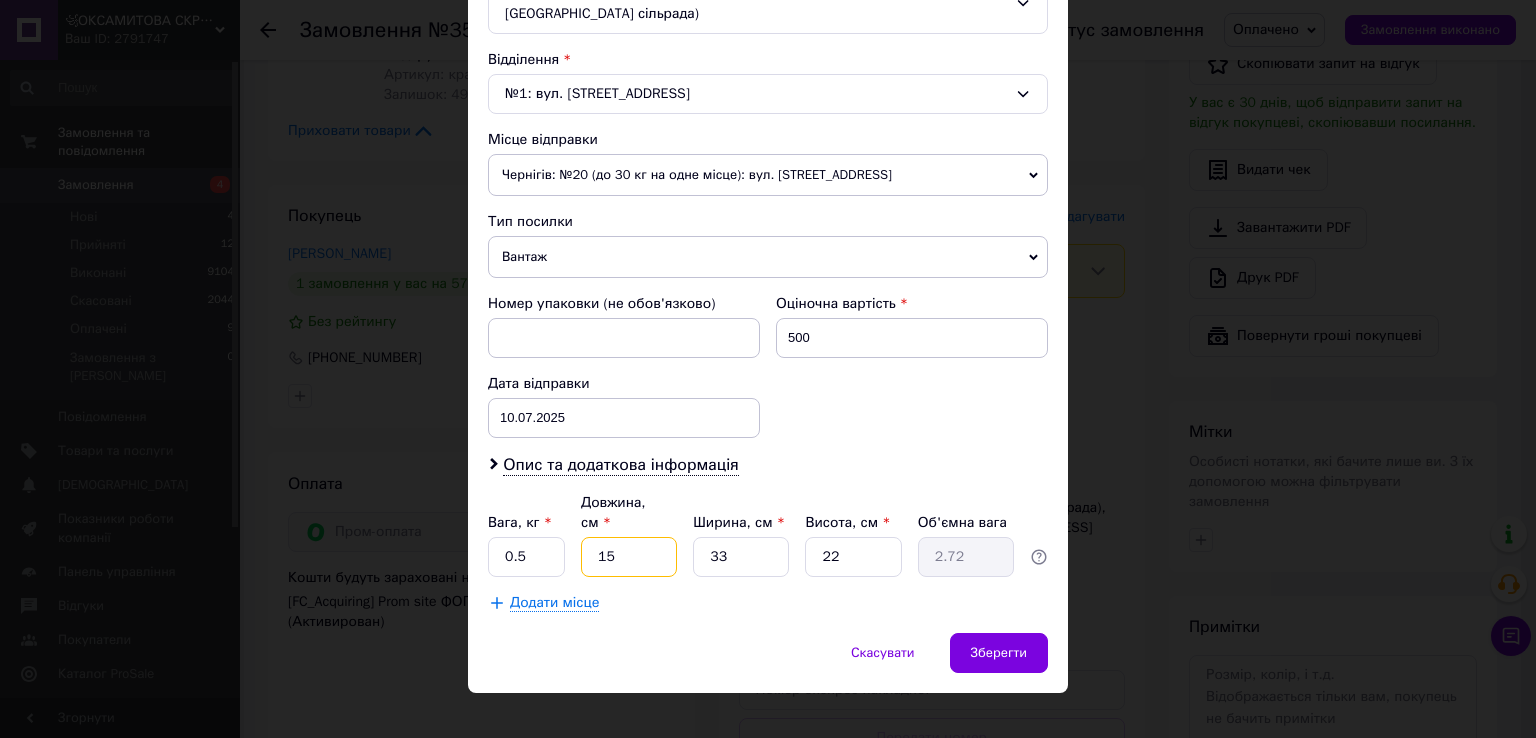 type on "15" 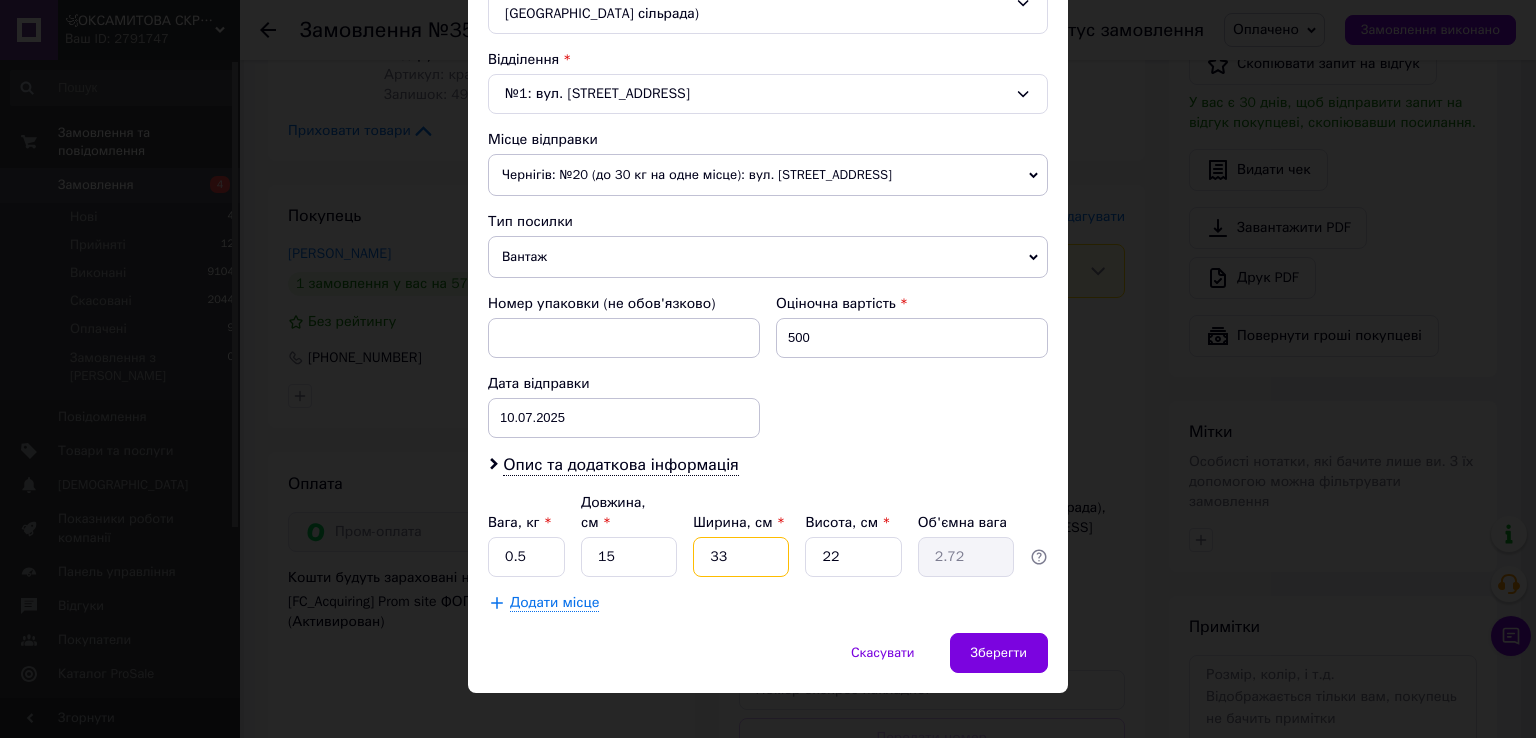 click on "33" at bounding box center (741, 557) 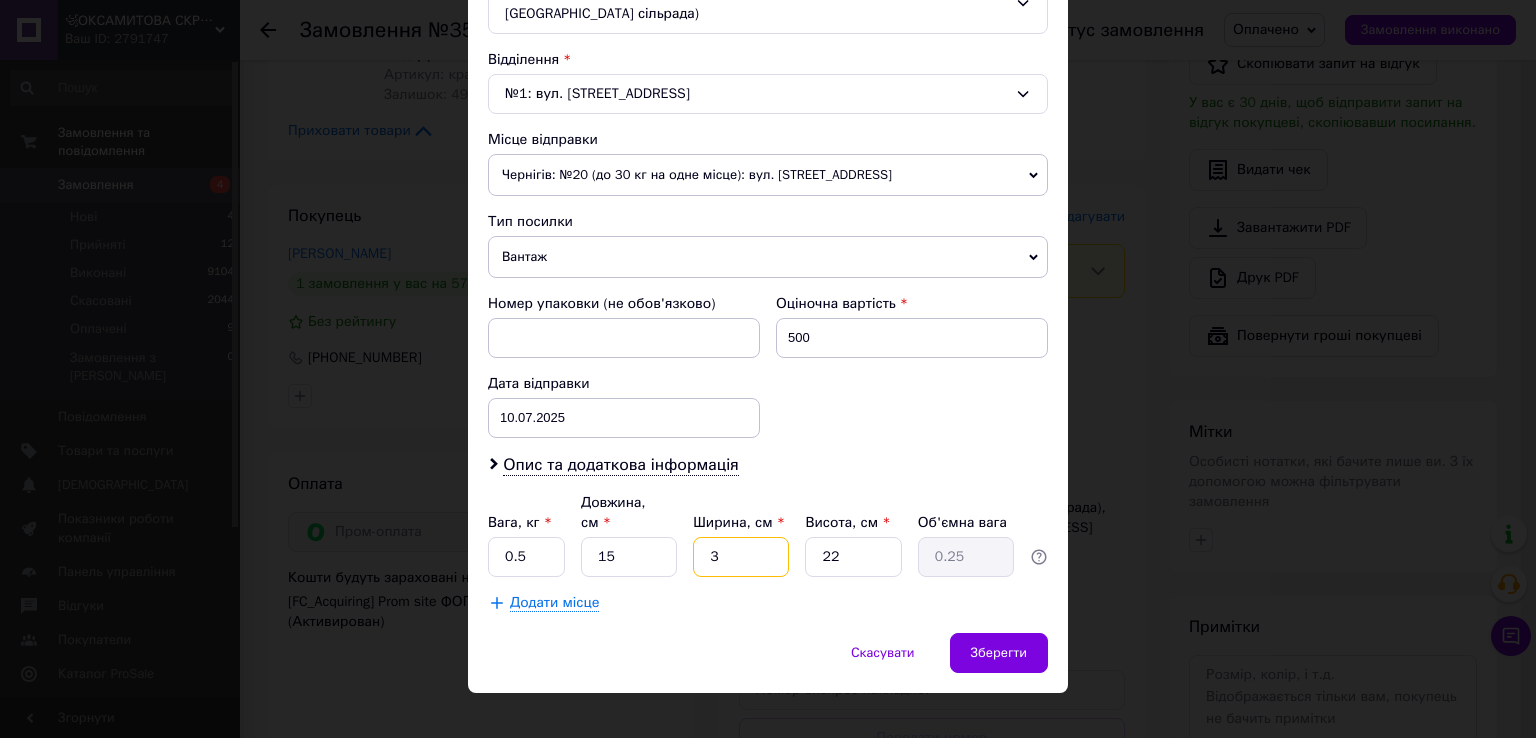 type 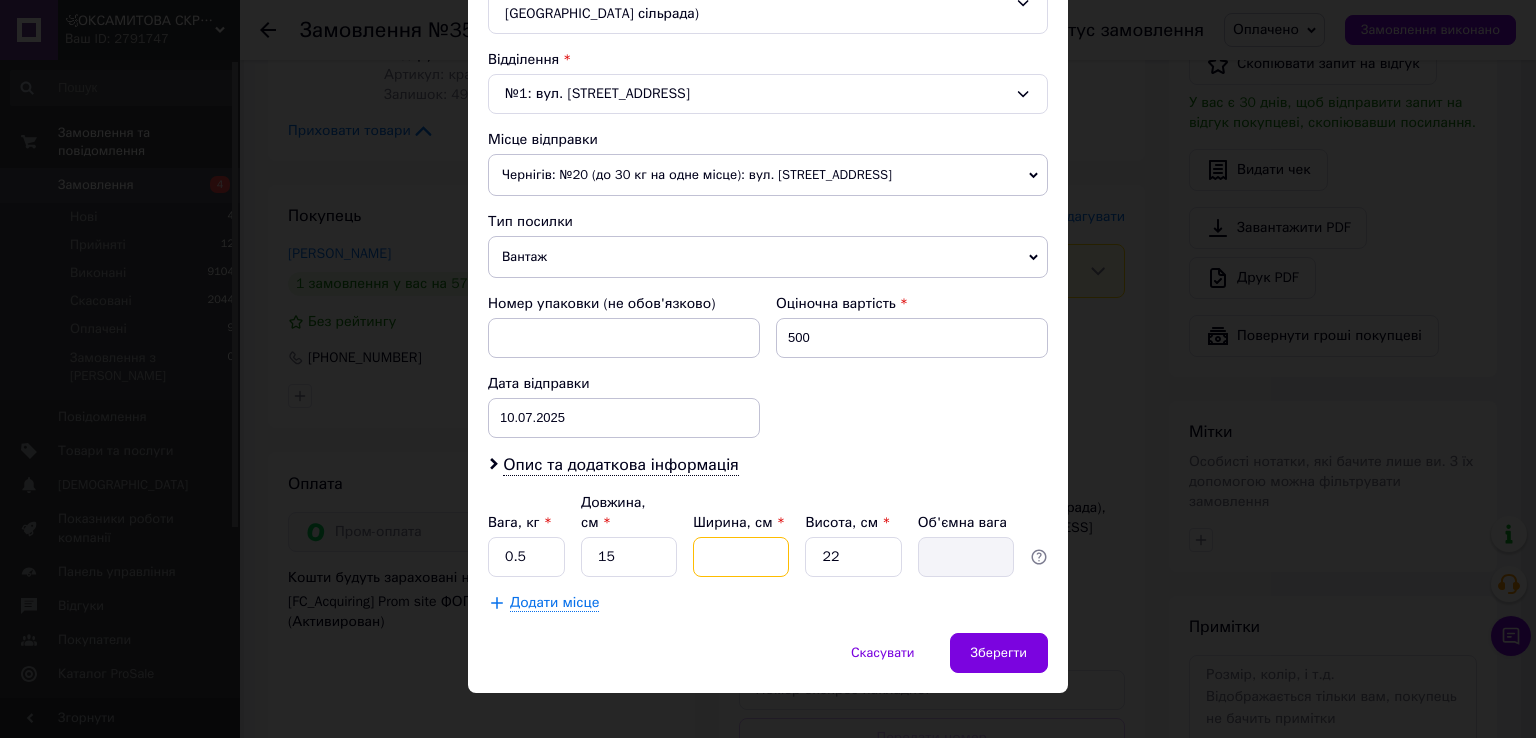 type on "1" 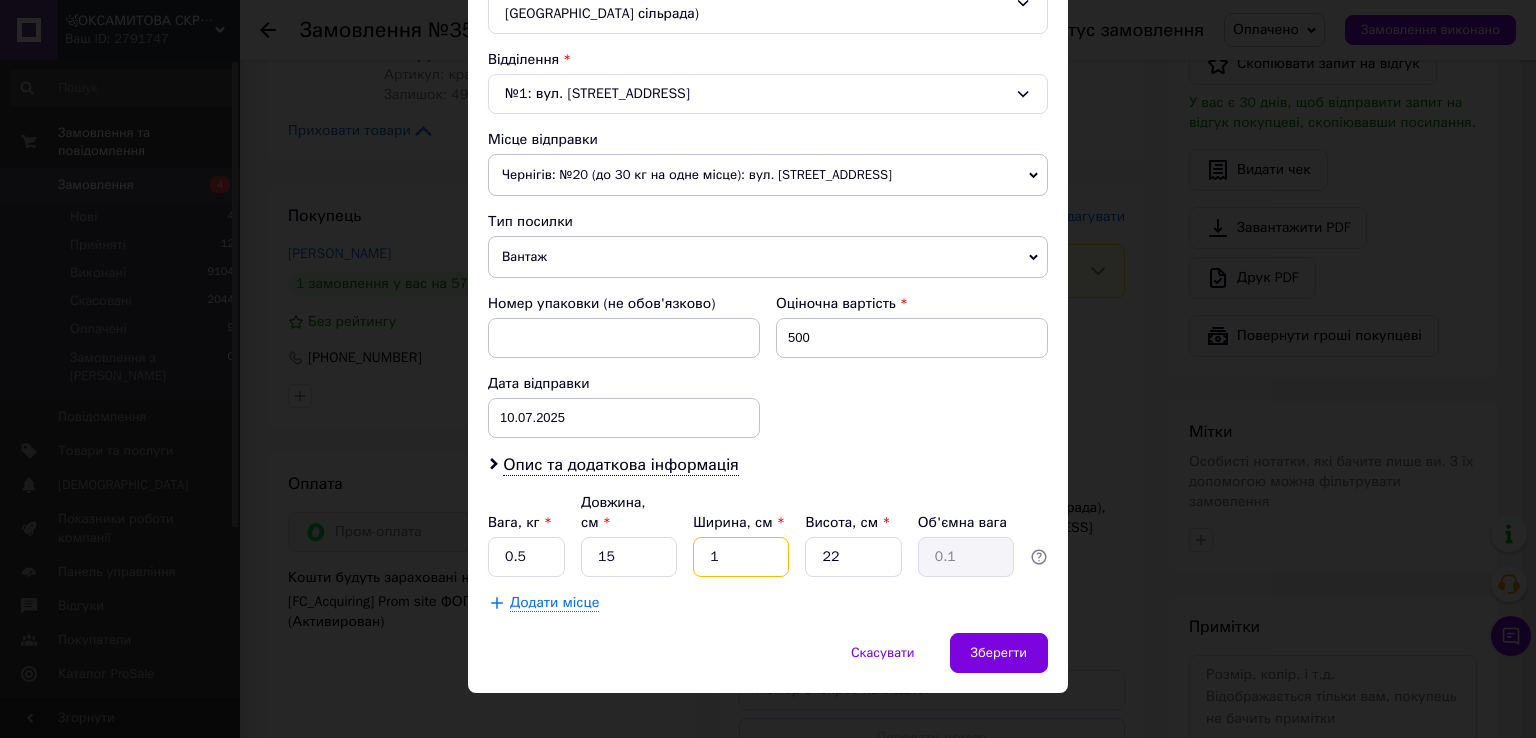 type on "10" 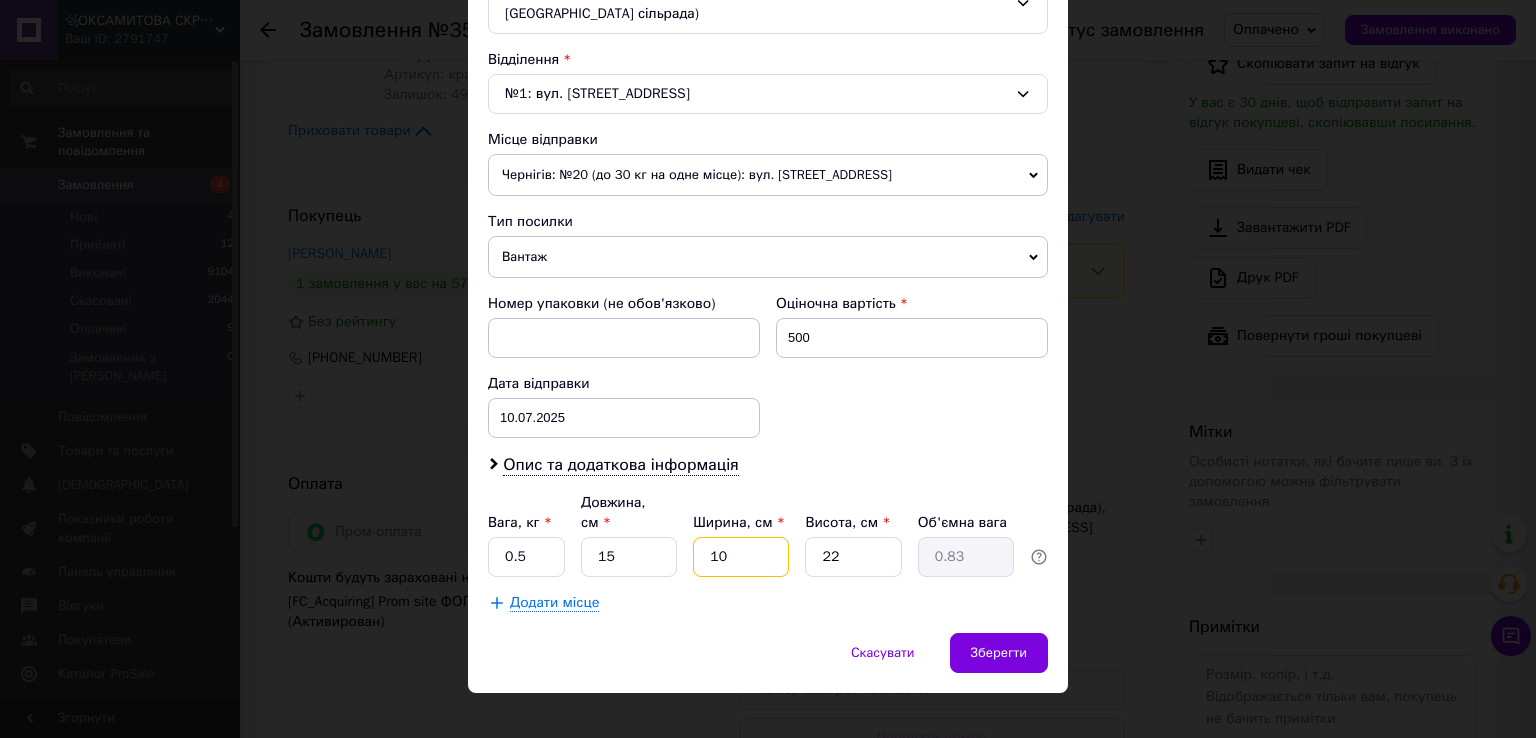 type on "10" 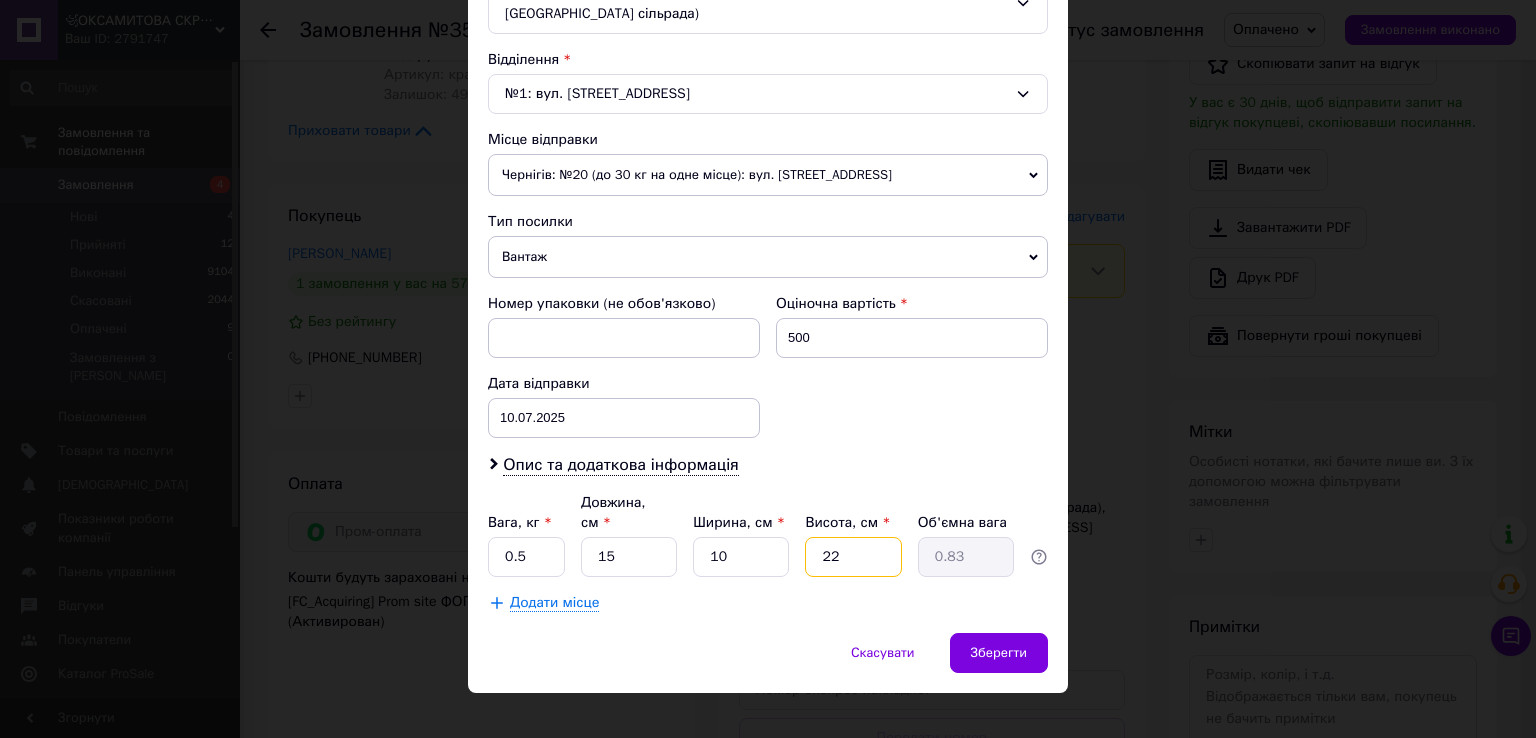 click on "22" at bounding box center [853, 557] 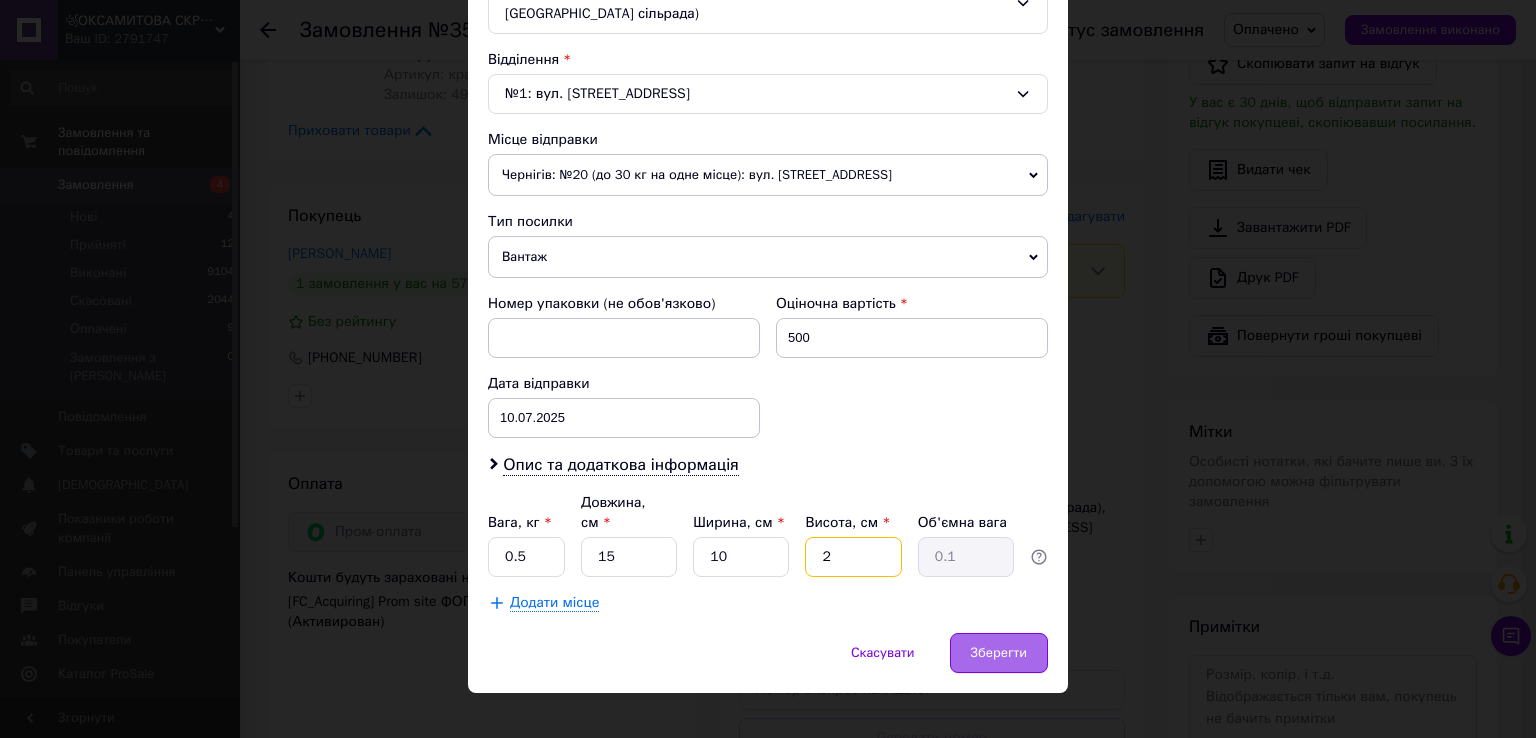 type on "2" 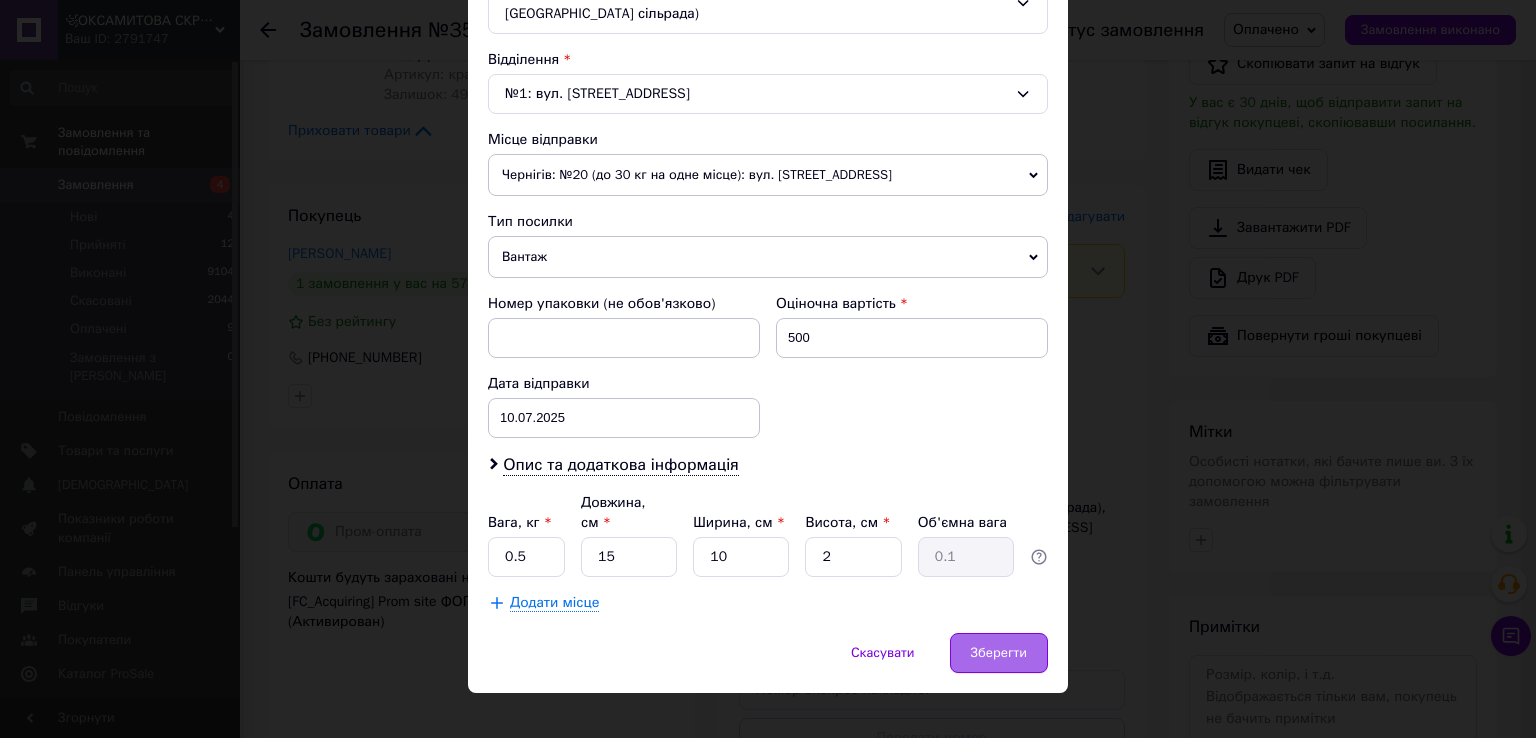 click on "Зберегти" at bounding box center [999, 653] 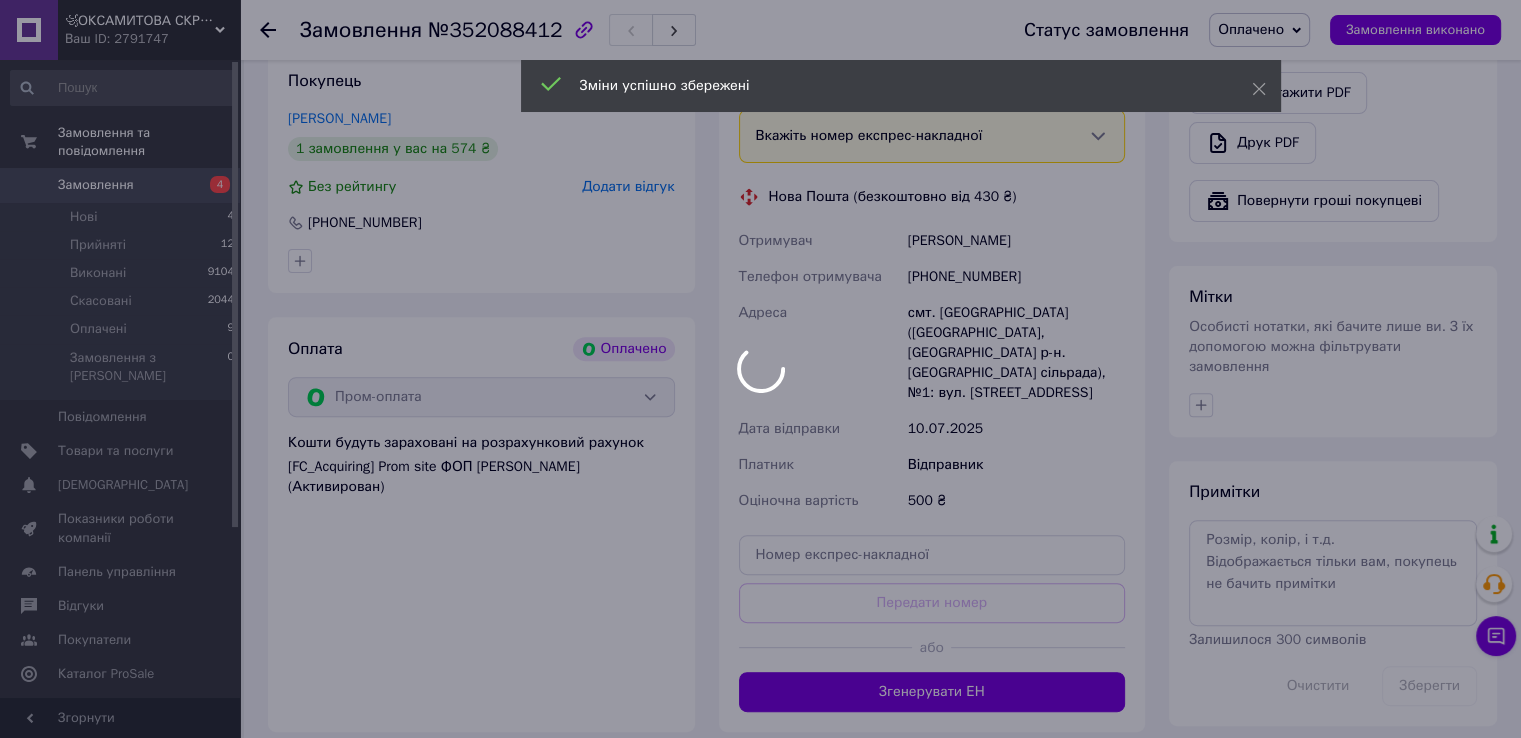 scroll, scrollTop: 700, scrollLeft: 0, axis: vertical 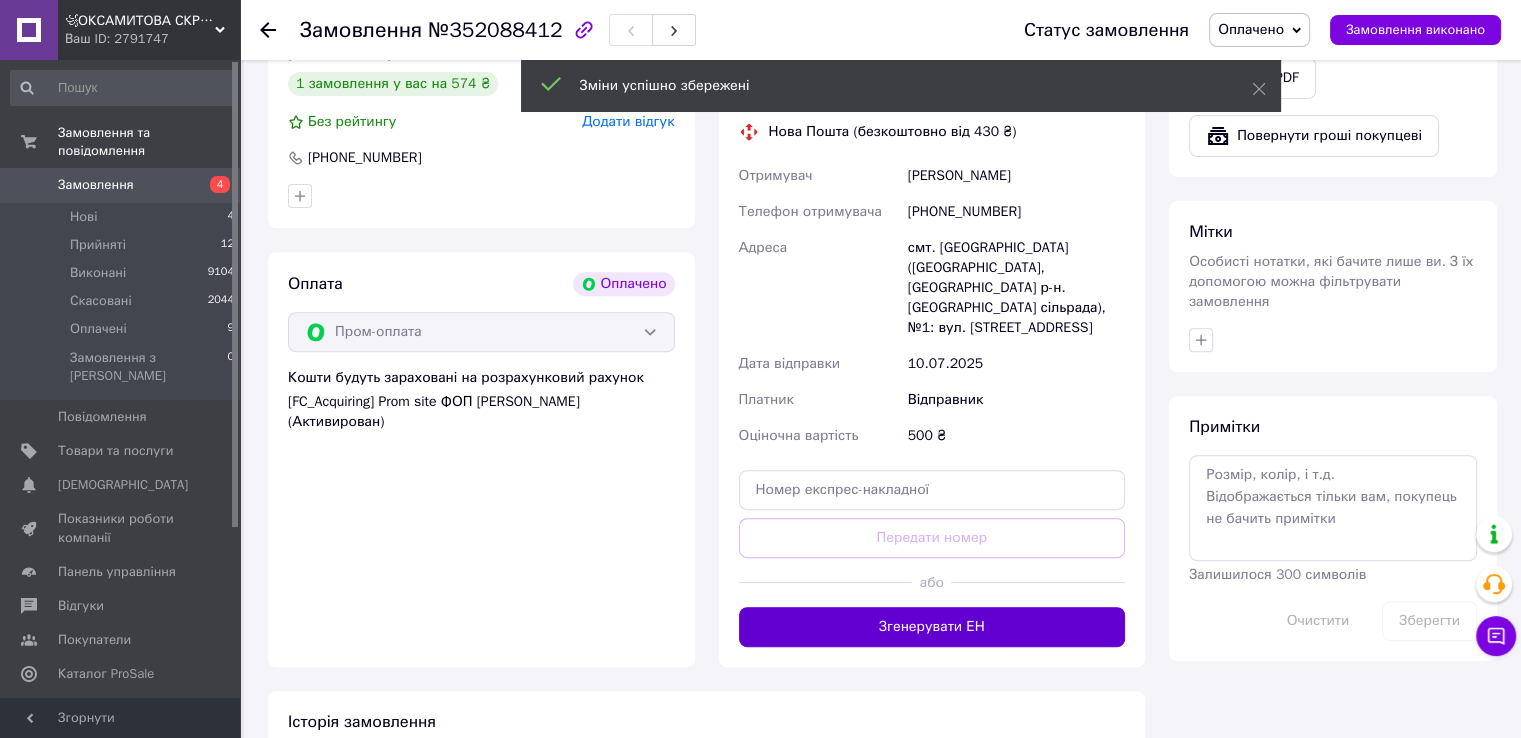 click on "Згенерувати ЕН" at bounding box center [932, 627] 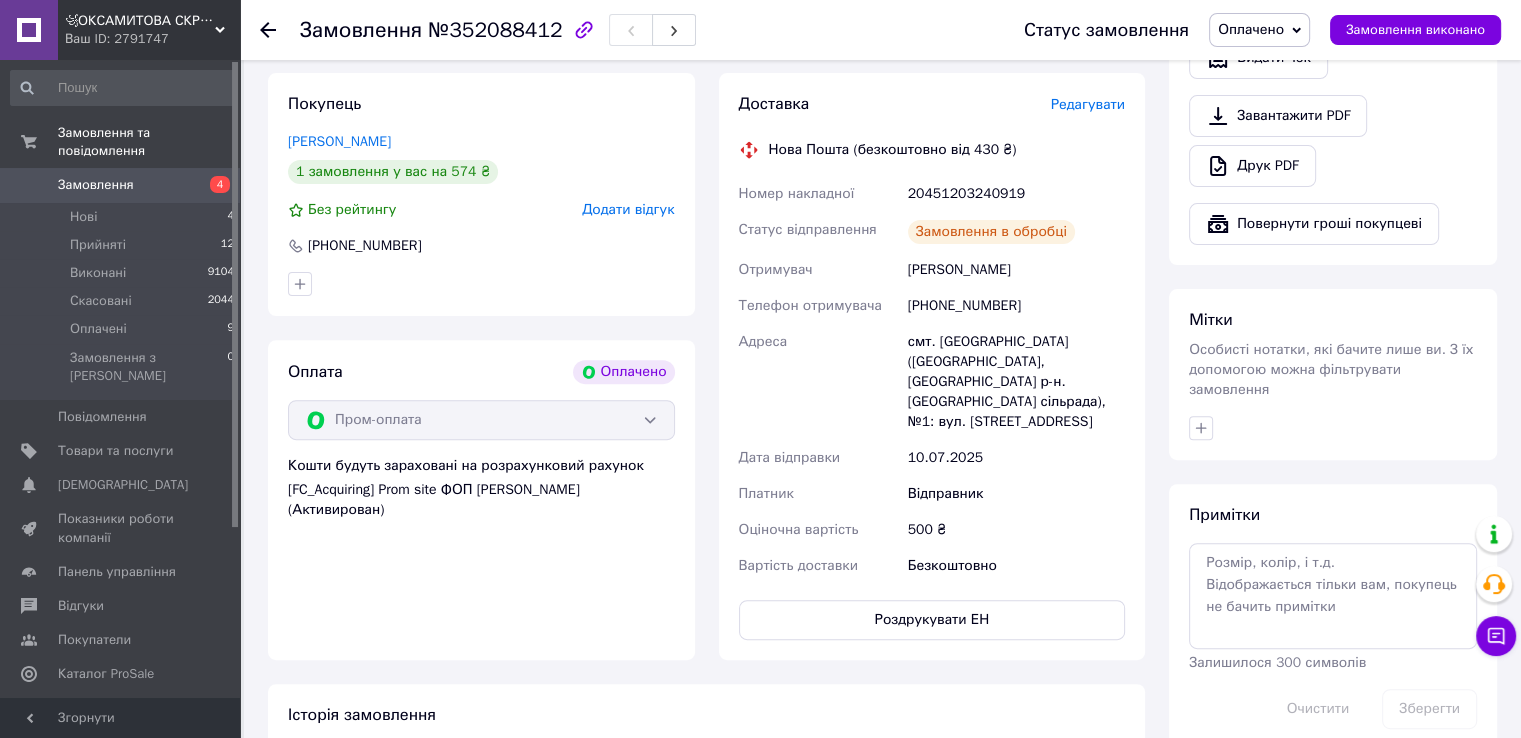 scroll, scrollTop: 600, scrollLeft: 0, axis: vertical 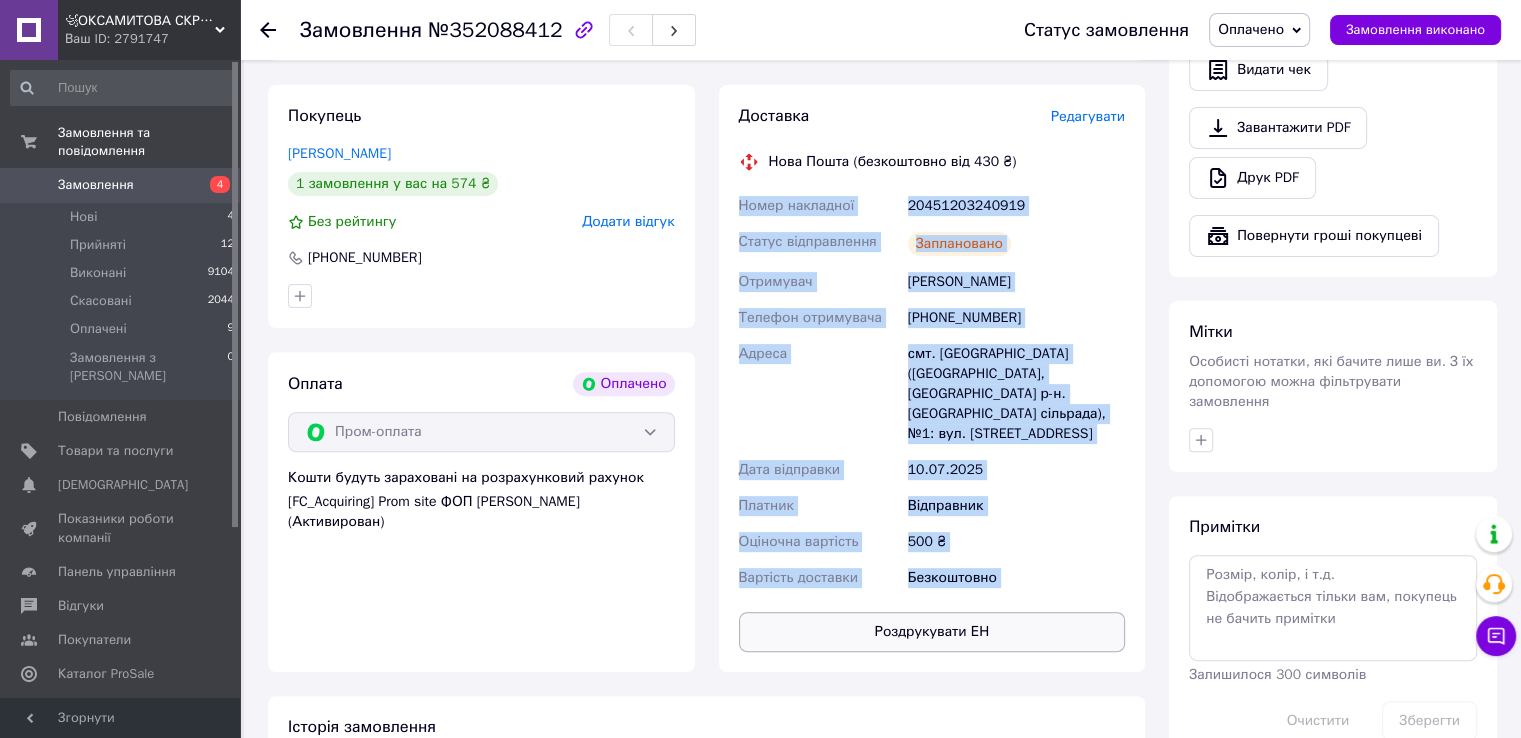 drag, startPoint x: 736, startPoint y: 201, endPoint x: 1031, endPoint y: 401, distance: 356.40567 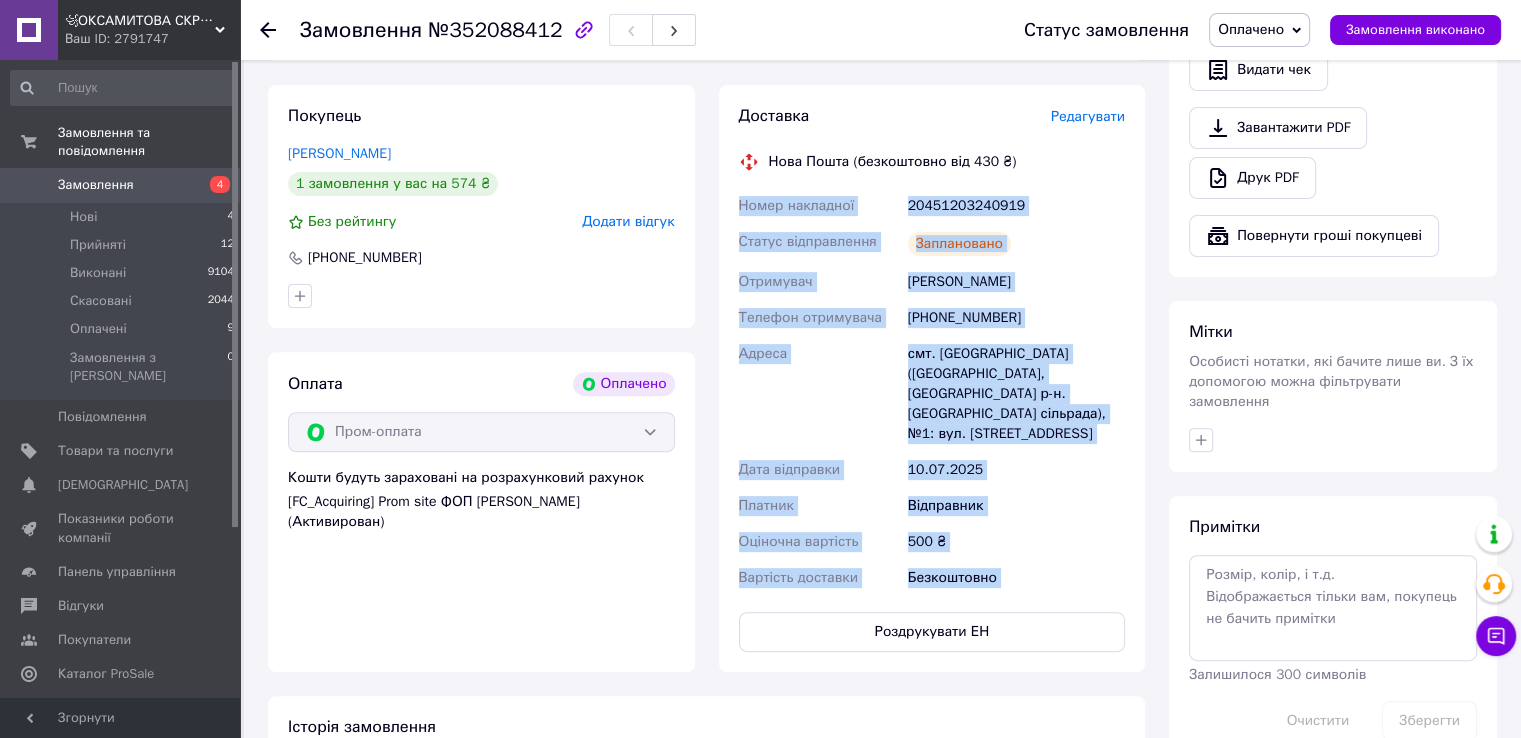 copy on "Номер накладної 20451203240919 Статус відправлення Заплановано Отримувач Бистревська Оксана Телефон отримувача +380977129985 Адреса смт. Голованівськ (Кіровоградська обл., Голованівський р-н. Голованівська сільрада), №1: вул. Соборна, 69 Дата відправки 10.07.2025 Платник Відправник Оціночна вартість 500 ₴ Вартість доставки Безкоштовно Роздрукувати ЕН Платник Відправник Отримувач Прізвище отримувача Ім'я отримувача По батькові отримувача Телефон отримувача Тип доставки У відділенні Кур'єром В поштоматі Місто -- Не обрано -- Відділення №1: вул. Соборна, 69 Місце відправки Чернігів: №20 (до 30 кг на одне місце): вул. Шевченка, 112а Немає збігів. Спробуйте змінити умови пошуку Додати ще місце відправки Тип посилки Вантаж Документи Номер упаковки (не обов'язково) Оціночна вартість Дата відправки < 2025 > < Июль > Пн Вт Ср Чт Пт Сб Вс 30 1 2 3 4 5 6 7 8 9 10 11 12 13 14 15 16 17 18 19 20 21 22 23 24 25 26 27 28 29 30 31 1 2 3 4 5 6 7 8 9 10   Опис та додаткова інформація Вага, кг   * Довжина, см   * Ширина, см  ..." 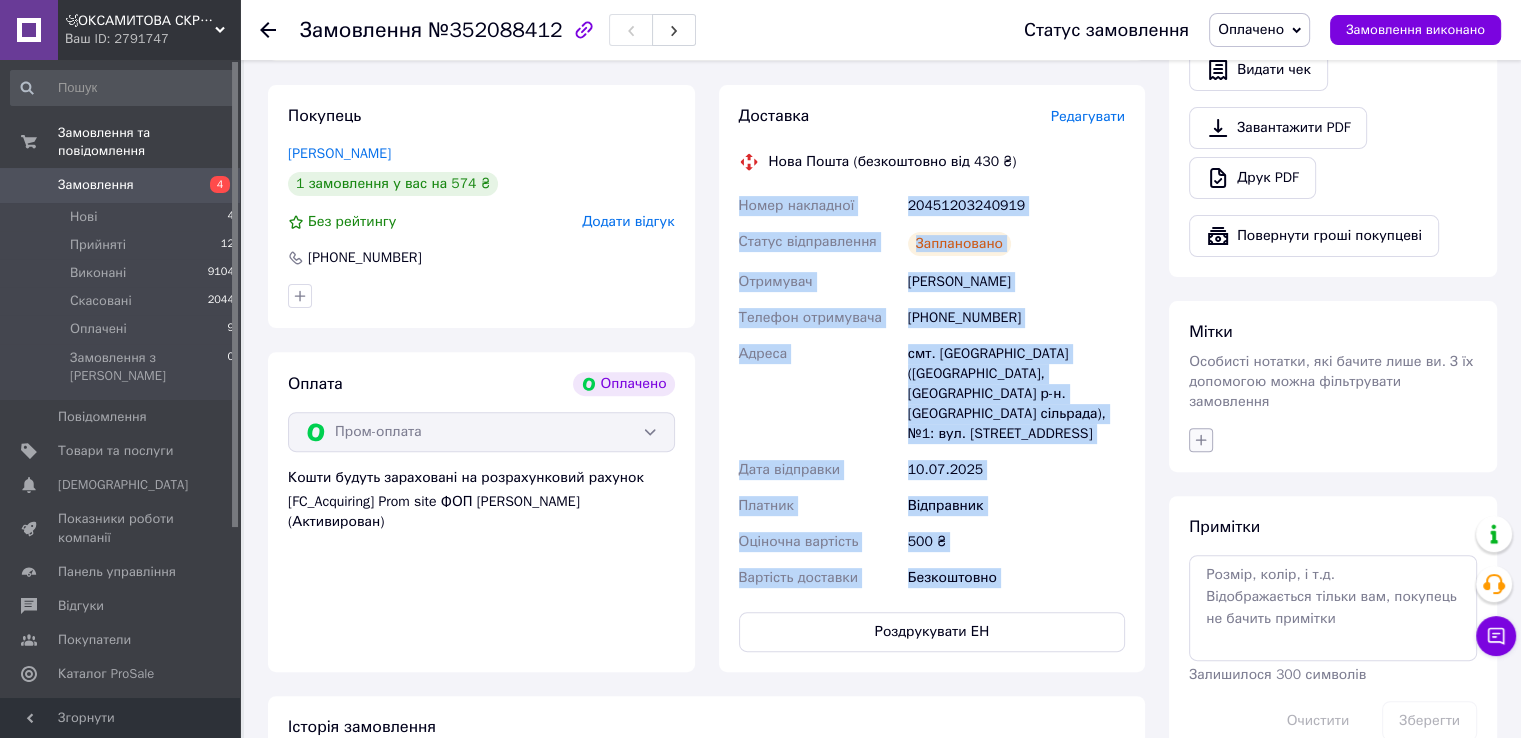 click 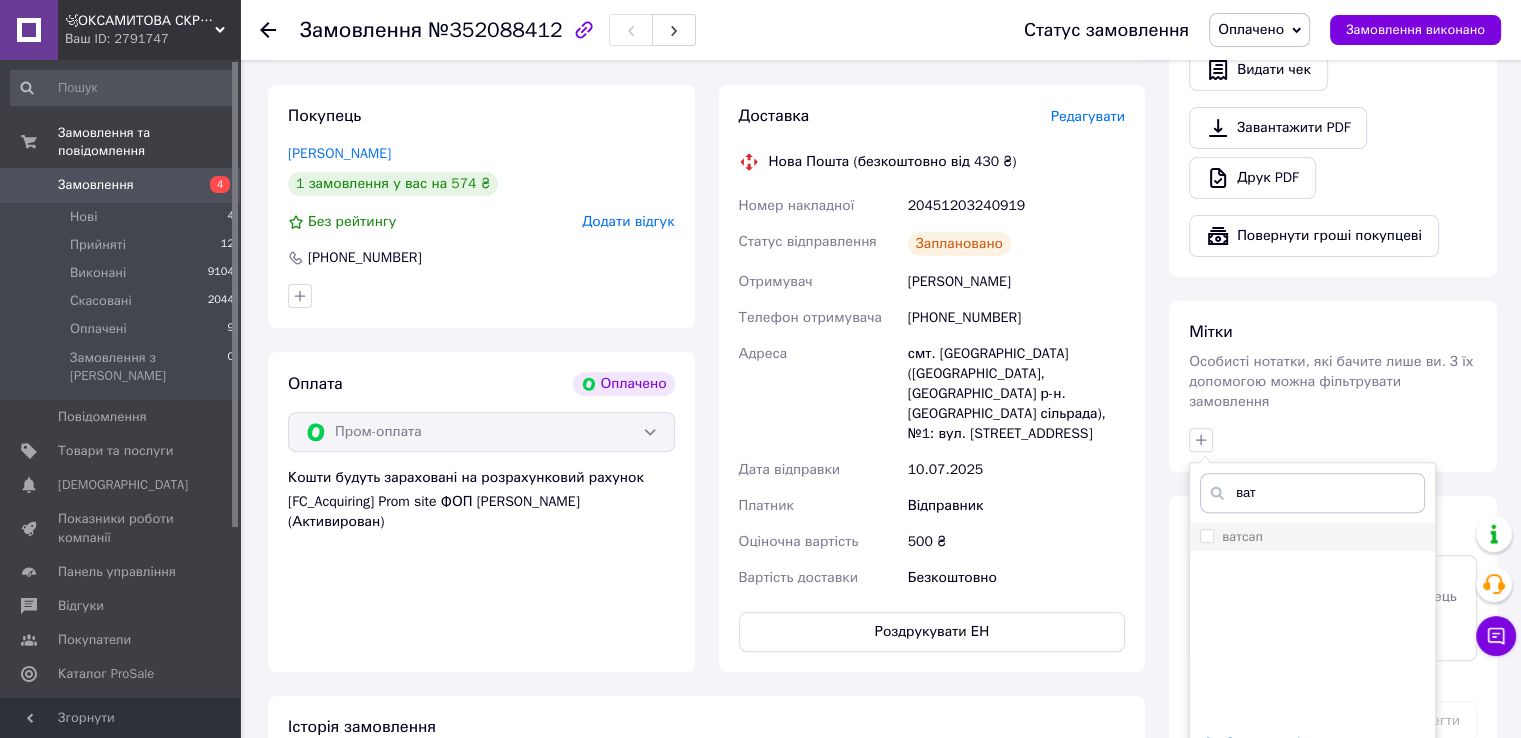 type on "ват" 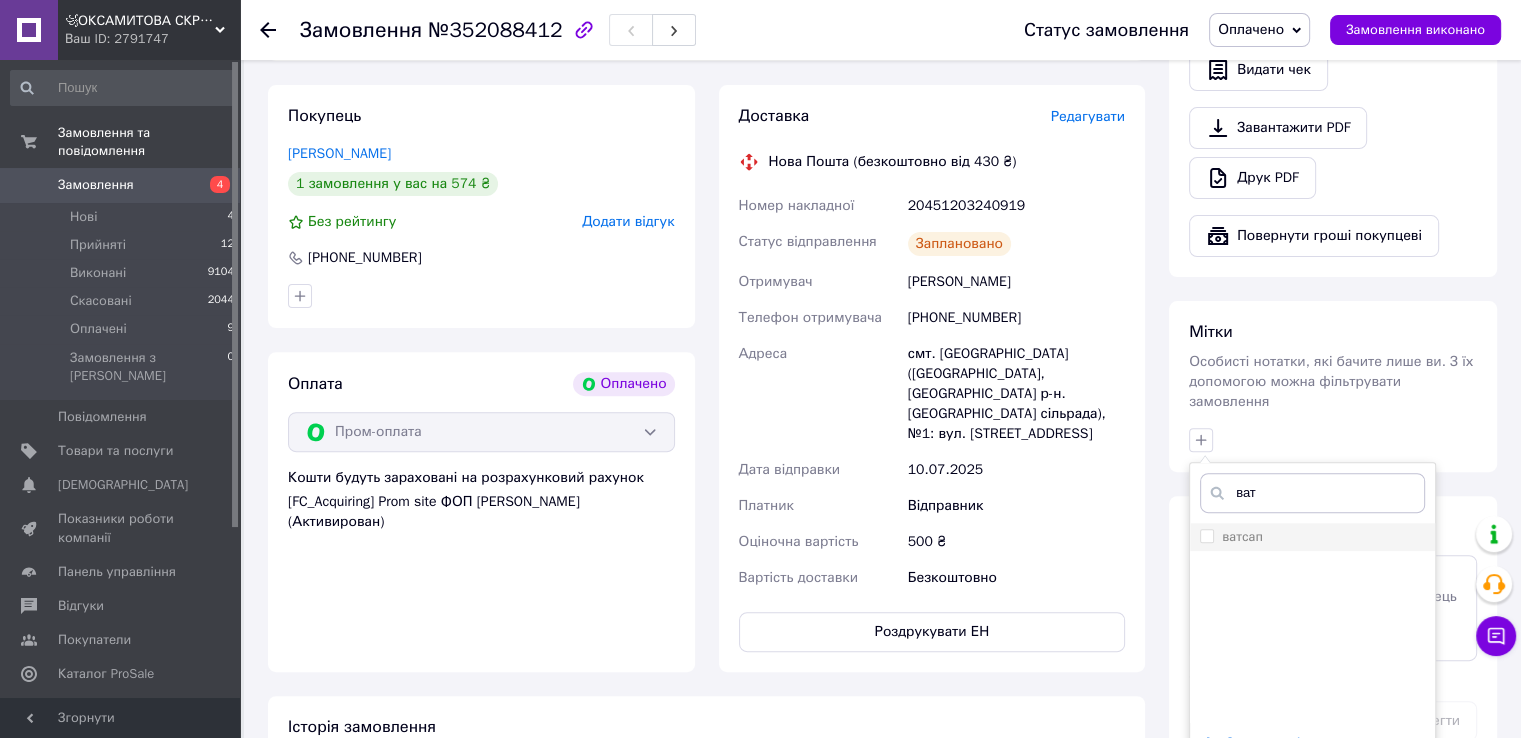 click on "ватсап" at bounding box center (1312, 537) 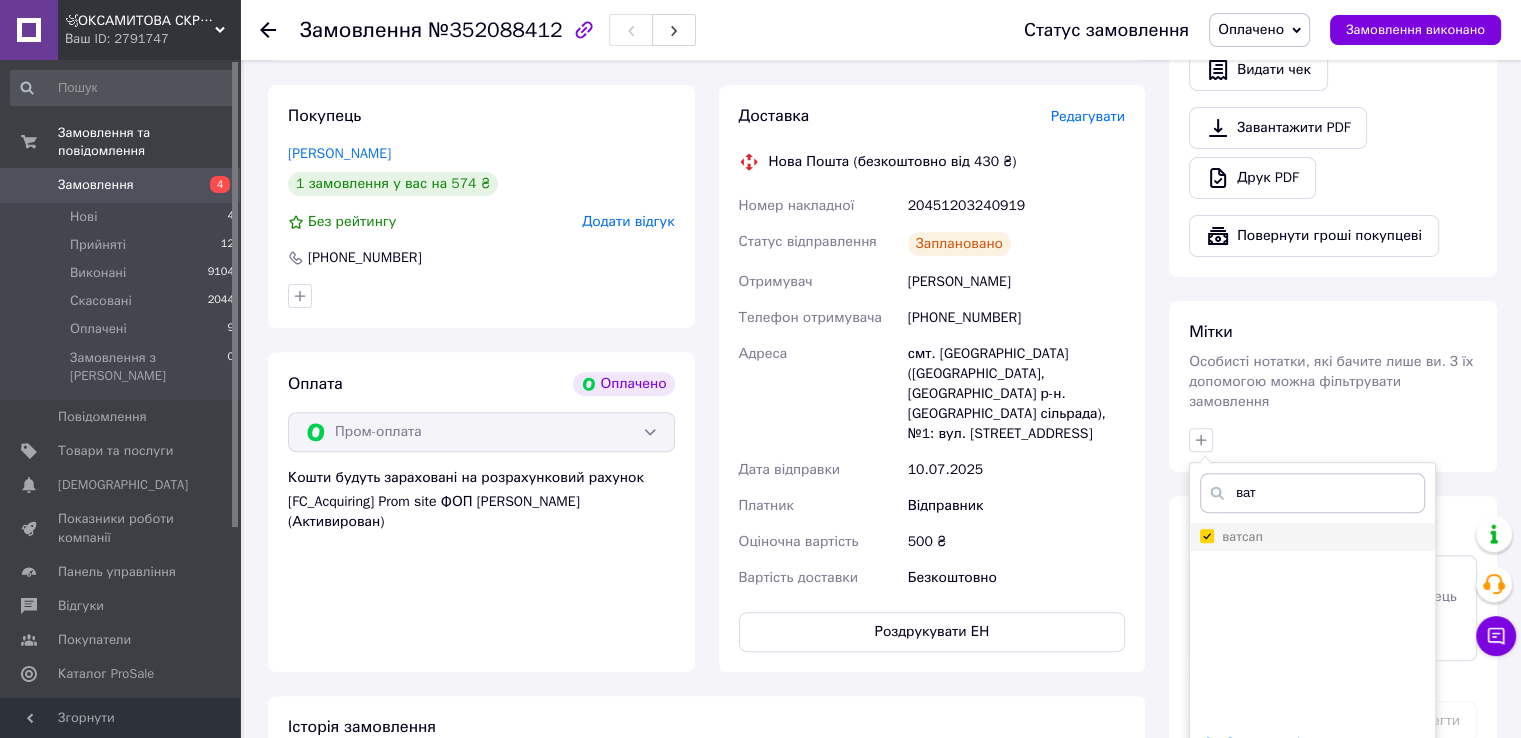checkbox on "true" 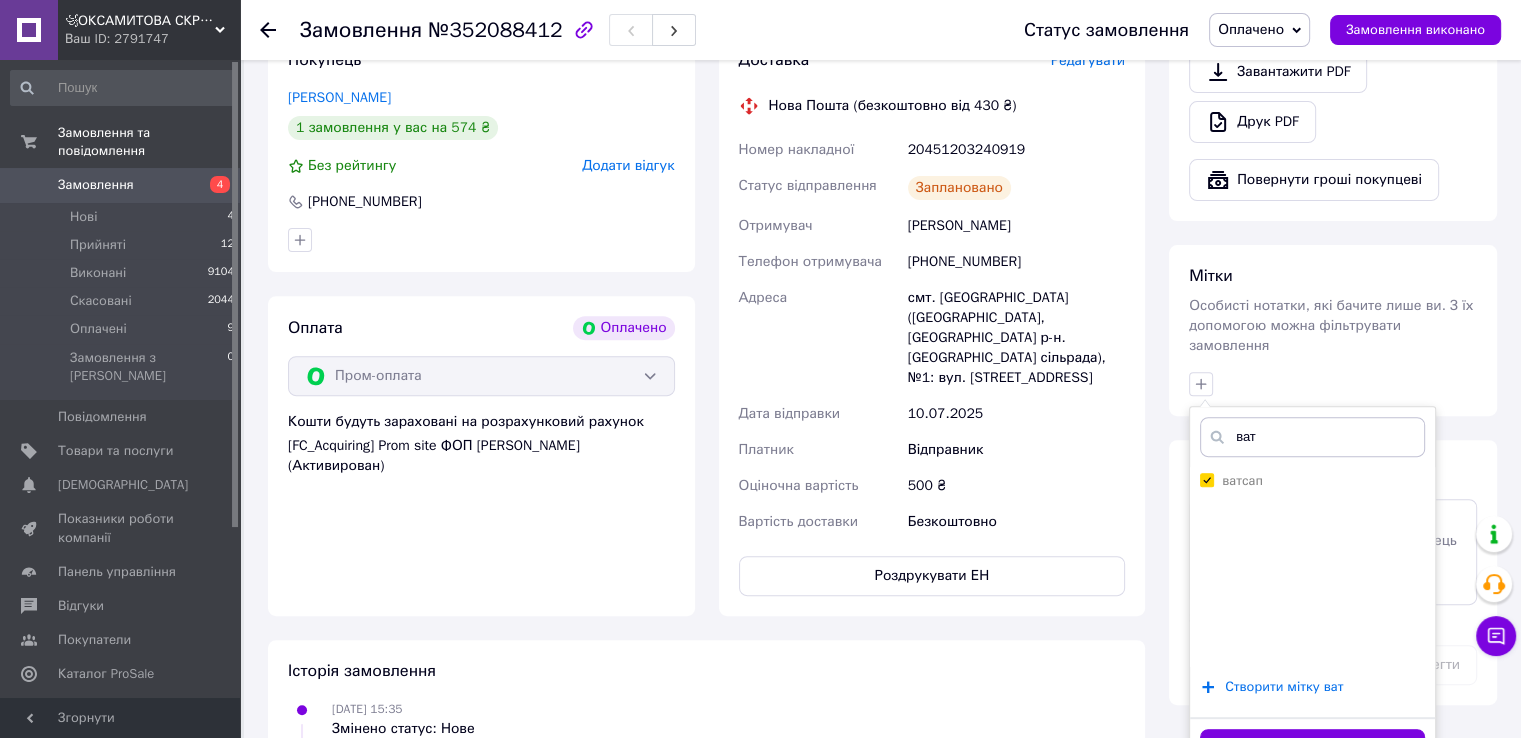 scroll, scrollTop: 700, scrollLeft: 0, axis: vertical 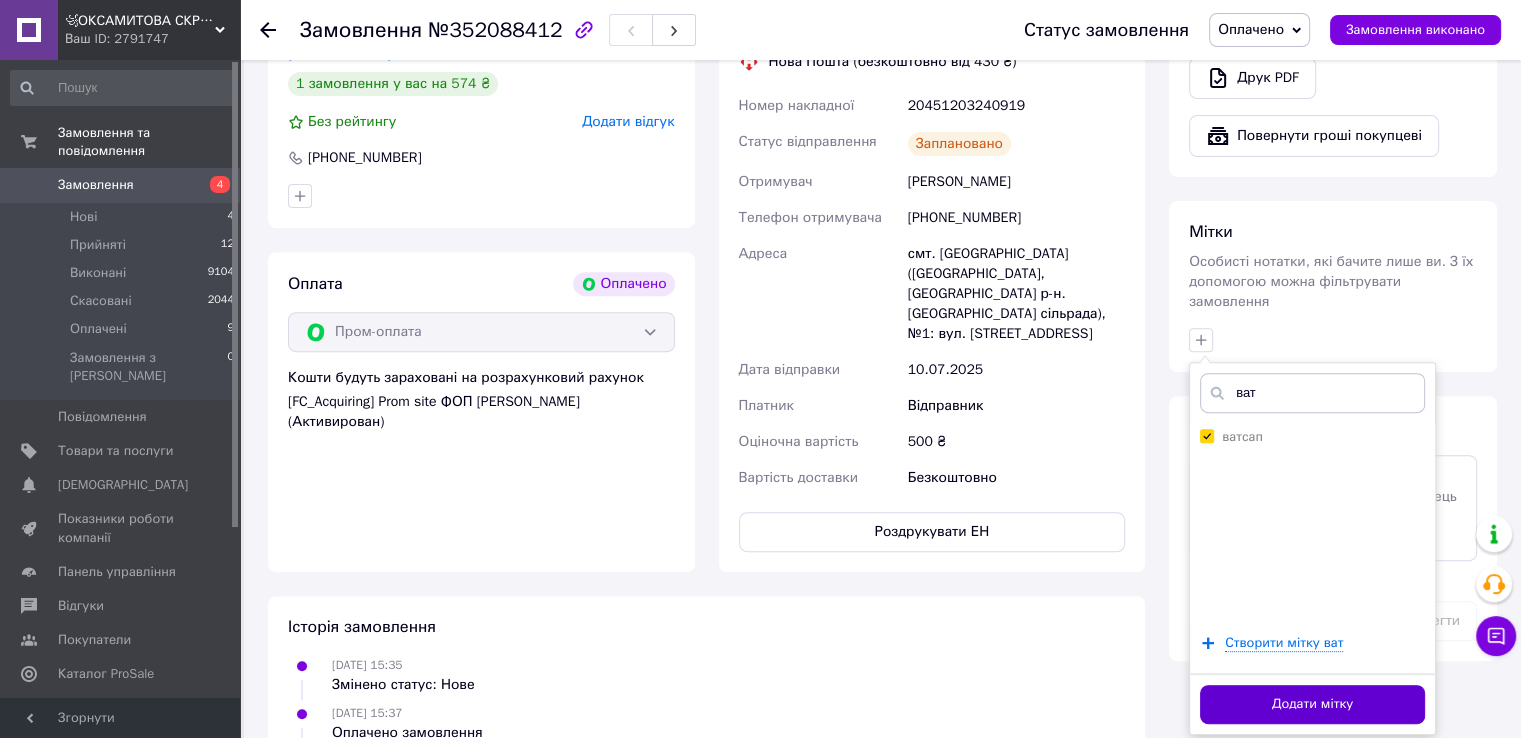 click on "Додати мітку" at bounding box center [1312, 704] 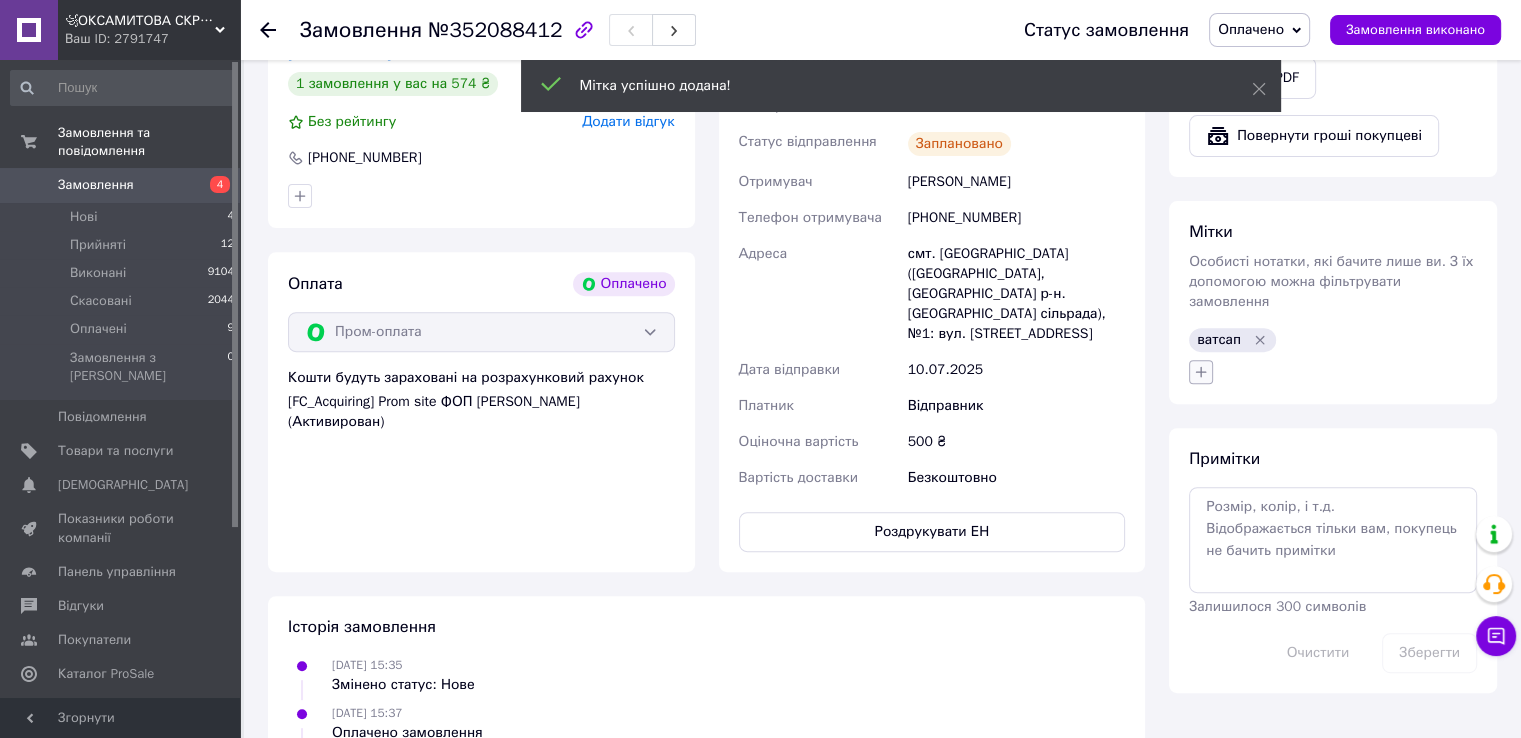 click 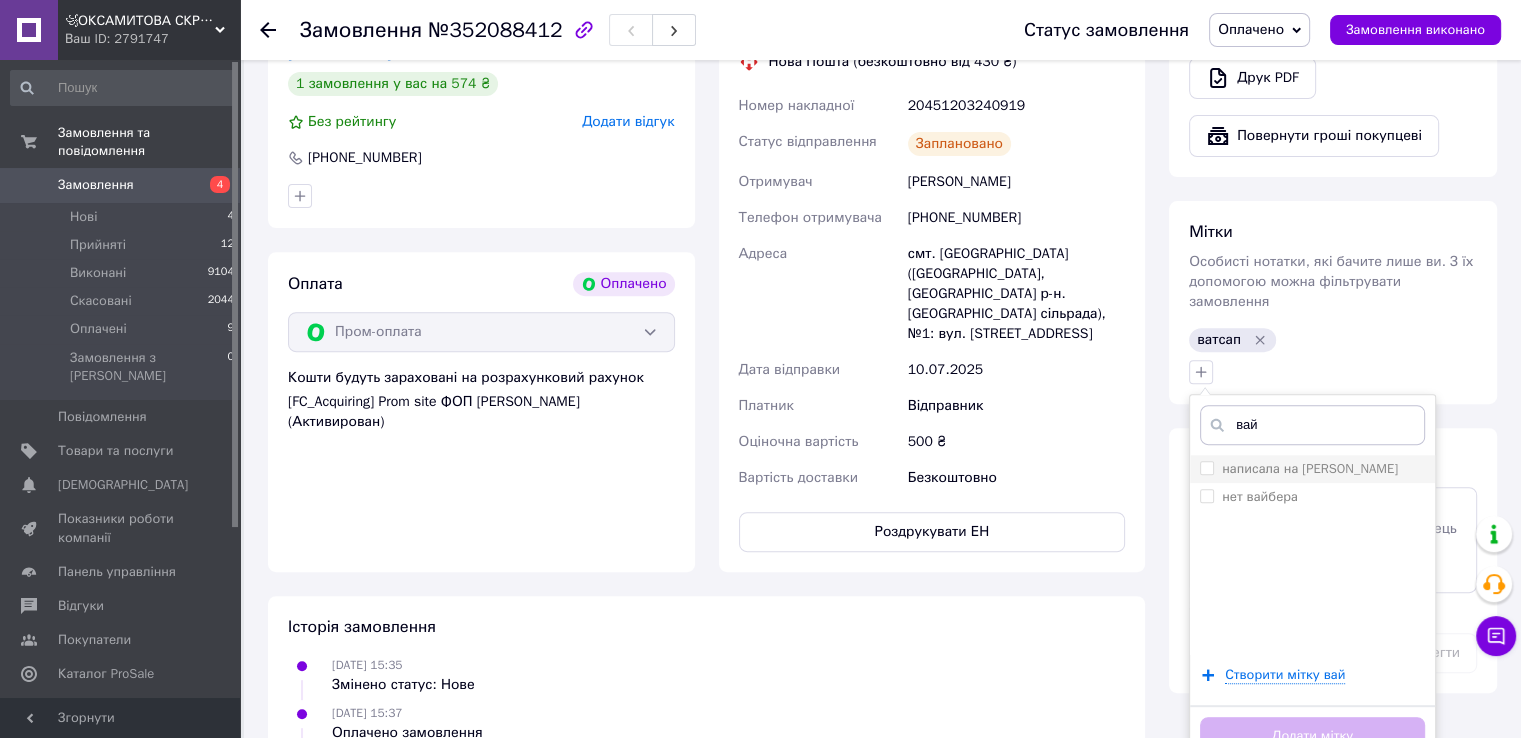 type on "вай" 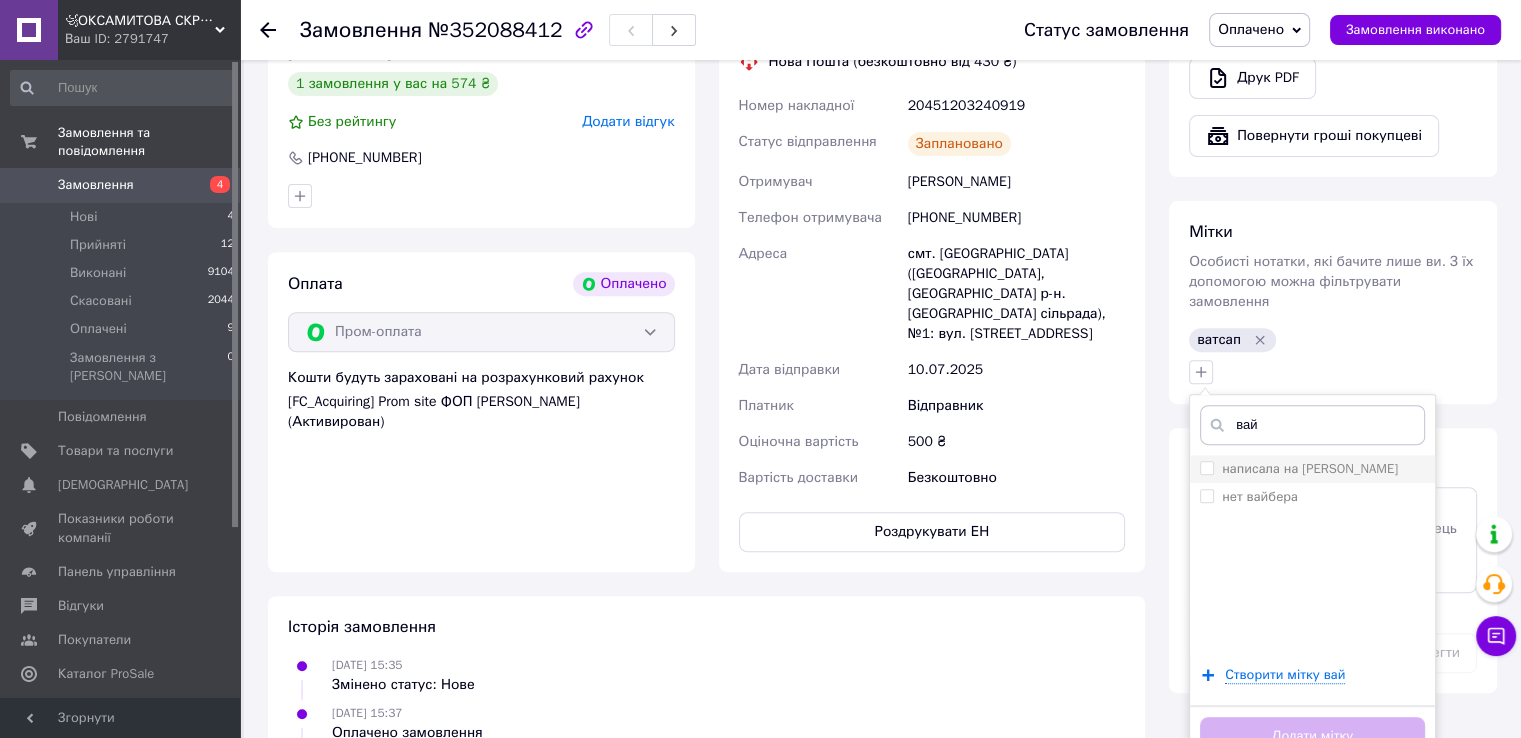 click on "написала на [PERSON_NAME]" at bounding box center (1310, 468) 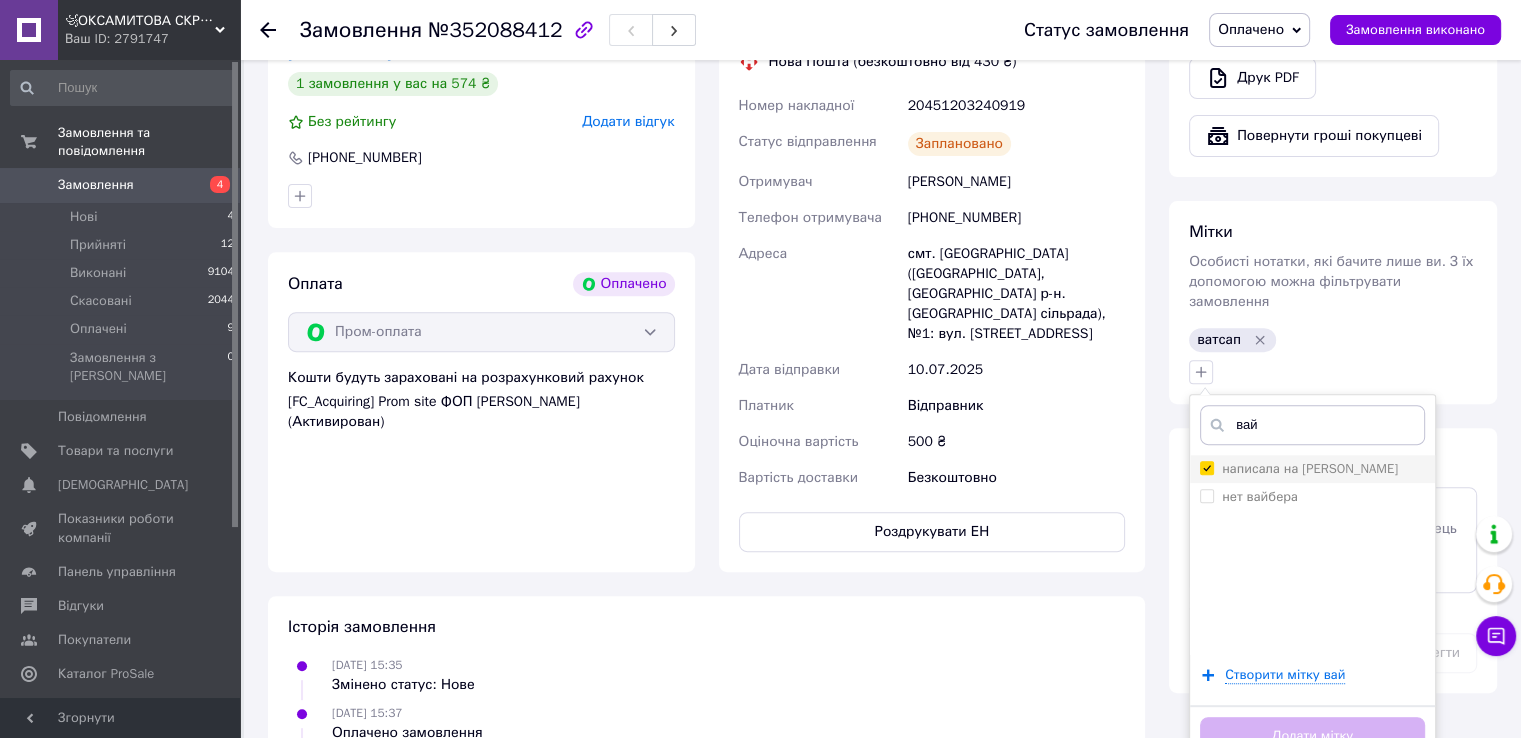 checkbox on "true" 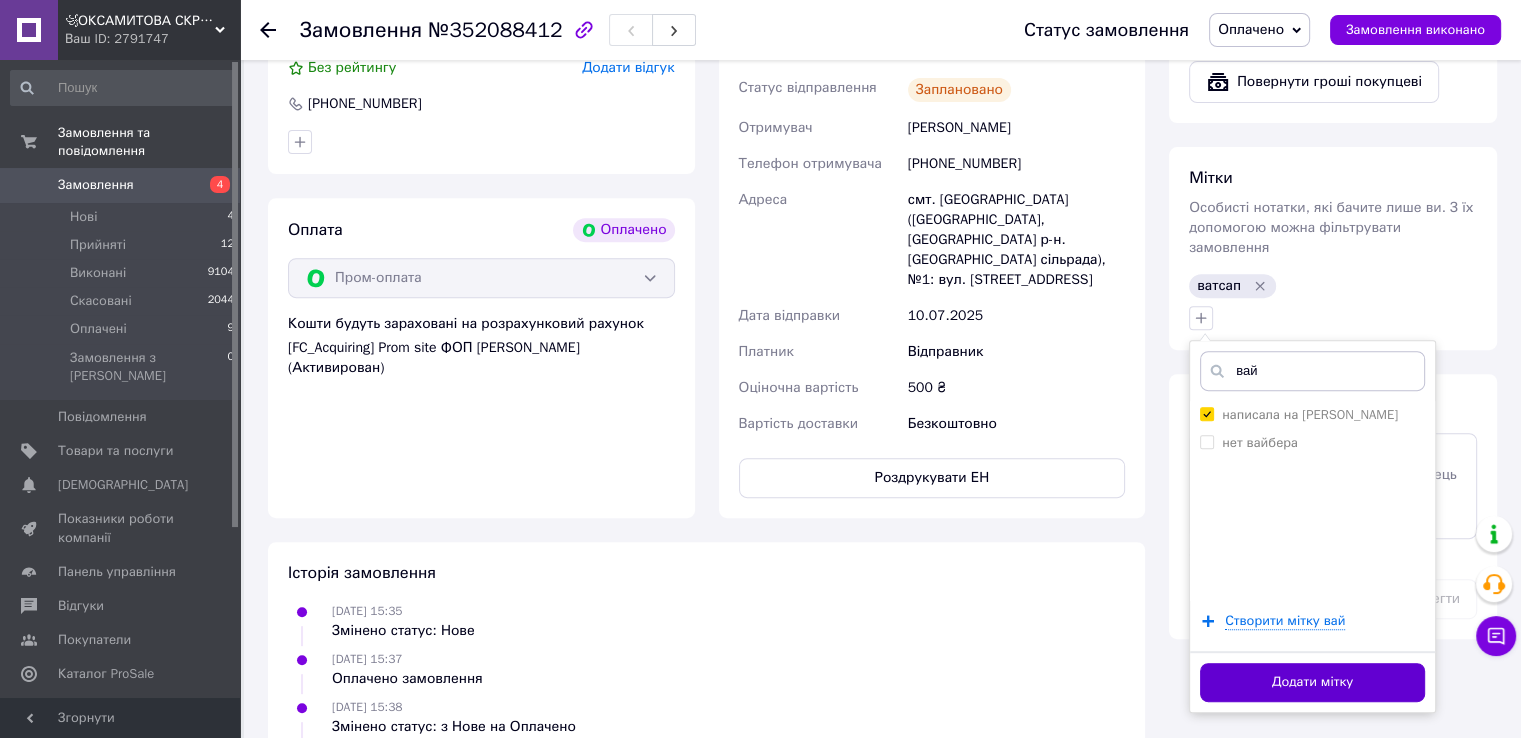 scroll, scrollTop: 800, scrollLeft: 0, axis: vertical 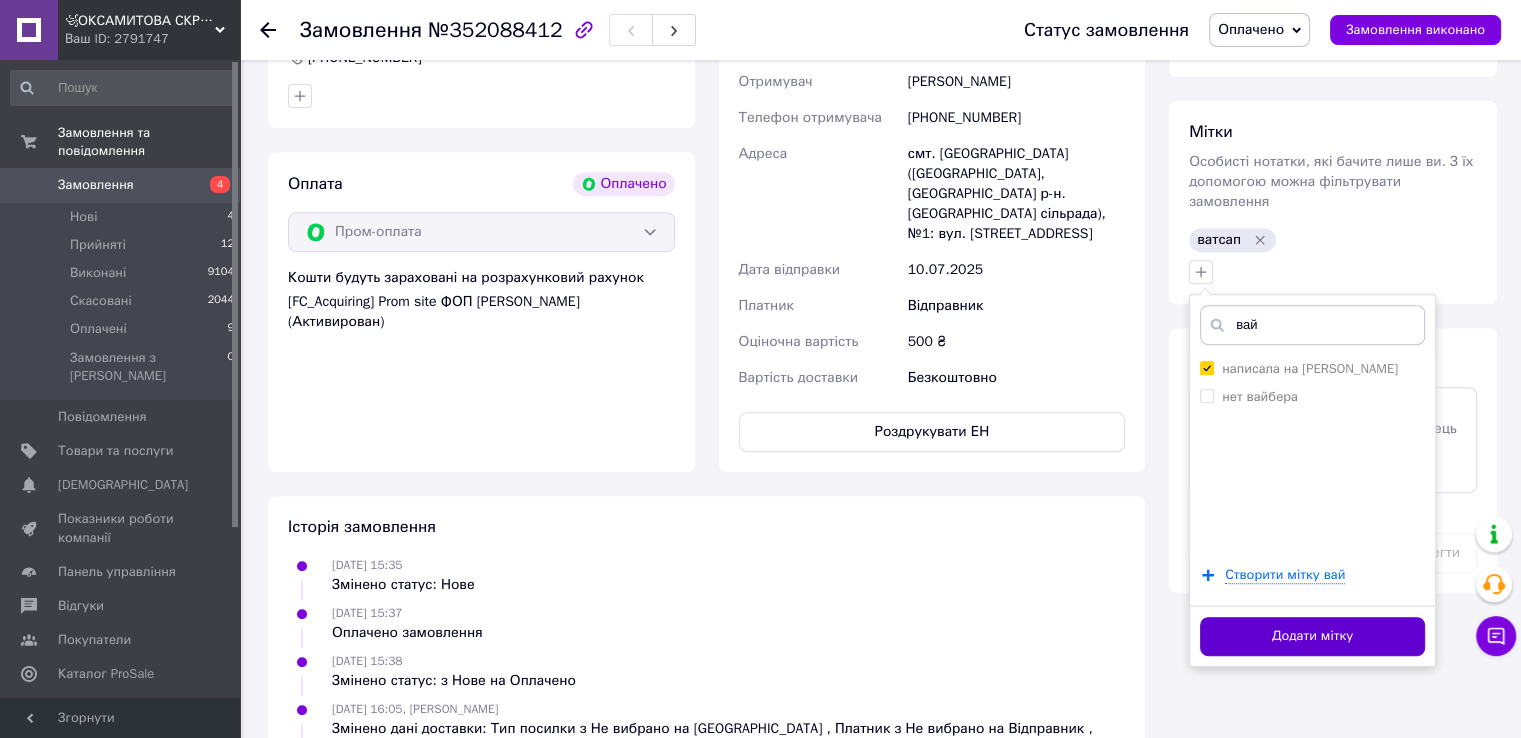 click on "Додати мітку" at bounding box center (1312, 636) 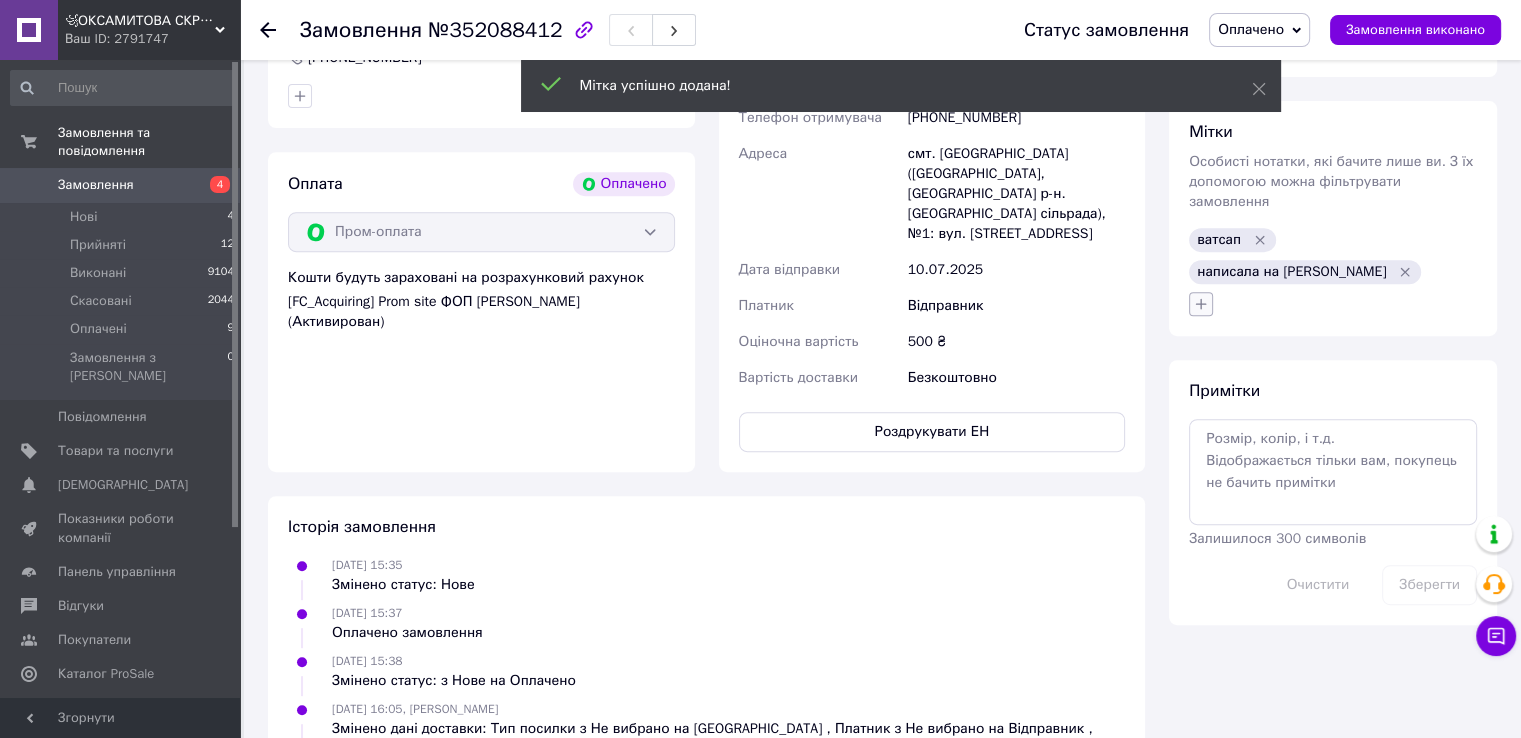 click 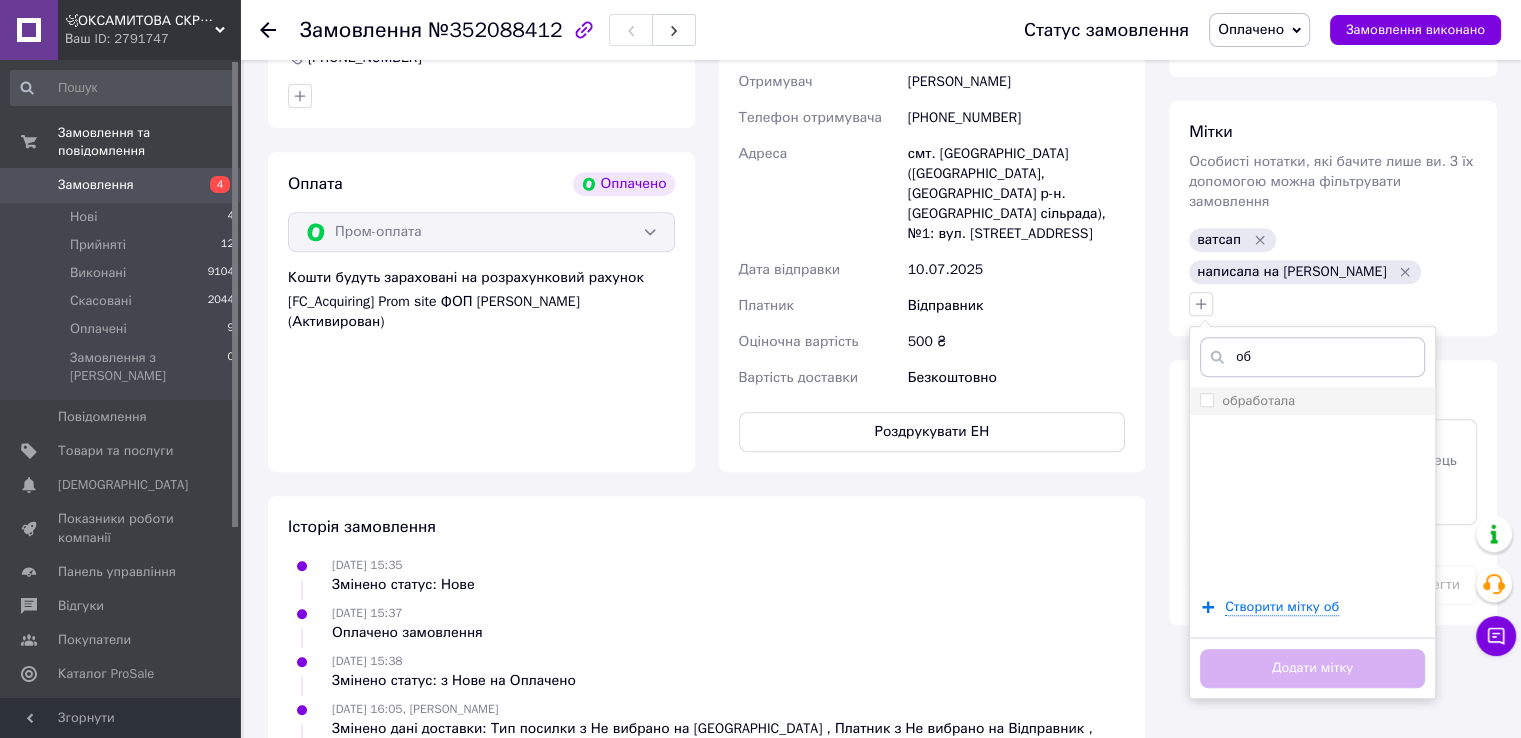 type on "об" 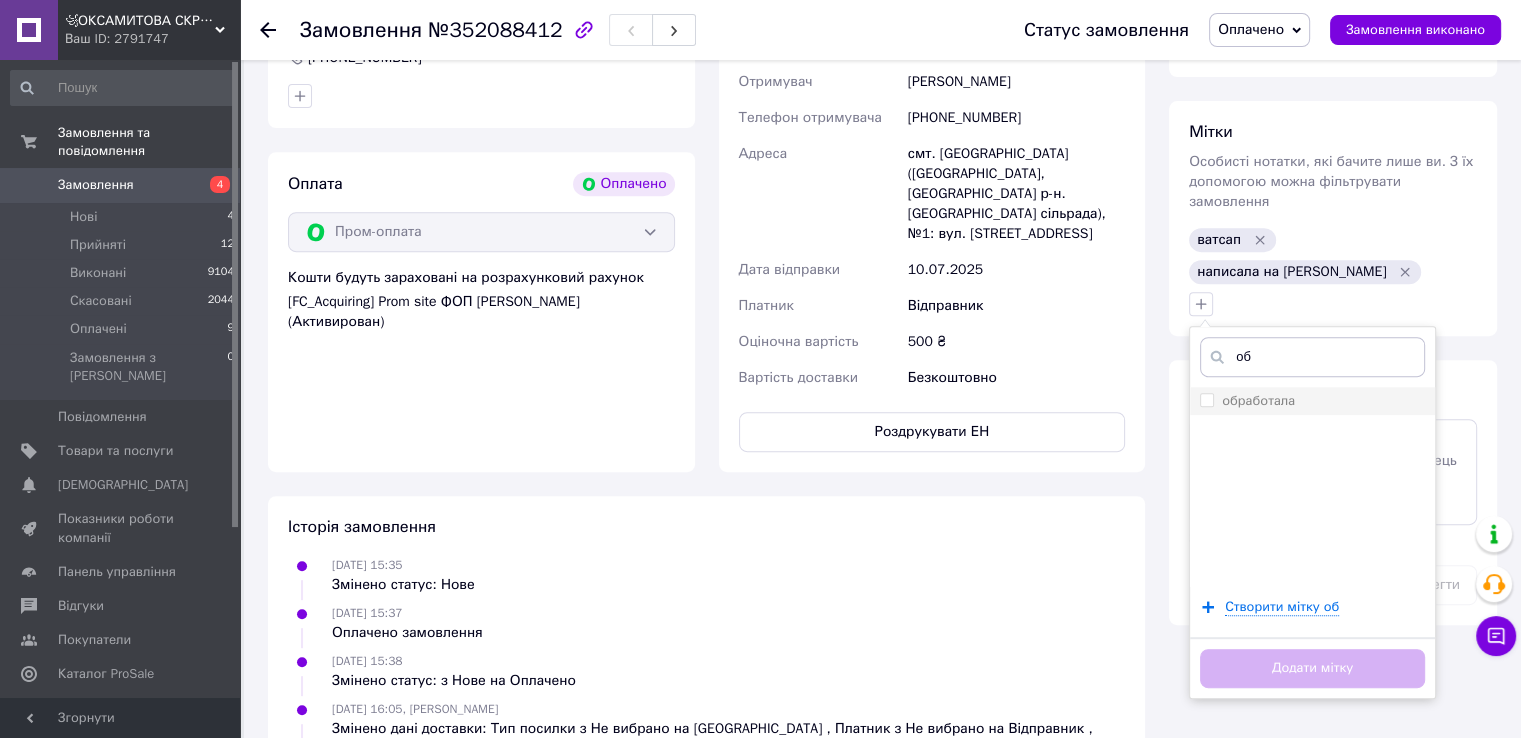 click on "обработала" at bounding box center [1258, 400] 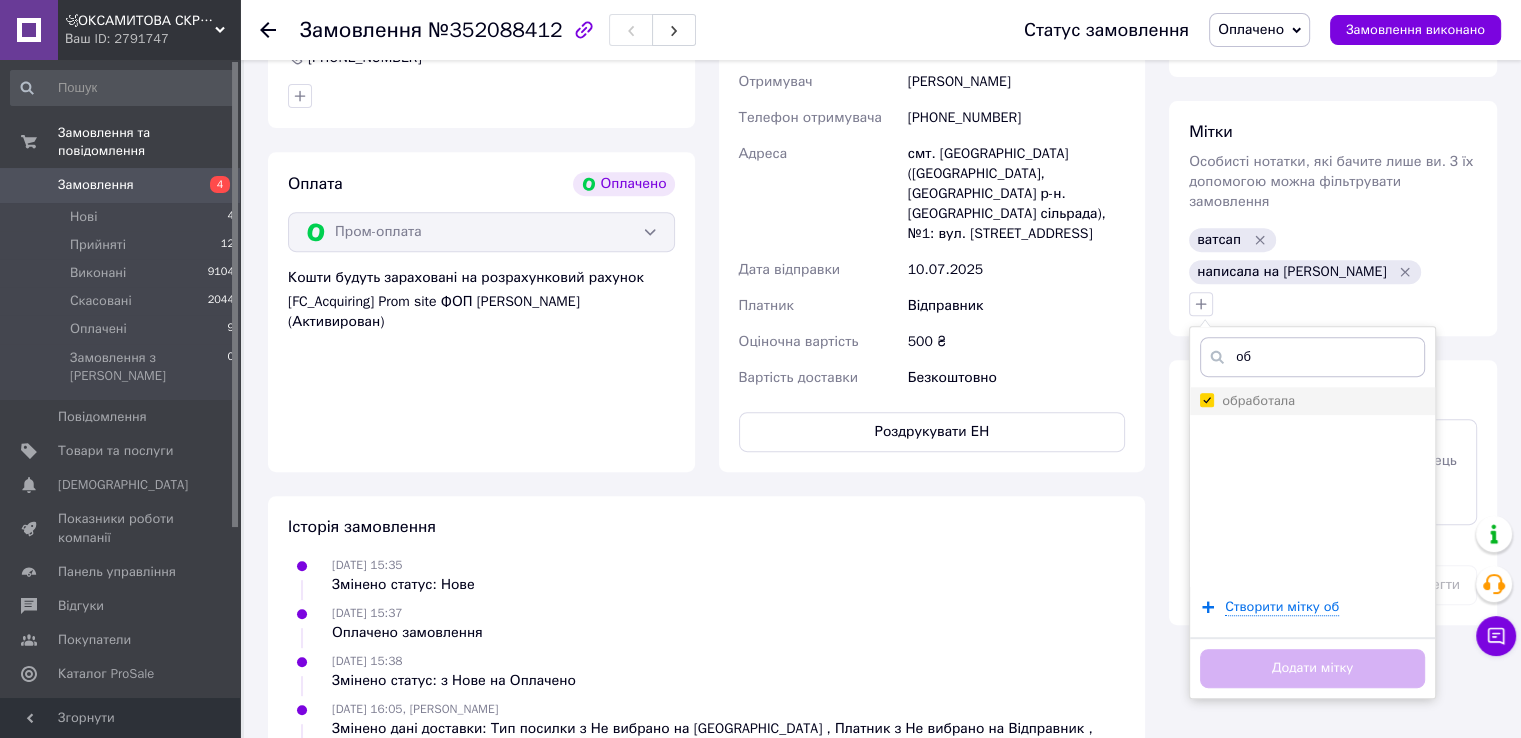 checkbox on "true" 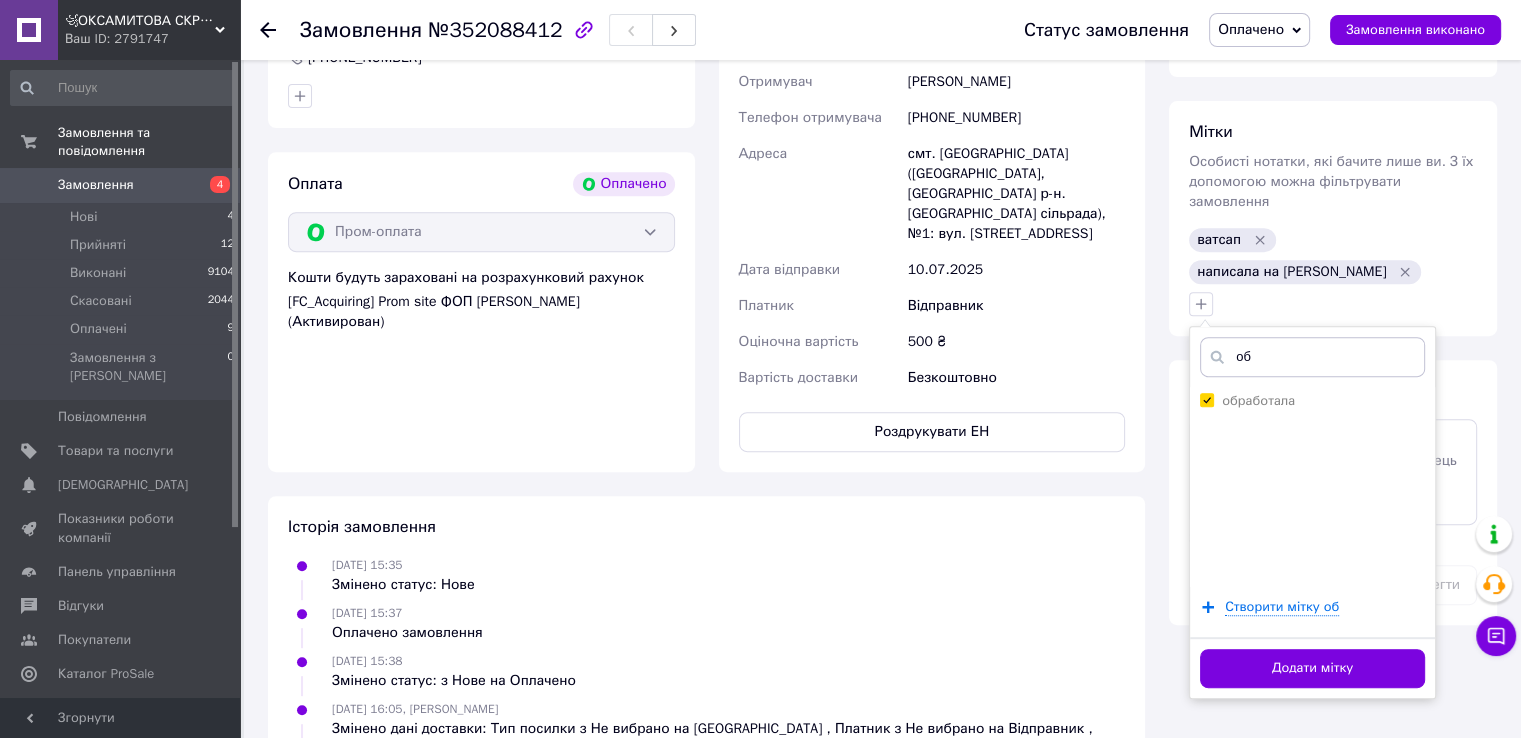 click on "Додати мітку" at bounding box center [1312, 668] 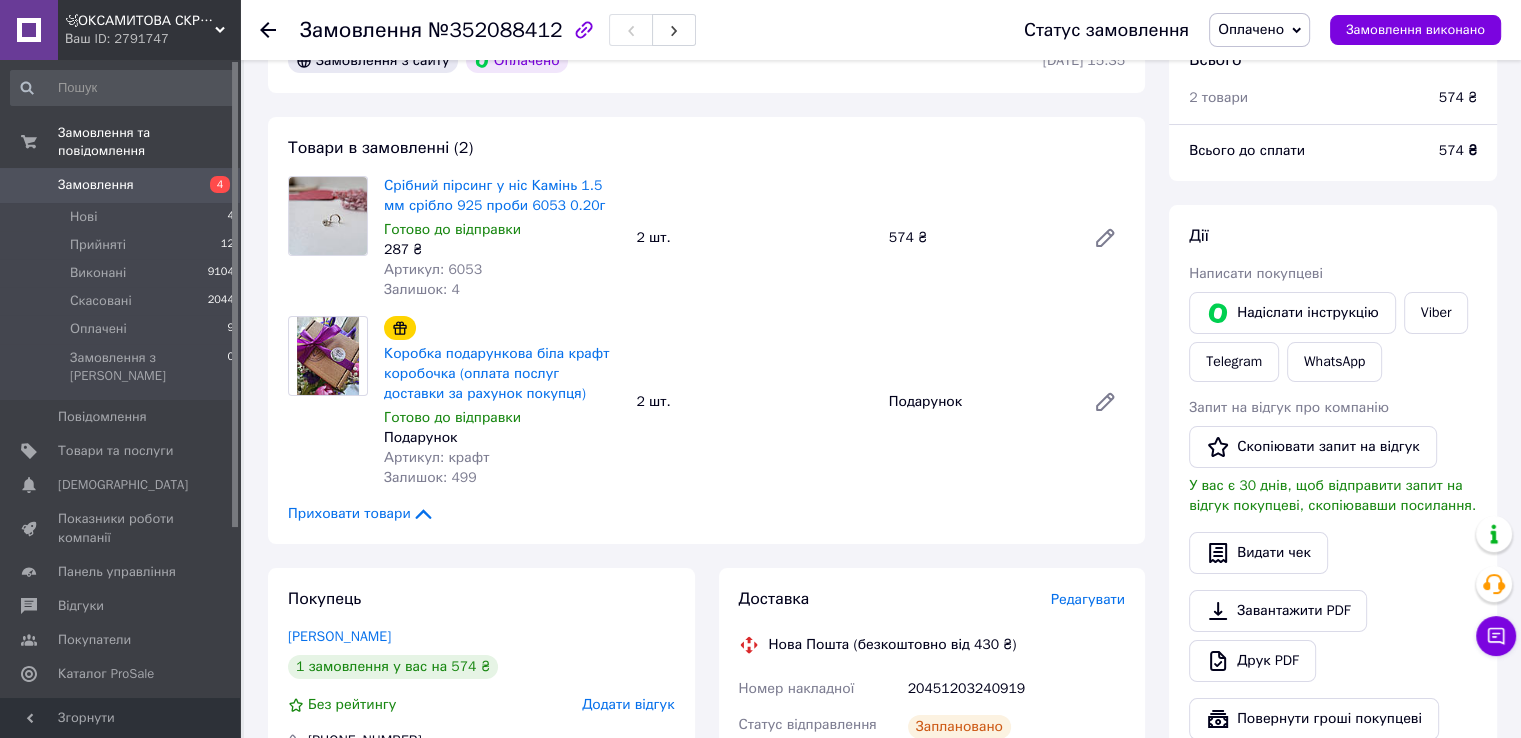 scroll, scrollTop: 300, scrollLeft: 0, axis: vertical 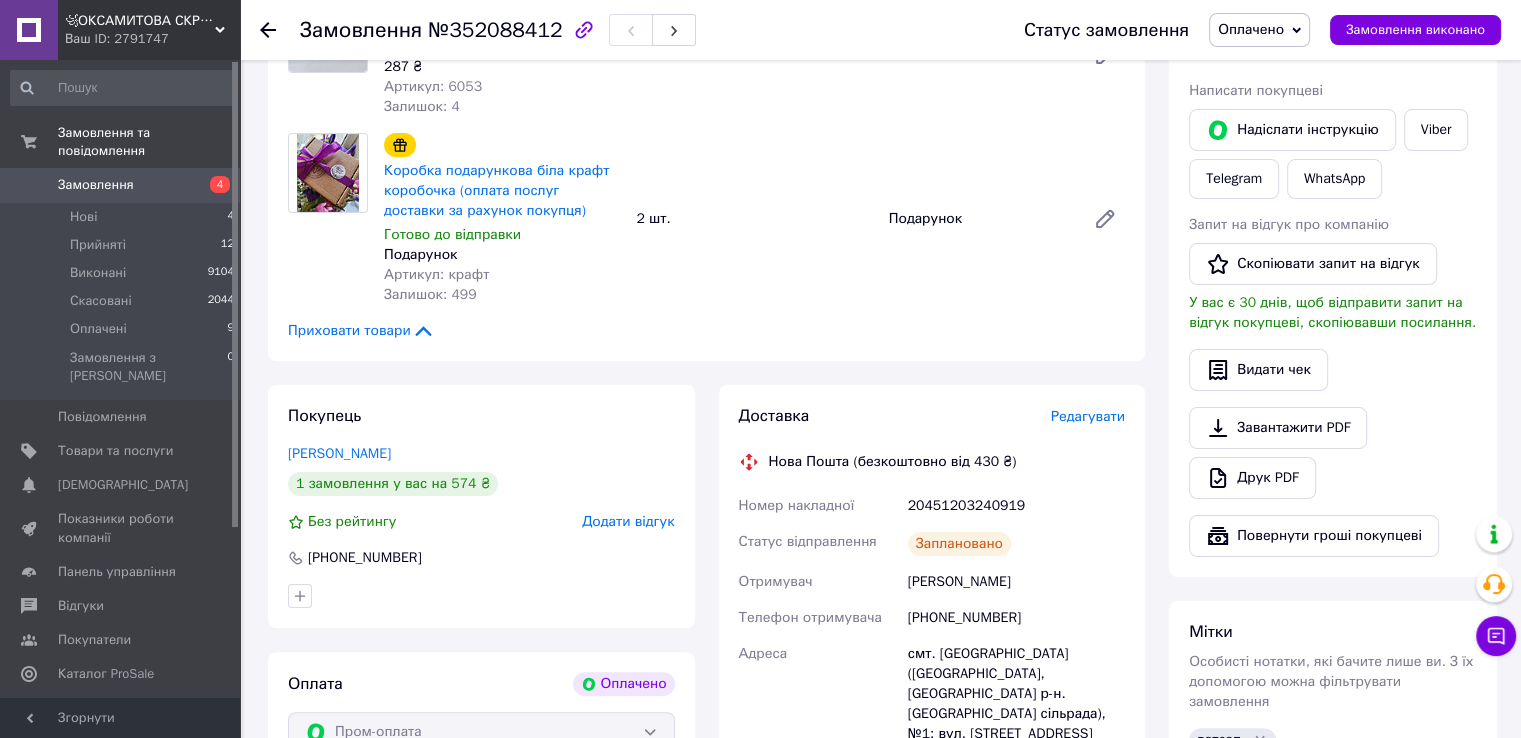 click 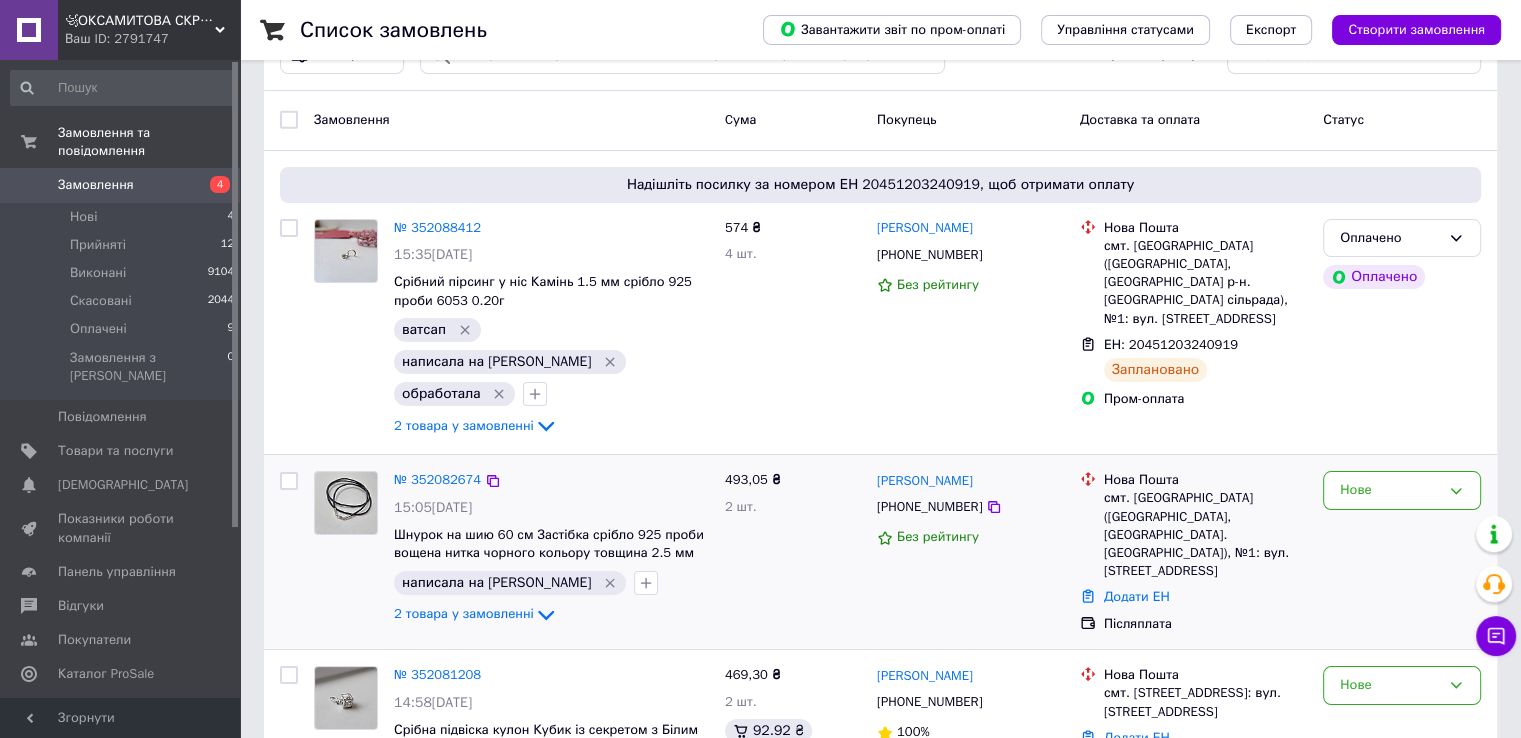 scroll, scrollTop: 100, scrollLeft: 0, axis: vertical 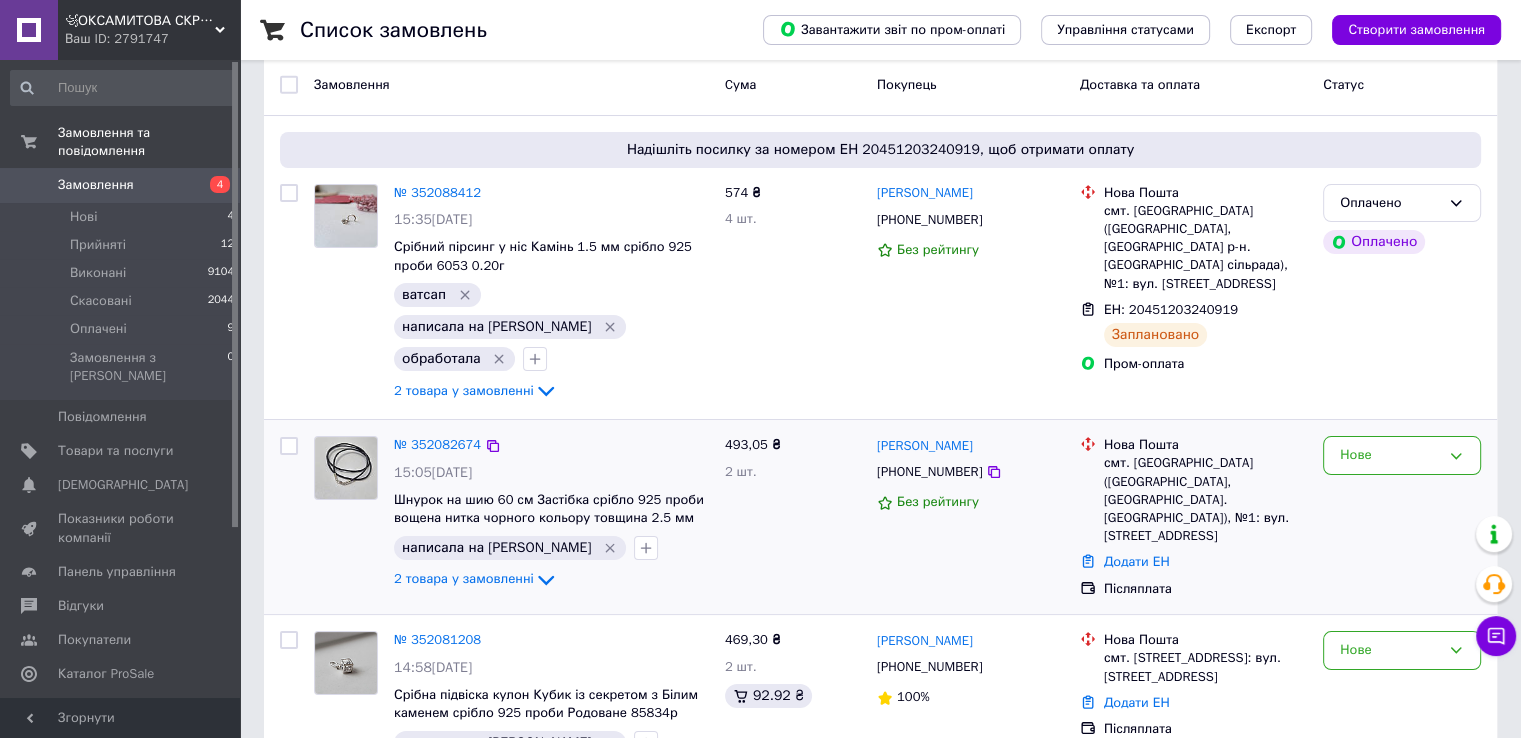 click at bounding box center (646, 548) 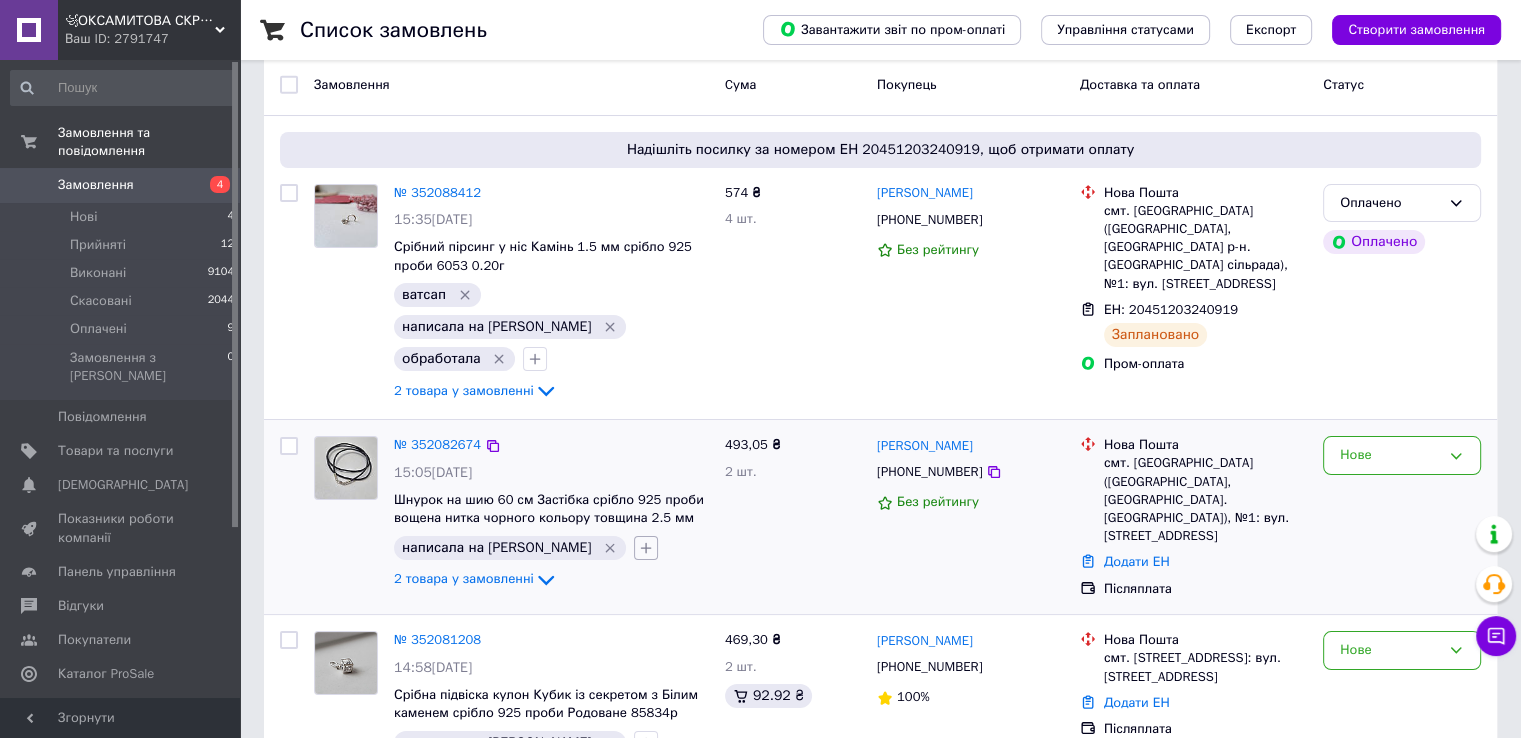 click at bounding box center [646, 548] 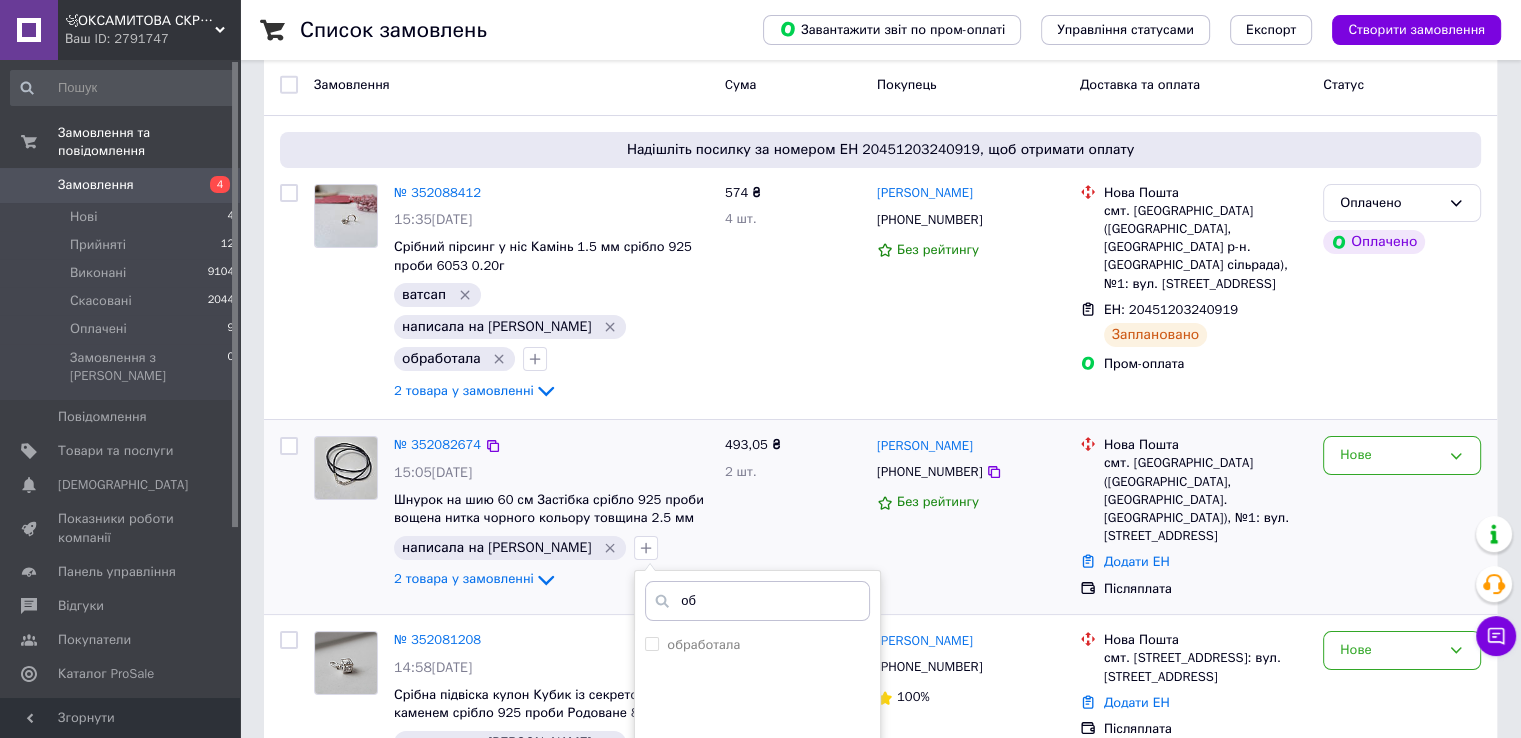 type on "об" 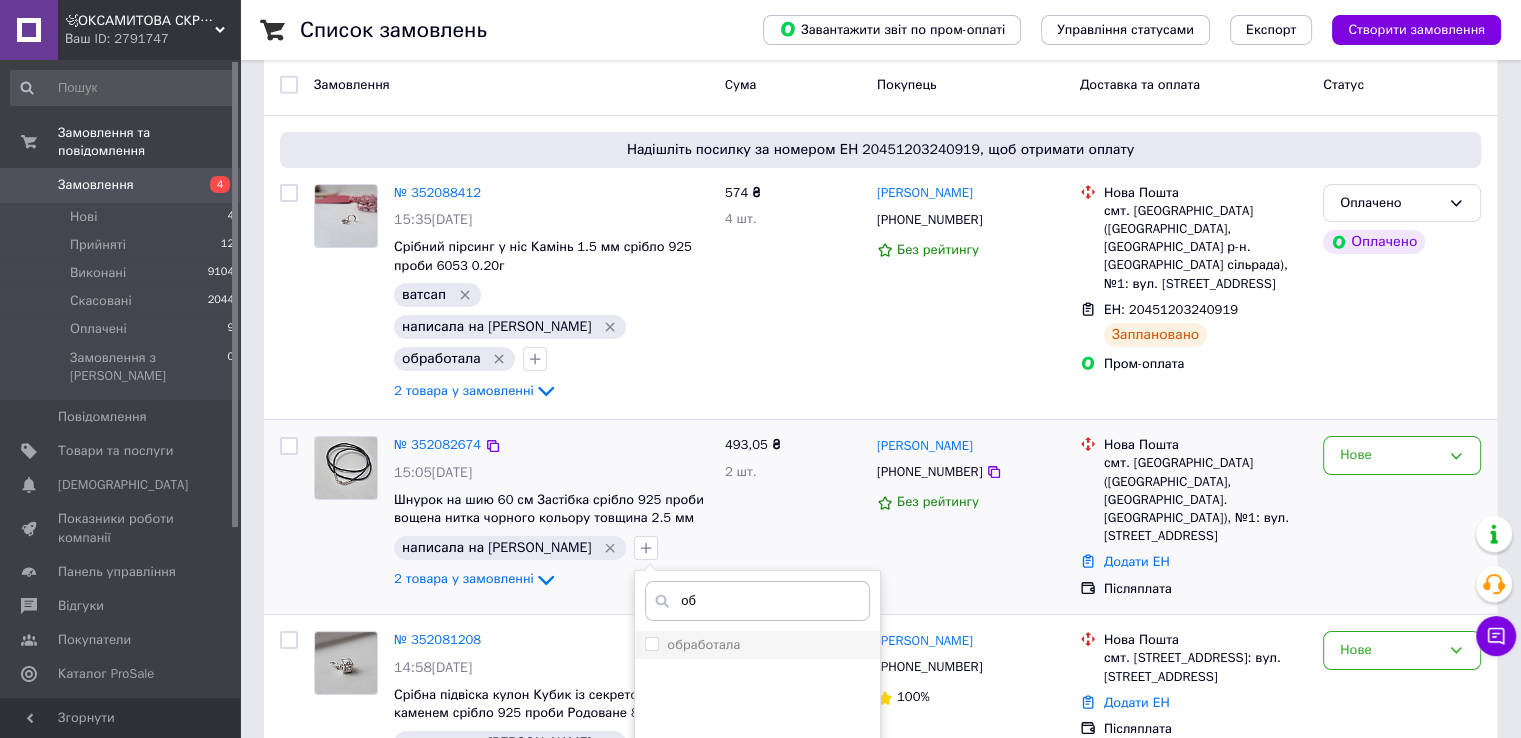 click on "обработала" at bounding box center (703, 644) 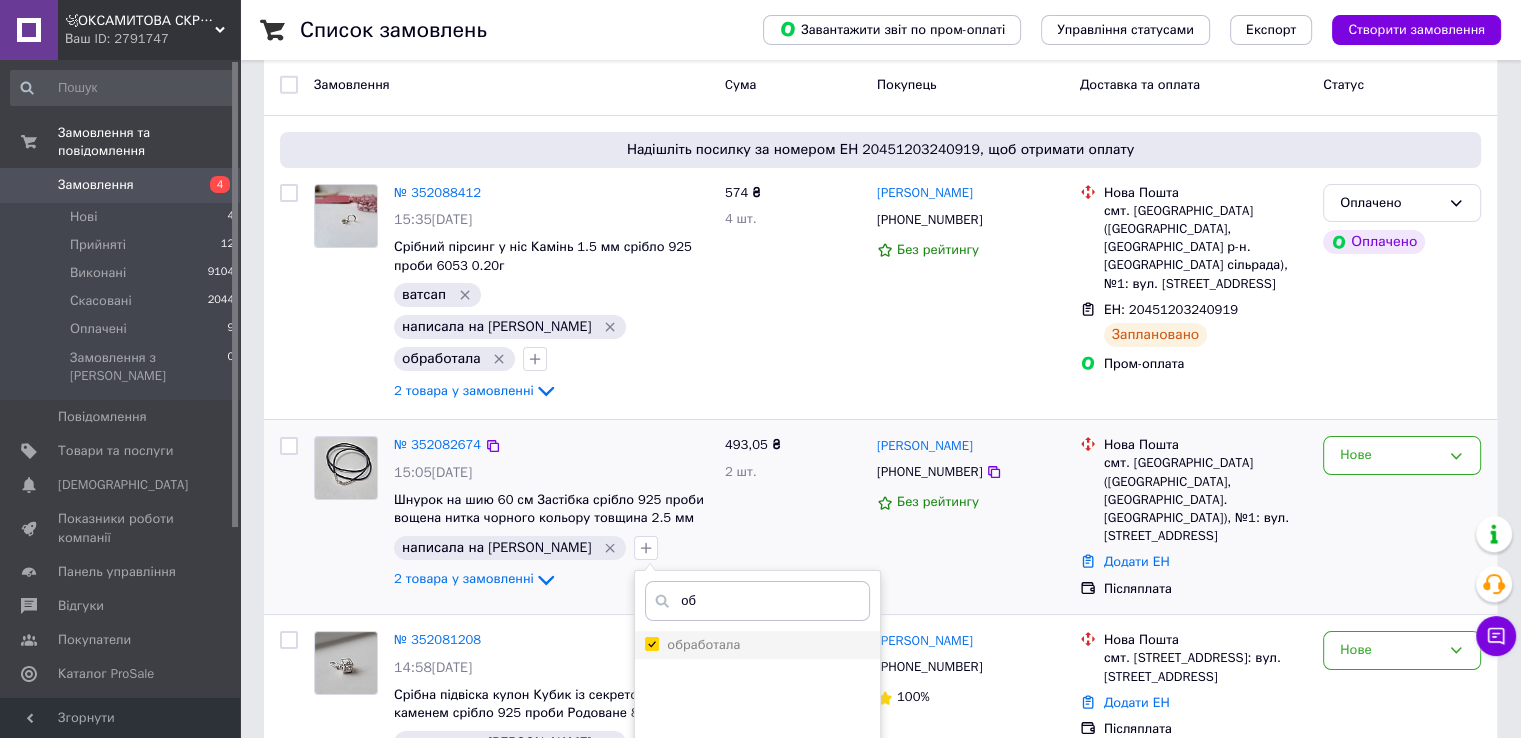 checkbox on "true" 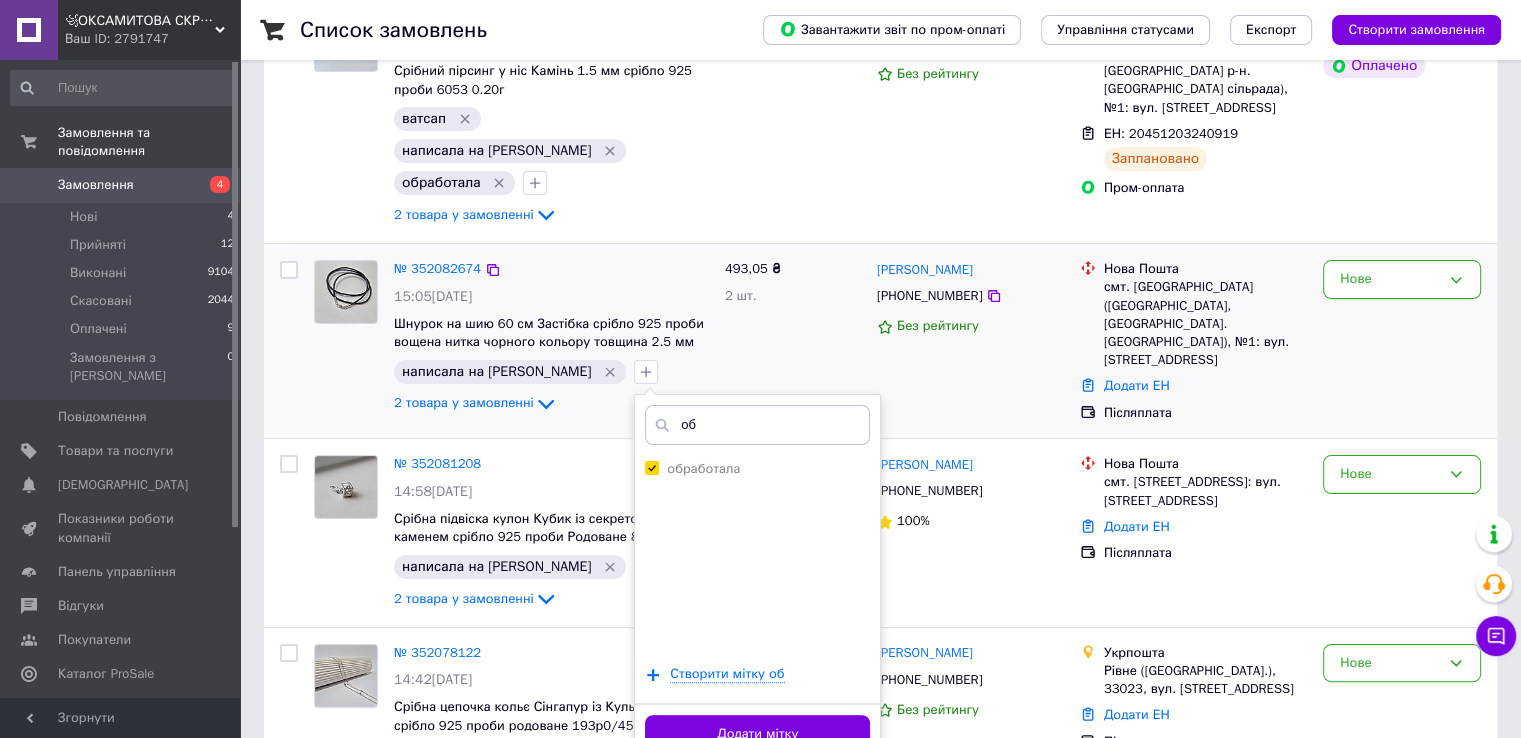 scroll, scrollTop: 300, scrollLeft: 0, axis: vertical 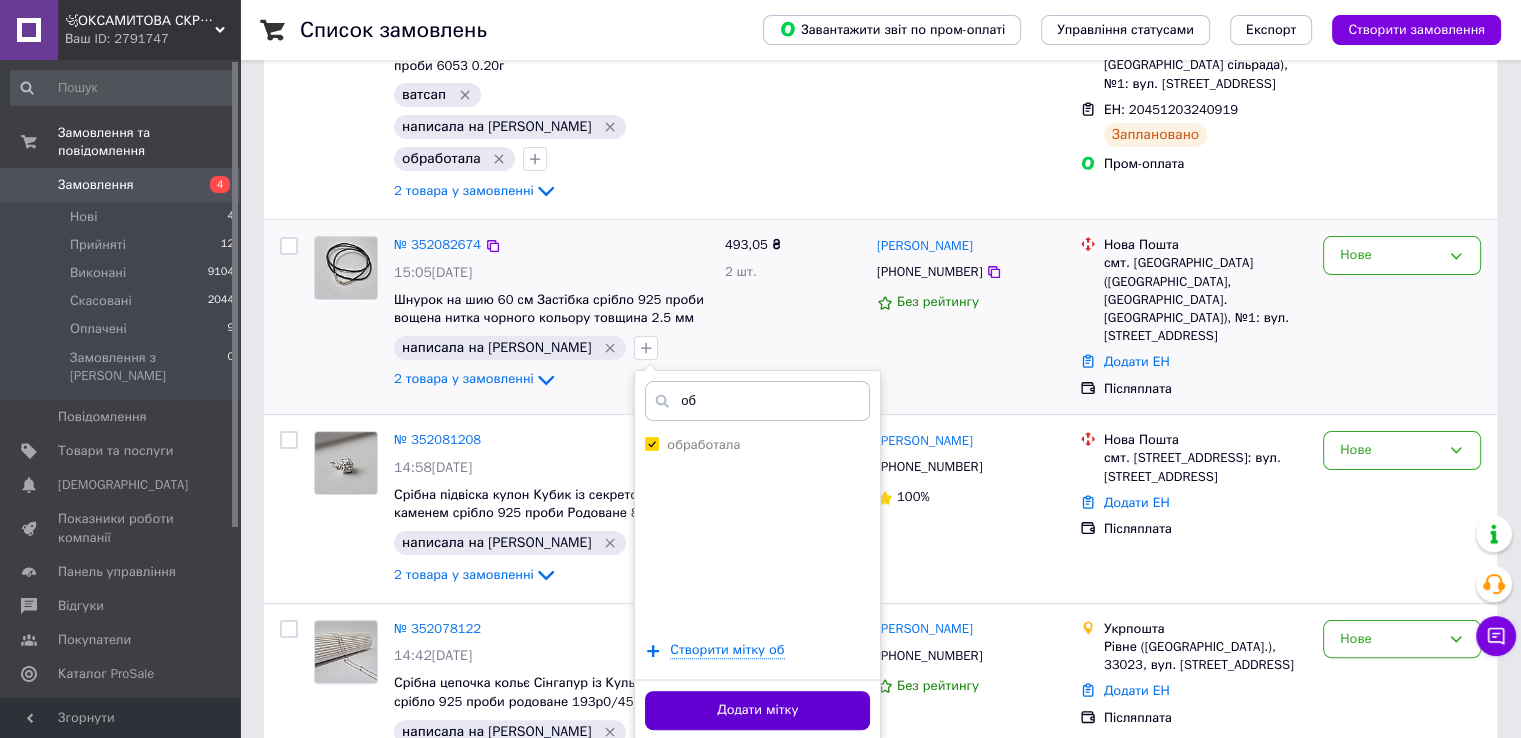 click on "Додати мітку" at bounding box center [757, 710] 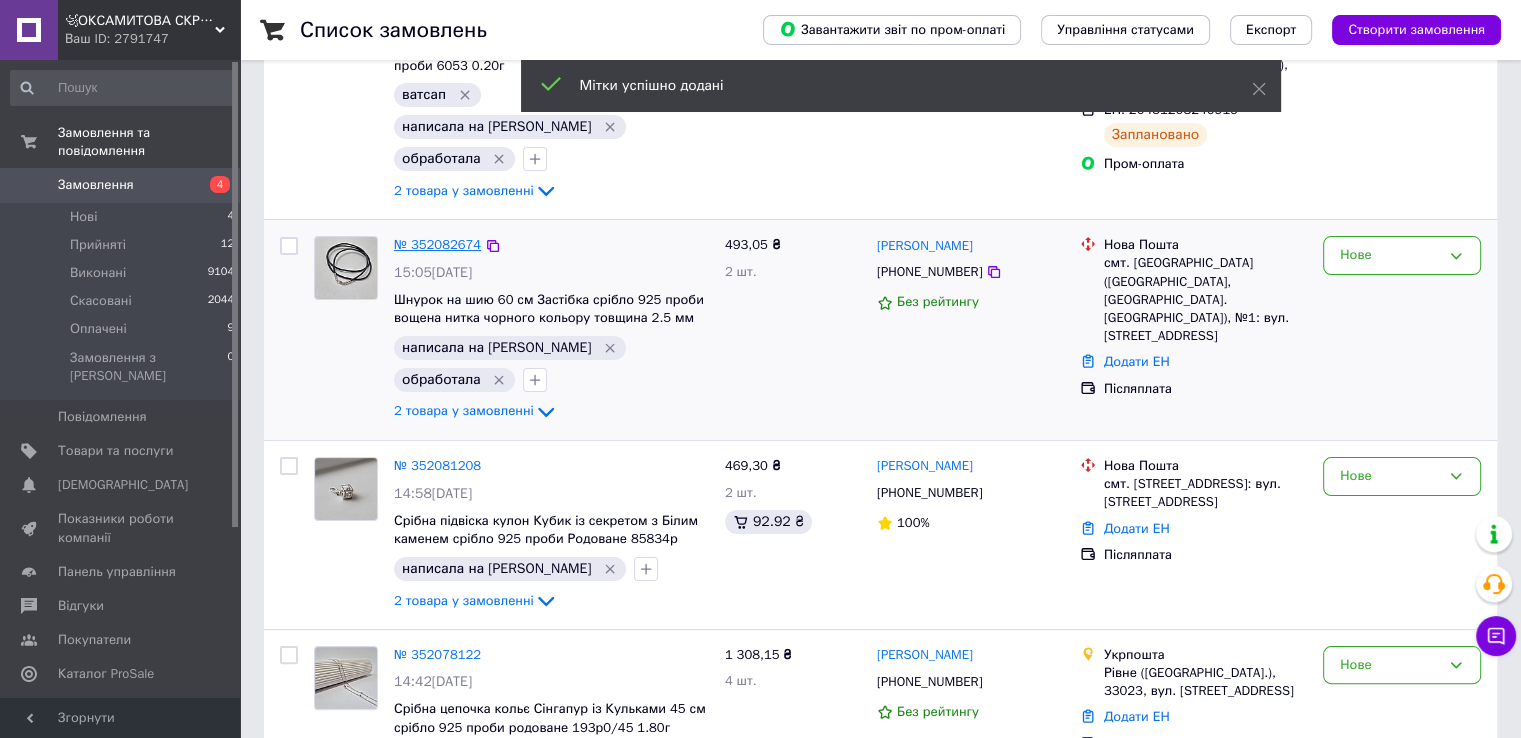 click on "№ 352082674" at bounding box center [437, 244] 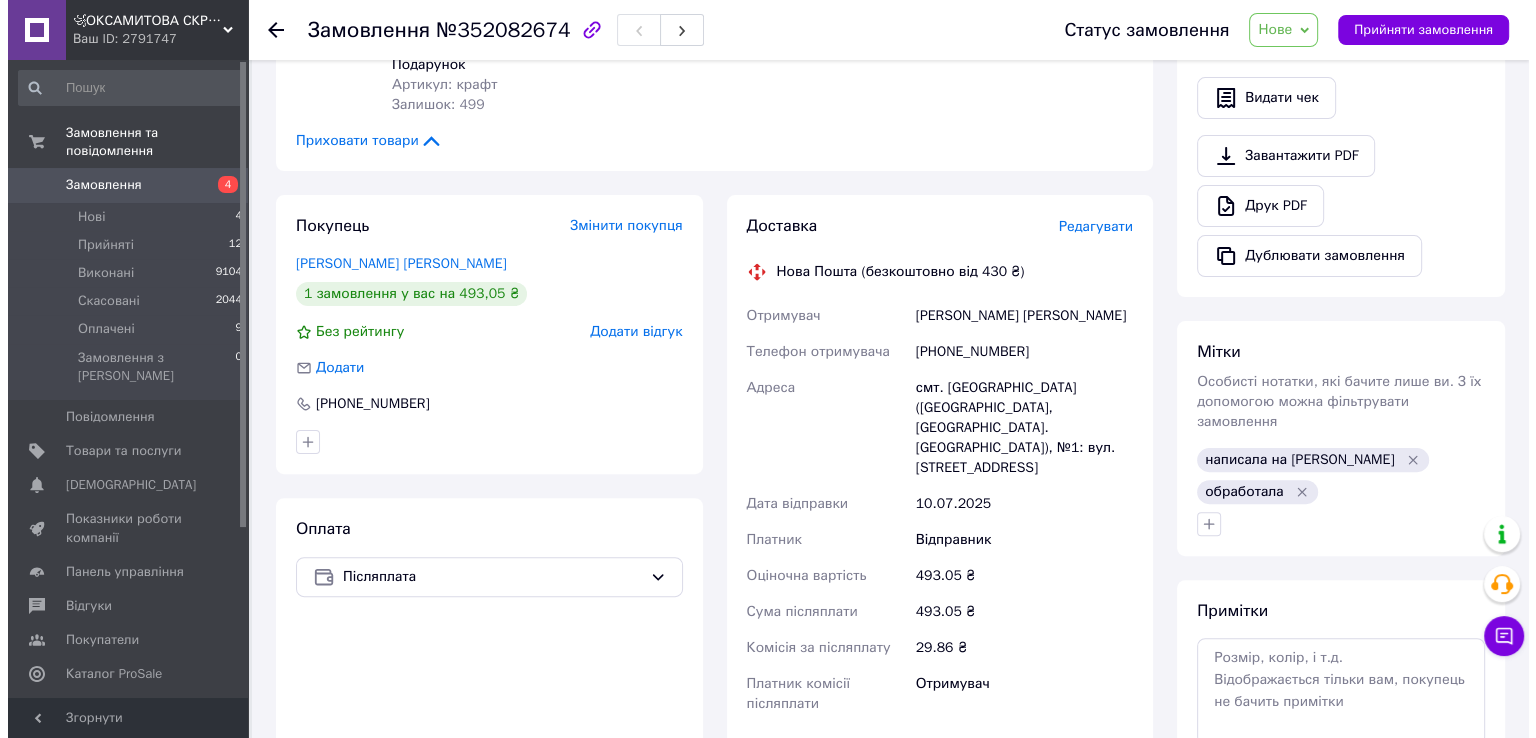 scroll, scrollTop: 500, scrollLeft: 0, axis: vertical 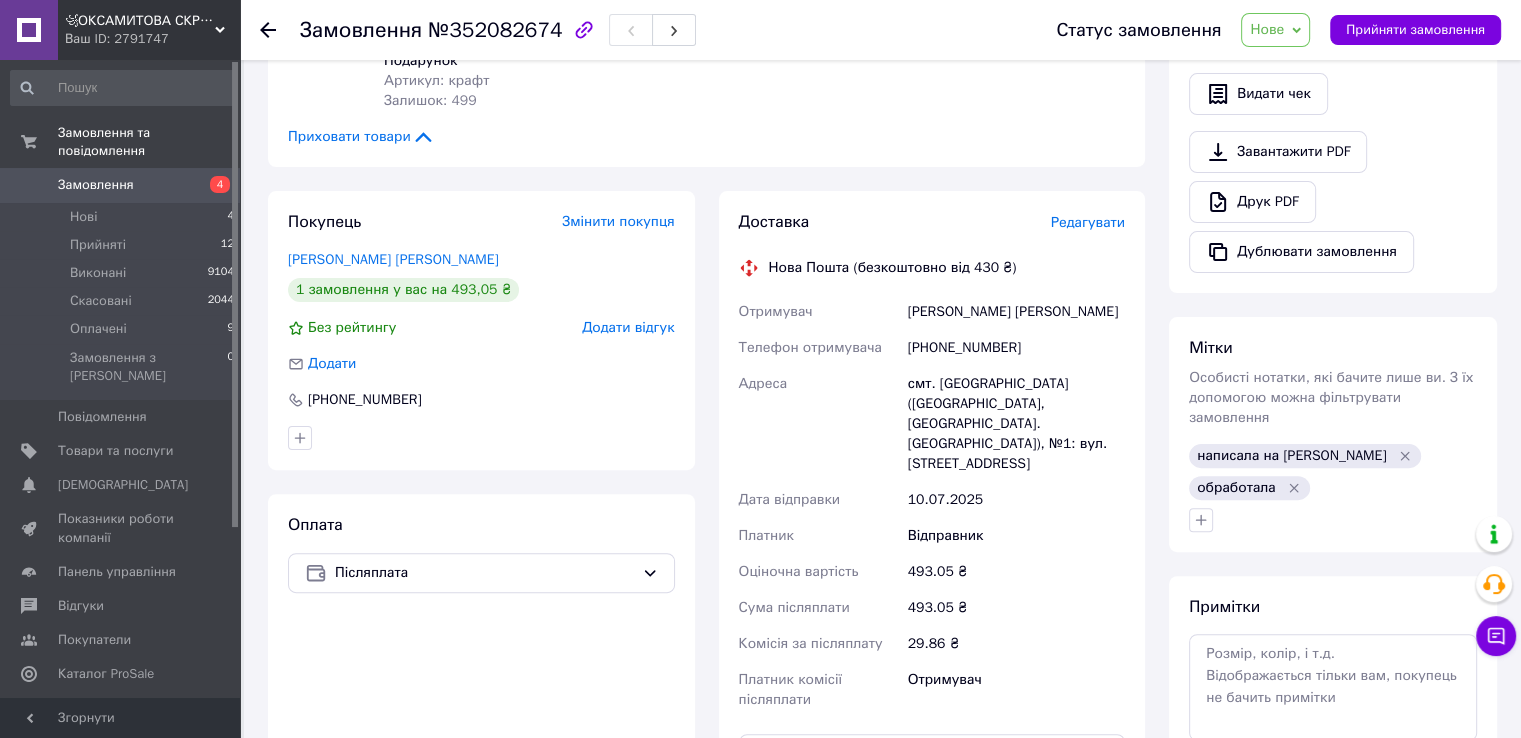 click on "Редагувати" at bounding box center (1088, 222) 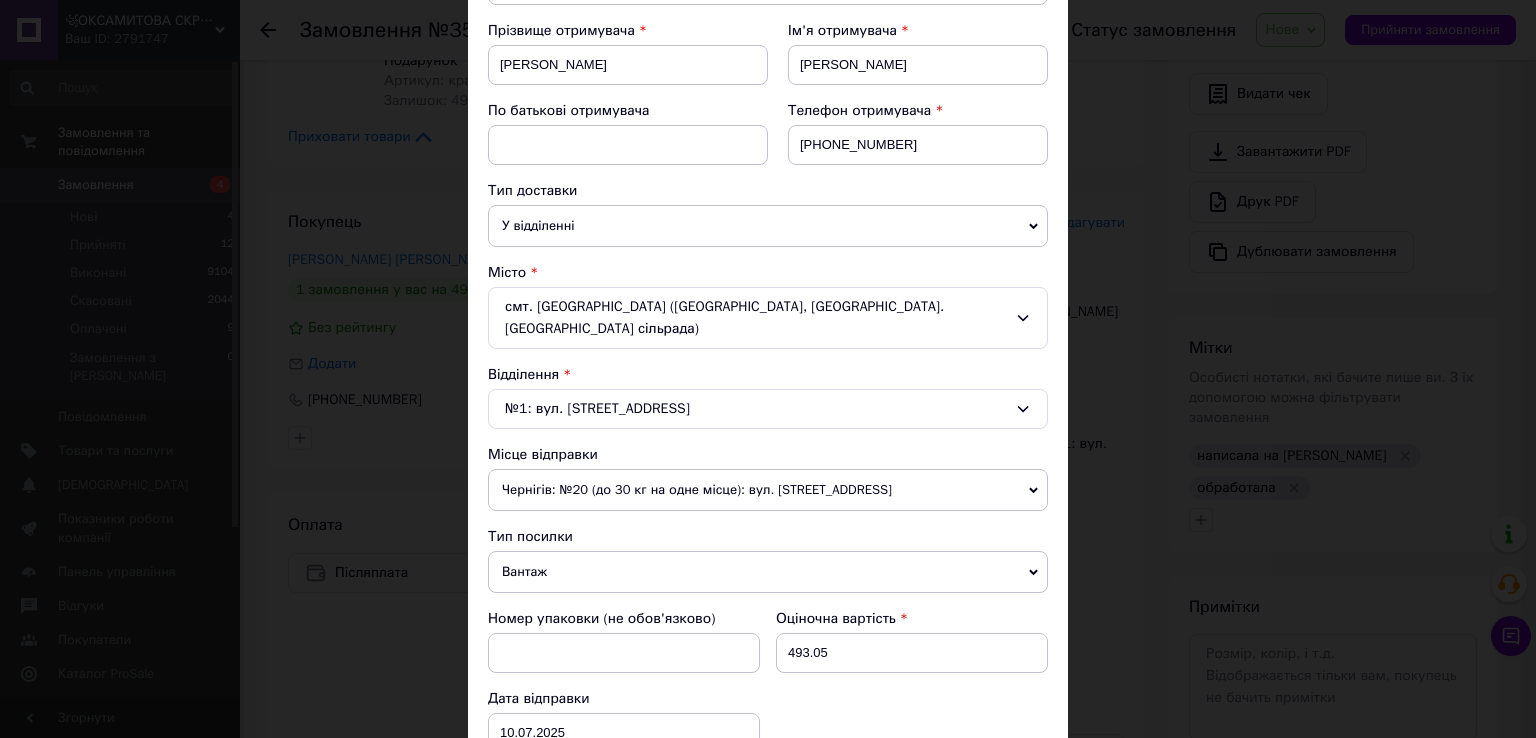 scroll, scrollTop: 600, scrollLeft: 0, axis: vertical 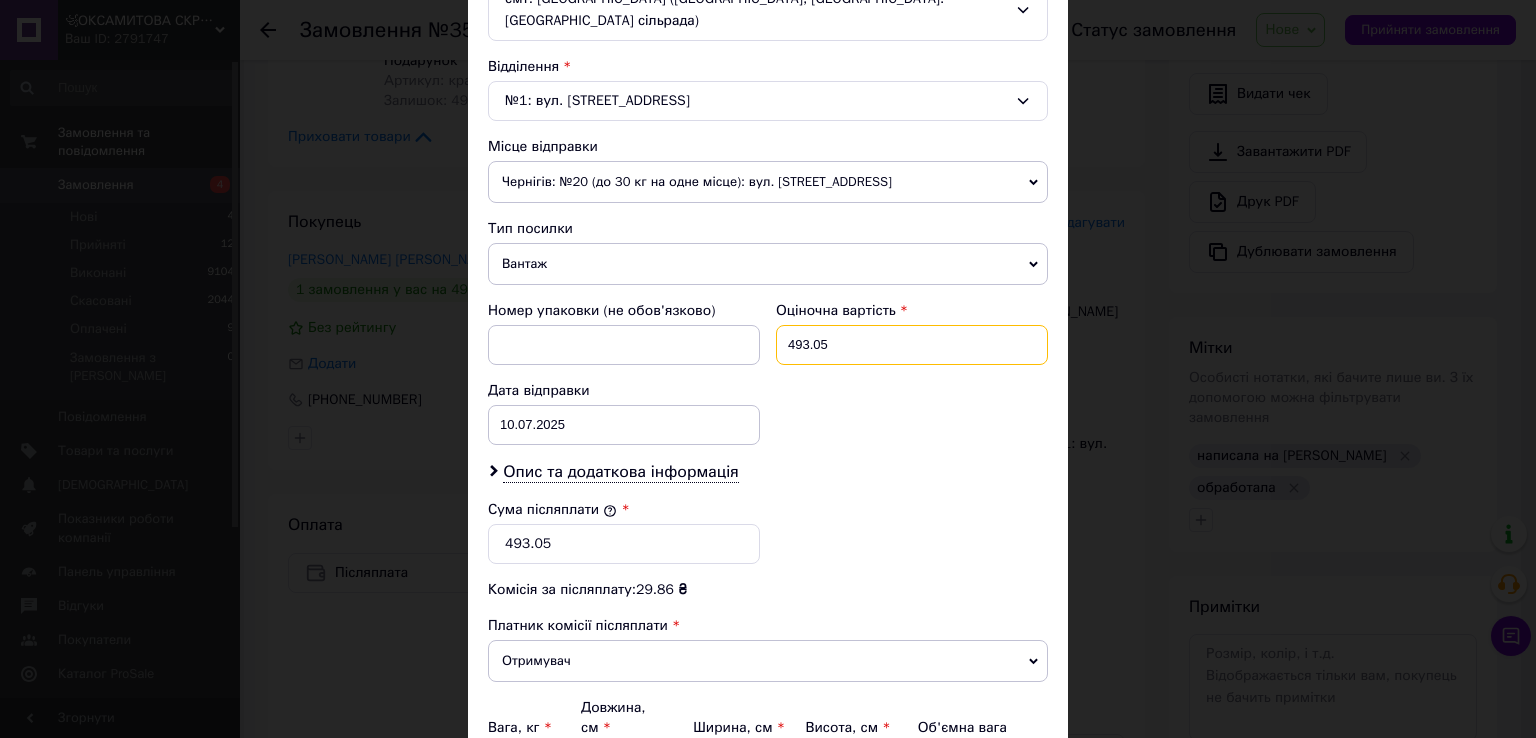 click on "493.05" at bounding box center (912, 345) 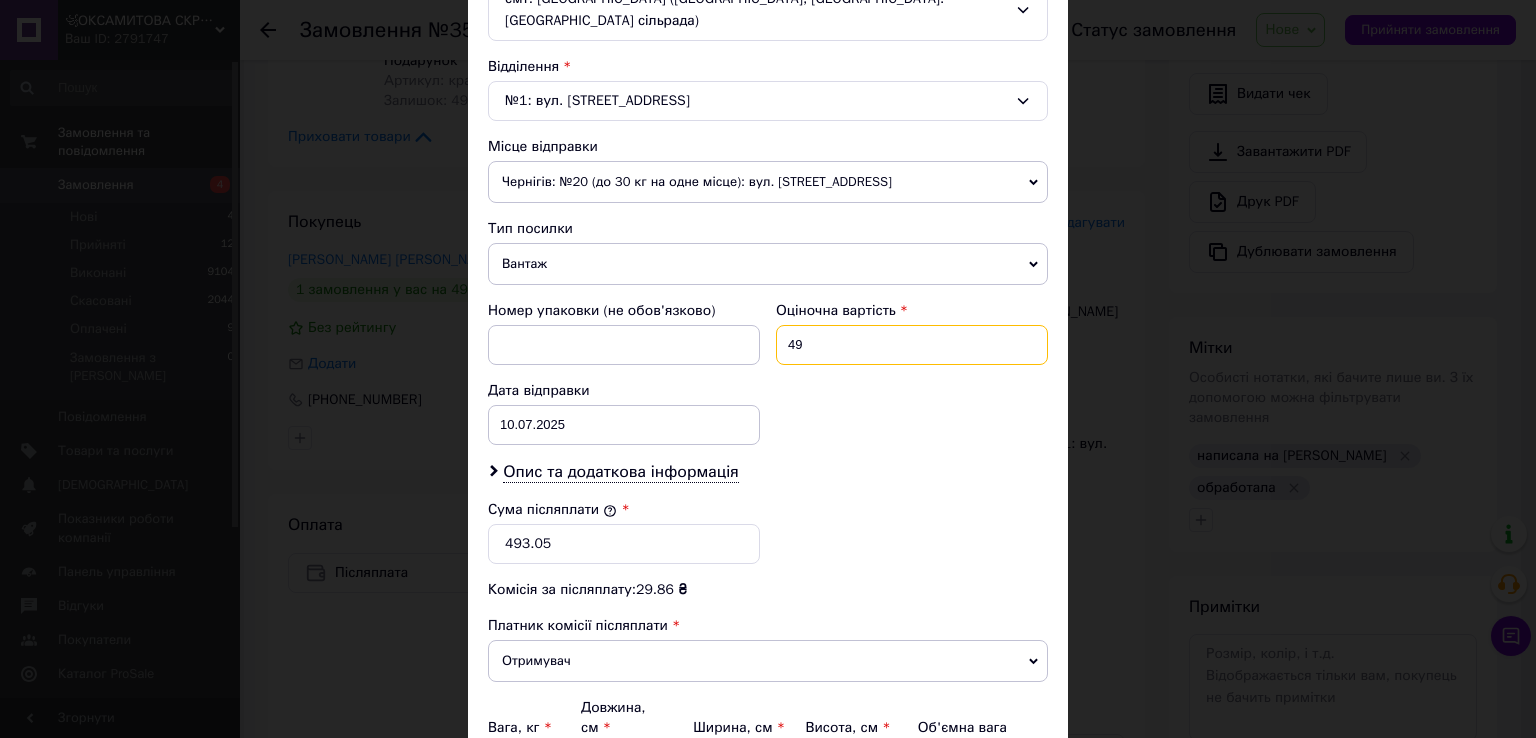 type on "4" 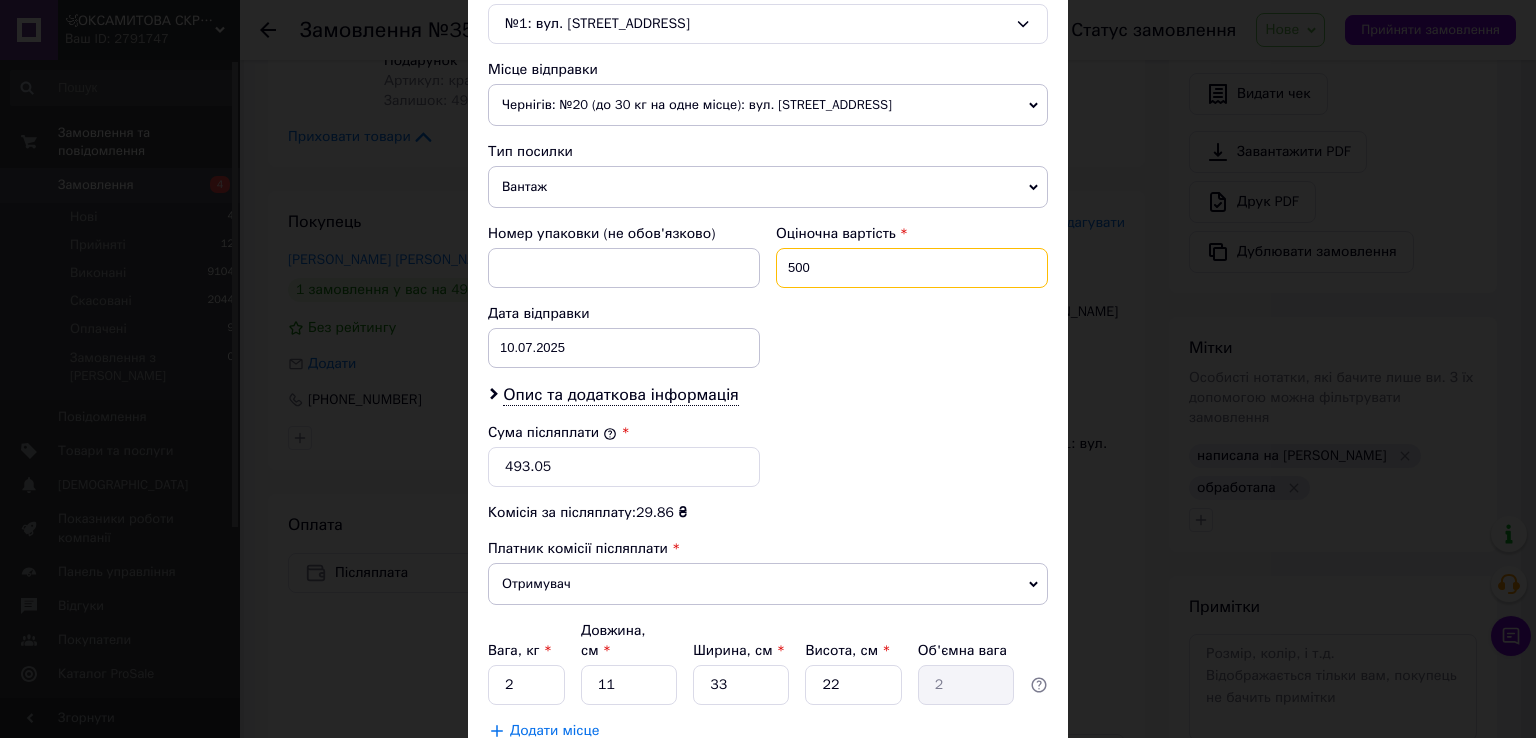 scroll, scrollTop: 700, scrollLeft: 0, axis: vertical 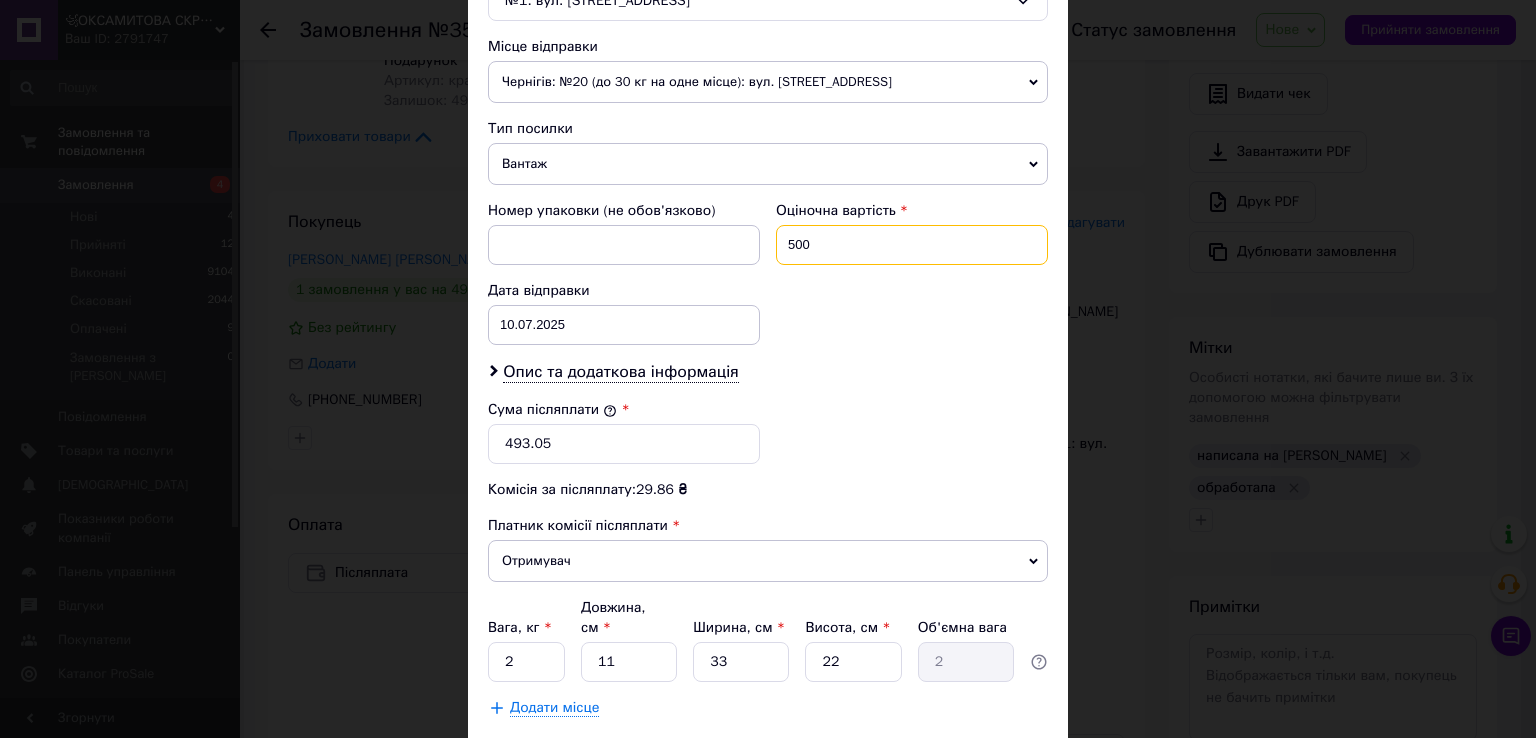 click on "500" at bounding box center [912, 245] 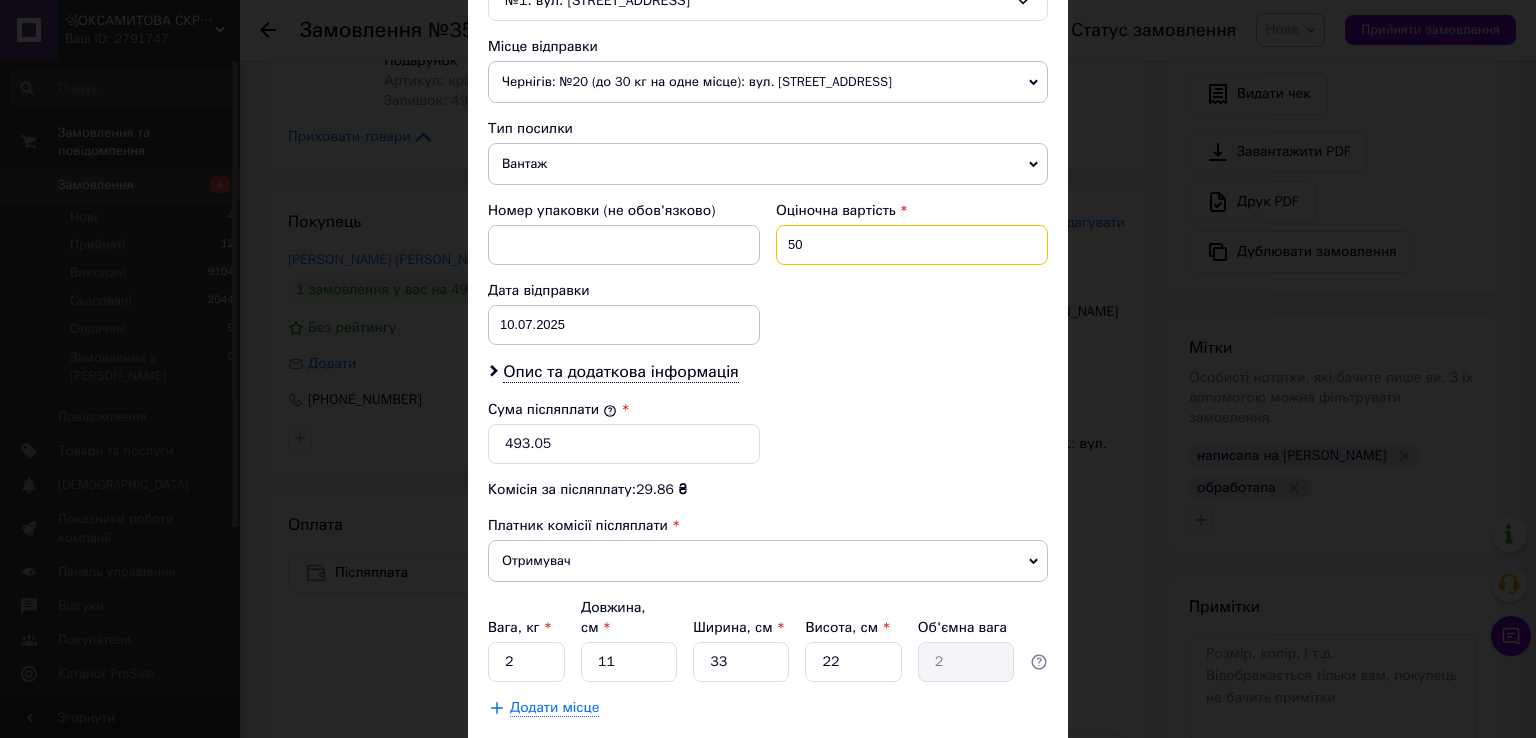 type on "5" 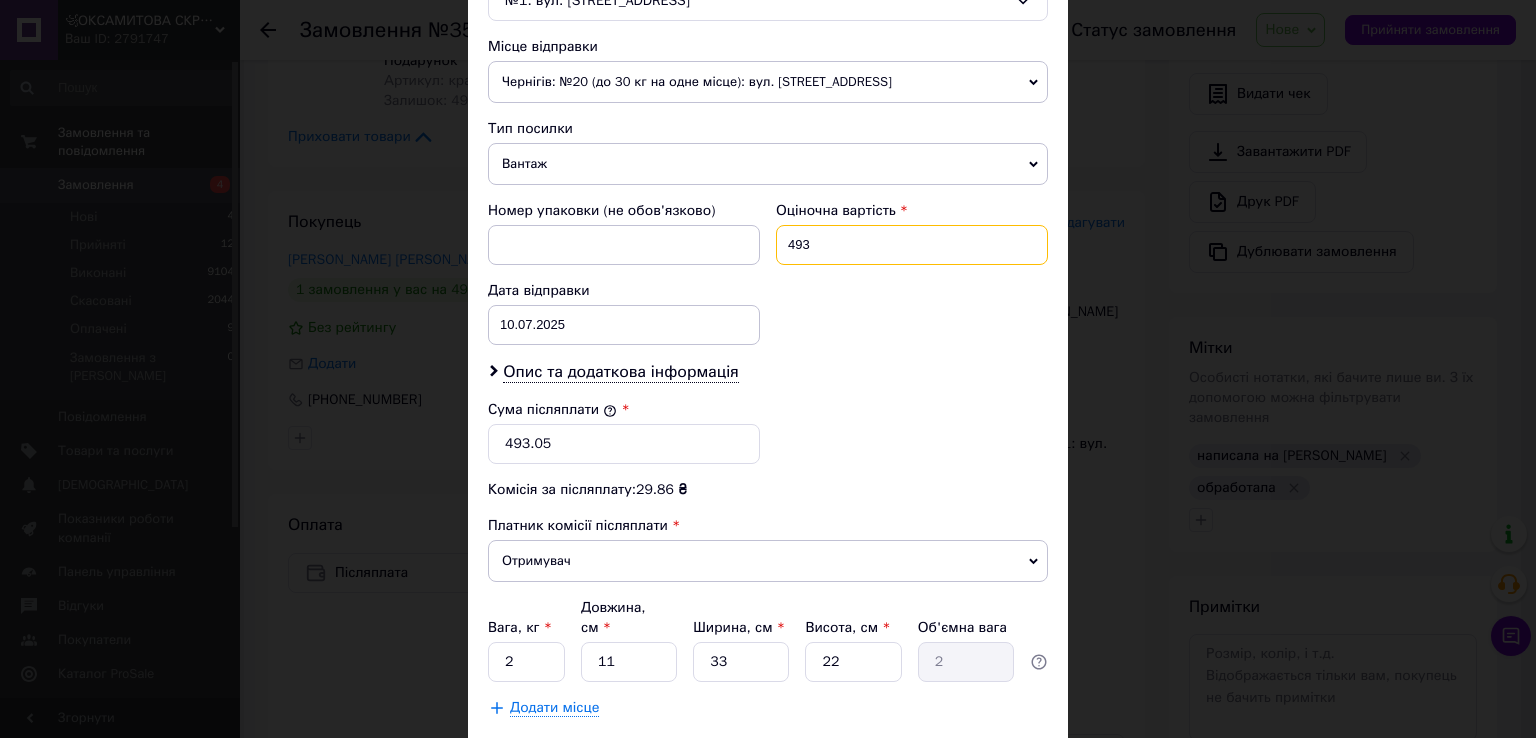 type on "493" 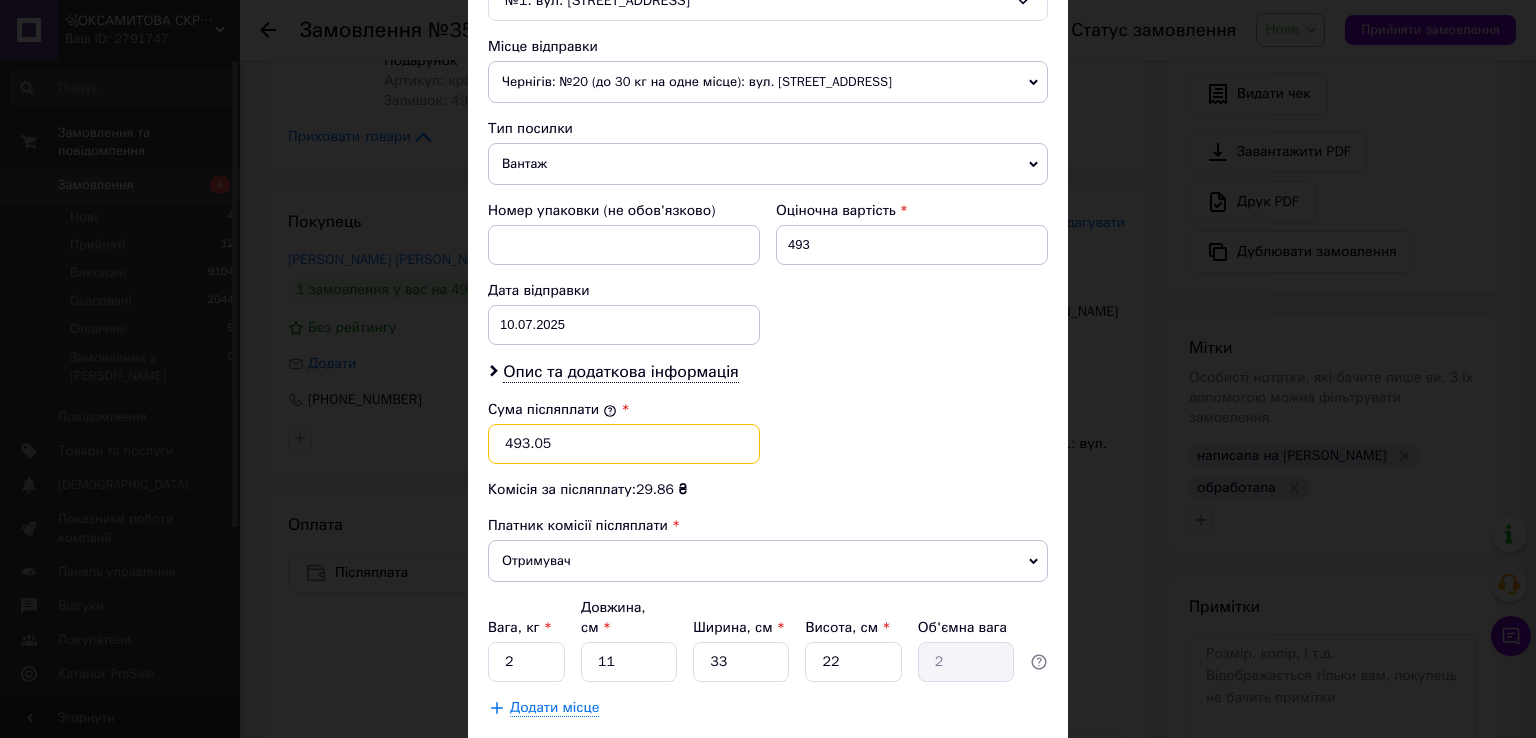 click on "493.05" at bounding box center (624, 444) 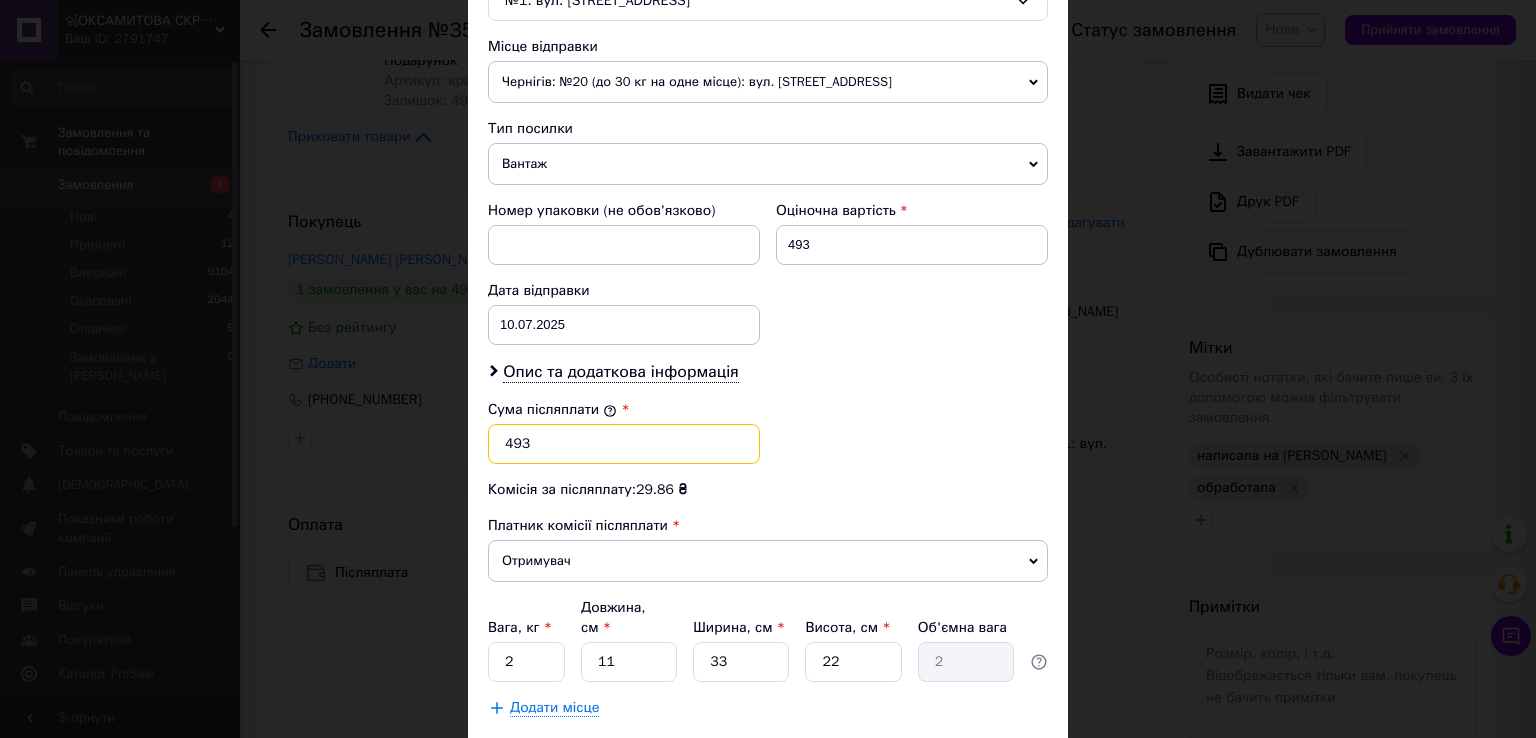 type on "493" 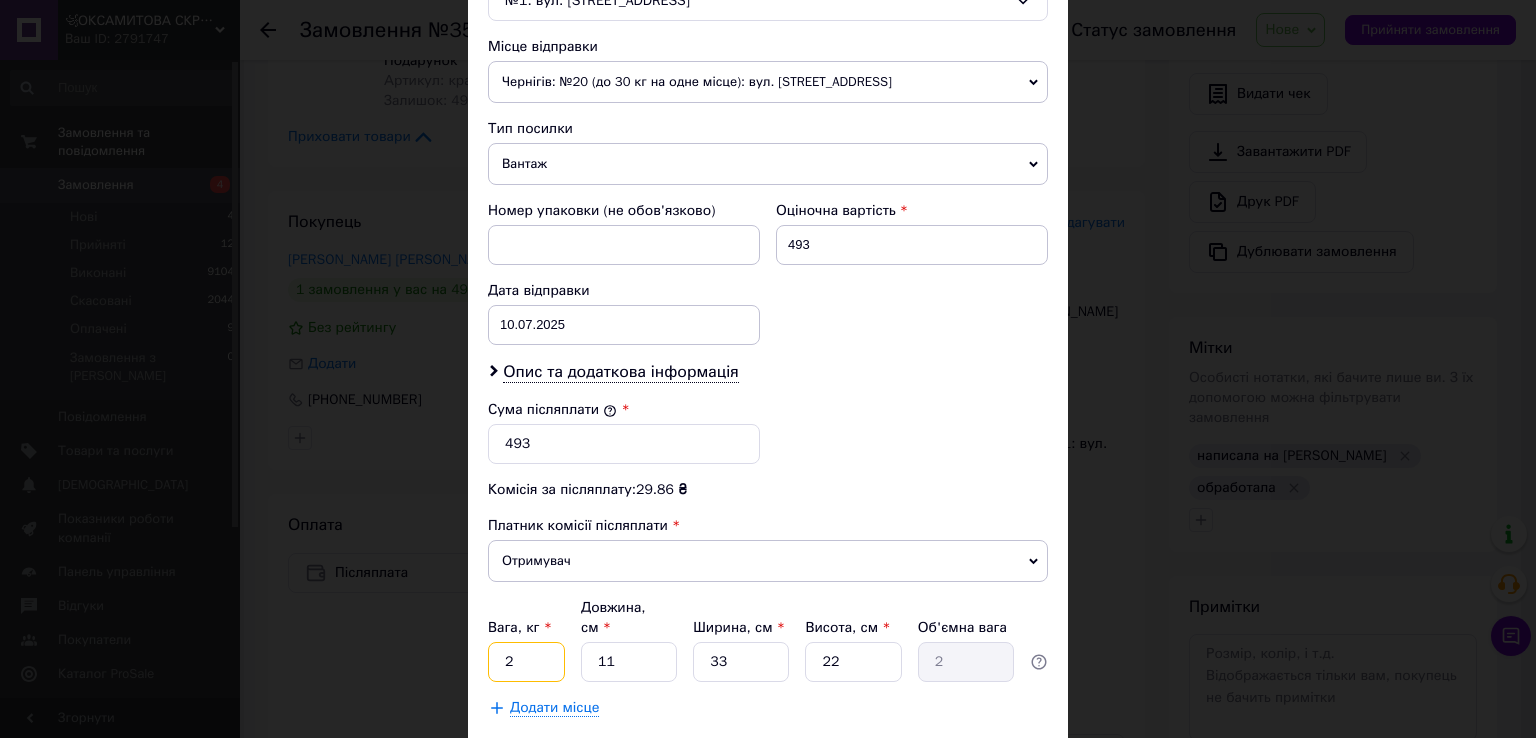 click on "2" at bounding box center (526, 662) 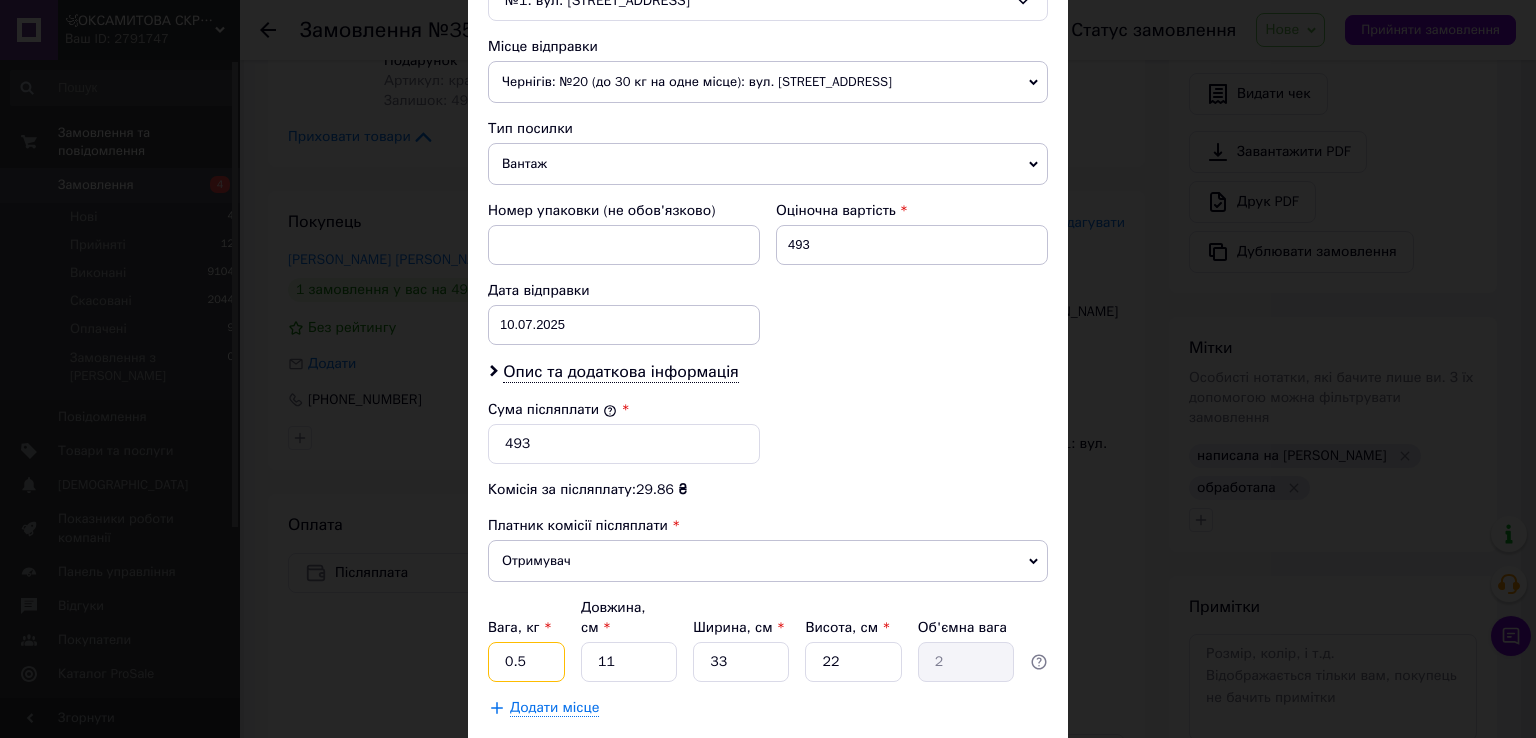 type on "0.5" 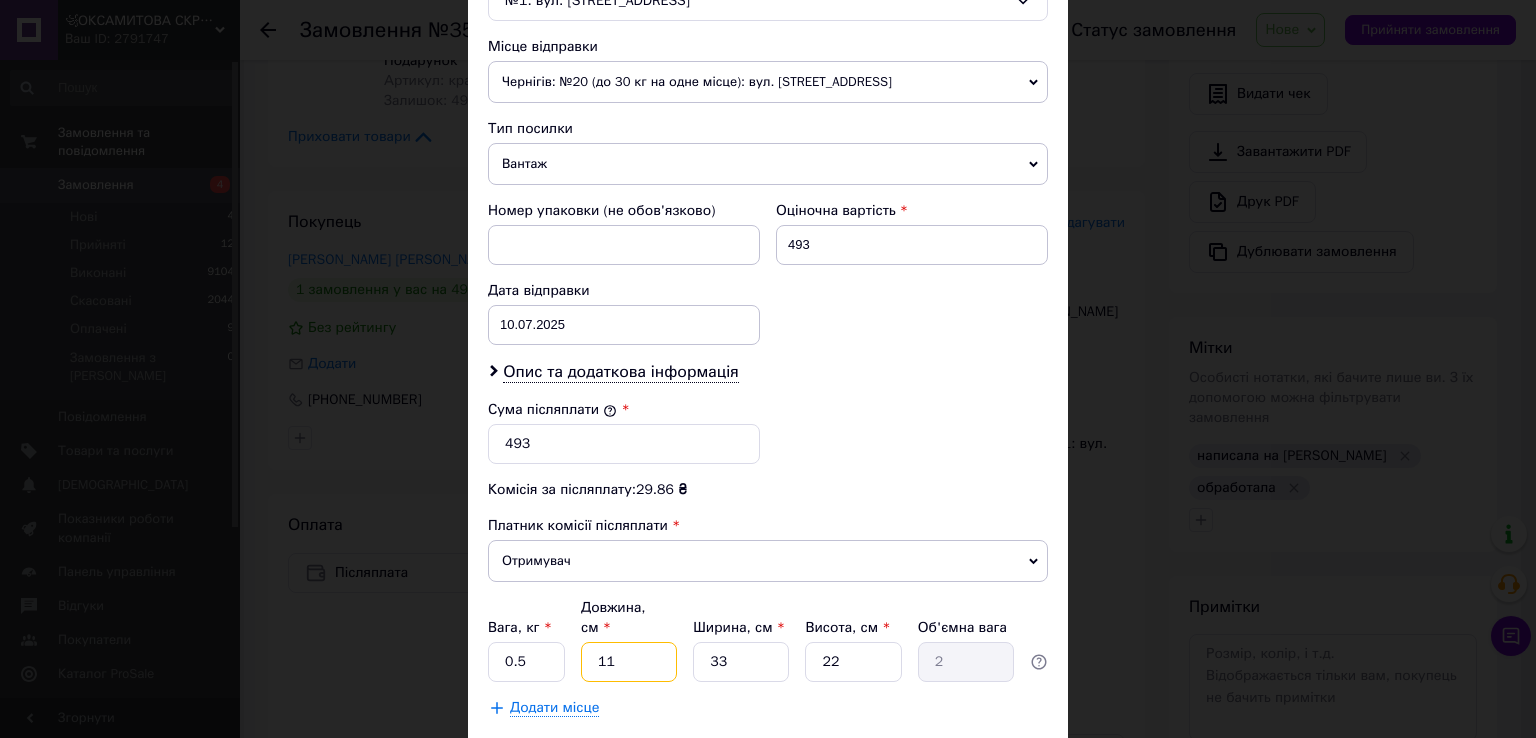 click on "11" at bounding box center [629, 662] 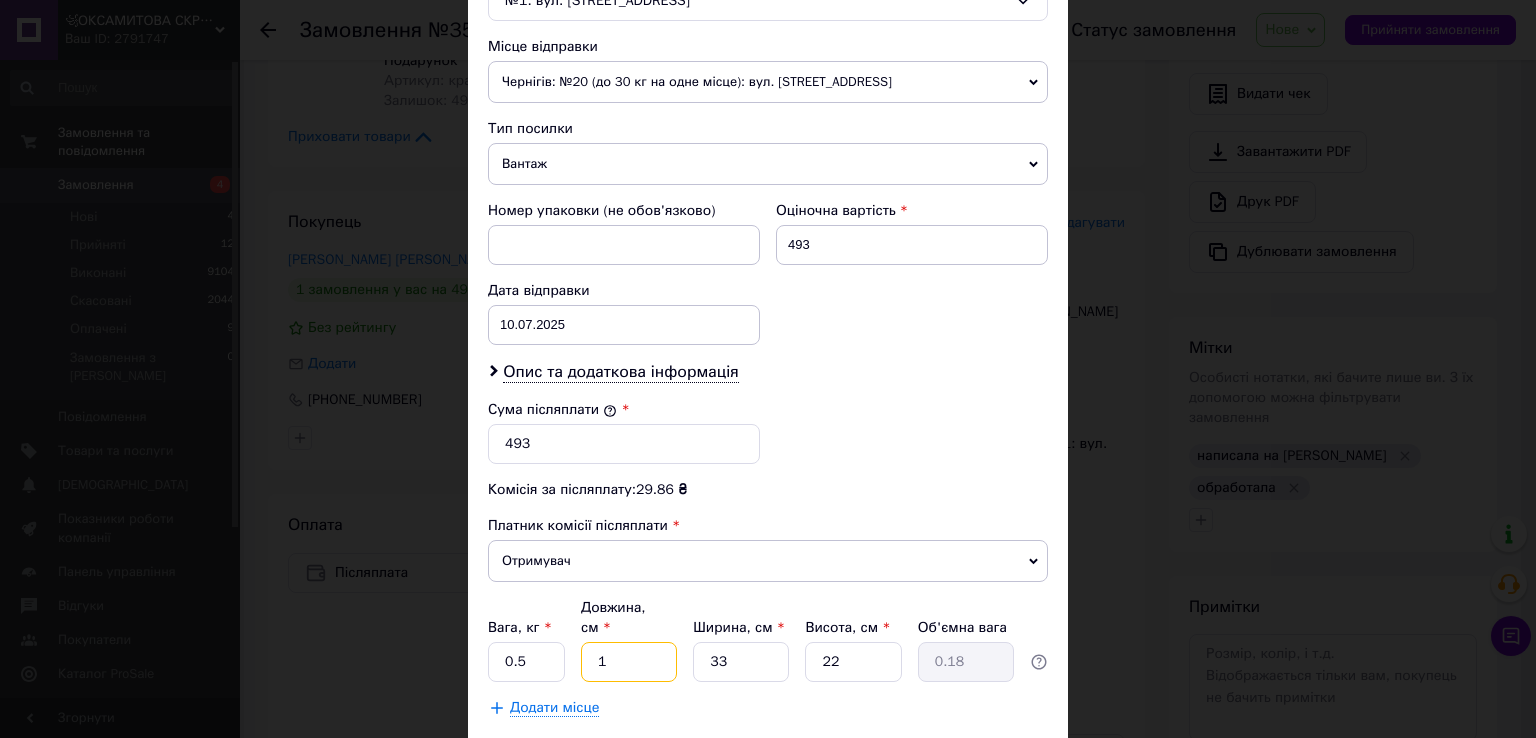 type on "15" 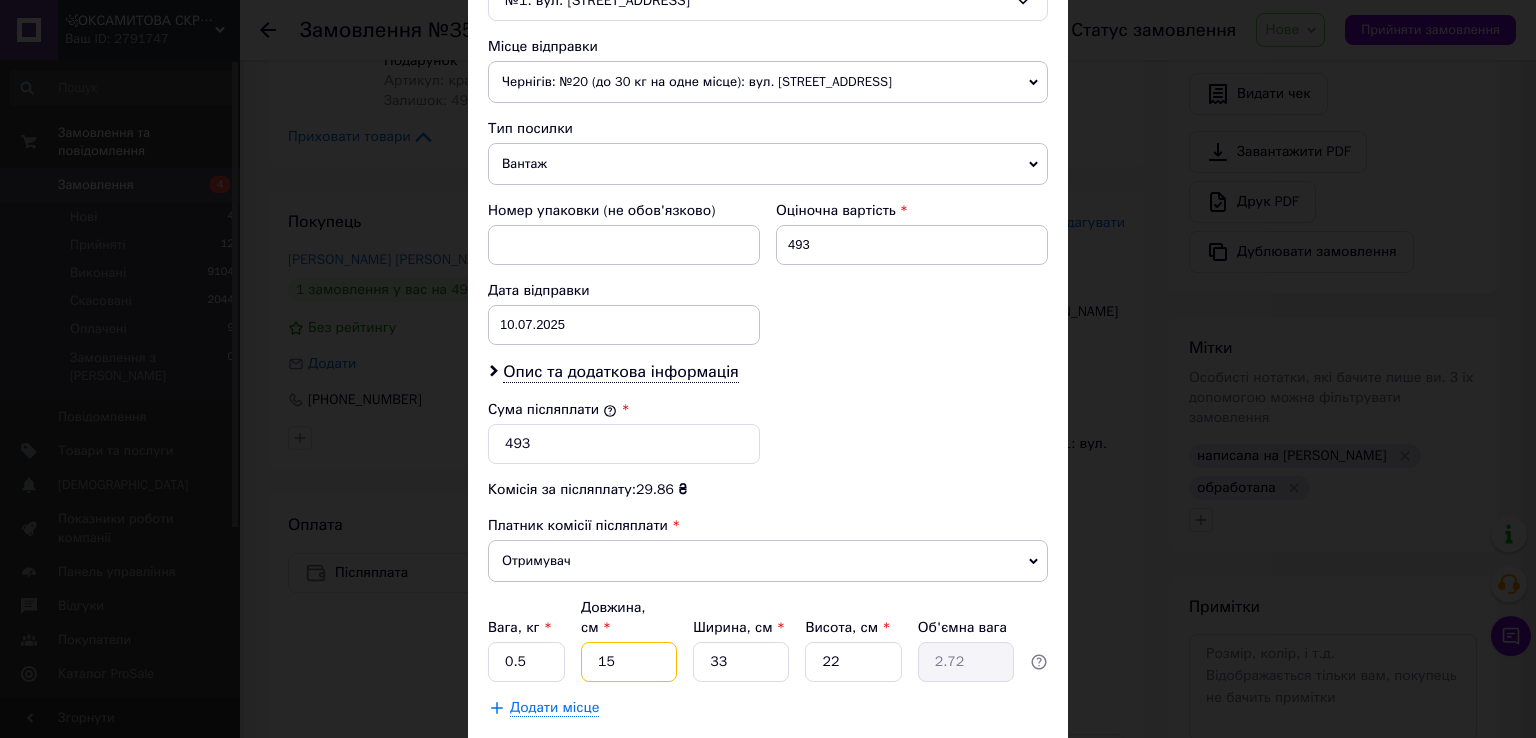 type on "15" 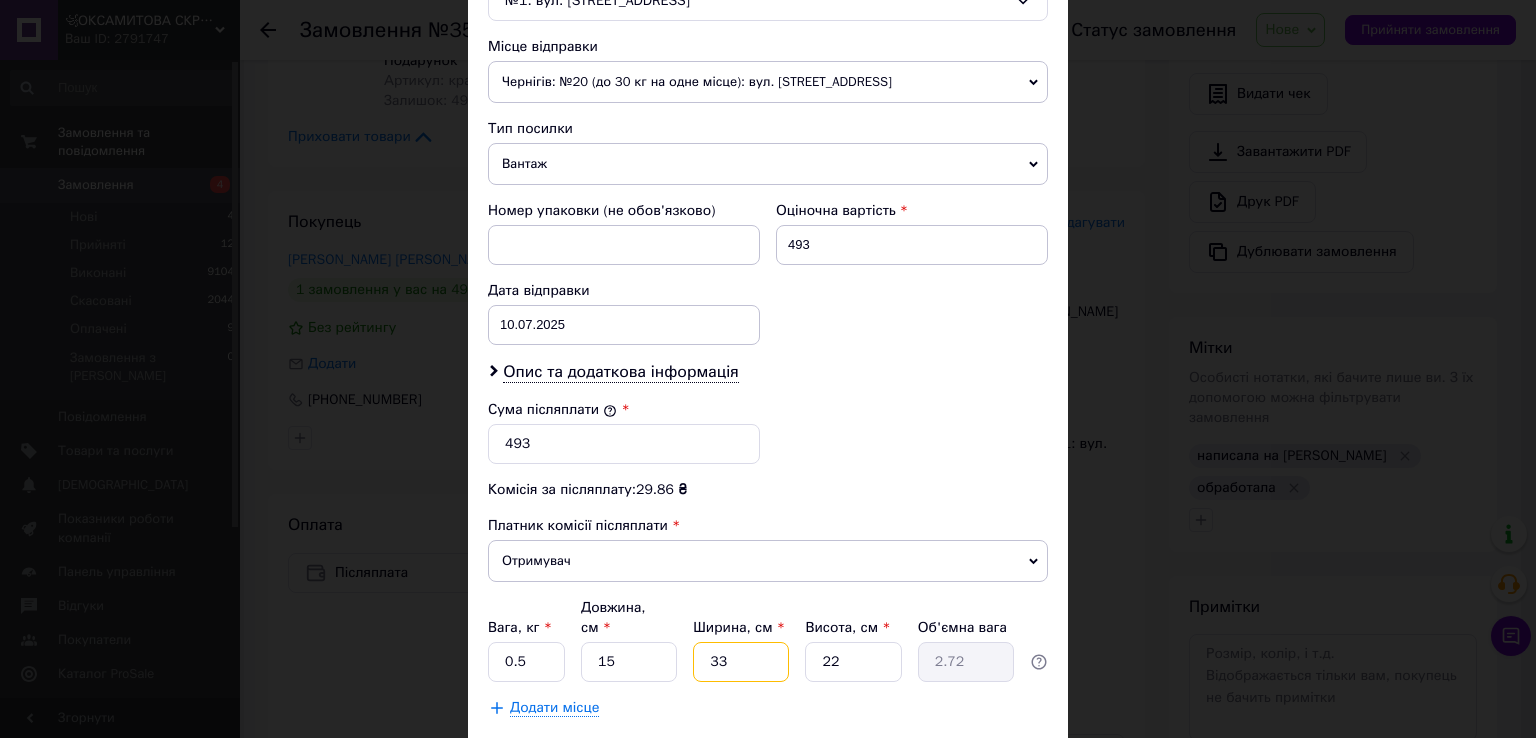 click on "33" at bounding box center (741, 662) 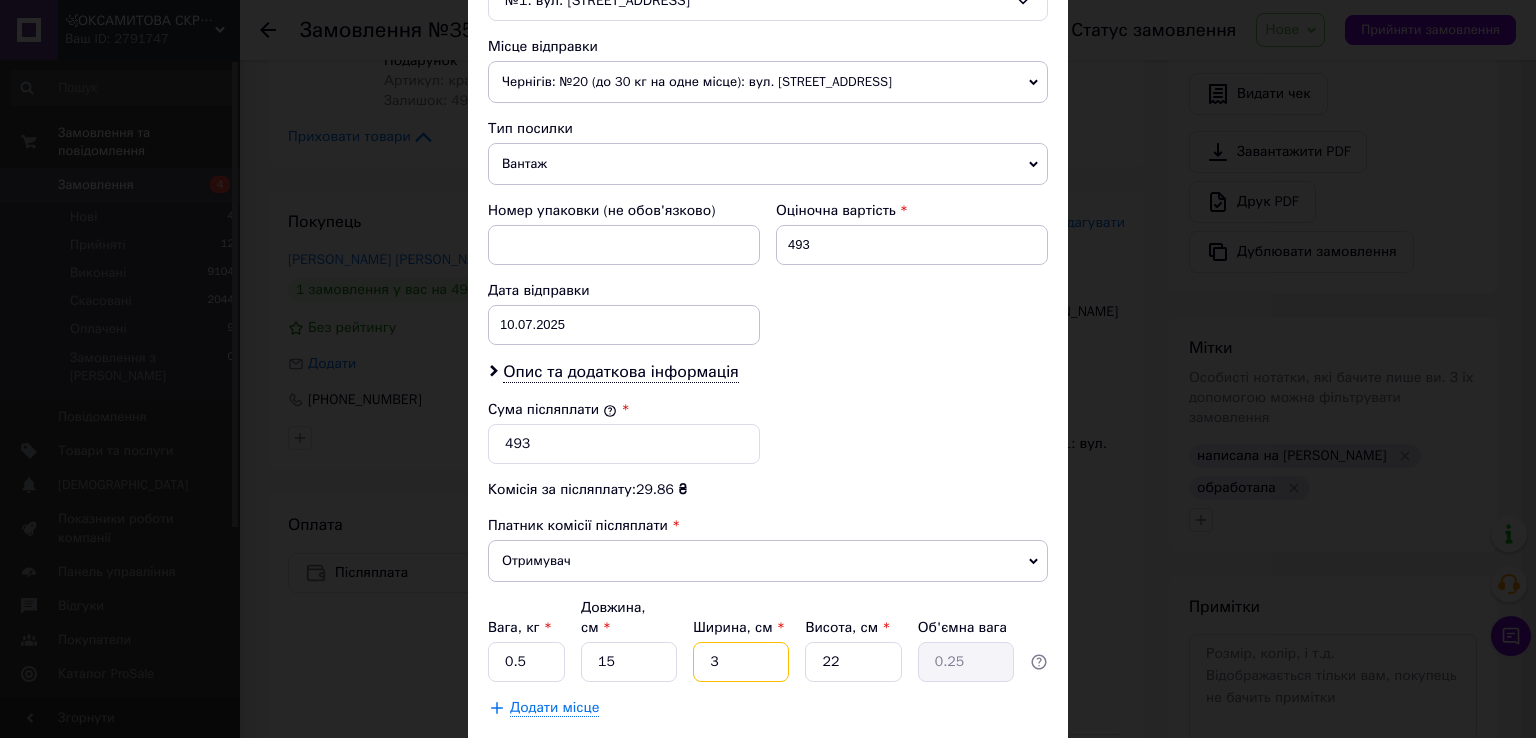 type 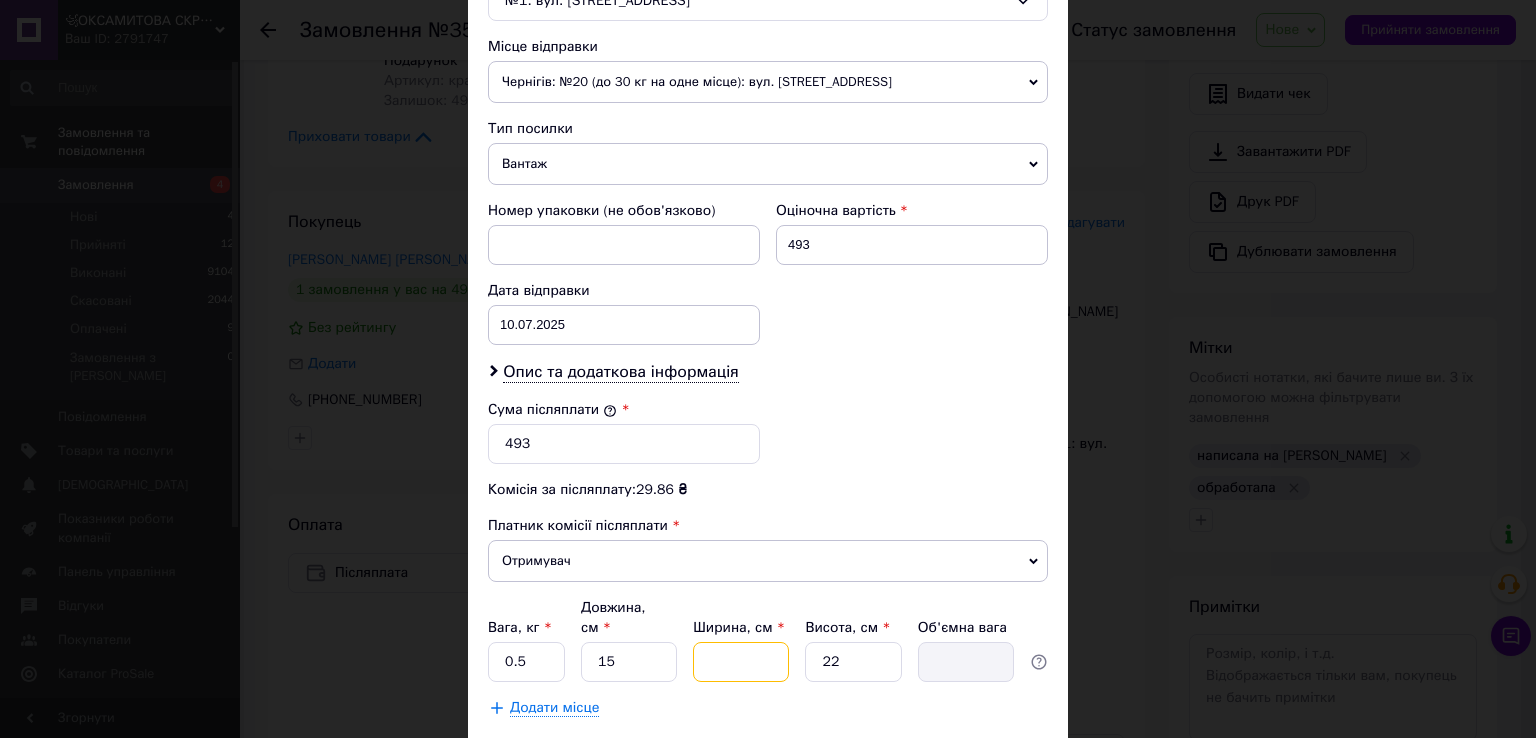 type on "1" 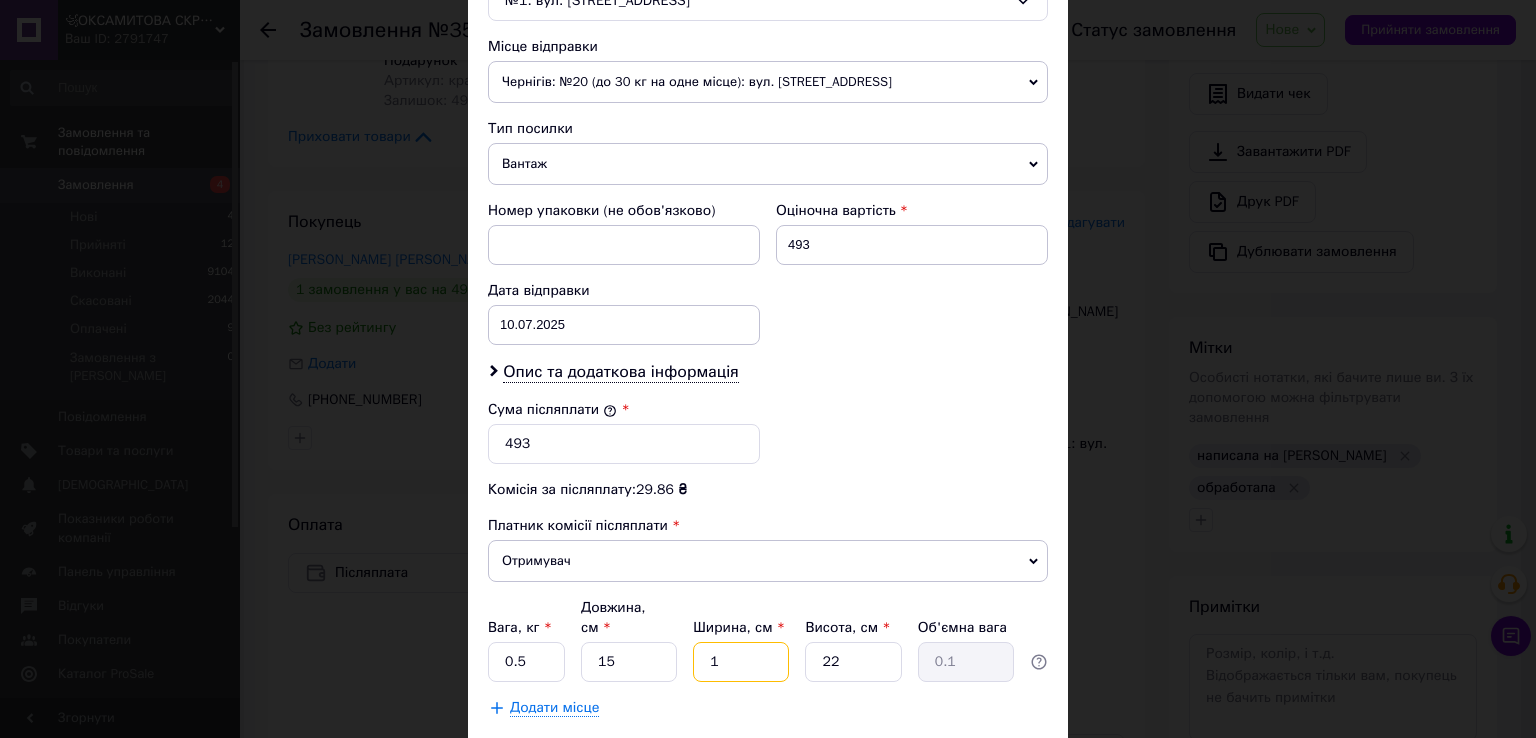 type on "10" 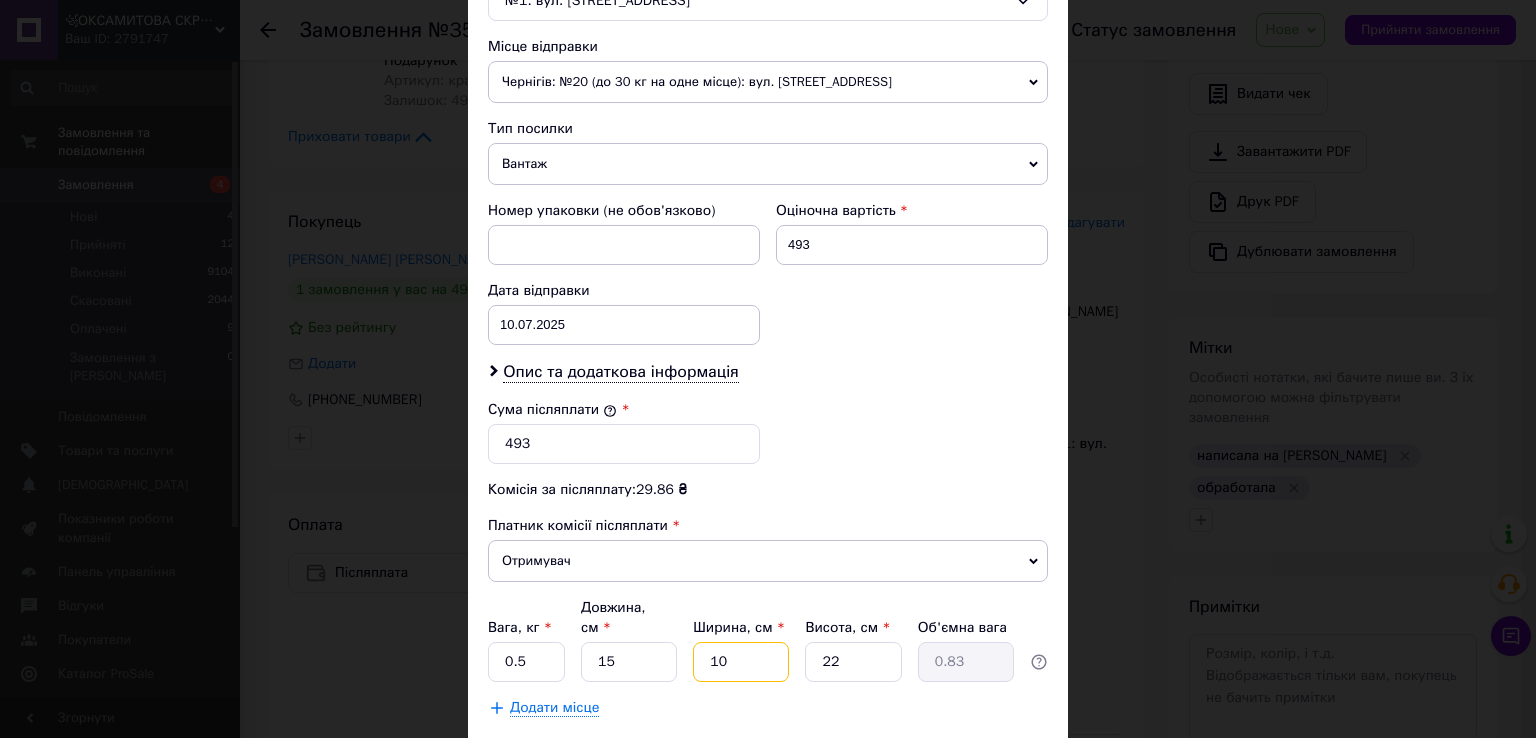 type on "10" 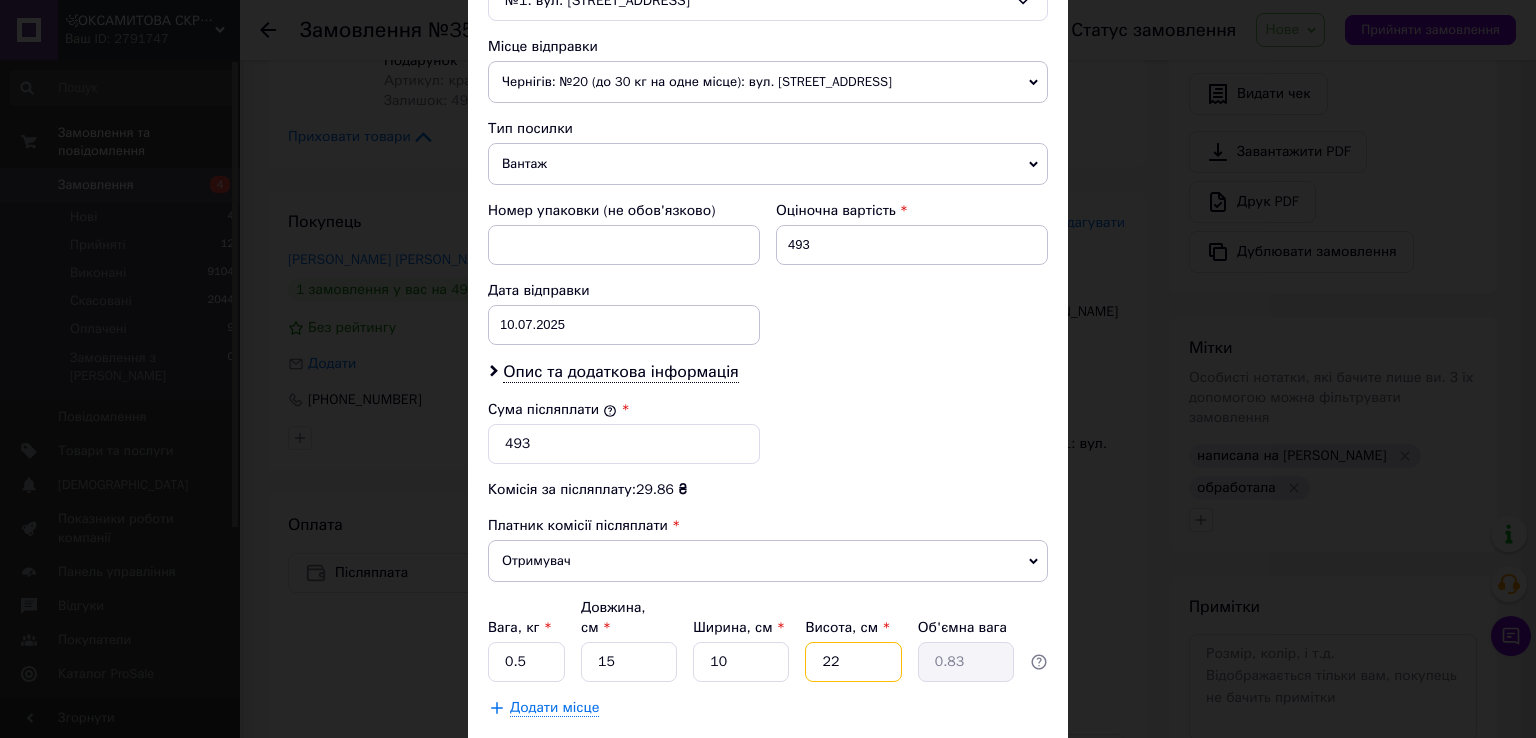 click on "22" at bounding box center [853, 662] 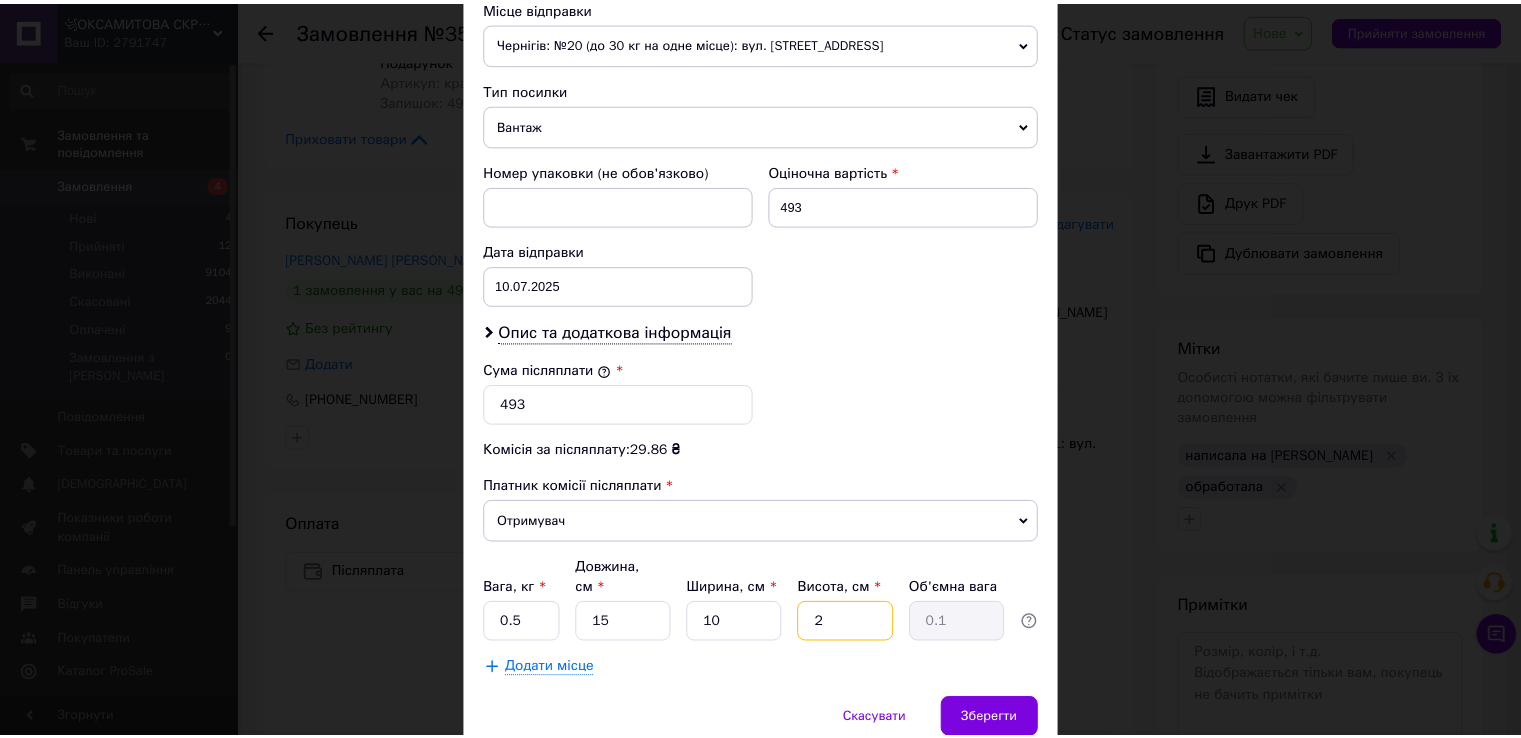 scroll, scrollTop: 800, scrollLeft: 0, axis: vertical 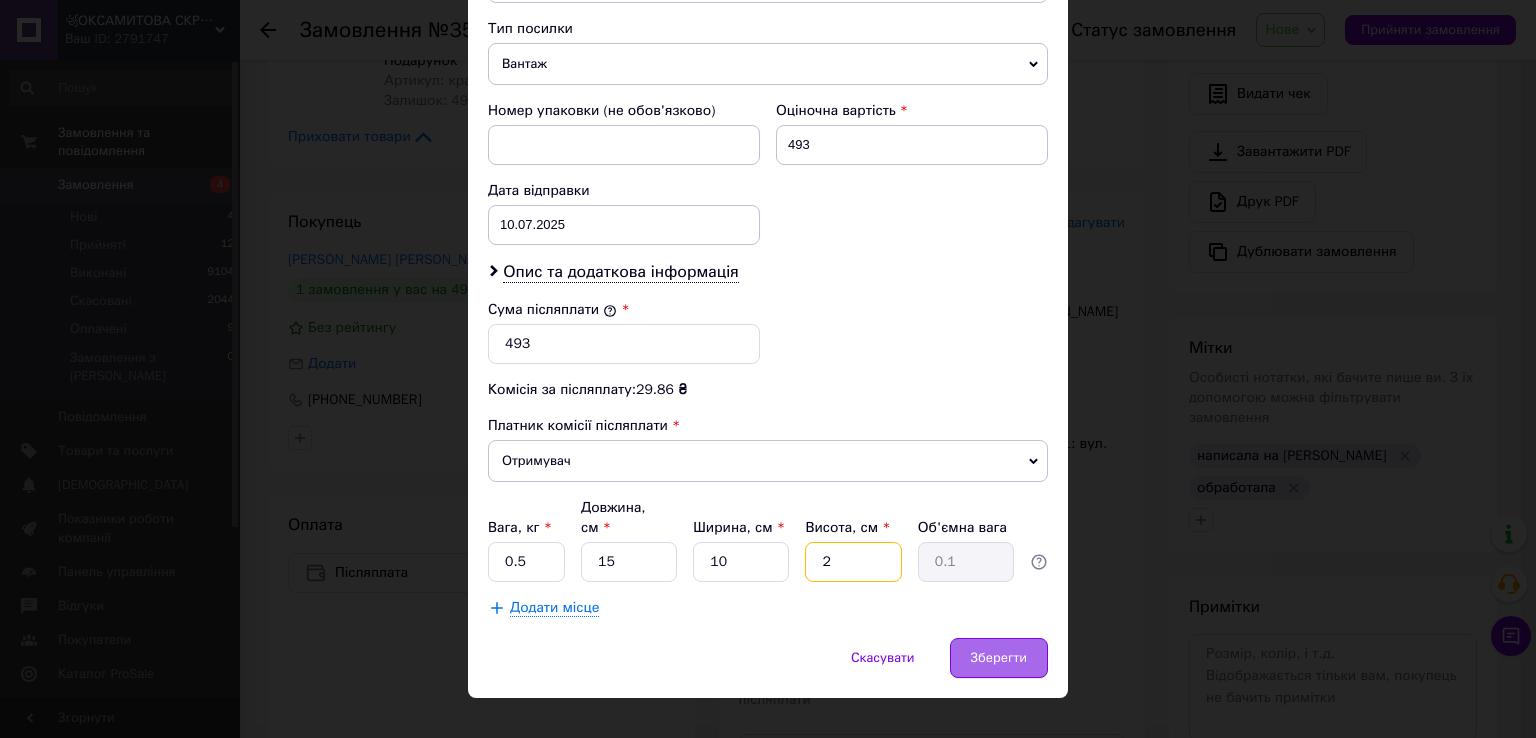 type on "2" 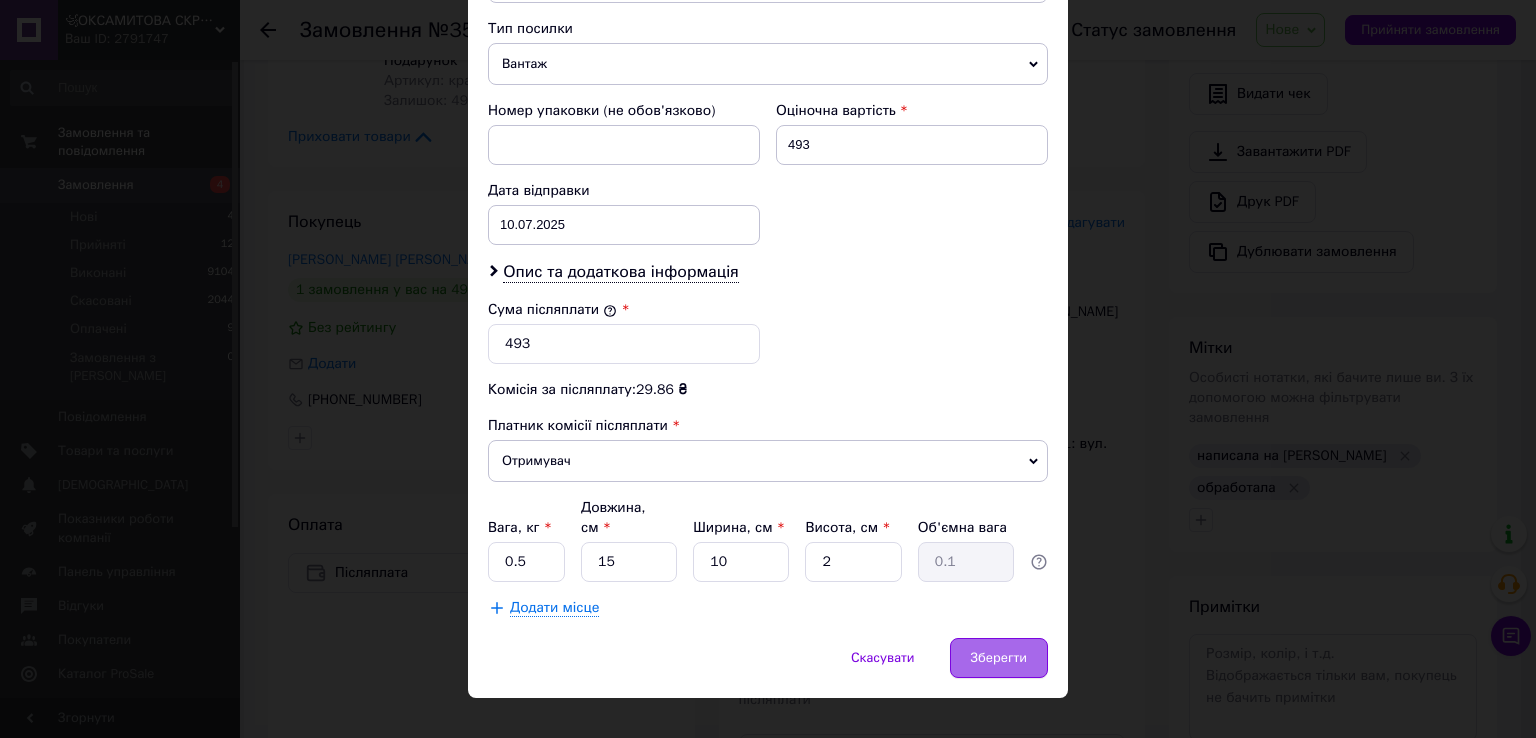 click on "Зберегти" at bounding box center (999, 658) 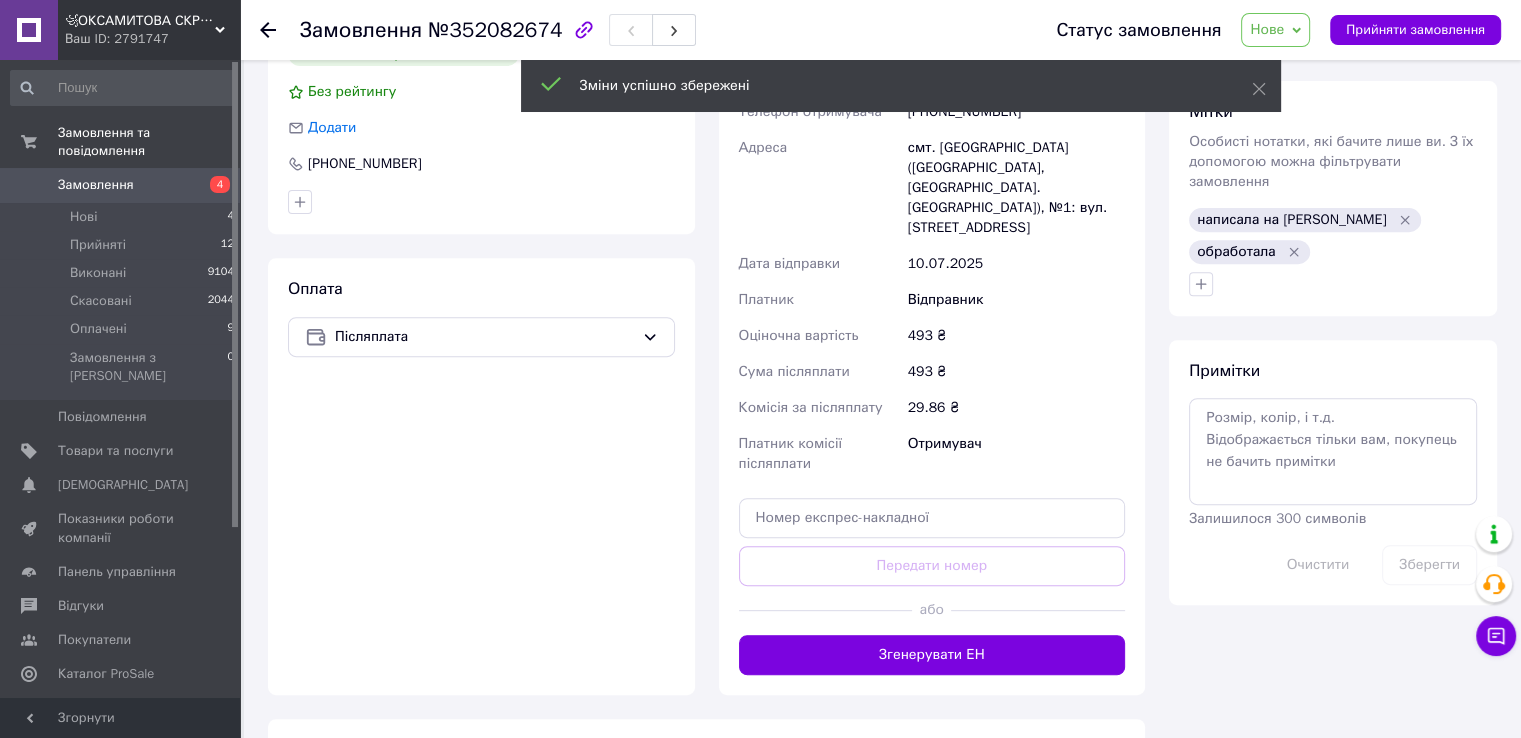 scroll, scrollTop: 800, scrollLeft: 0, axis: vertical 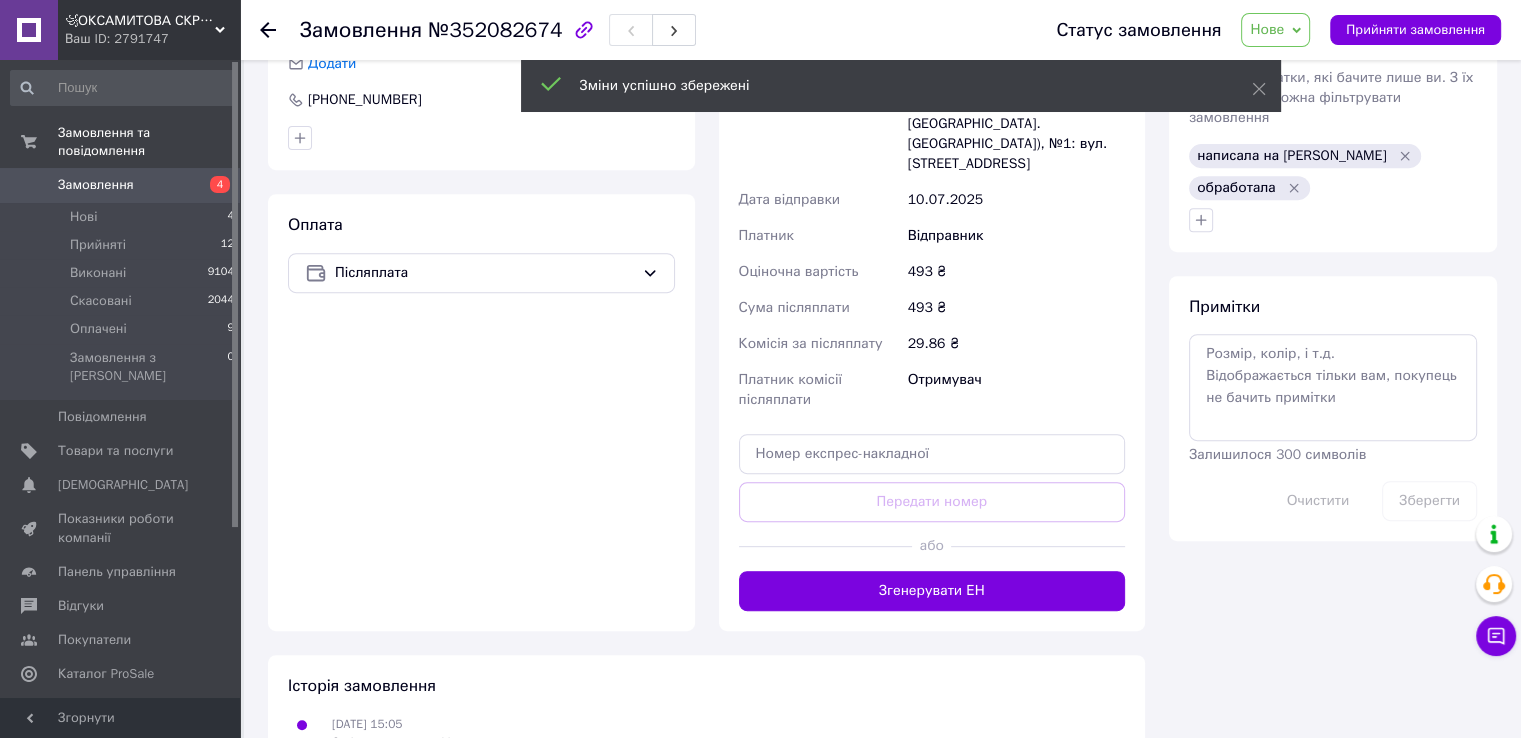 drag, startPoint x: 1019, startPoint y: 566, endPoint x: 1038, endPoint y: 561, distance: 19.646883 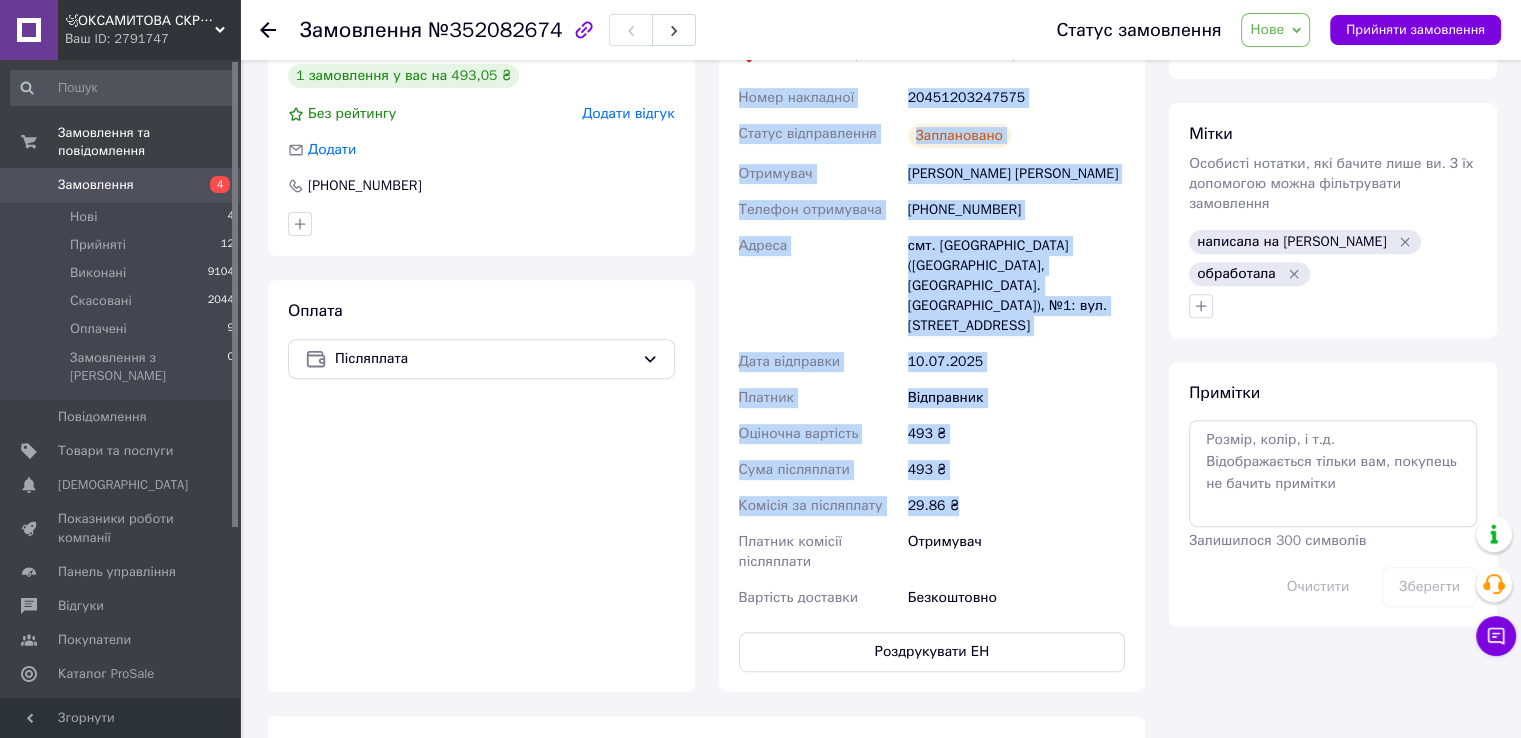 scroll, scrollTop: 800, scrollLeft: 0, axis: vertical 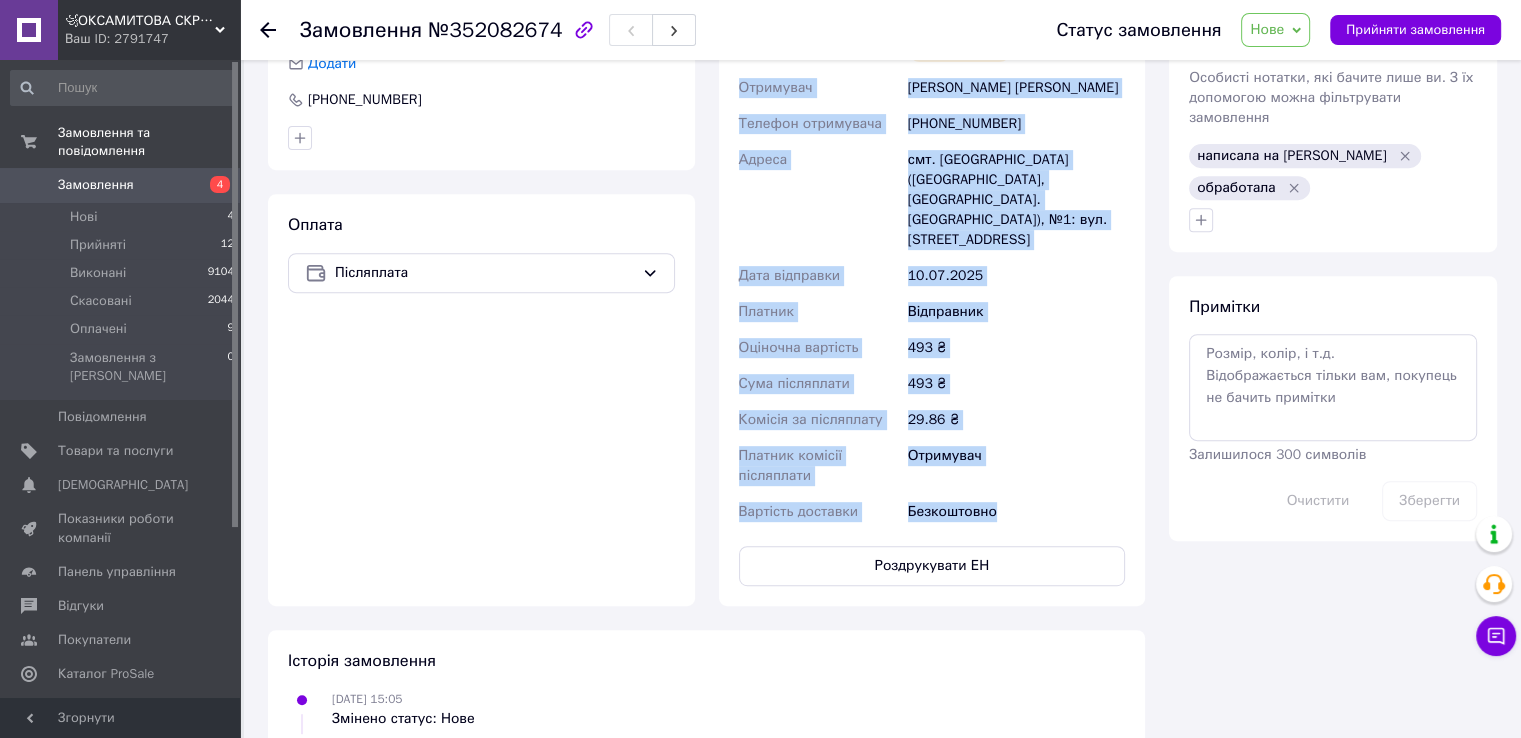 drag, startPoint x: 740, startPoint y: 209, endPoint x: 1009, endPoint y: 507, distance: 401.4536 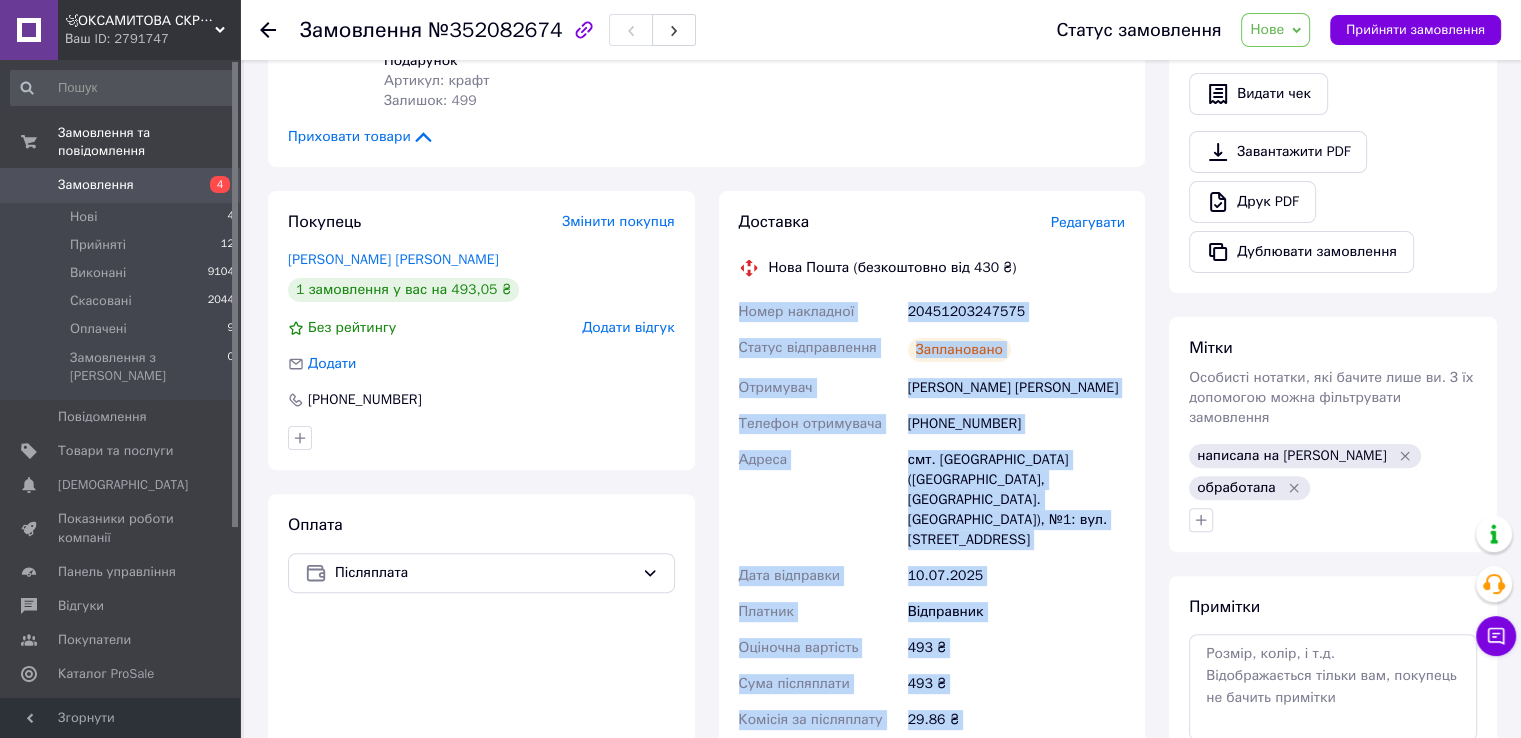 scroll, scrollTop: 200, scrollLeft: 0, axis: vertical 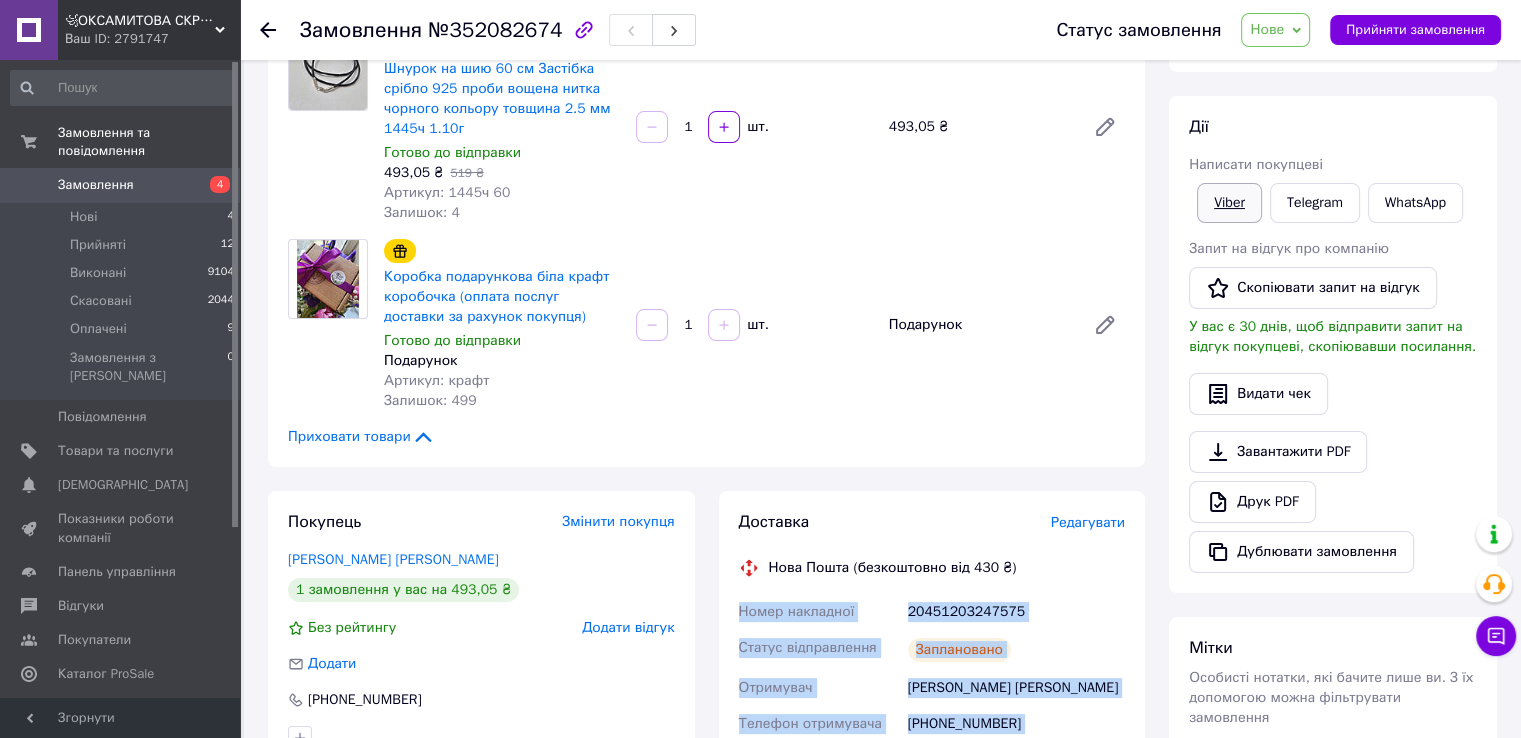 click on "Viber" at bounding box center (1229, 203) 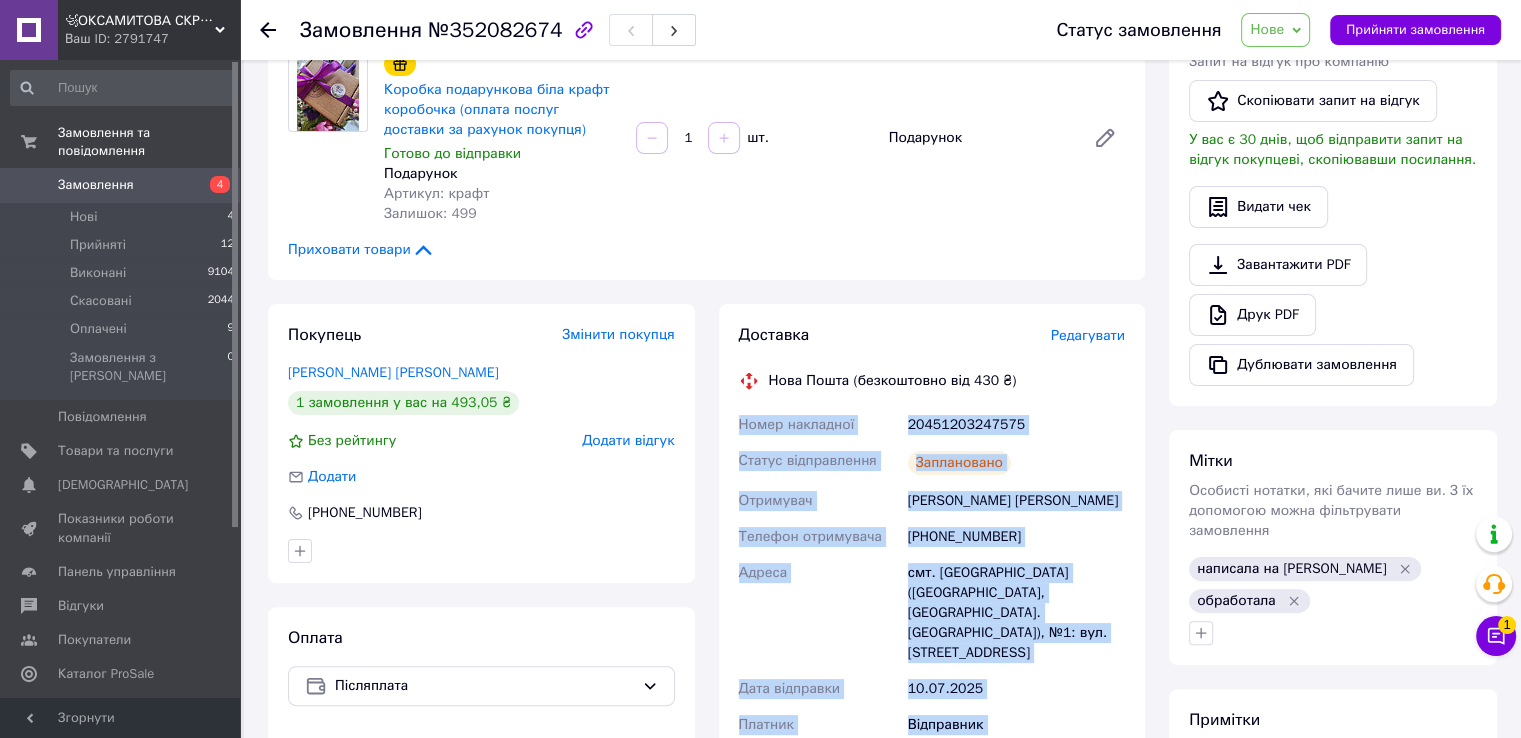 scroll, scrollTop: 400, scrollLeft: 0, axis: vertical 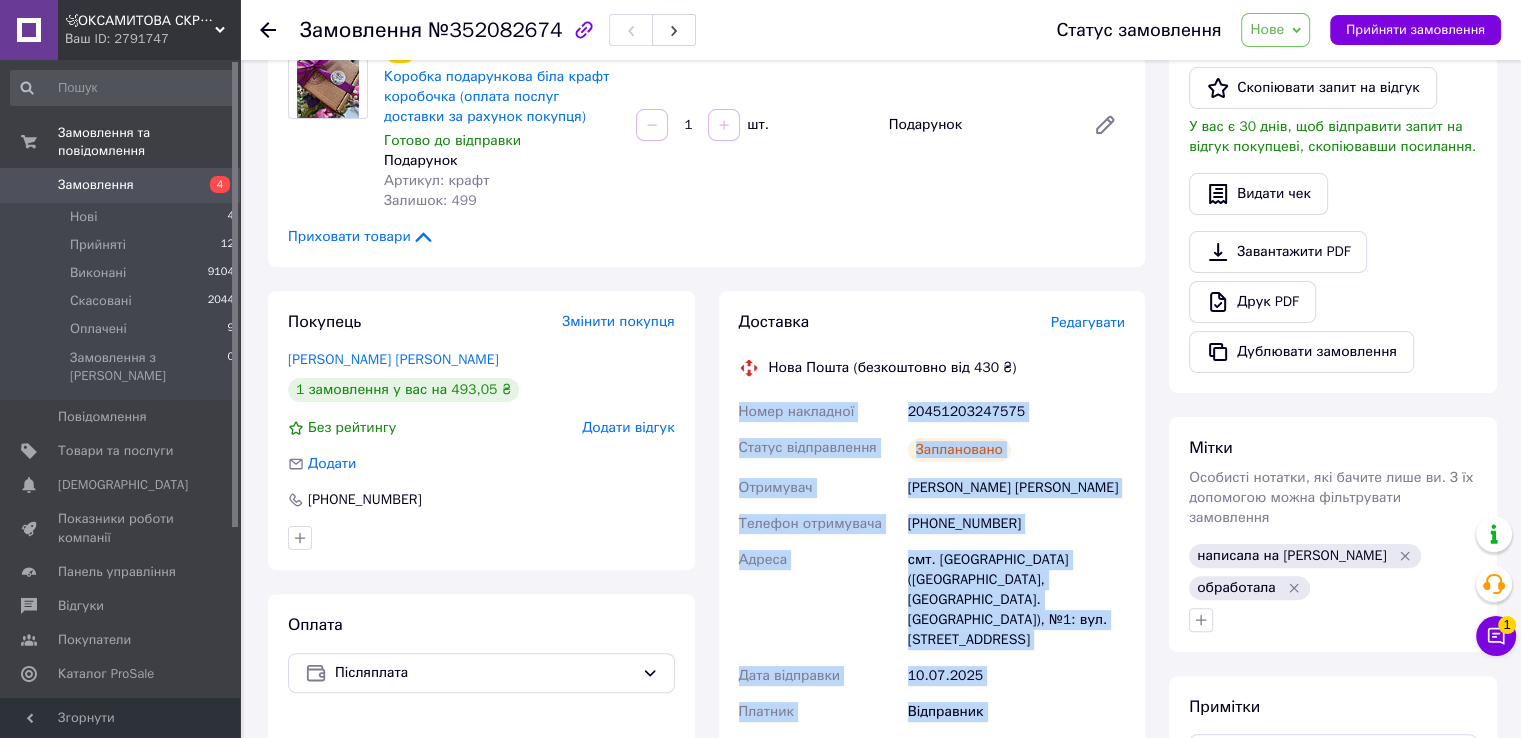 click 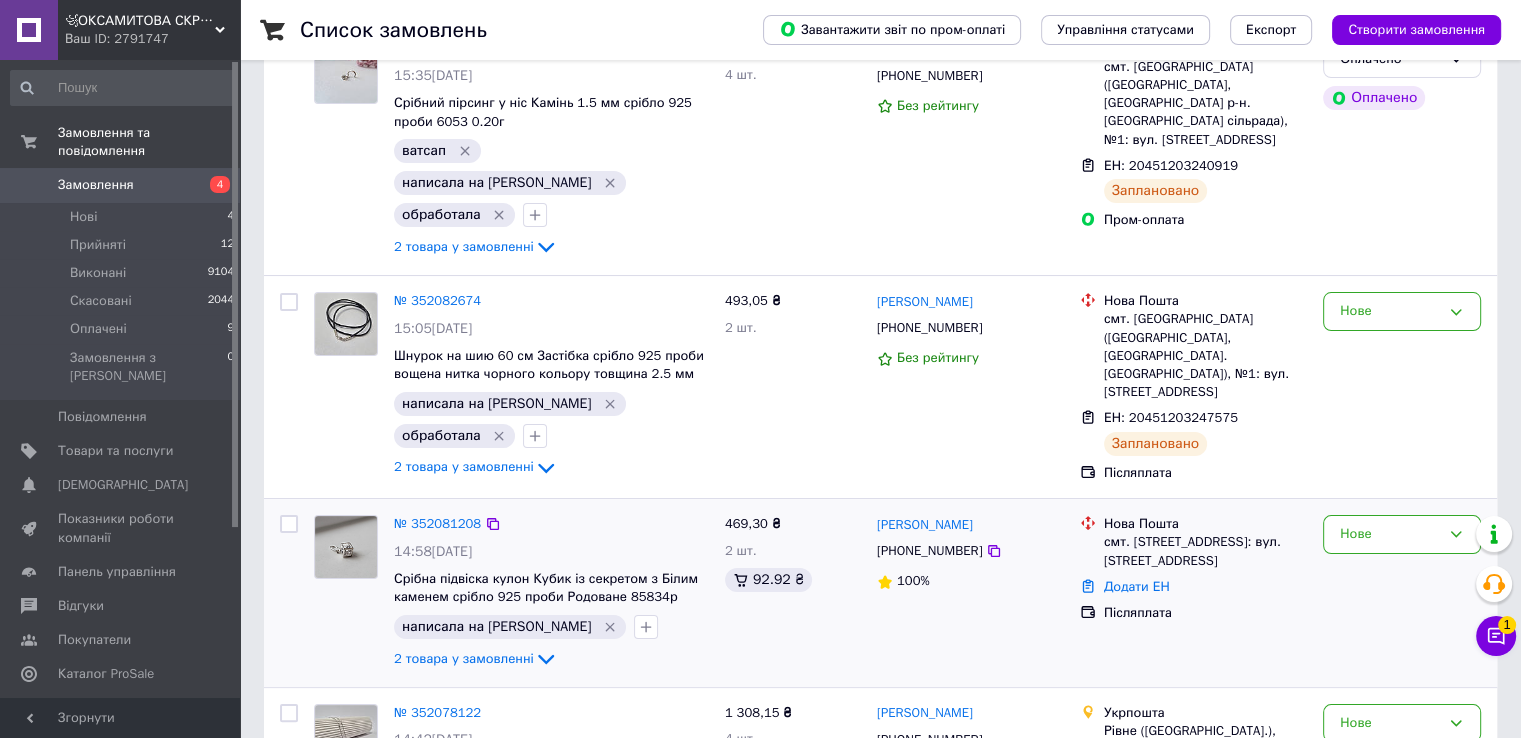 scroll, scrollTop: 300, scrollLeft: 0, axis: vertical 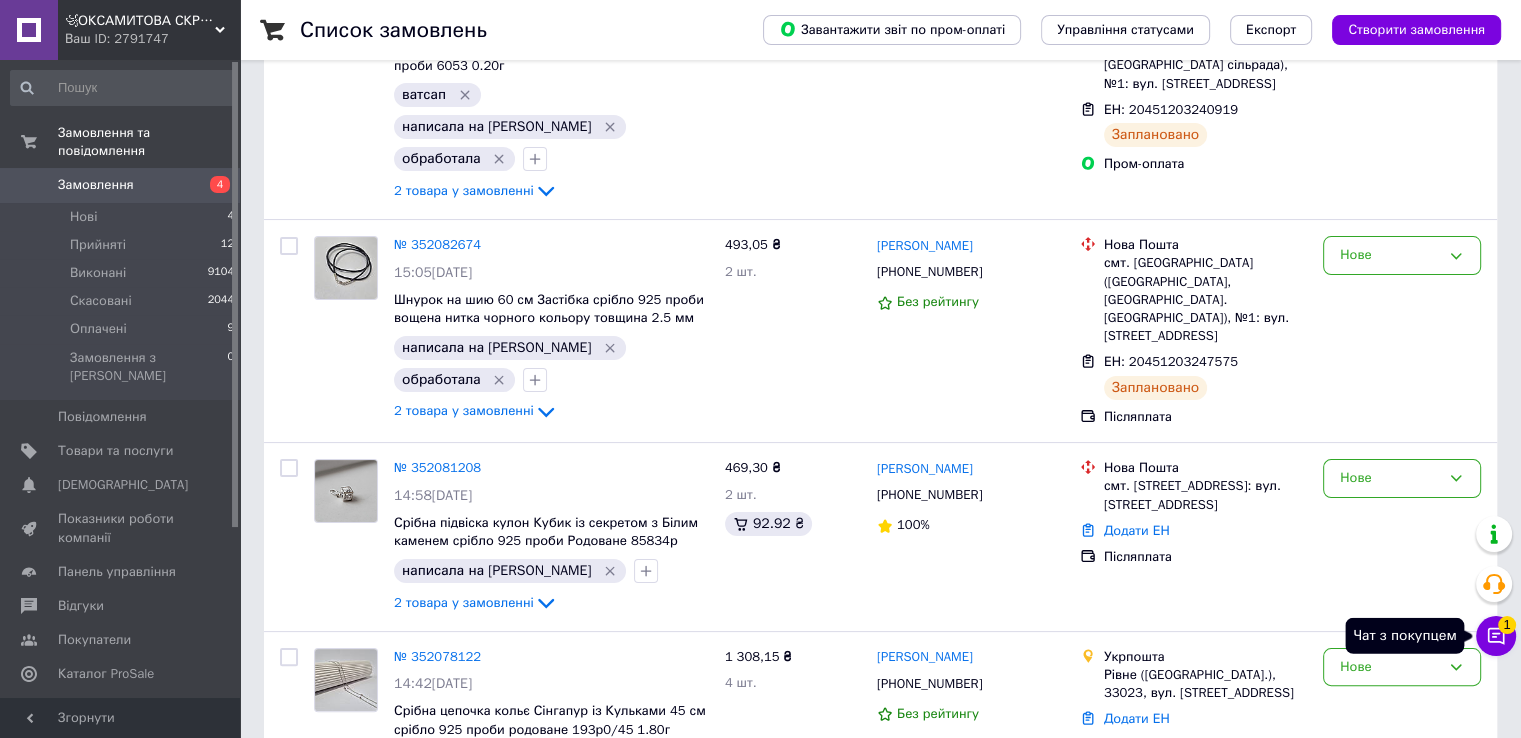 click on "1" at bounding box center [1507, 625] 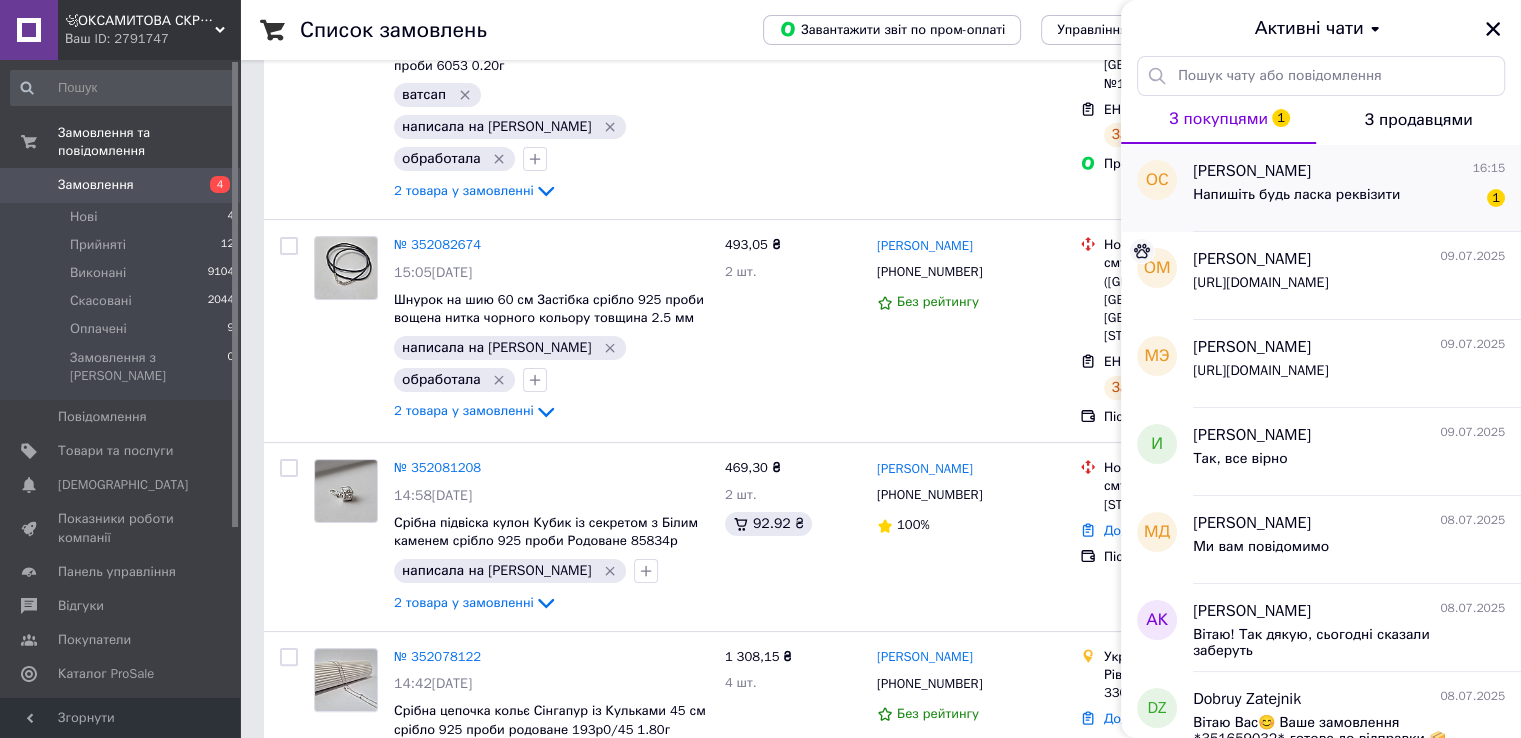 click on "[PERSON_NAME]" at bounding box center [1252, 171] 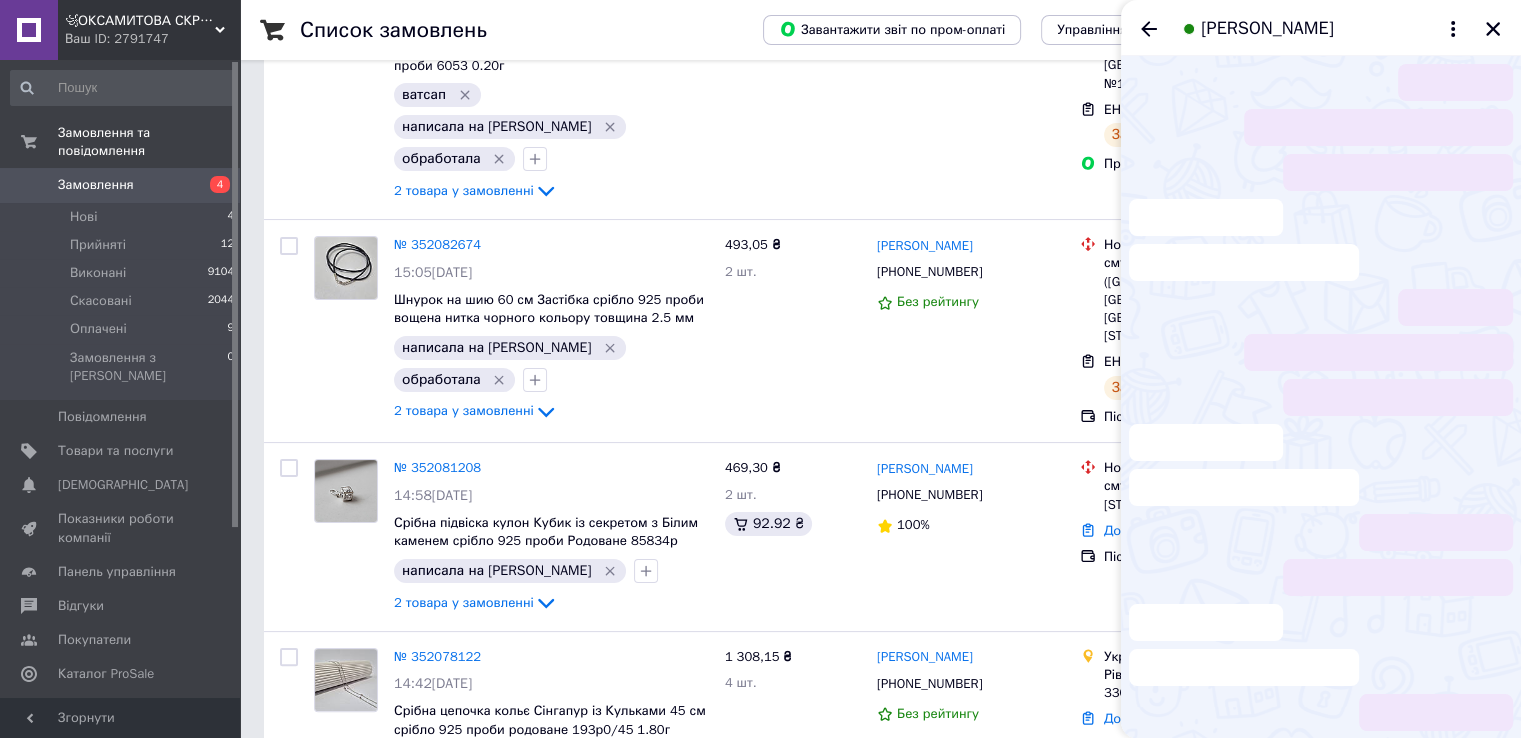 scroll, scrollTop: 1028, scrollLeft: 0, axis: vertical 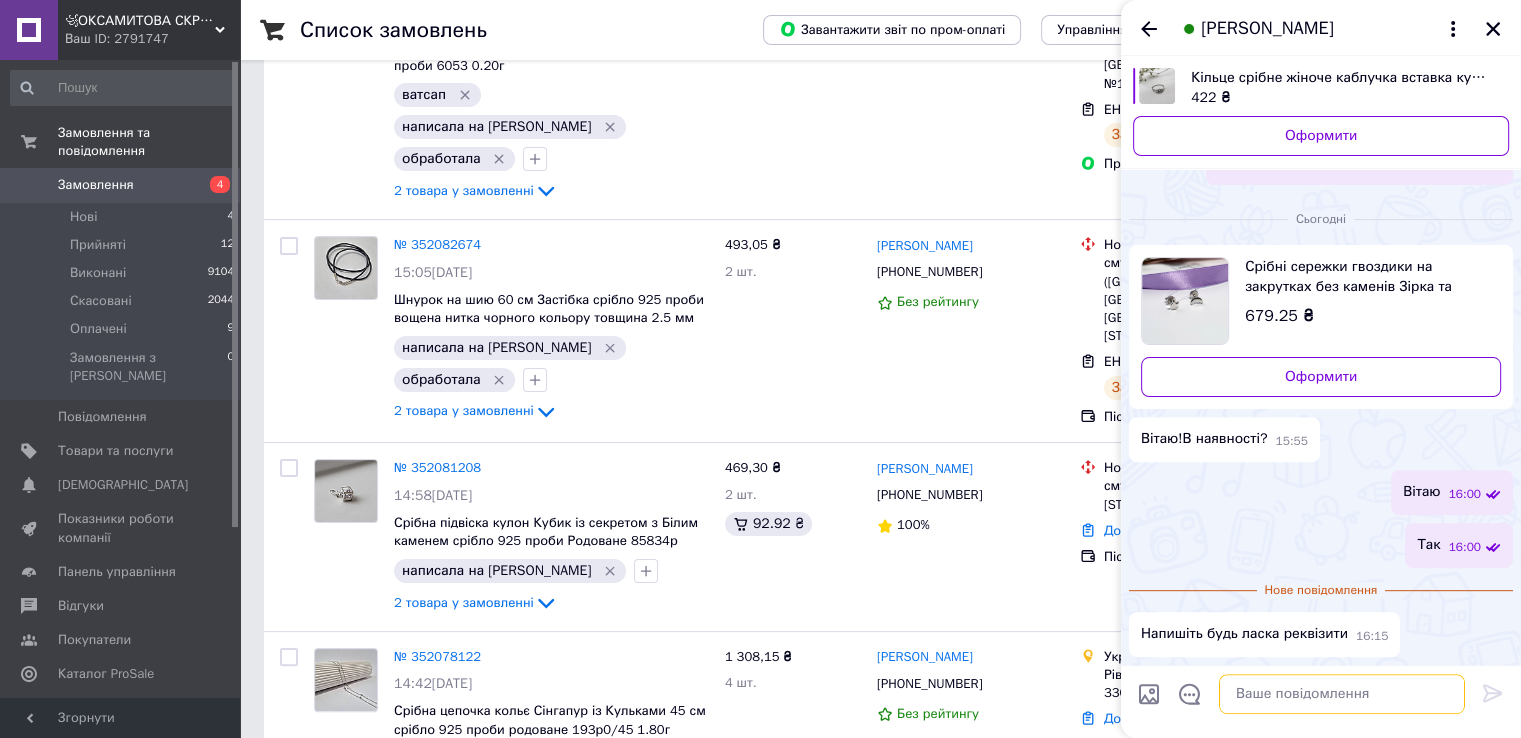 paste on "Працюємо по передплаті.
Отримувач:
ФОП Бобровник Маріана Вячеславівна
IBAN:
UA759358710000067326000047061
ІПН / ЄДРПОУ:
2904713069
Платіжна установа:
ТОВ НоваПей
*100 грн предаплата а різниця при отримані*" 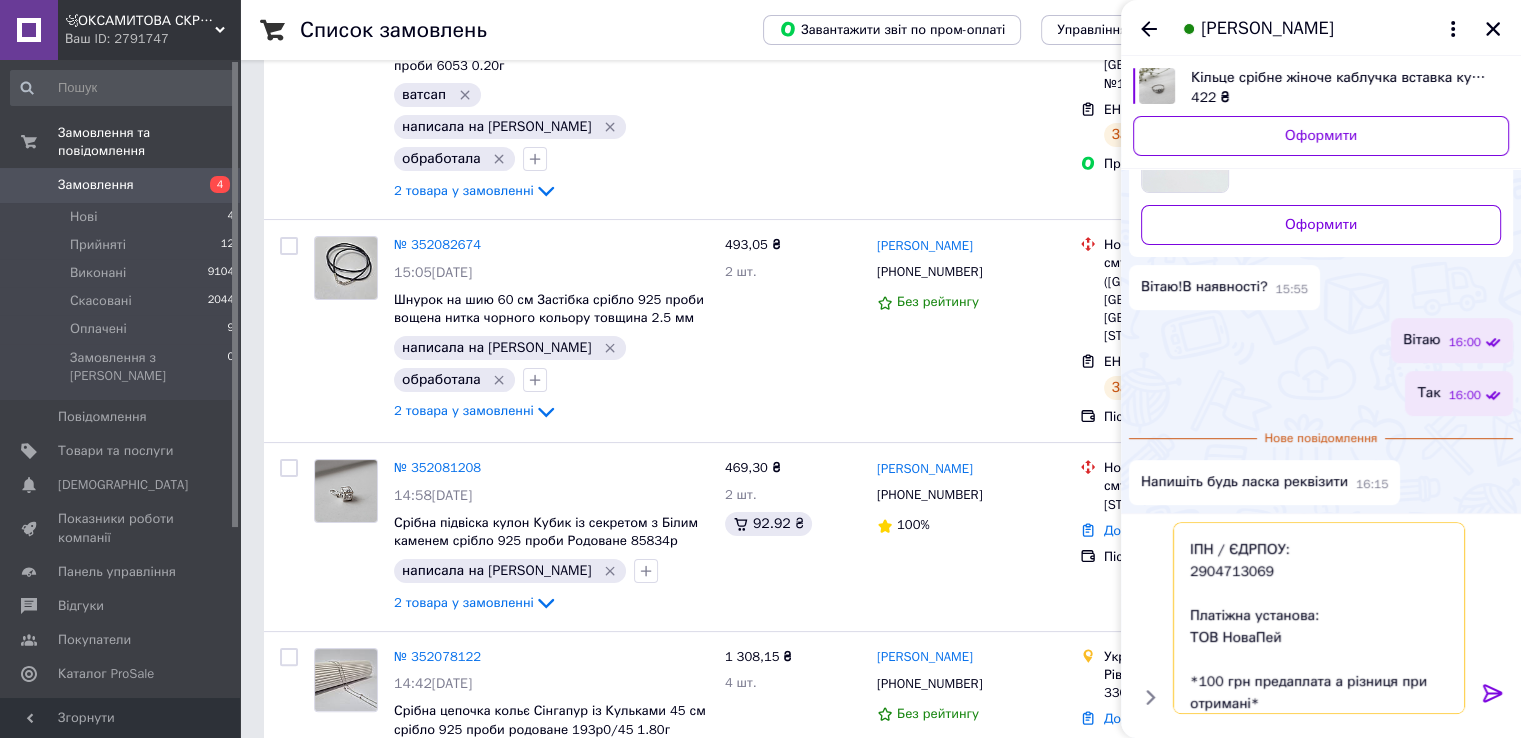 scroll, scrollTop: 190, scrollLeft: 0, axis: vertical 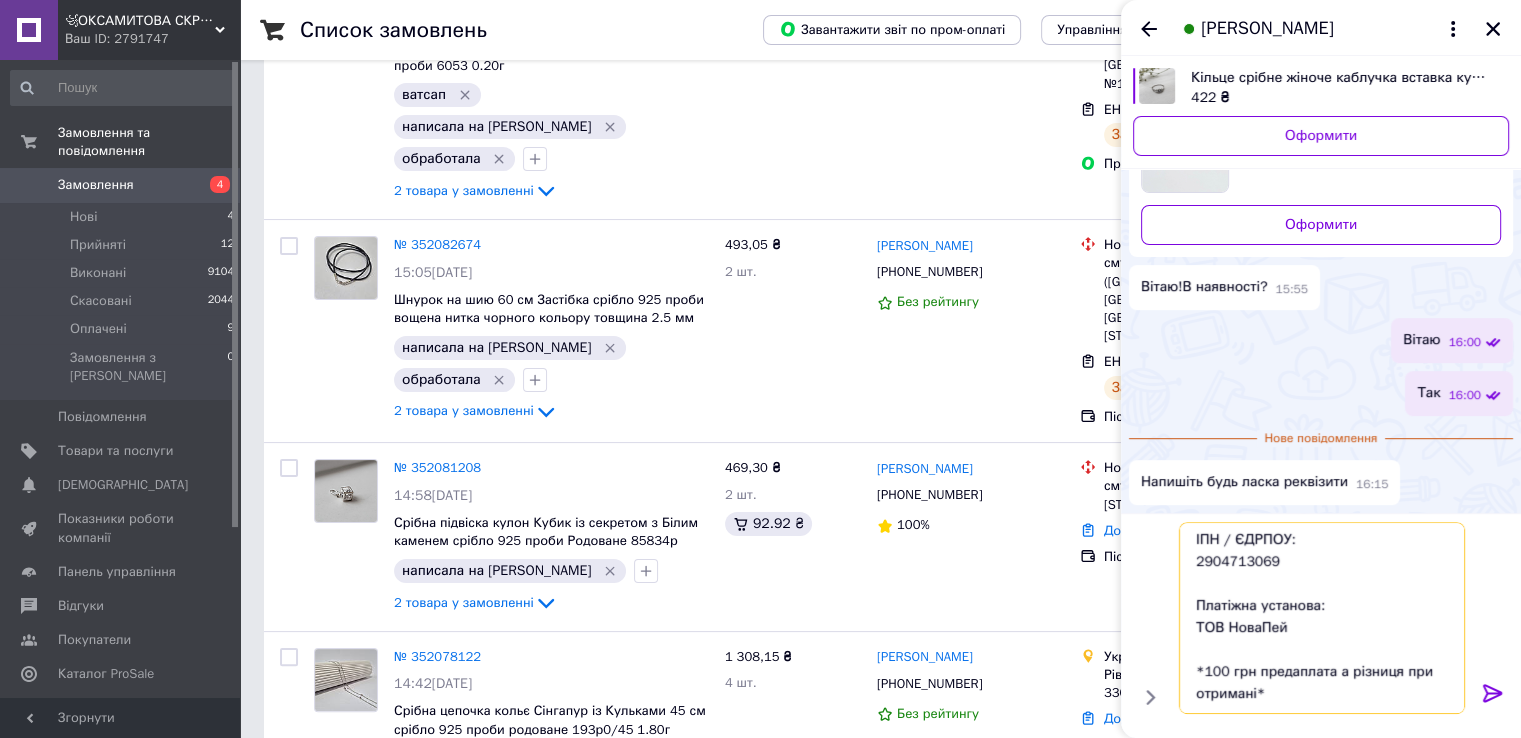 type on "Працюємо по передплаті.
Отримувач:
ФОП Бобровник Маріана Вячеславівна
IBAN:
UA759358710000067326000047061
ІПН / ЄДРПОУ:
2904713069
Платіжна установа:
ТОВ НоваПей
*100 грн предаплата а різниця при отримані*" 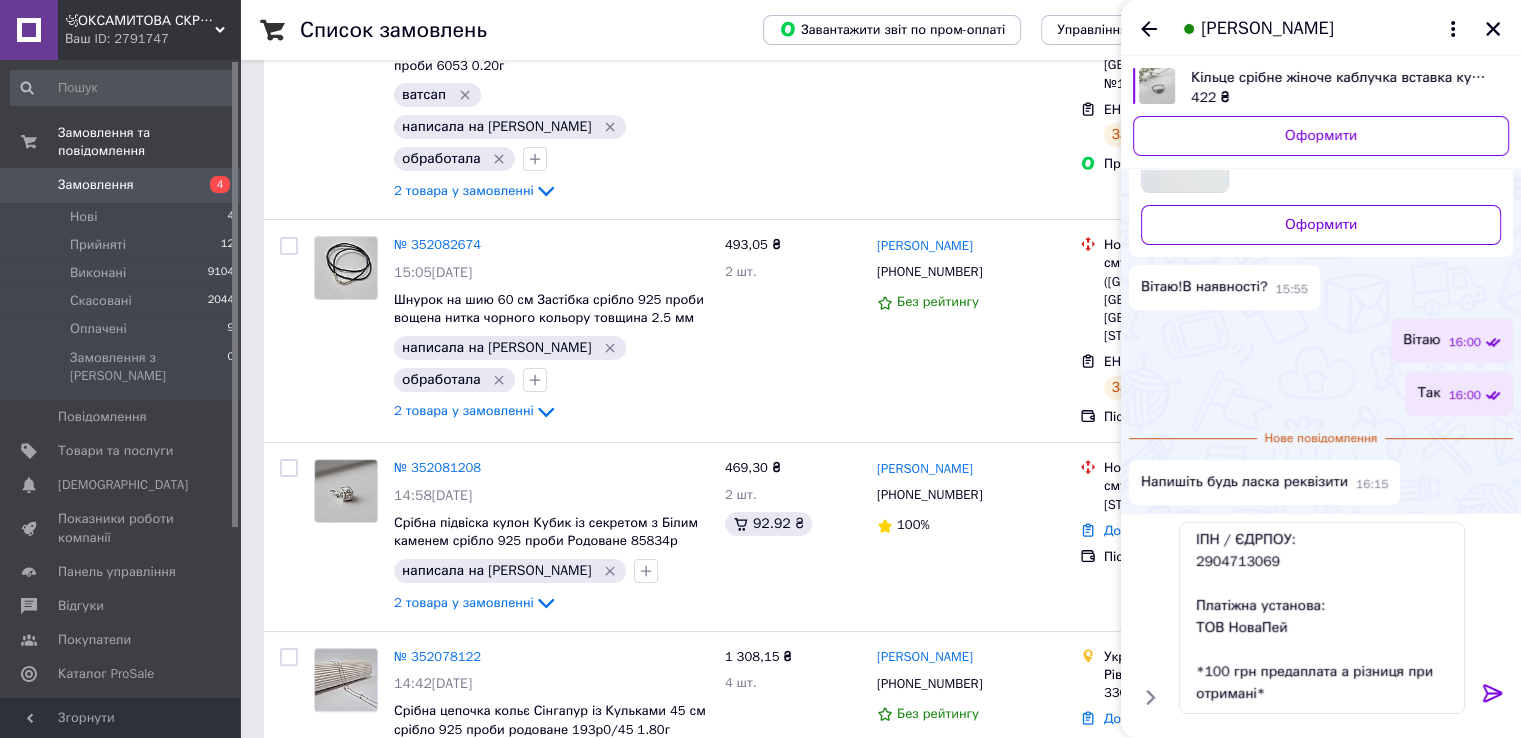 click 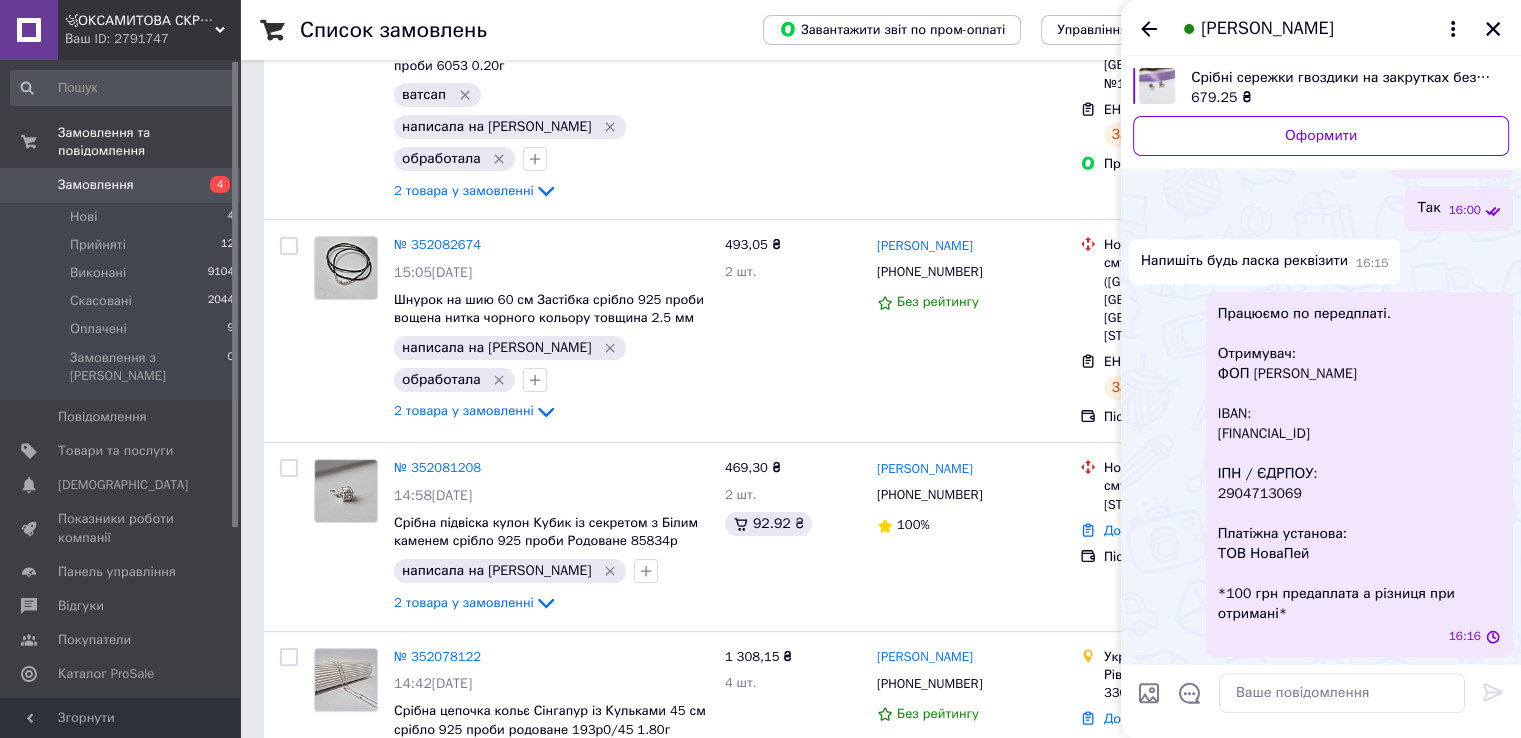 scroll, scrollTop: 0, scrollLeft: 0, axis: both 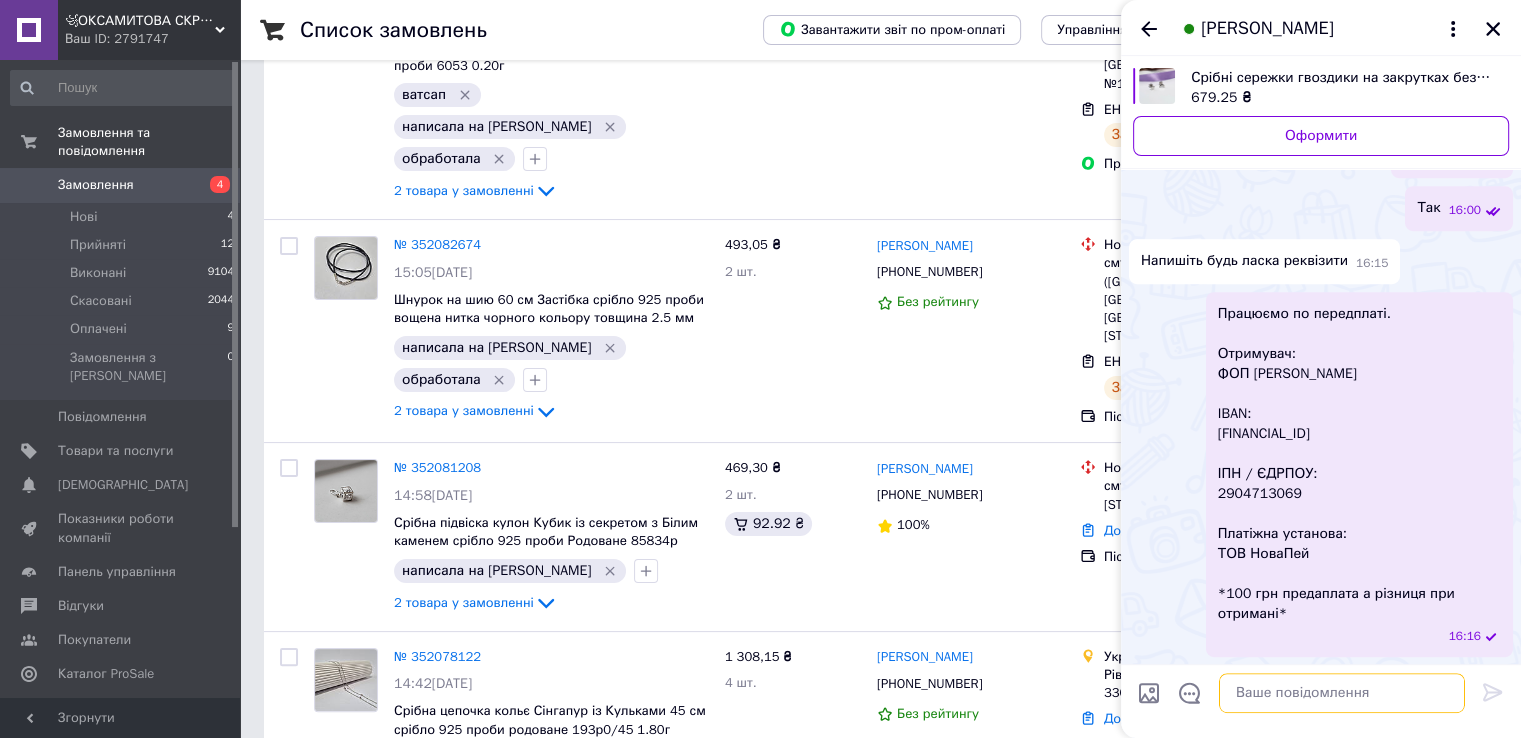 paste on "[CREDIT_CARD_NUMBER]" 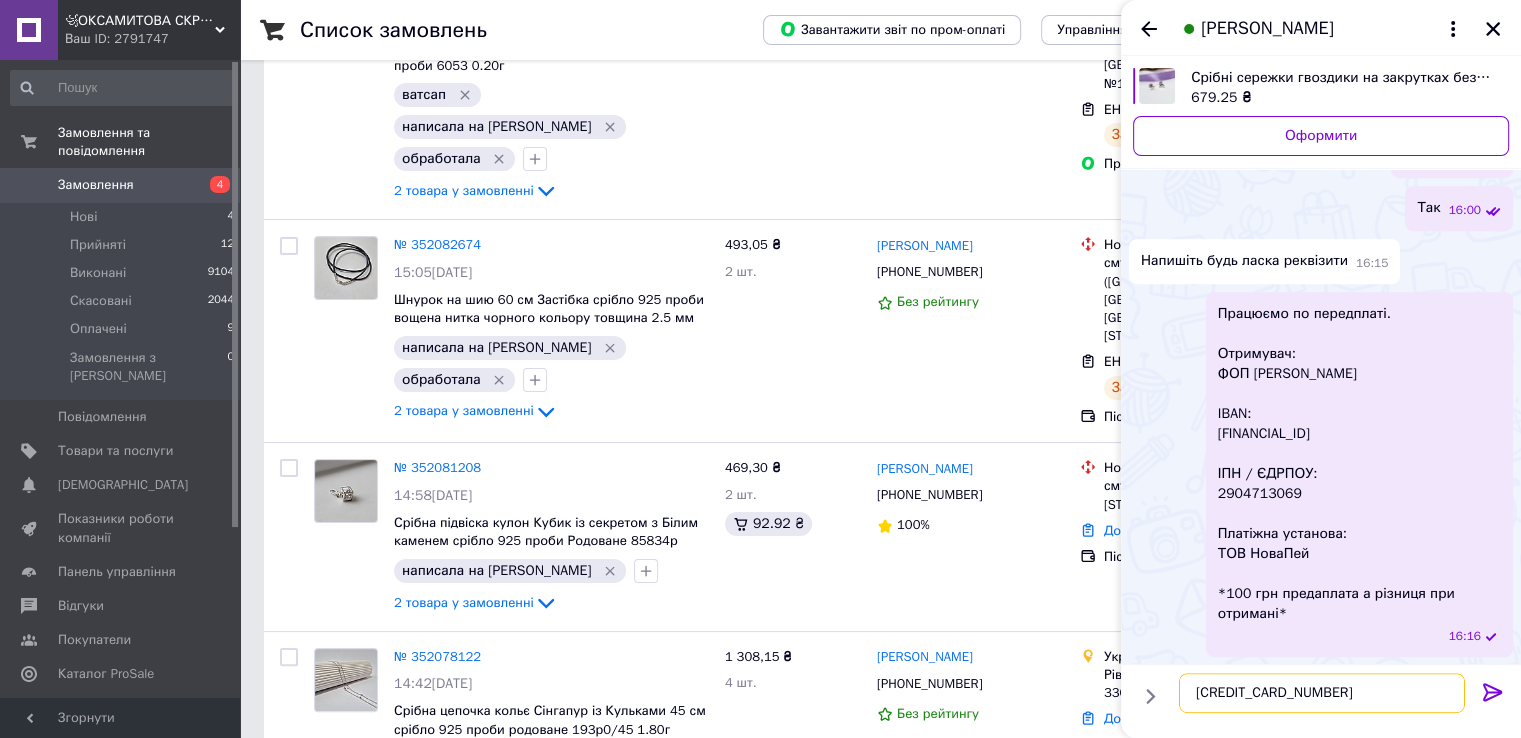 type on "[CREDIT_CARD_NUMBER]" 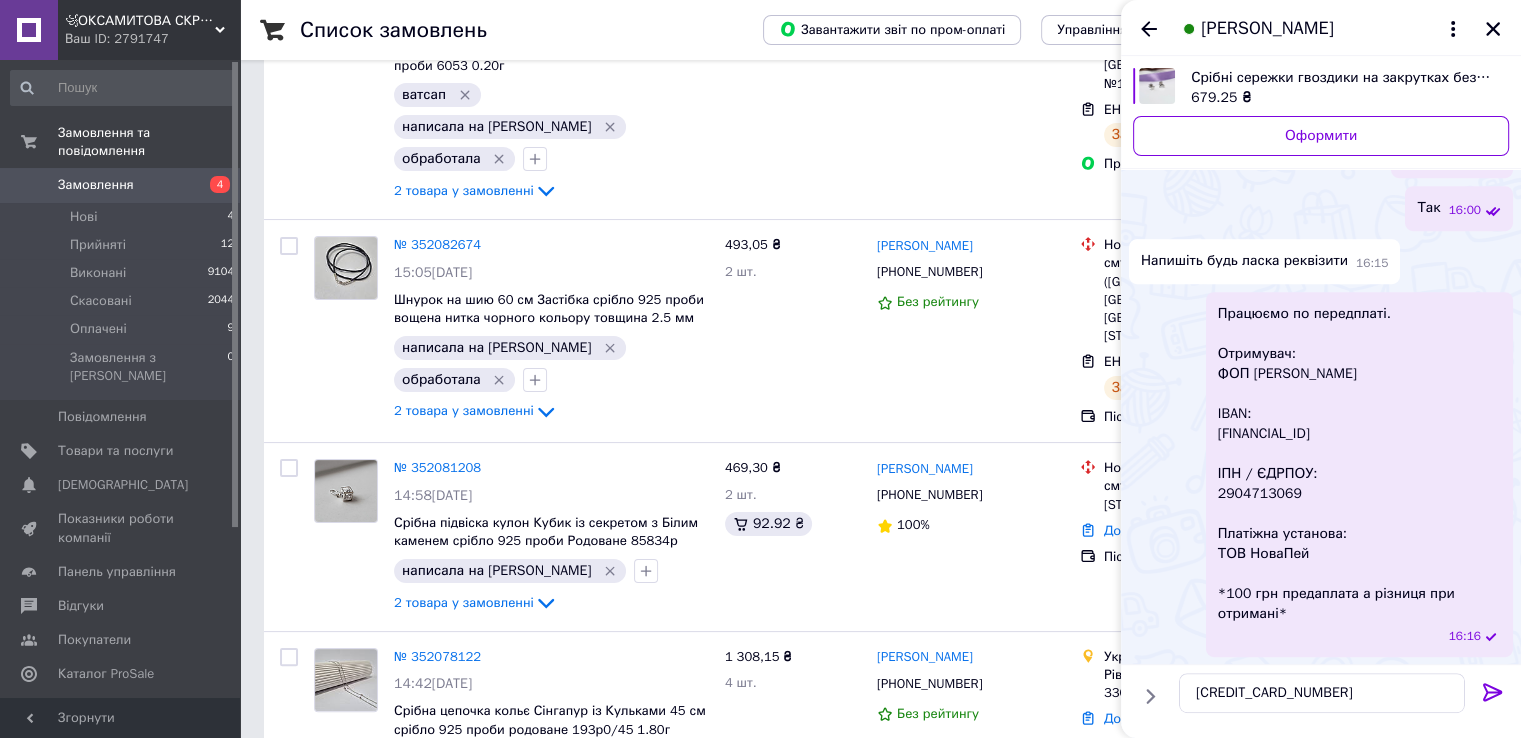 click 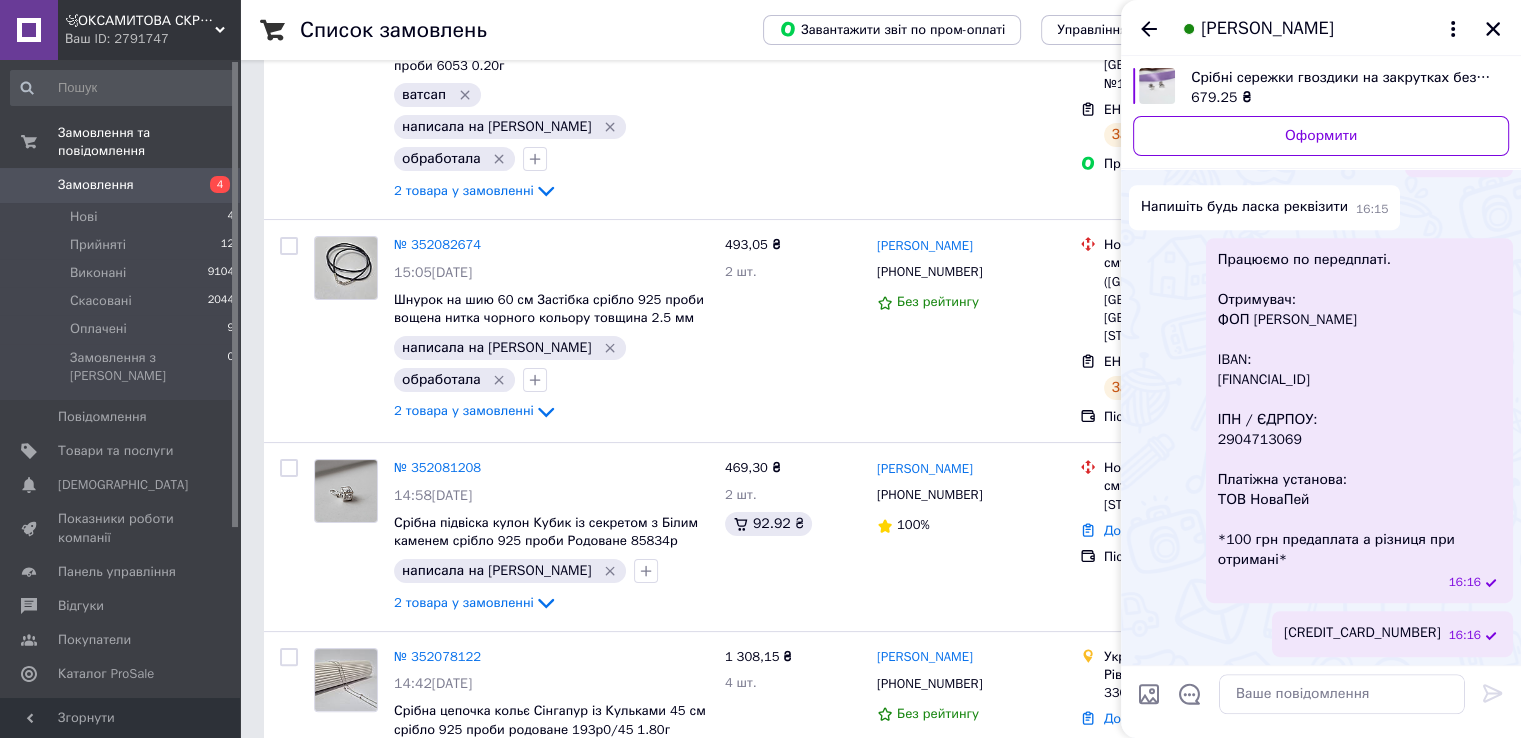 scroll, scrollTop: 1316, scrollLeft: 0, axis: vertical 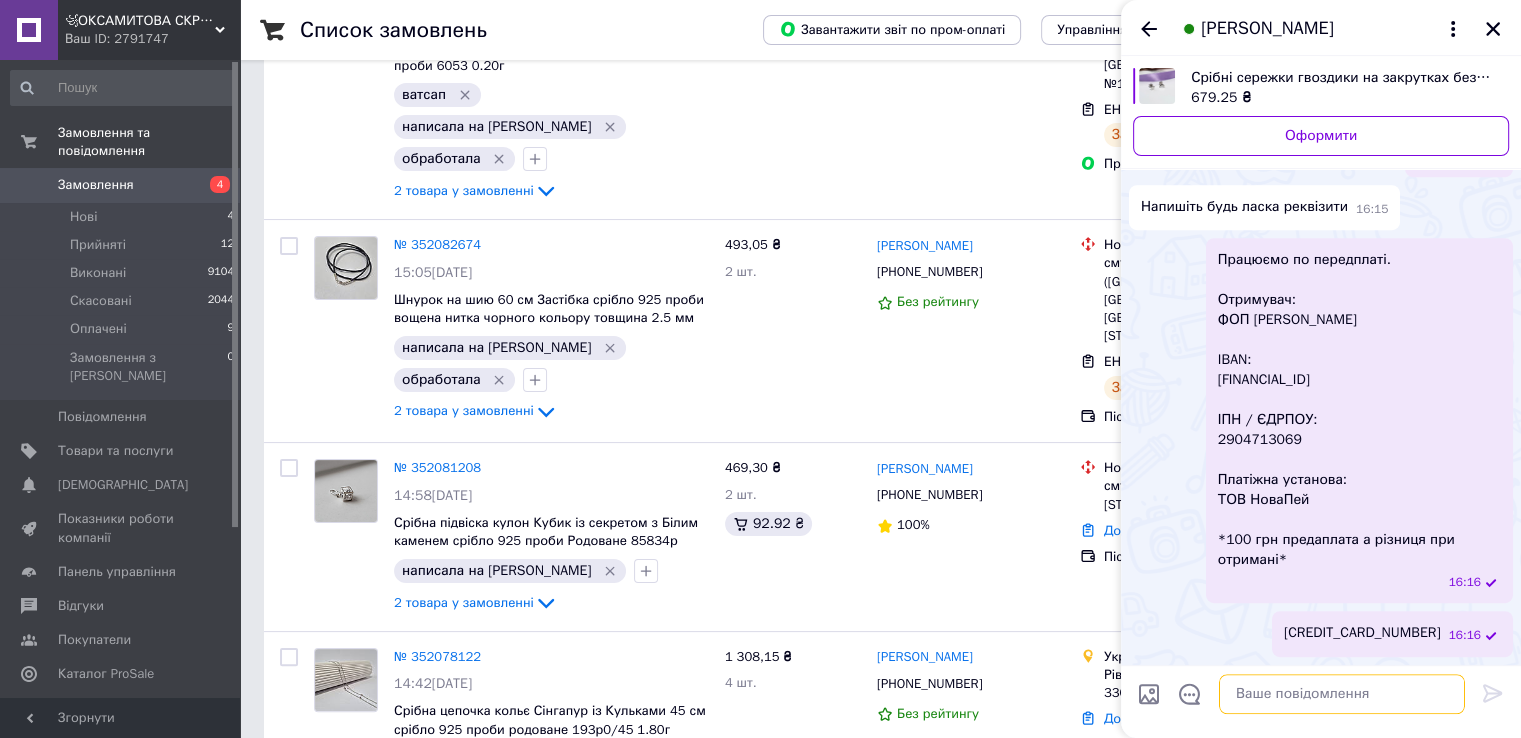 paste on "[FINANCIAL_ID]" 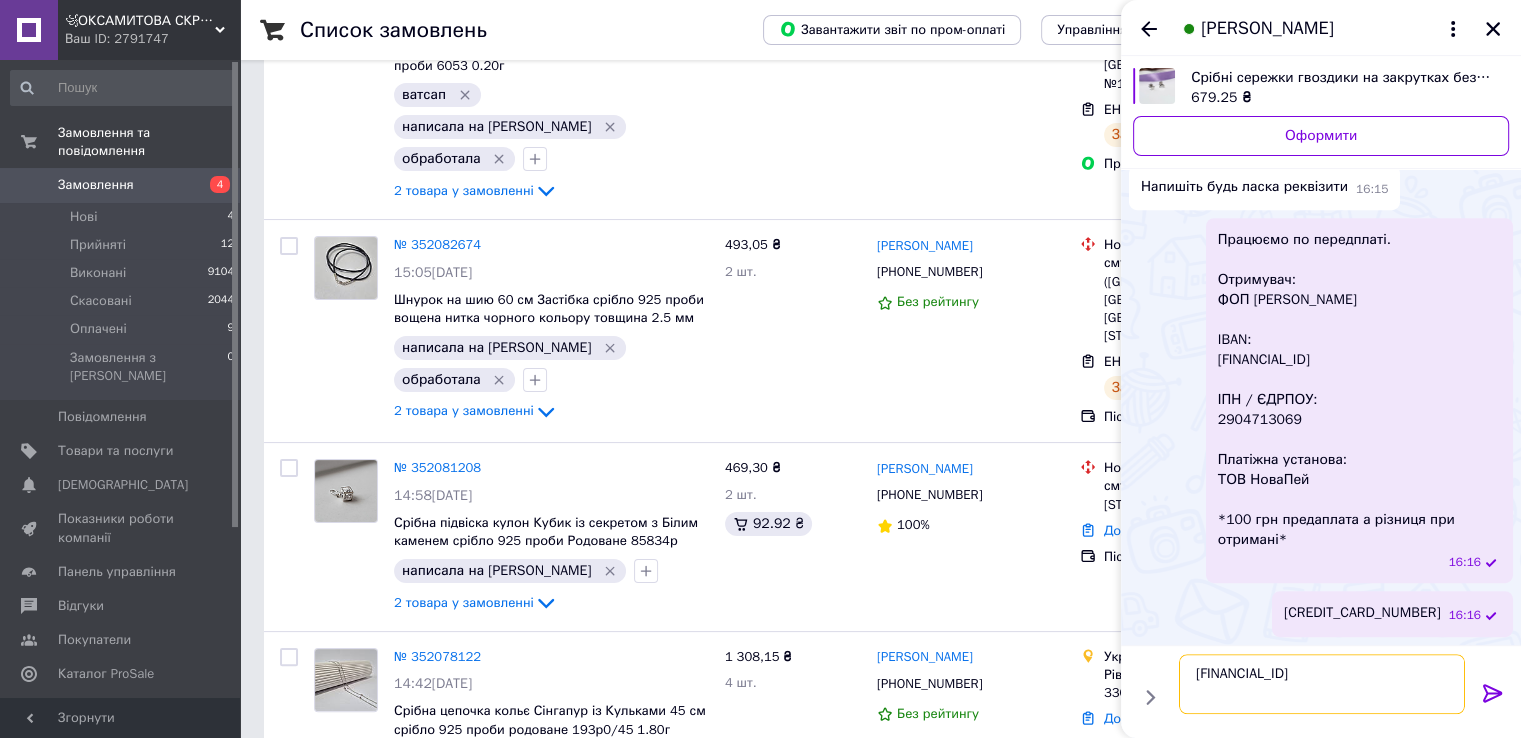 type on "[FINANCIAL_ID]" 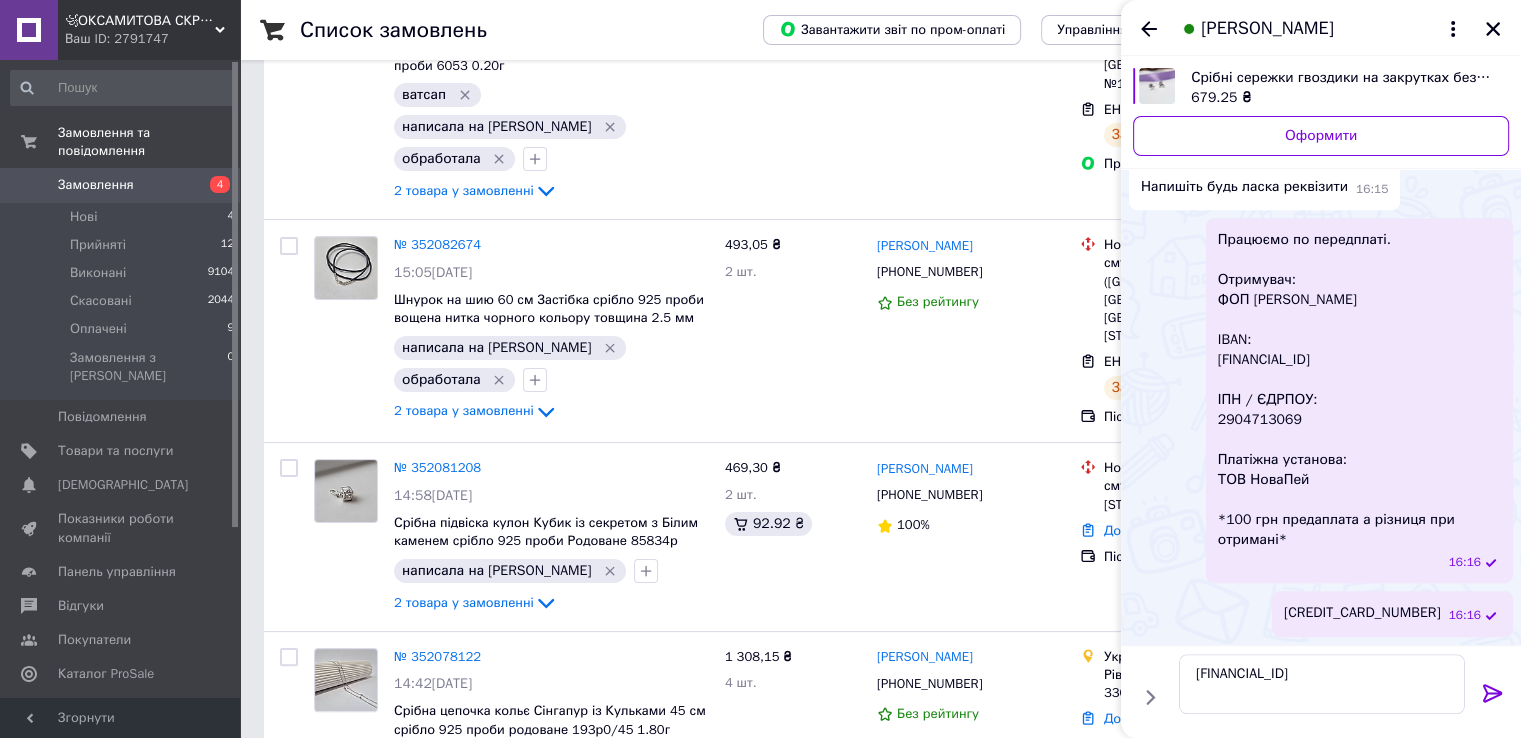 click 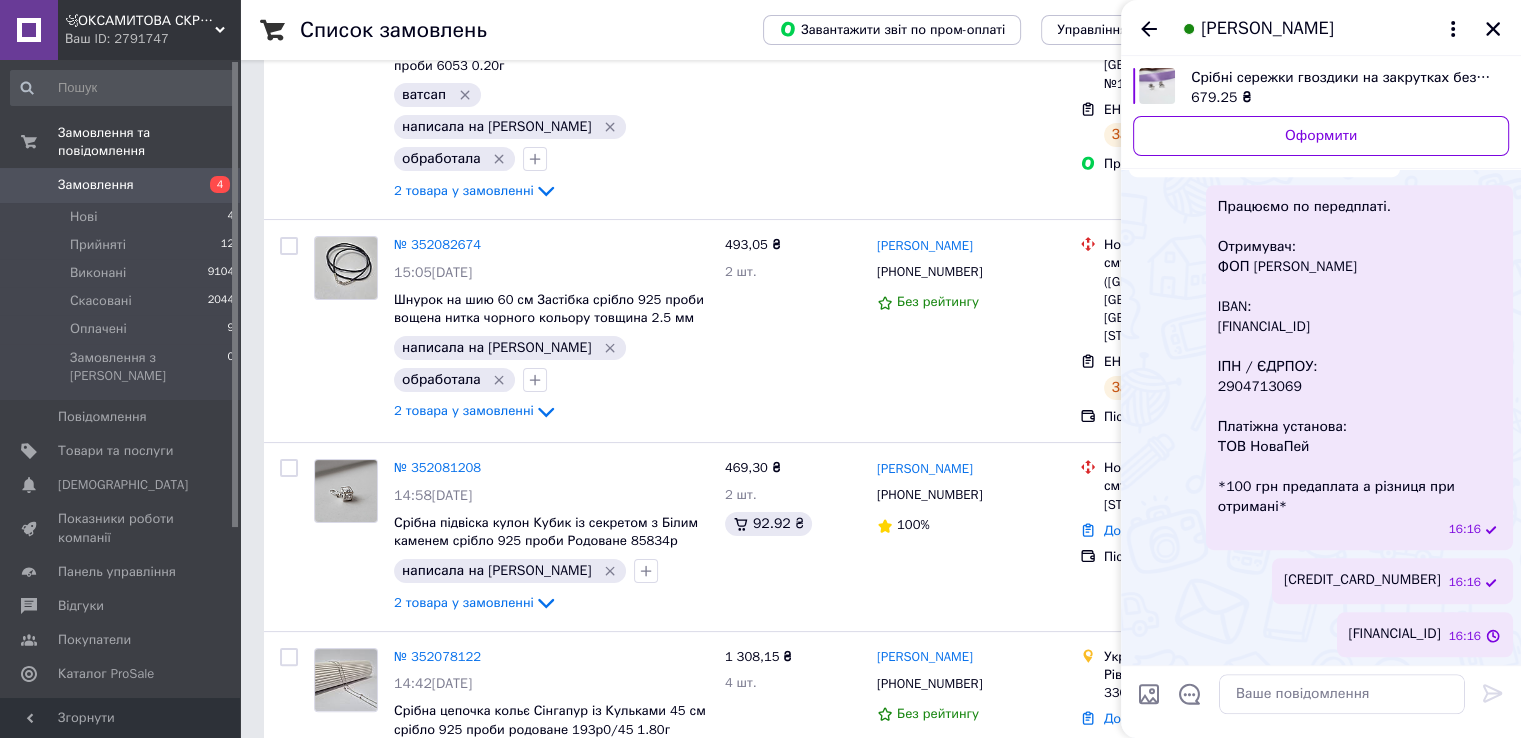 scroll, scrollTop: 1368, scrollLeft: 0, axis: vertical 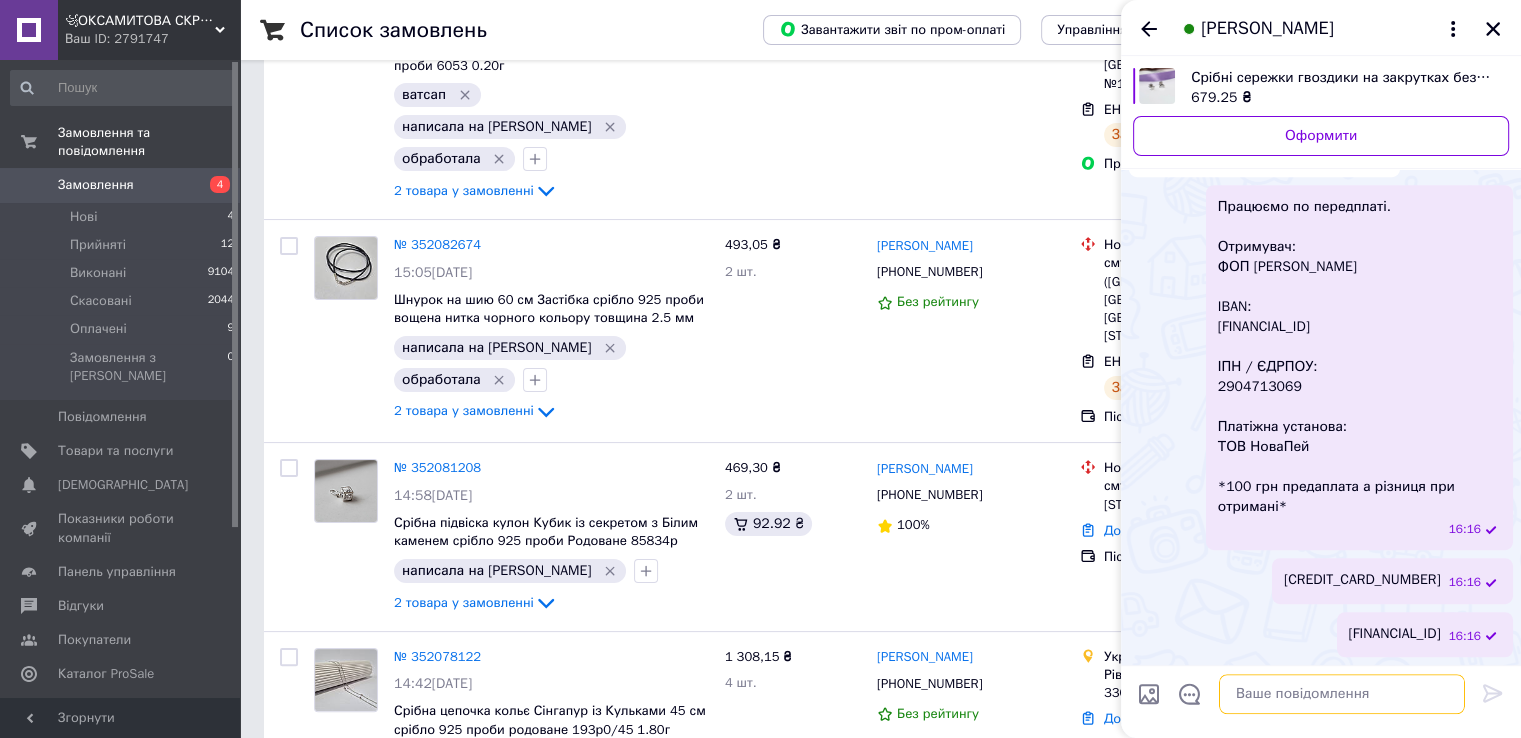 paste on "якщо просить банк призначення просто  вказуйте  своє *ПРІЗВИЩЕ*" 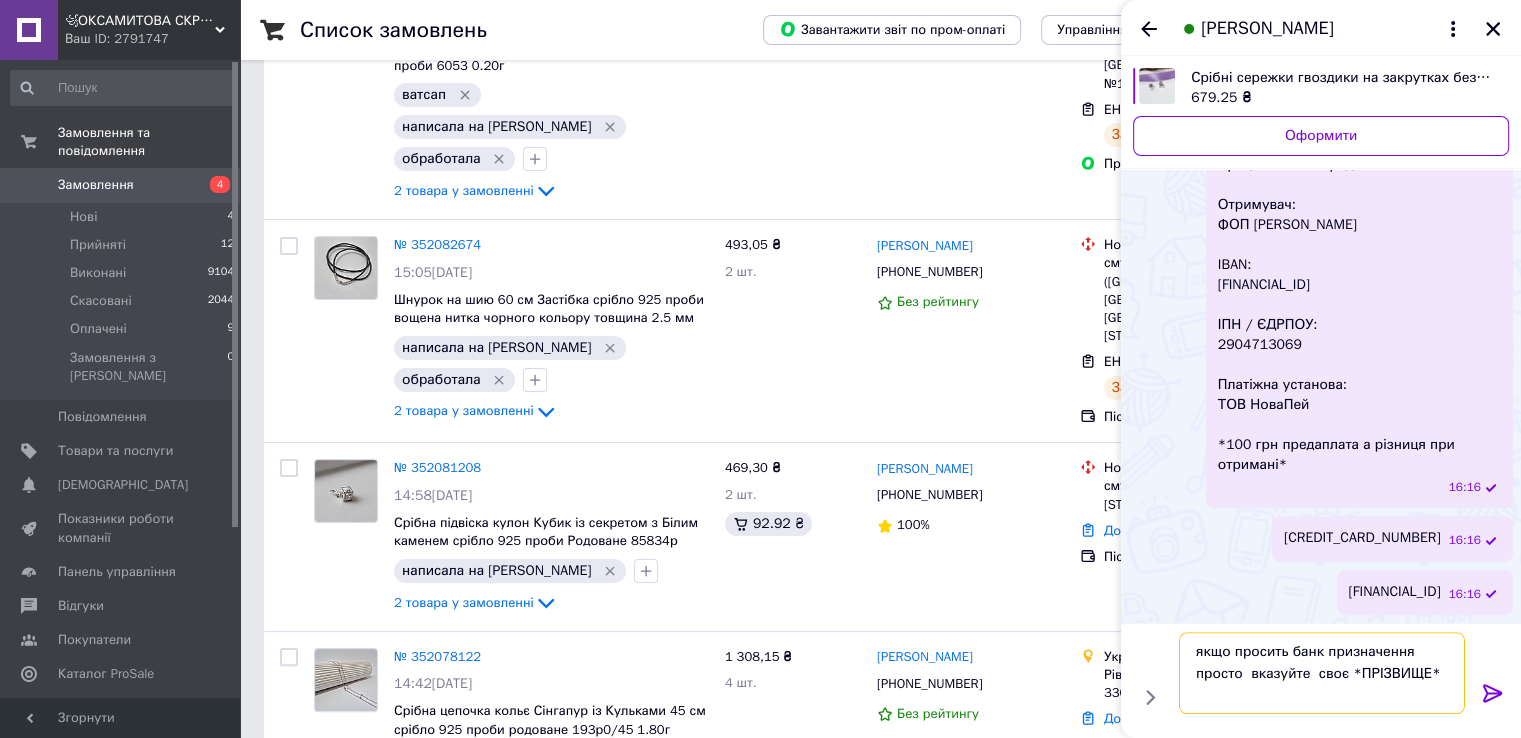 type on "якщо просить банк призначення просто  вказуйте  своє *ПРІЗВИЩЕ*" 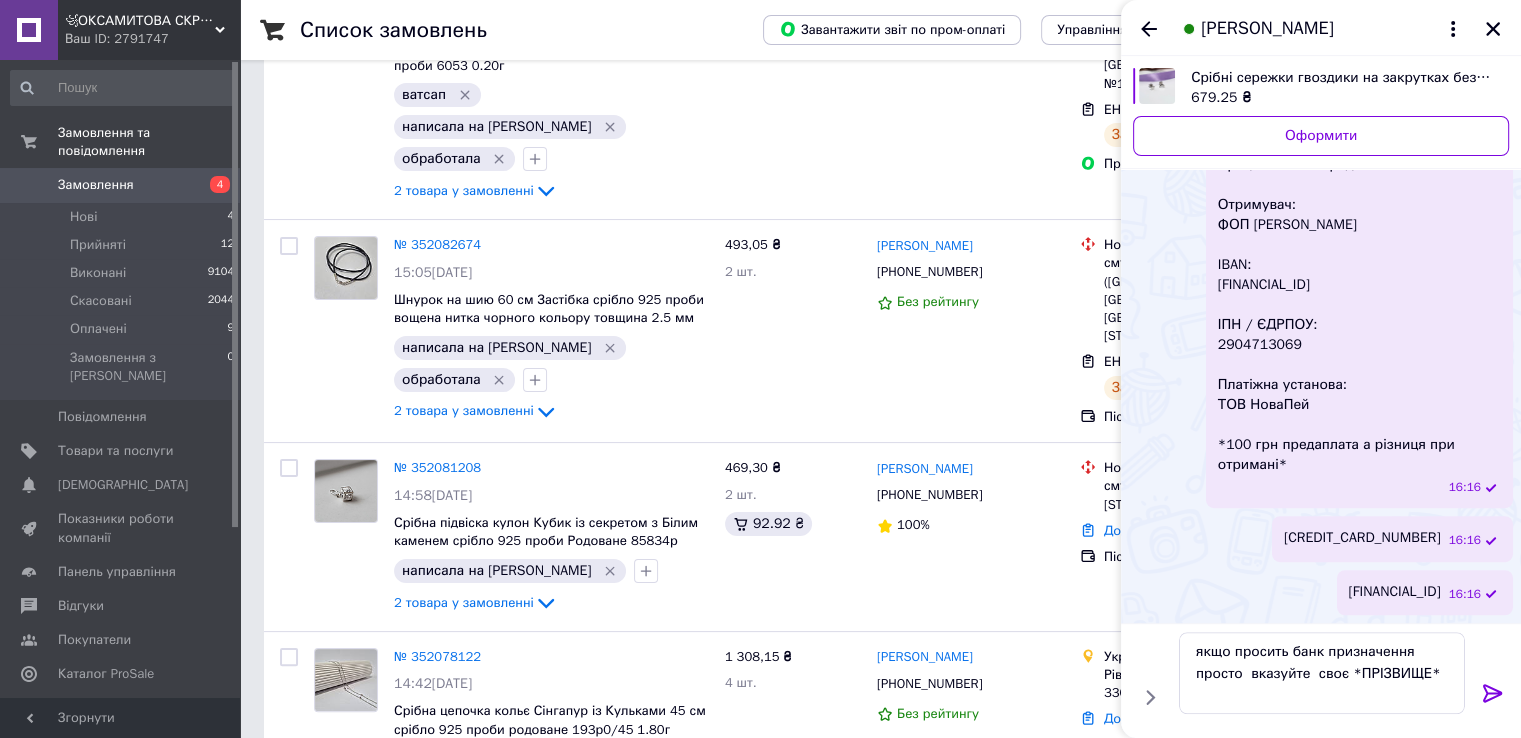 click 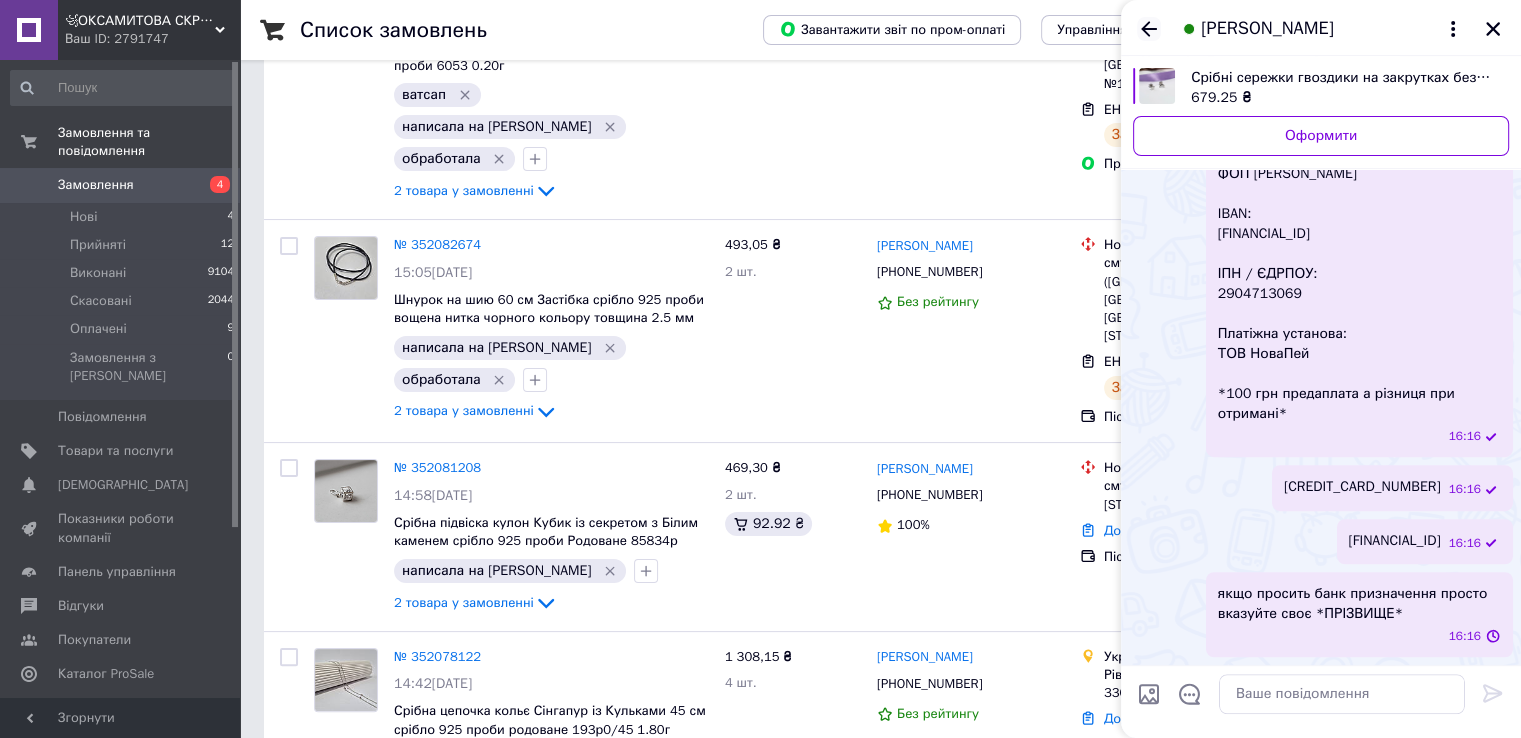 click 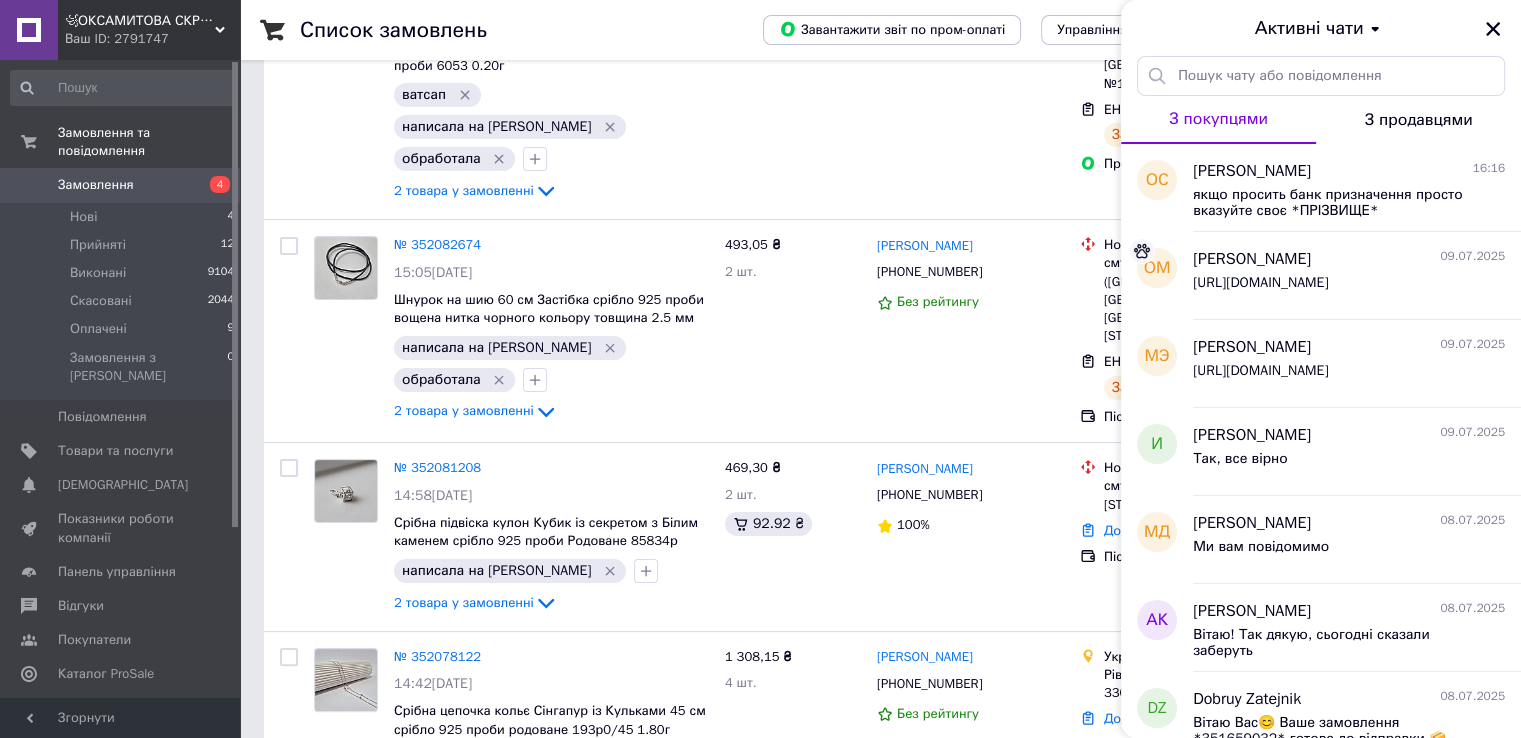 click 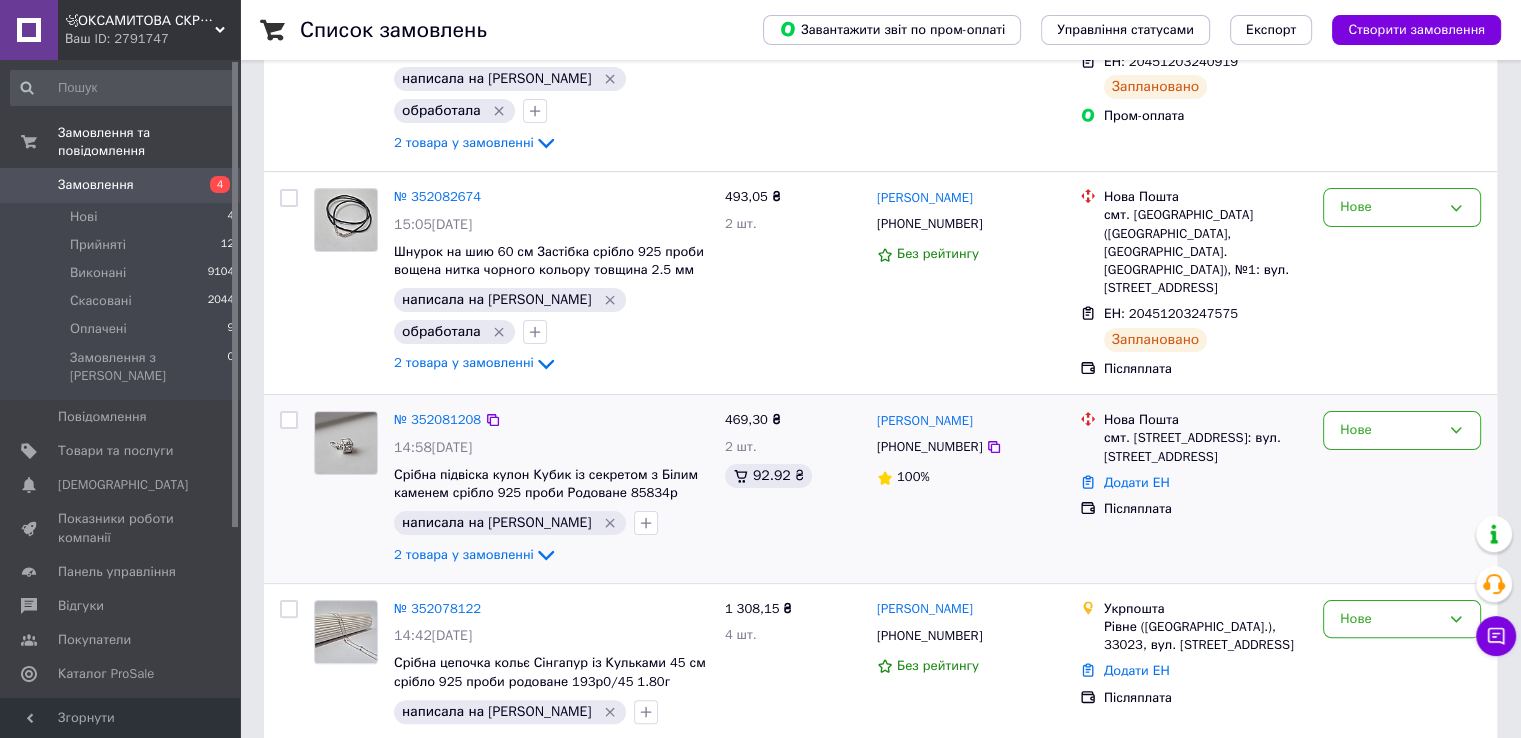 scroll, scrollTop: 400, scrollLeft: 0, axis: vertical 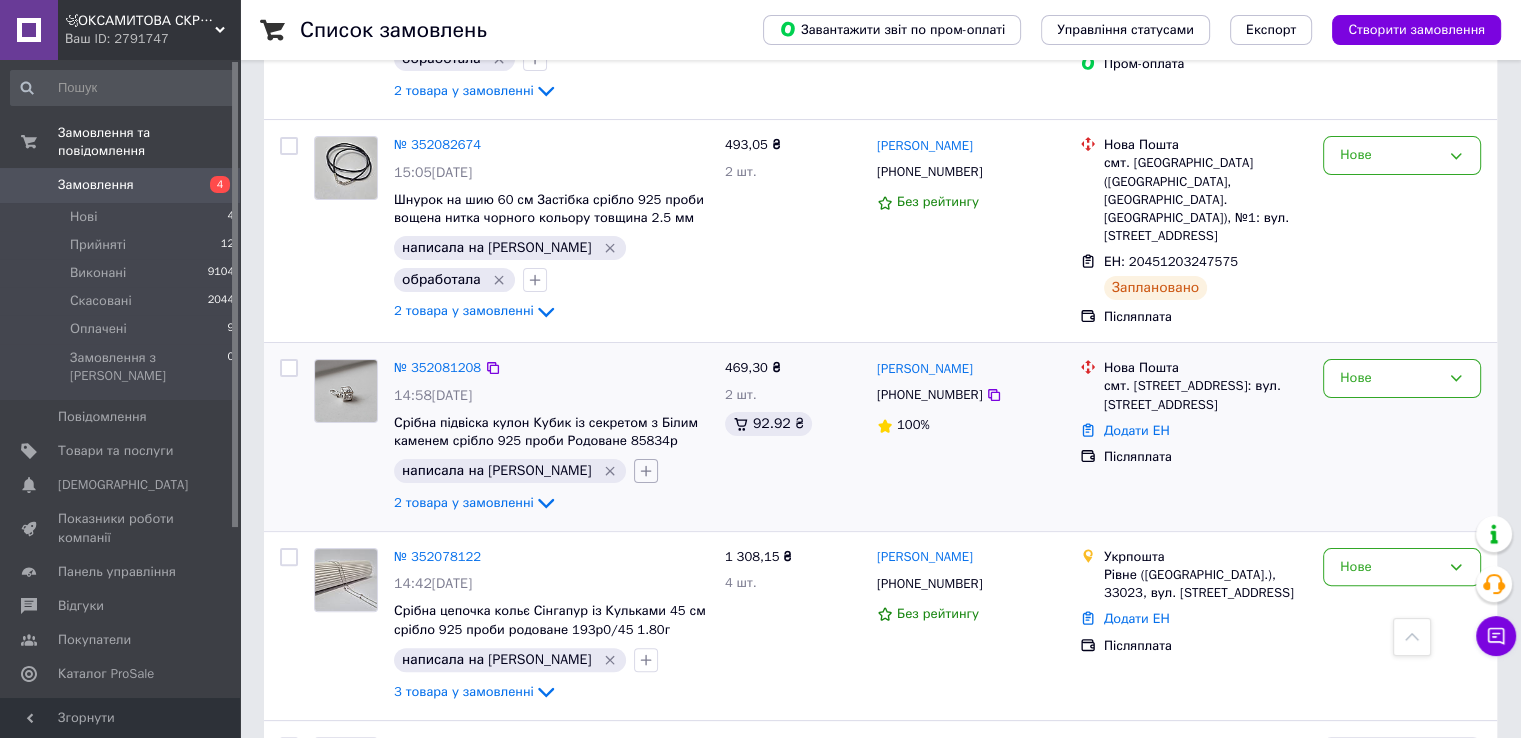 click 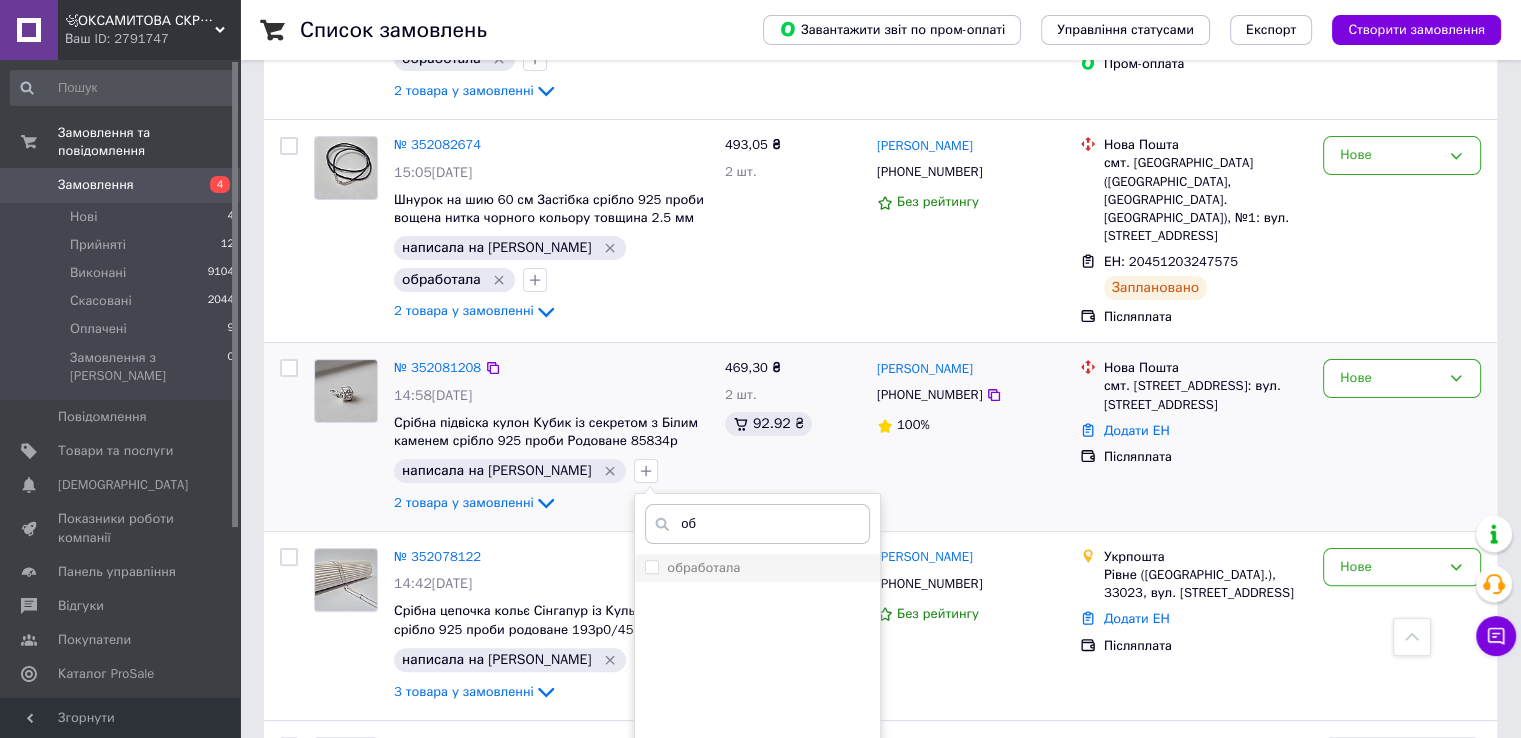 type on "об" 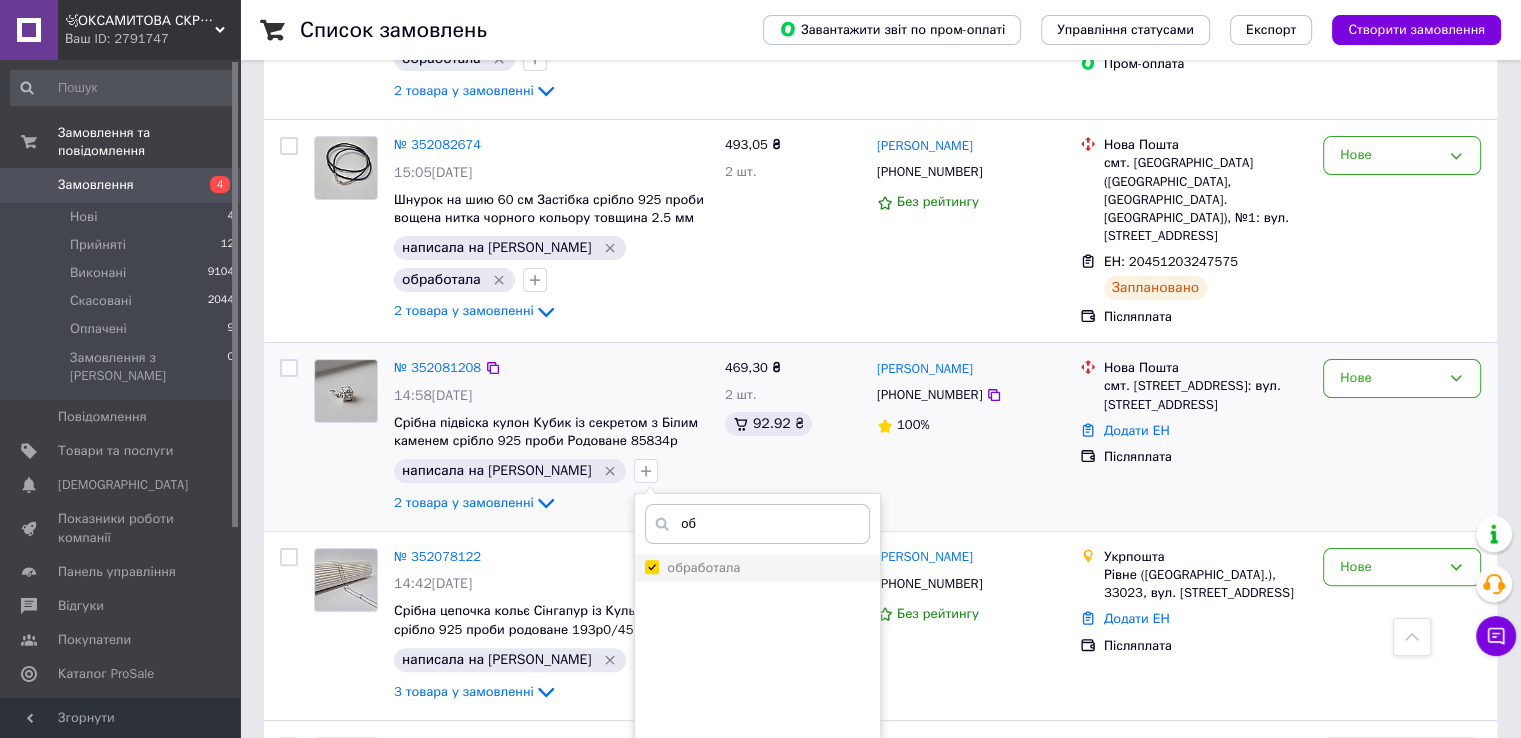 checkbox on "true" 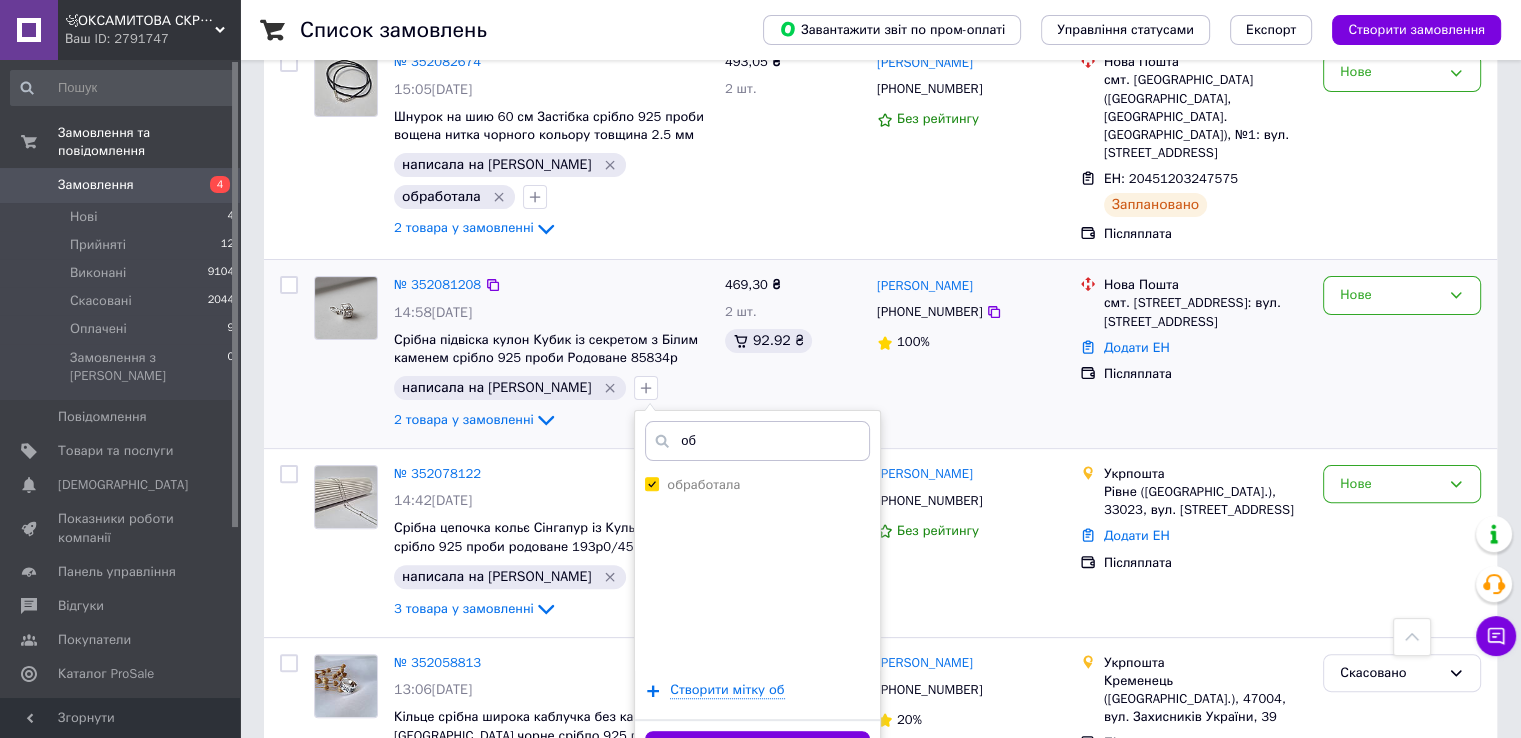 scroll, scrollTop: 600, scrollLeft: 0, axis: vertical 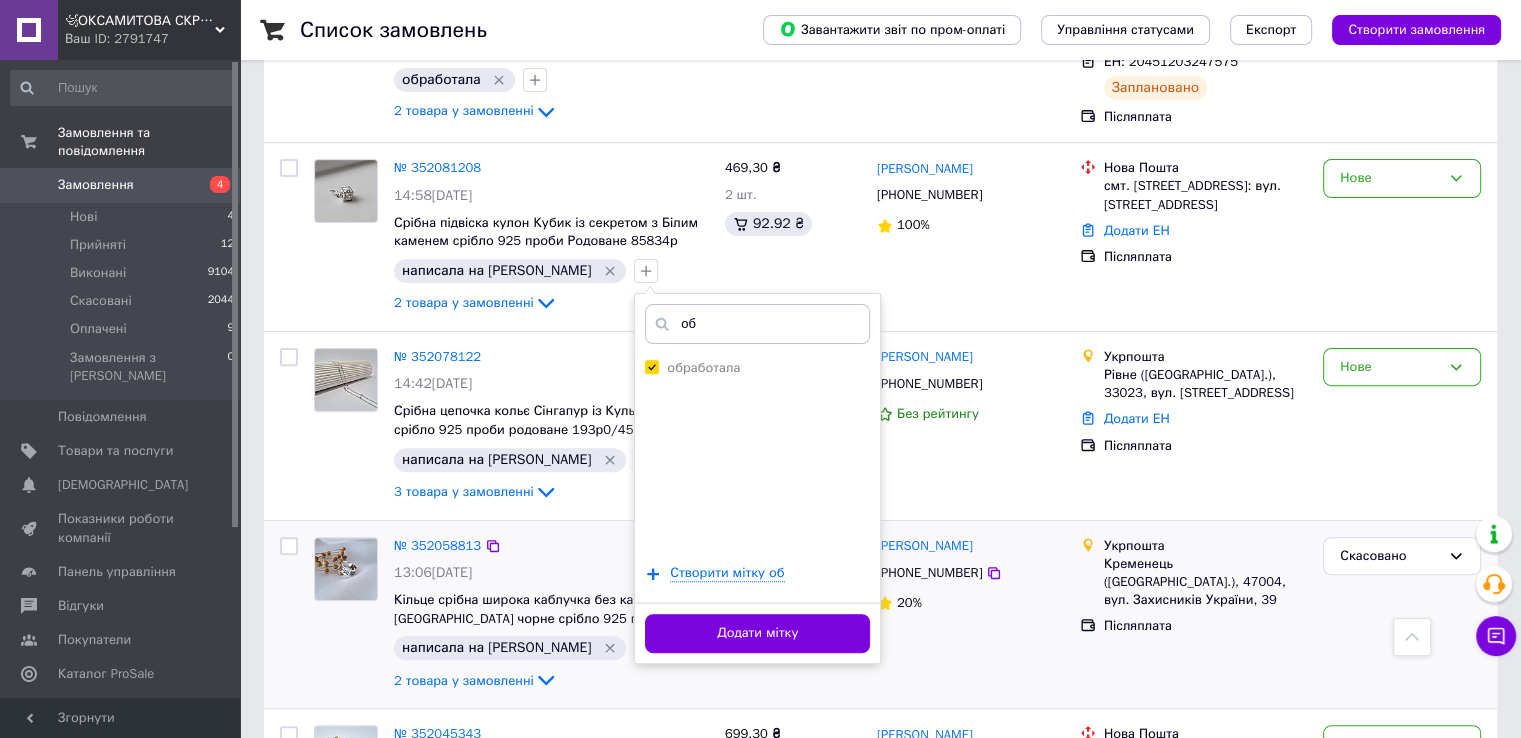 click on "№ 352058813 13:06, 10.07.2025 Кільце срібна широка каблучка без каменів Вишиванка чорне срібло 925 проби 18.0 розмір 4669ч 3.70г написала на вайбер   2 товара у замовленні" at bounding box center (551, 615) 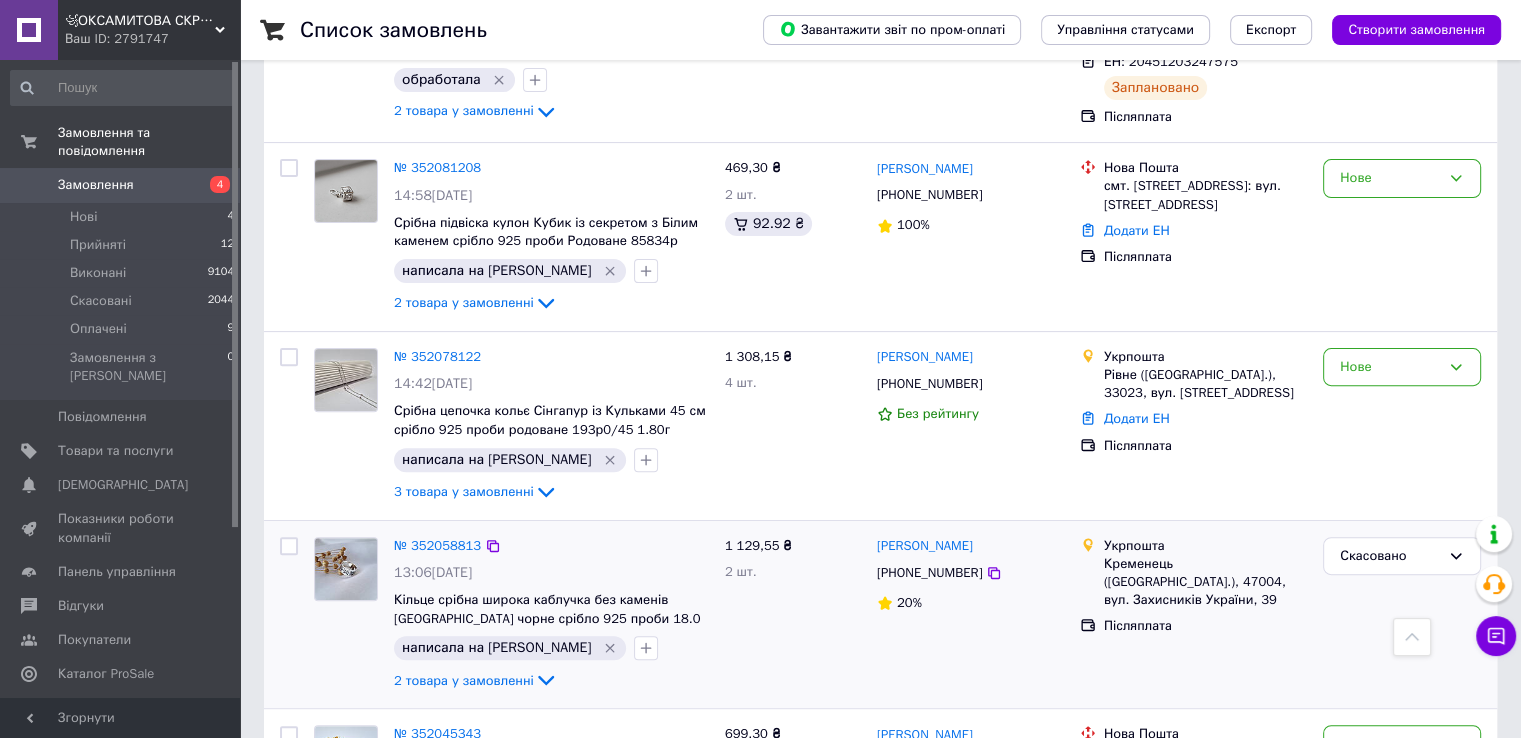 click on "написала на [PERSON_NAME]" at bounding box center (551, 648) 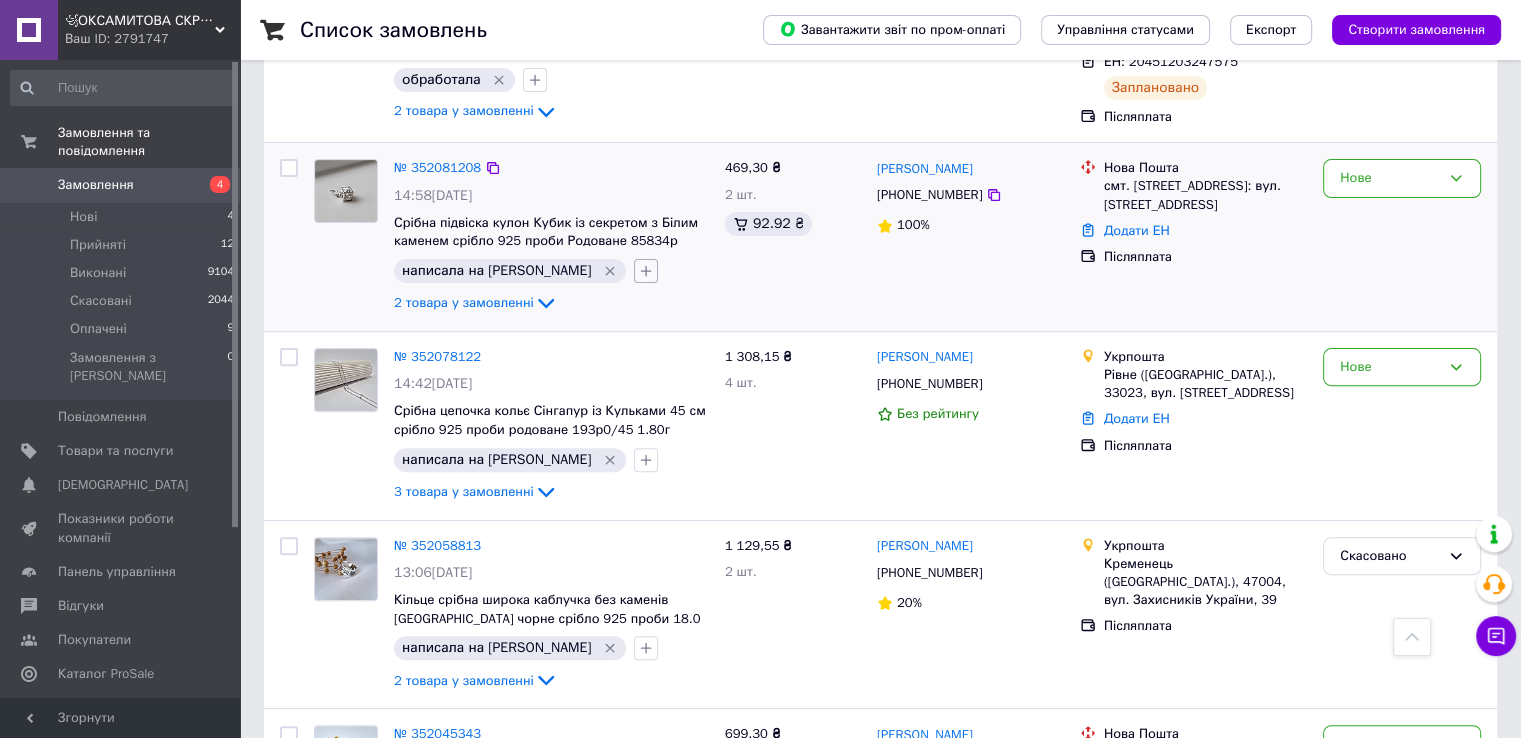 click 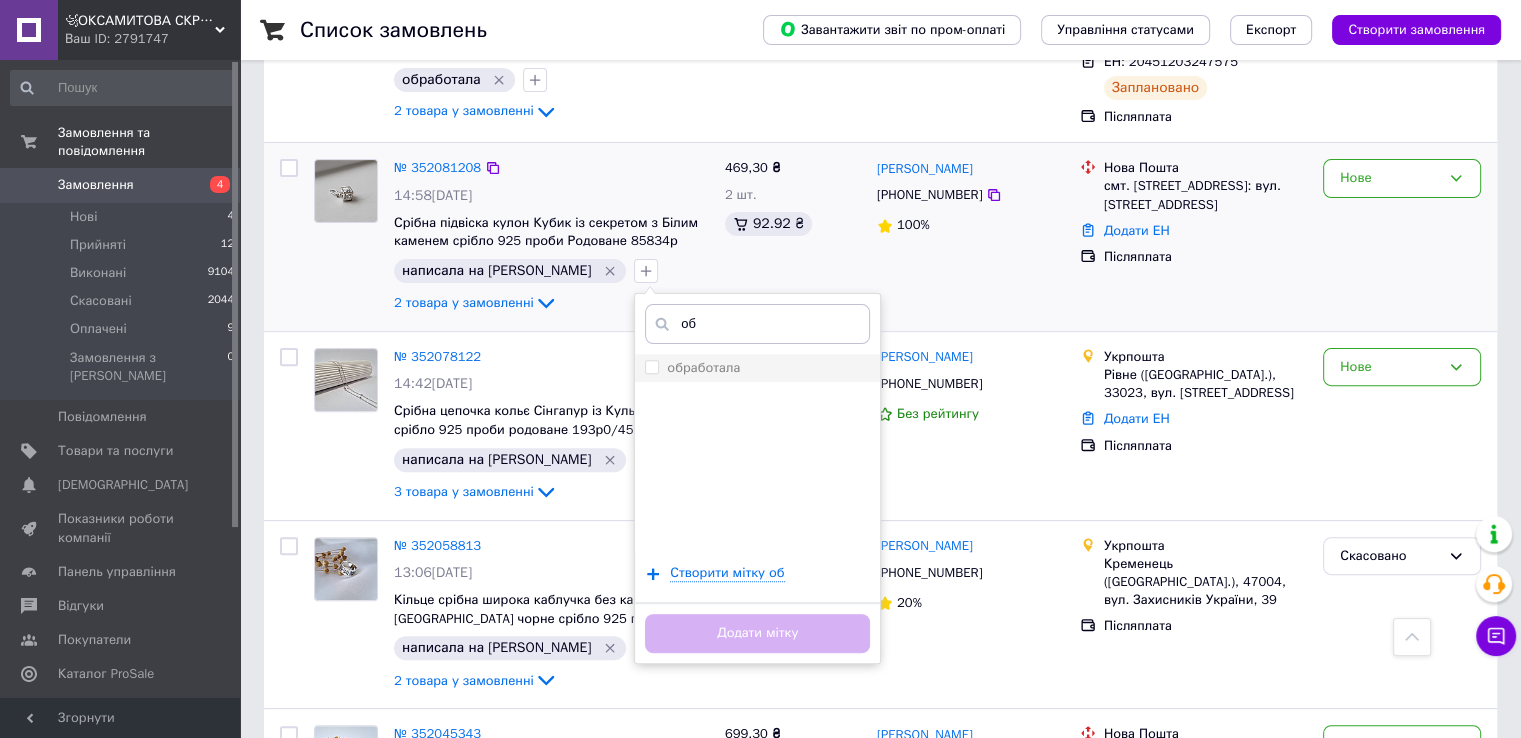 type on "об" 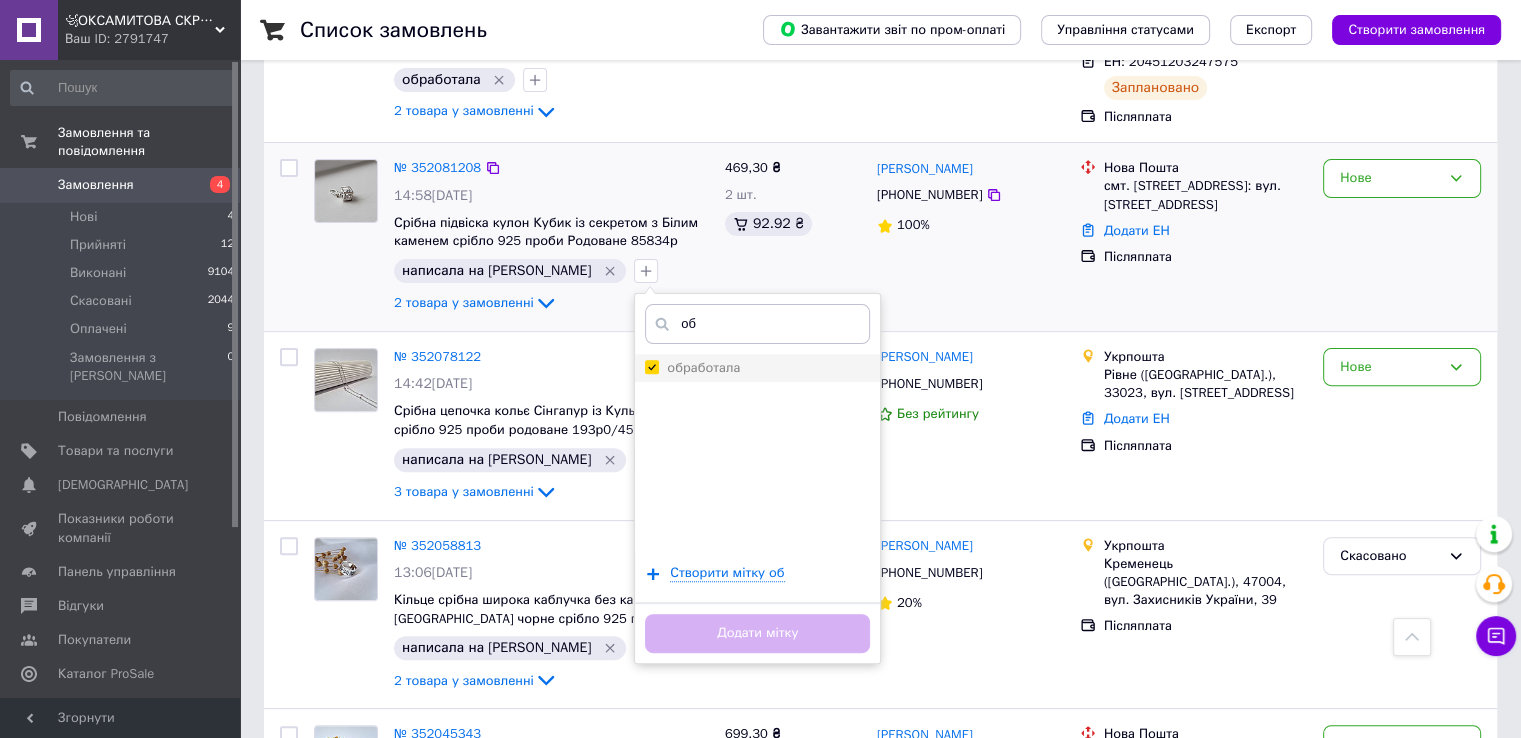 checkbox on "true" 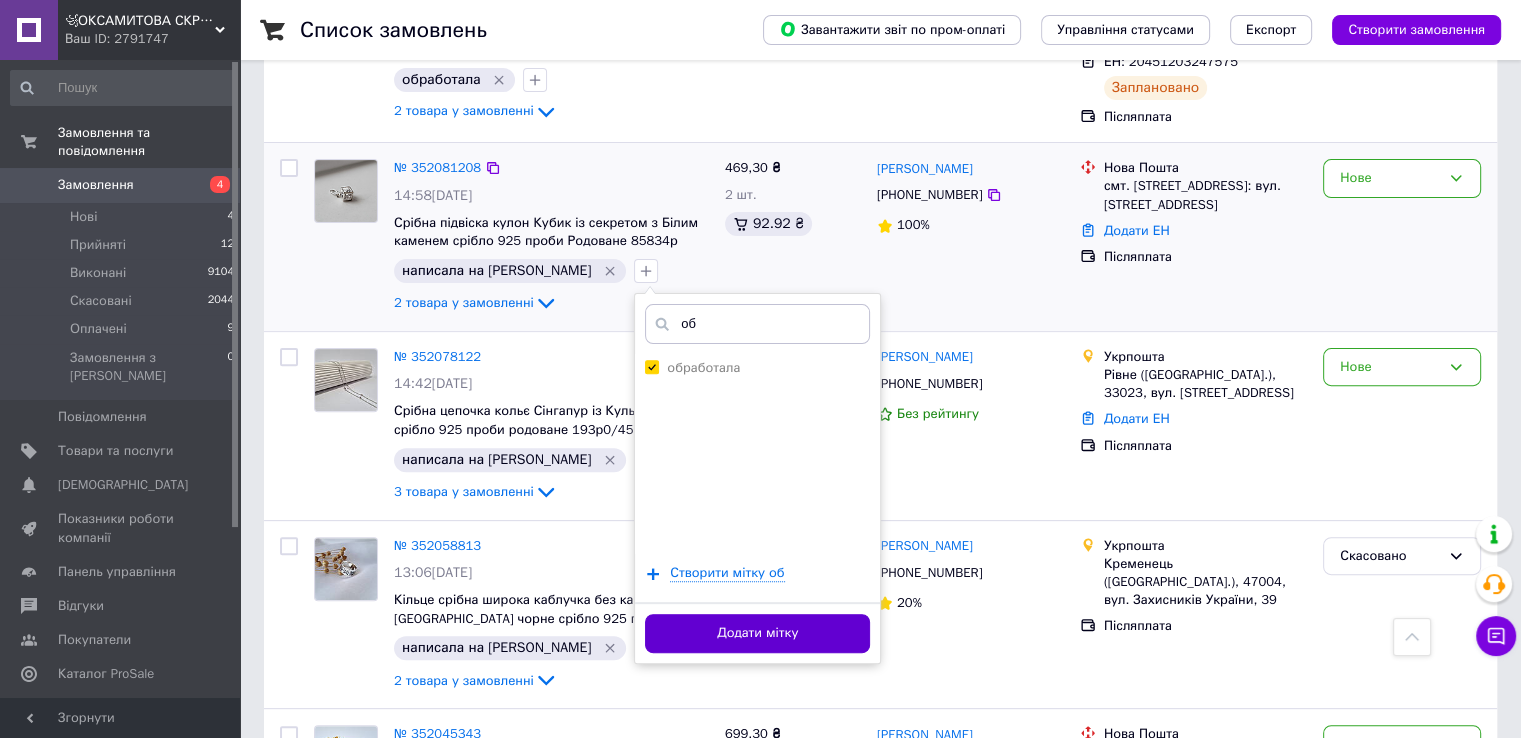 click on "Додати мітку" at bounding box center (757, 633) 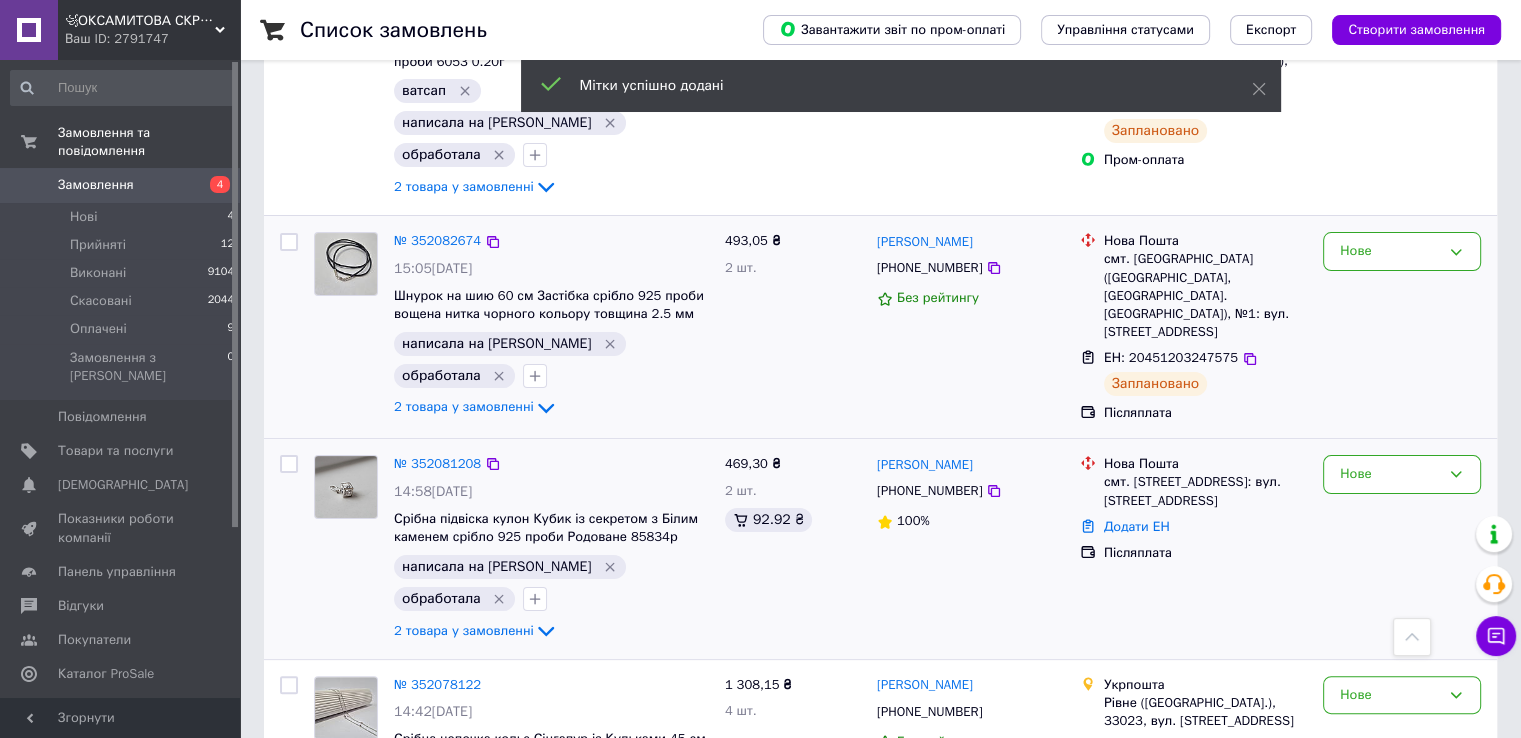 scroll, scrollTop: 300, scrollLeft: 0, axis: vertical 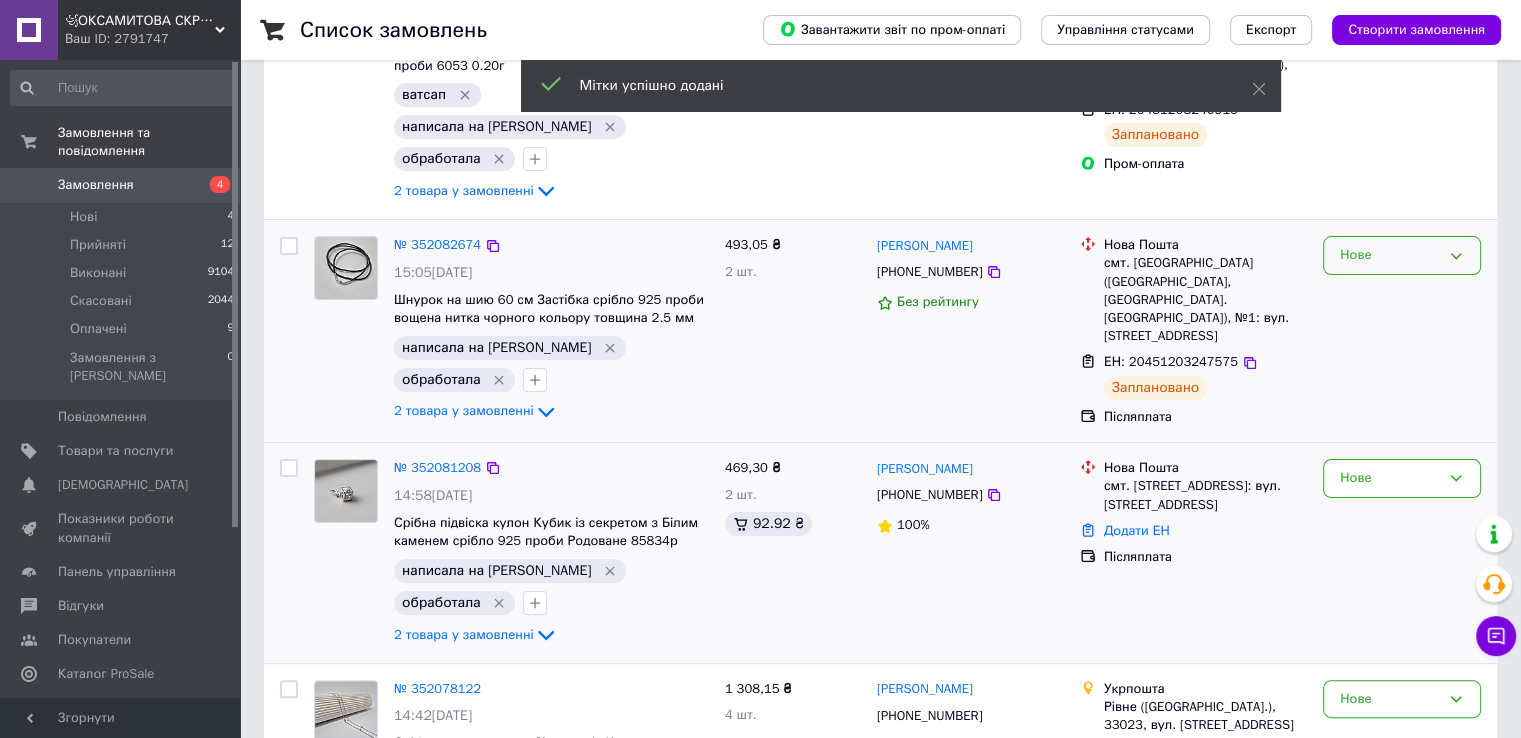 click on "Нове" at bounding box center (1390, 255) 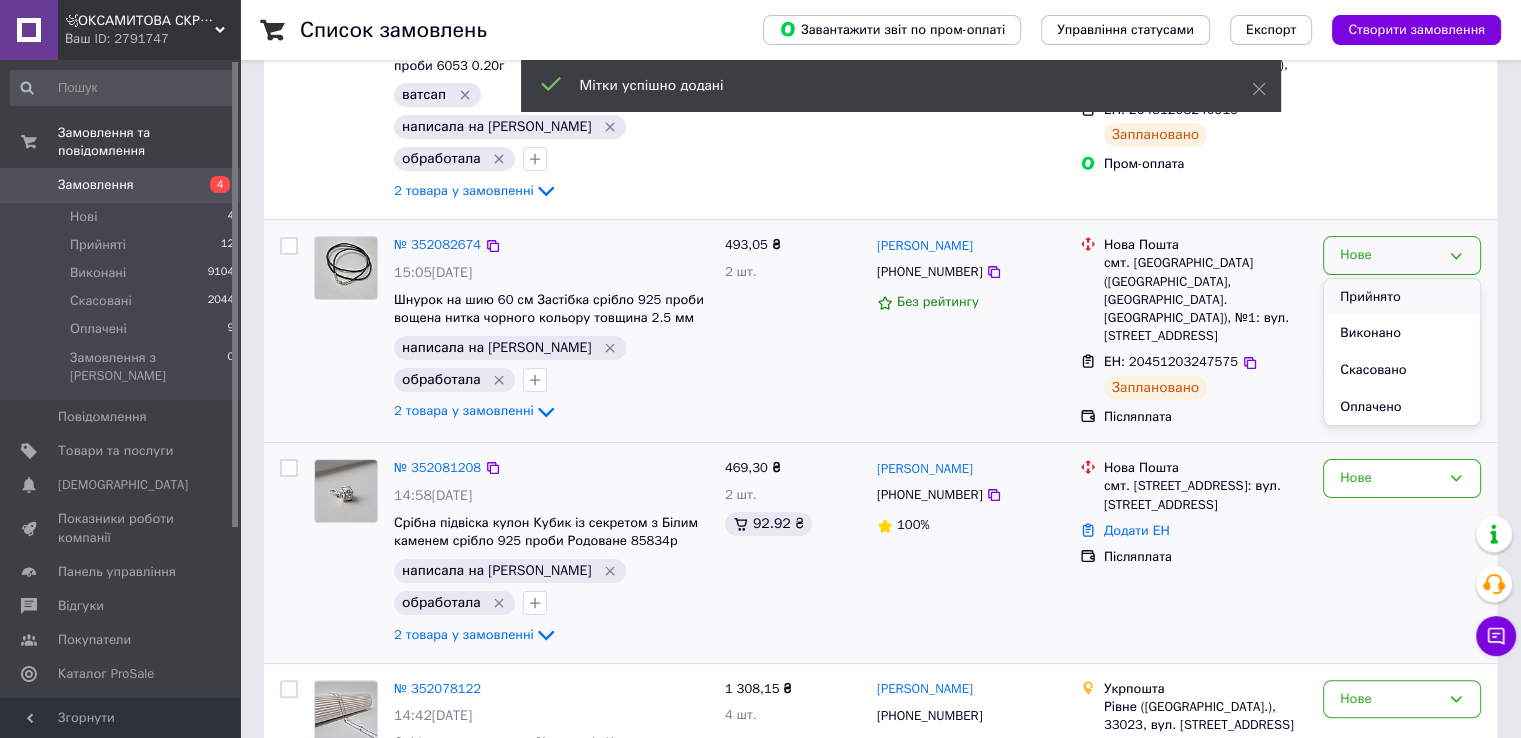 click on "Прийнято" at bounding box center [1402, 297] 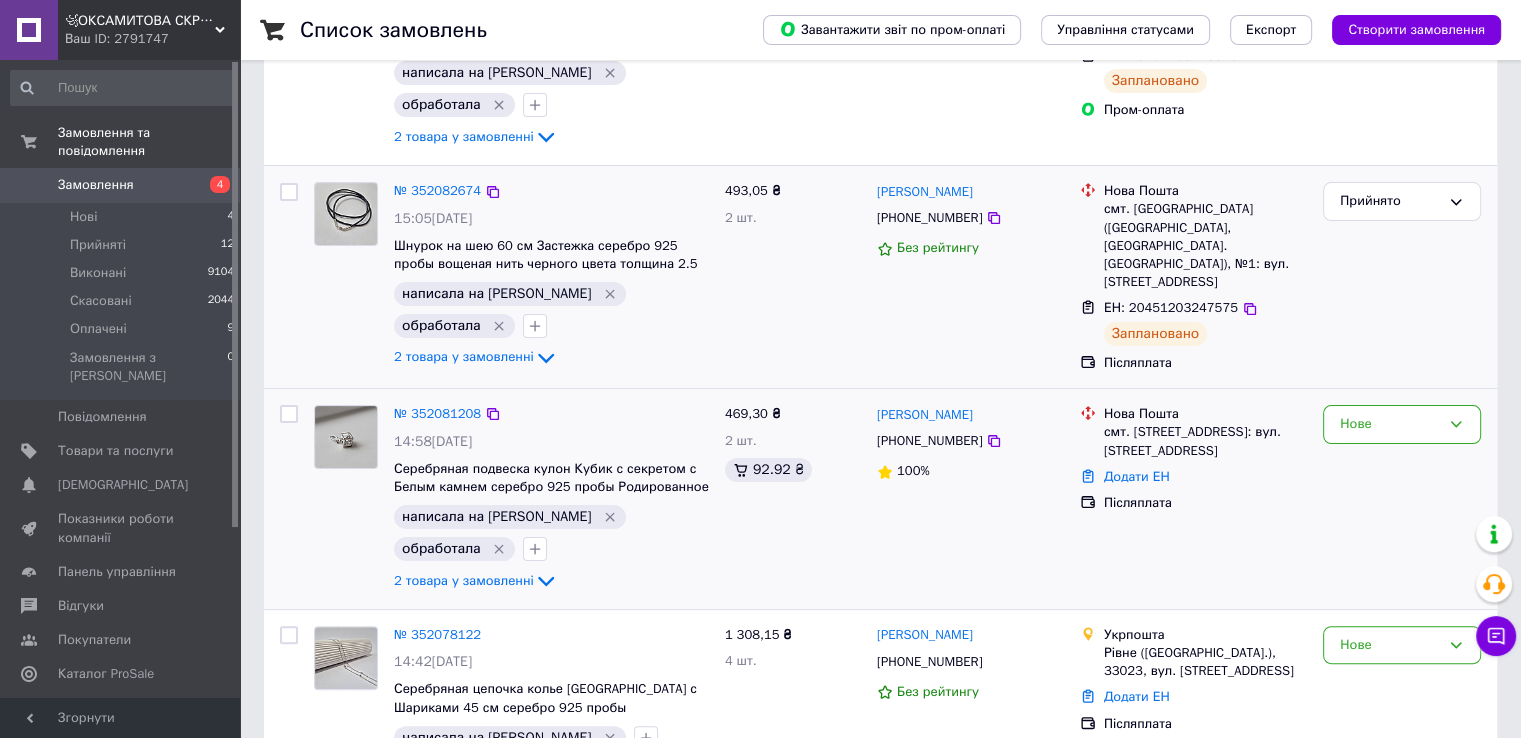 scroll, scrollTop: 400, scrollLeft: 0, axis: vertical 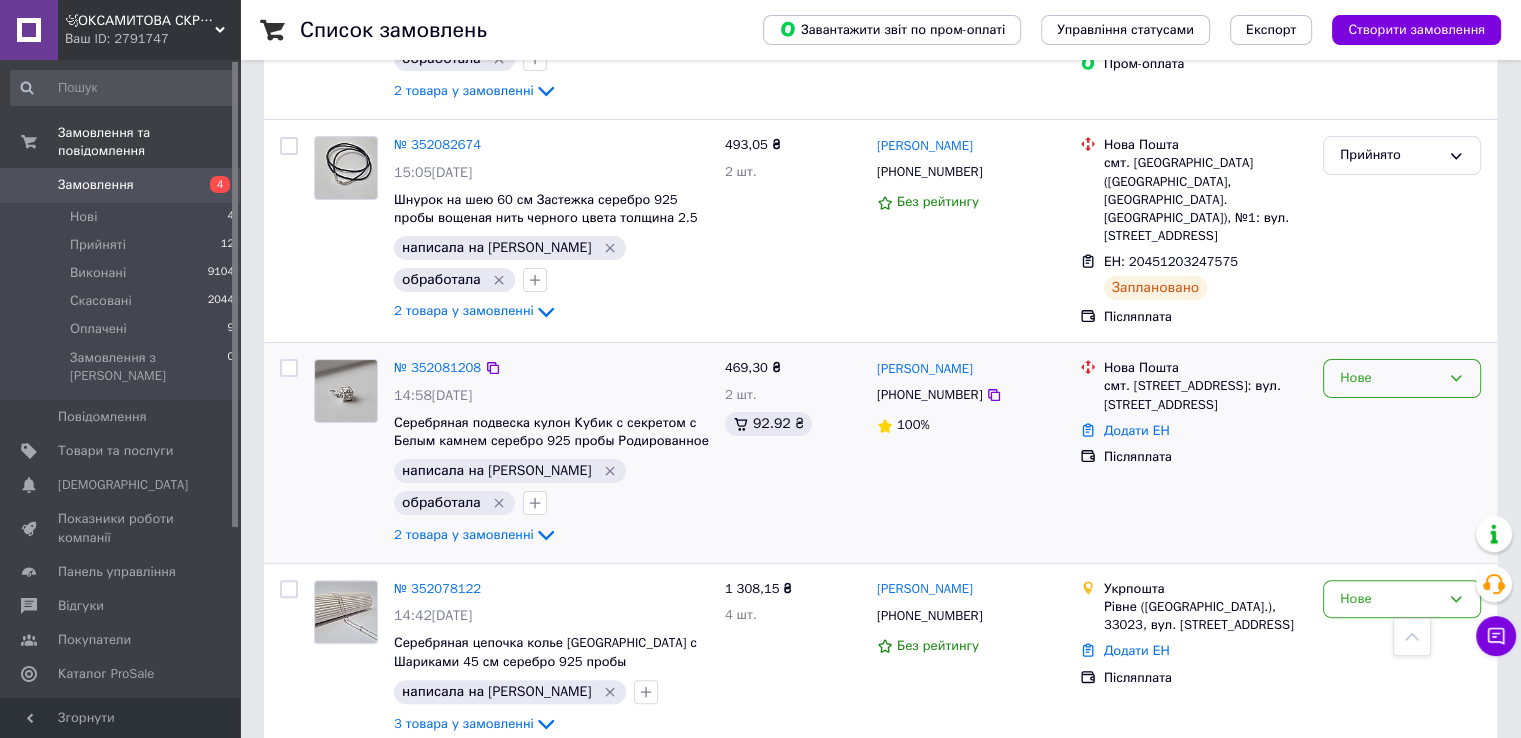 click on "Нове" at bounding box center (1390, 378) 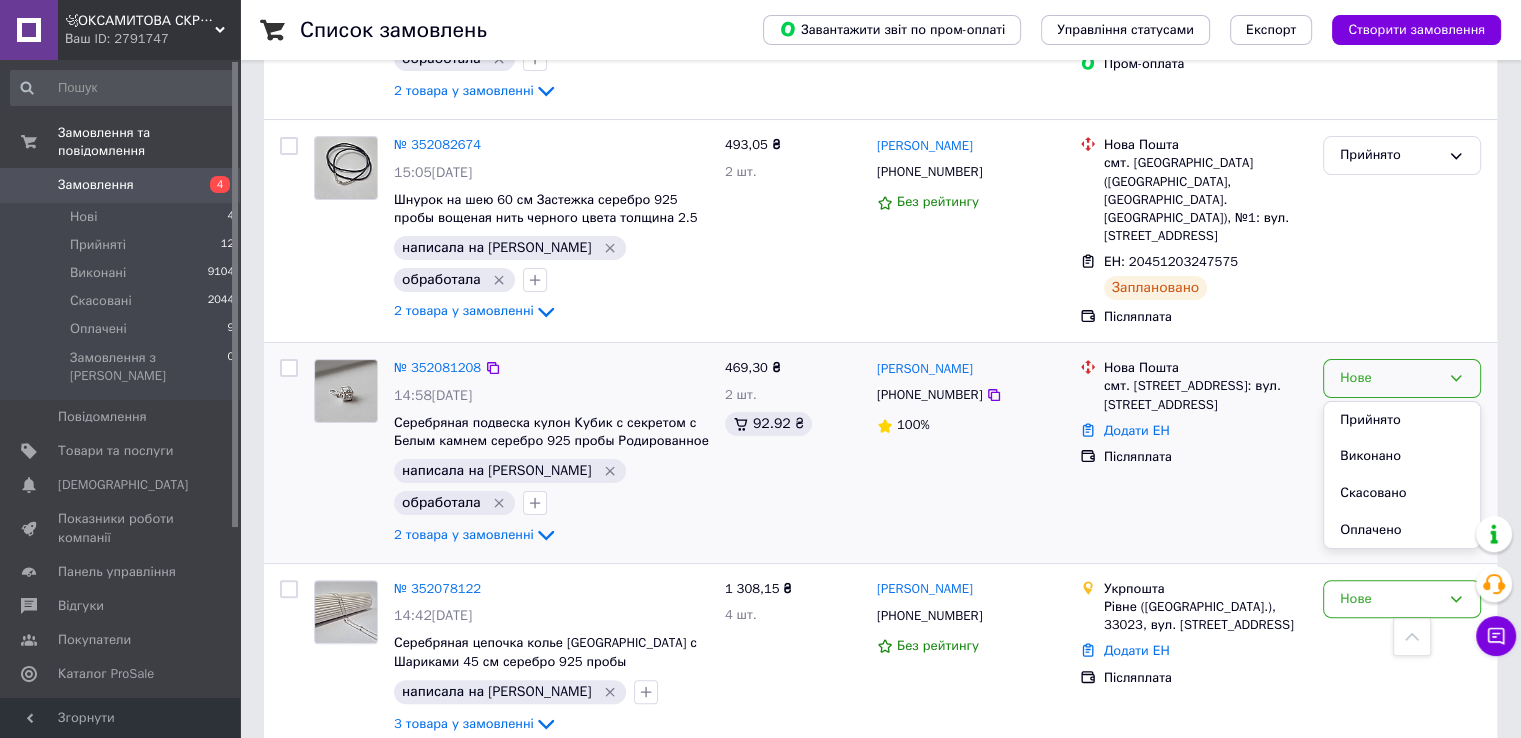 drag, startPoint x: 1378, startPoint y: 389, endPoint x: 1384, endPoint y: 398, distance: 10.816654 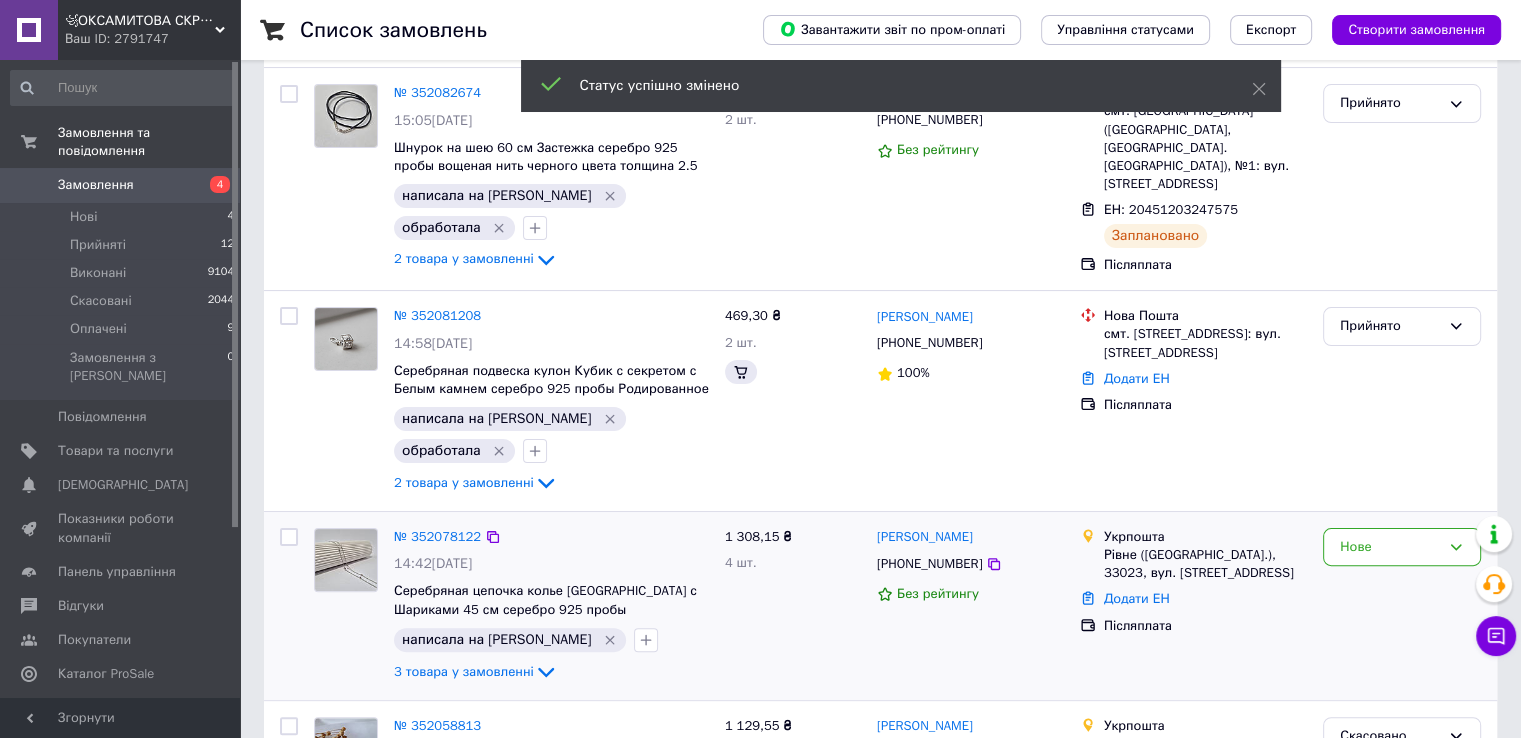 scroll, scrollTop: 400, scrollLeft: 0, axis: vertical 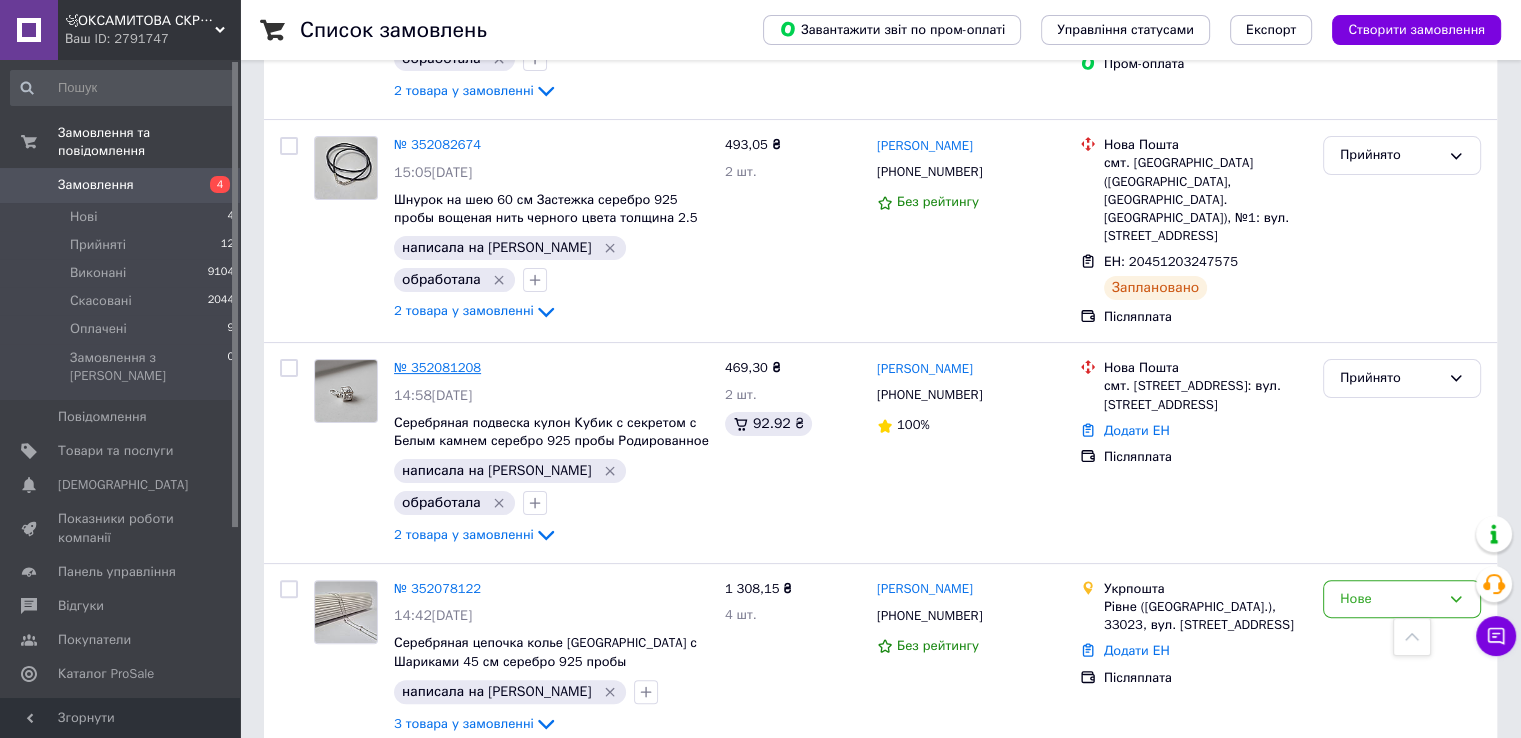 click on "№ 352081208" at bounding box center (437, 367) 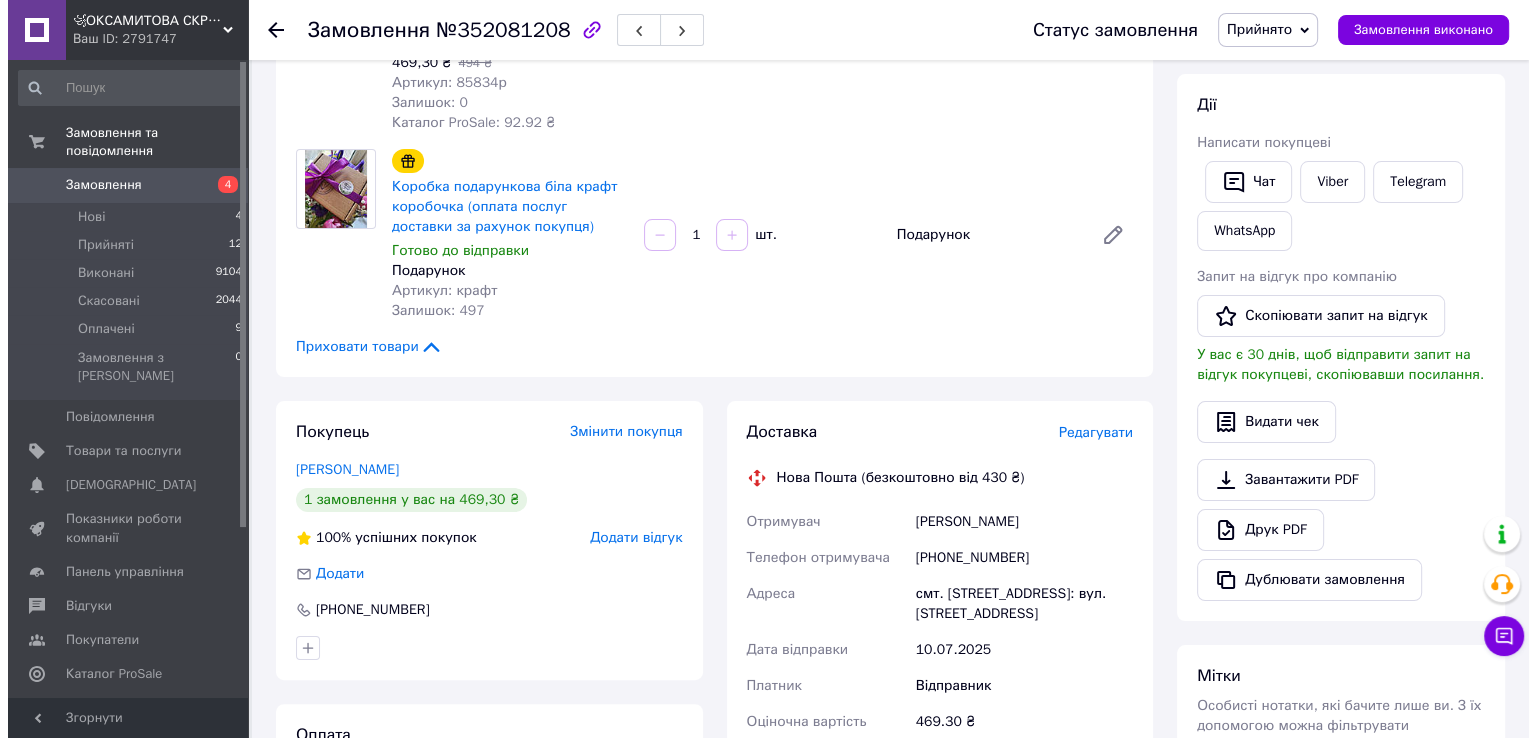 scroll, scrollTop: 529, scrollLeft: 0, axis: vertical 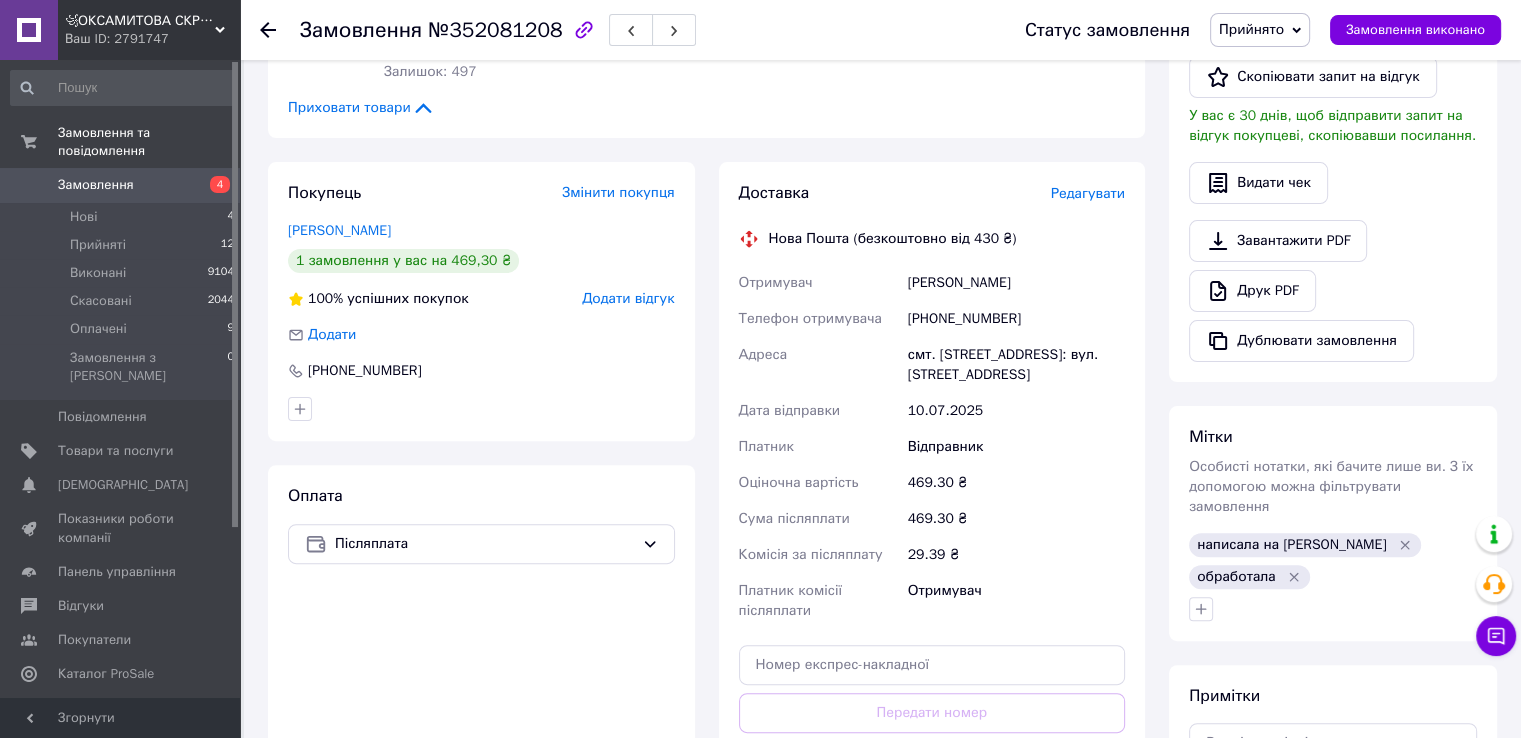 click on "Редагувати" at bounding box center [1088, 194] 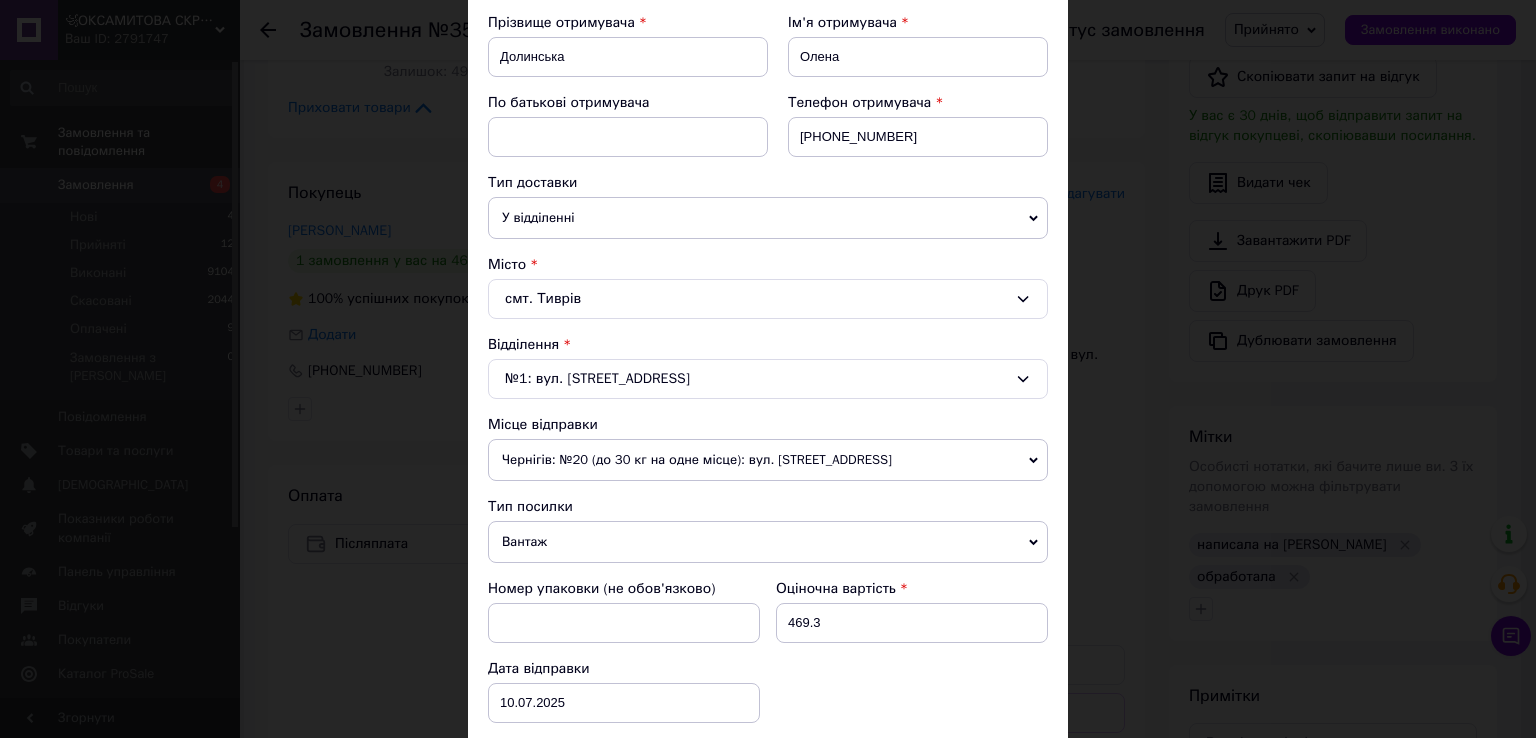 scroll, scrollTop: 500, scrollLeft: 0, axis: vertical 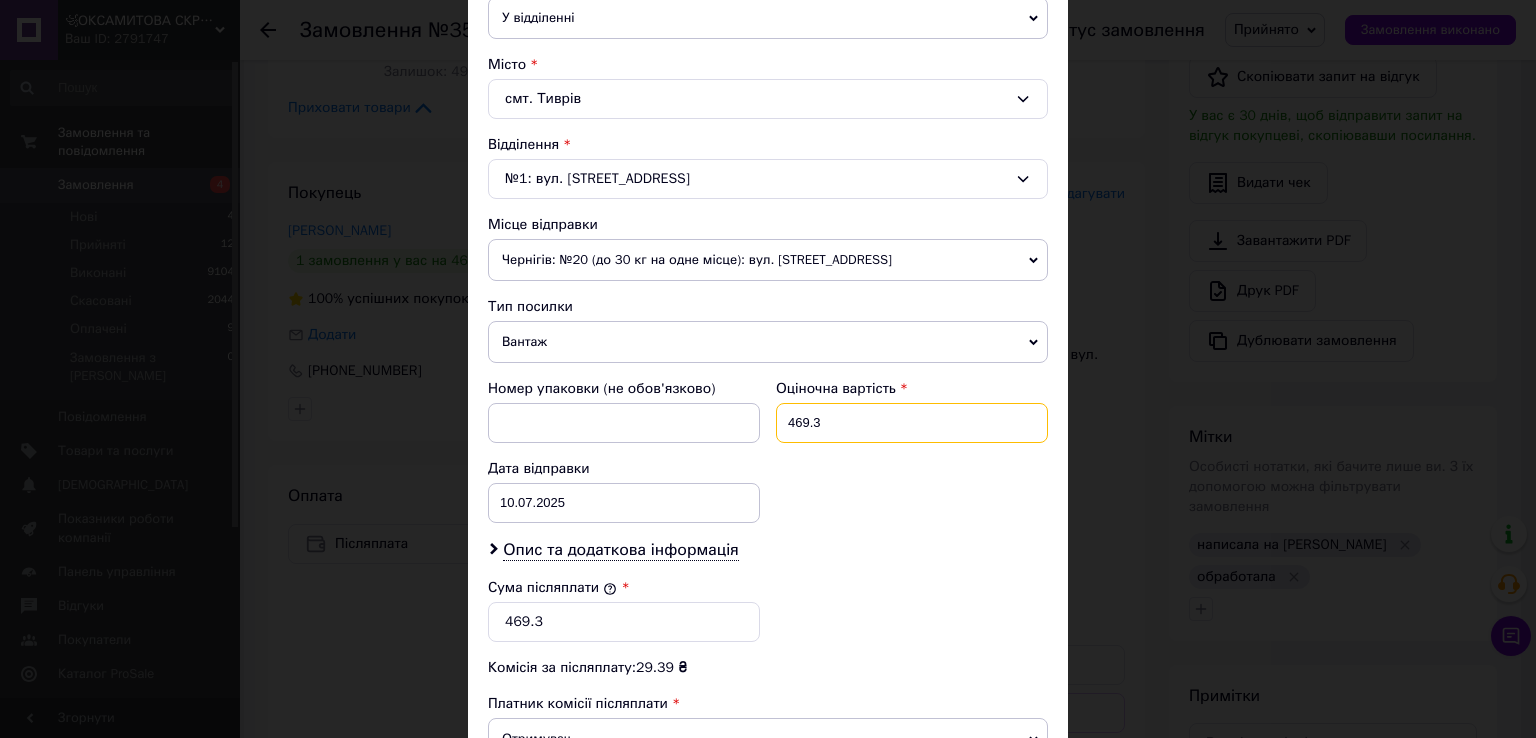click on "469.3" at bounding box center (912, 423) 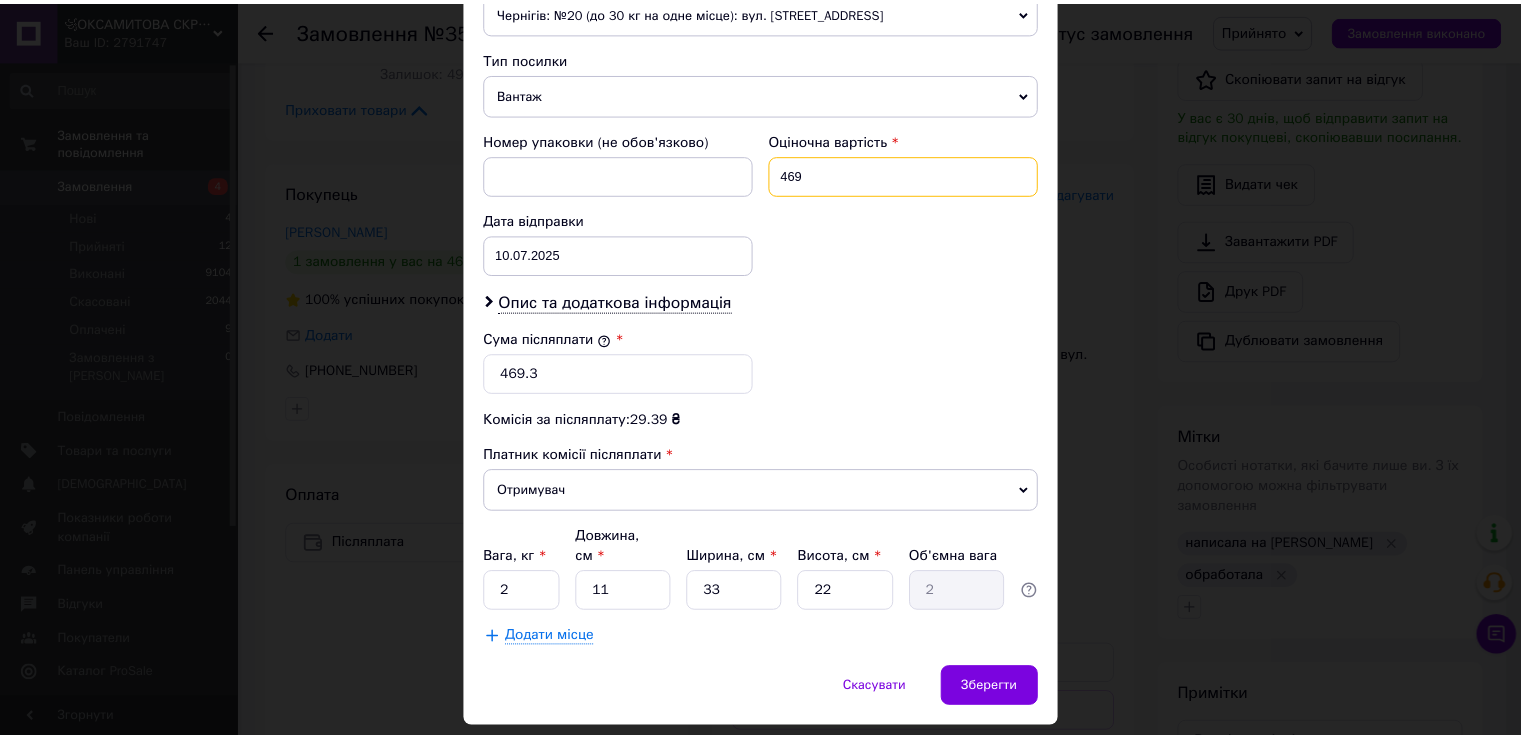 scroll, scrollTop: 782, scrollLeft: 0, axis: vertical 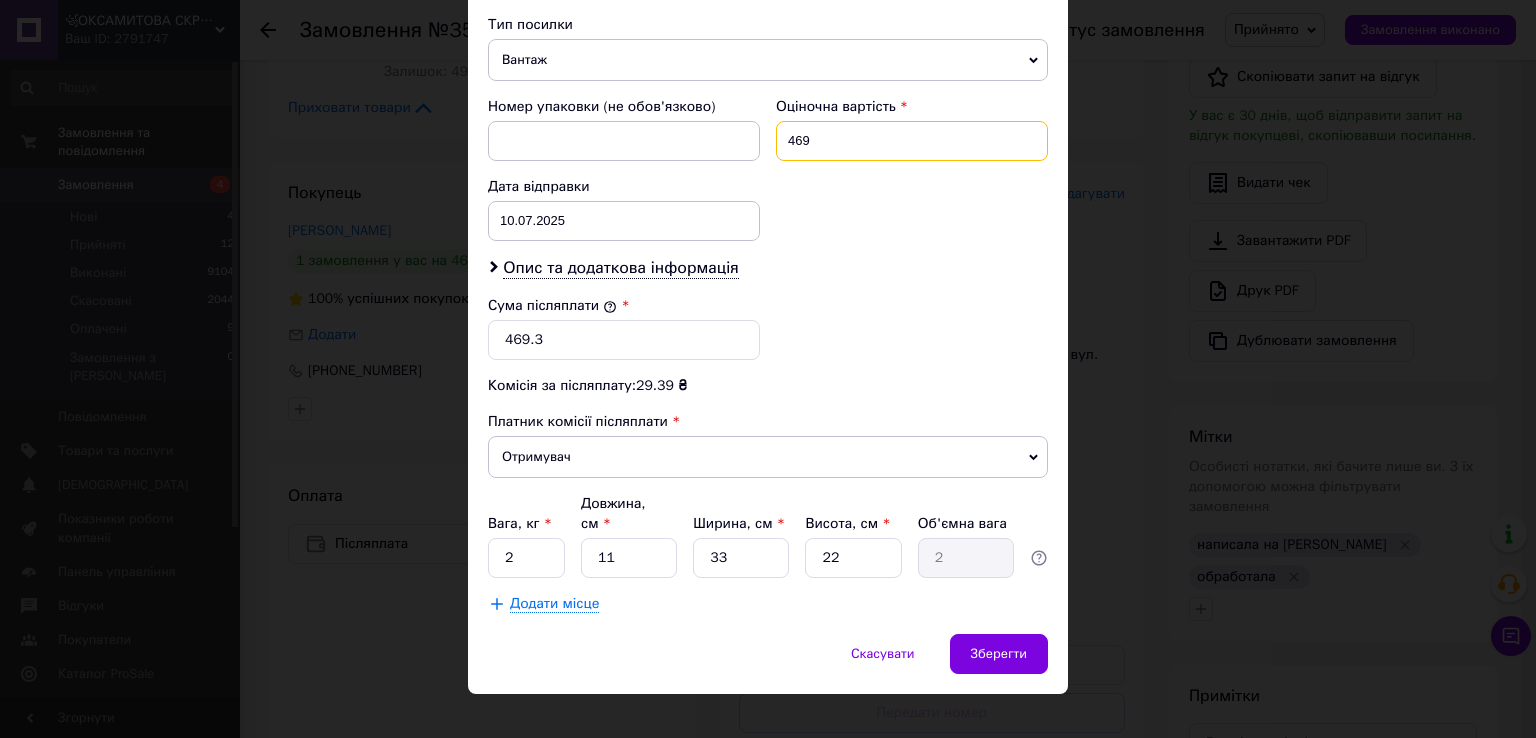 type on "469" 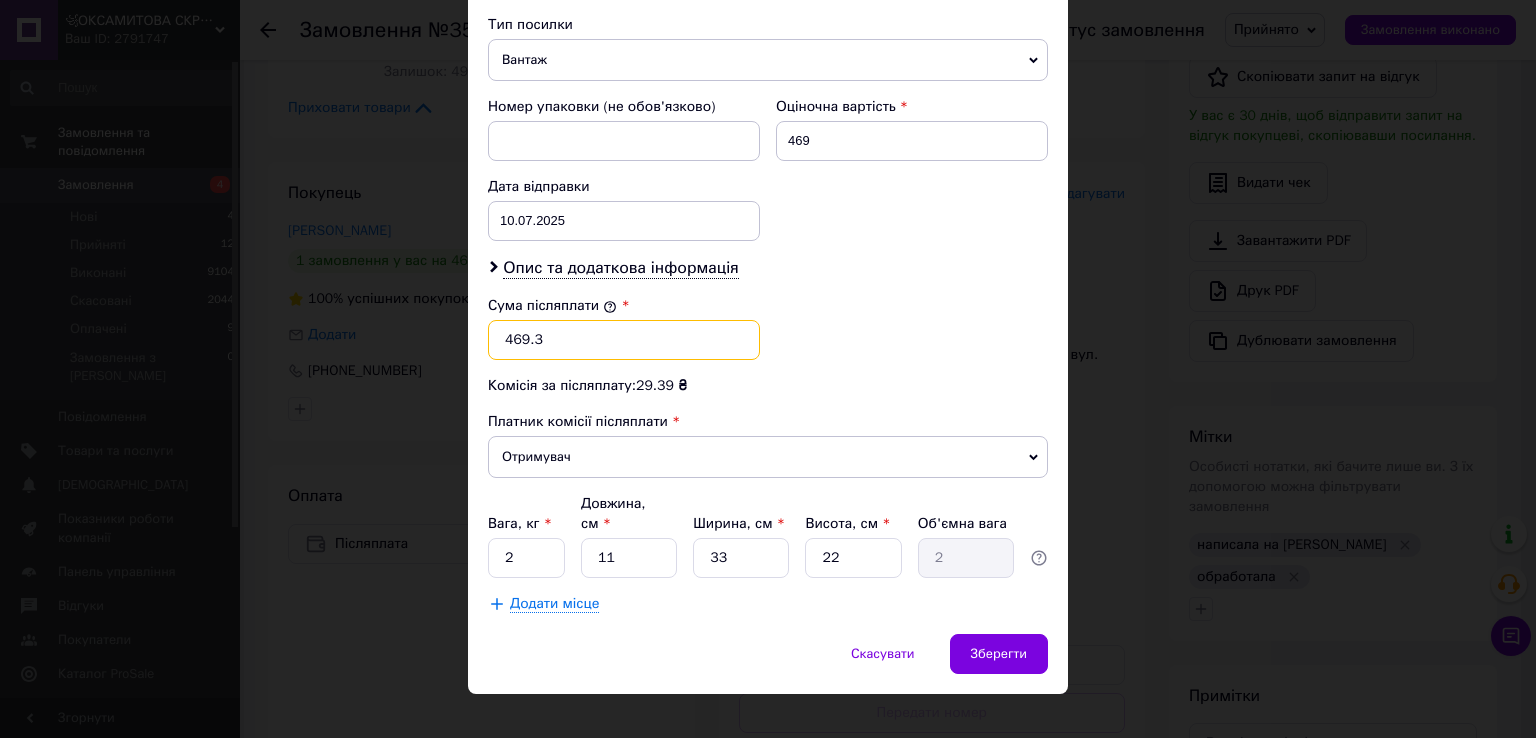 click on "469.3" at bounding box center [624, 340] 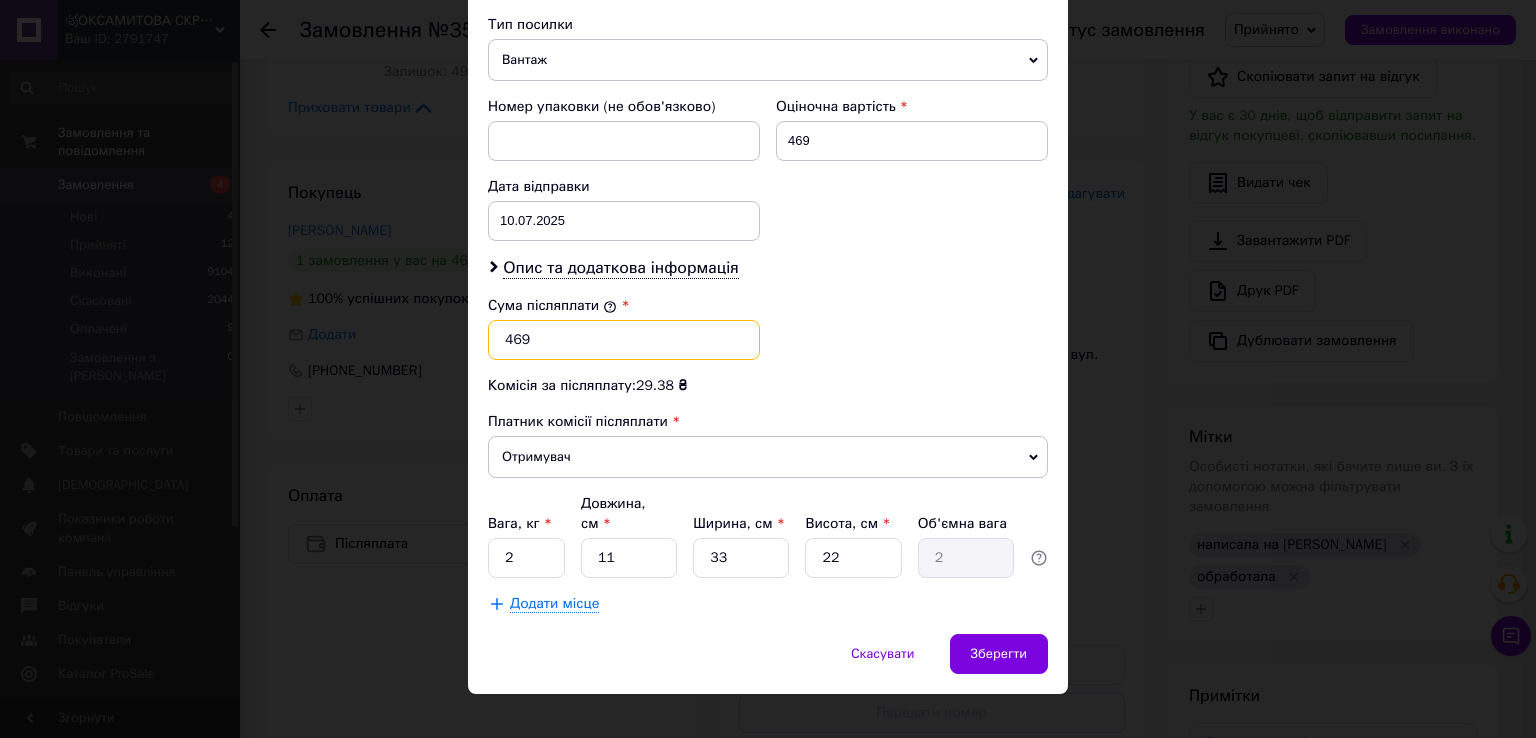 type on "469" 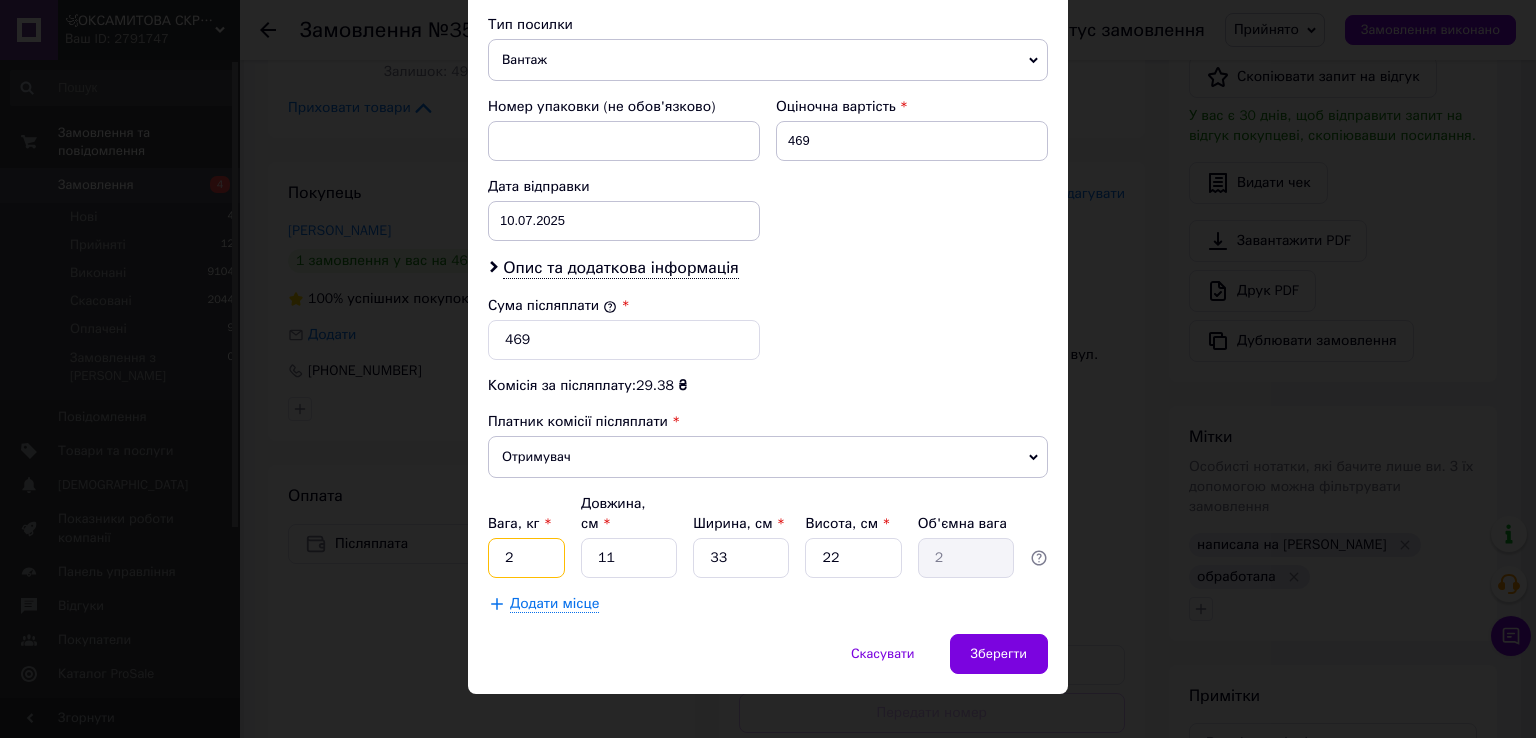 click on "2" at bounding box center (526, 558) 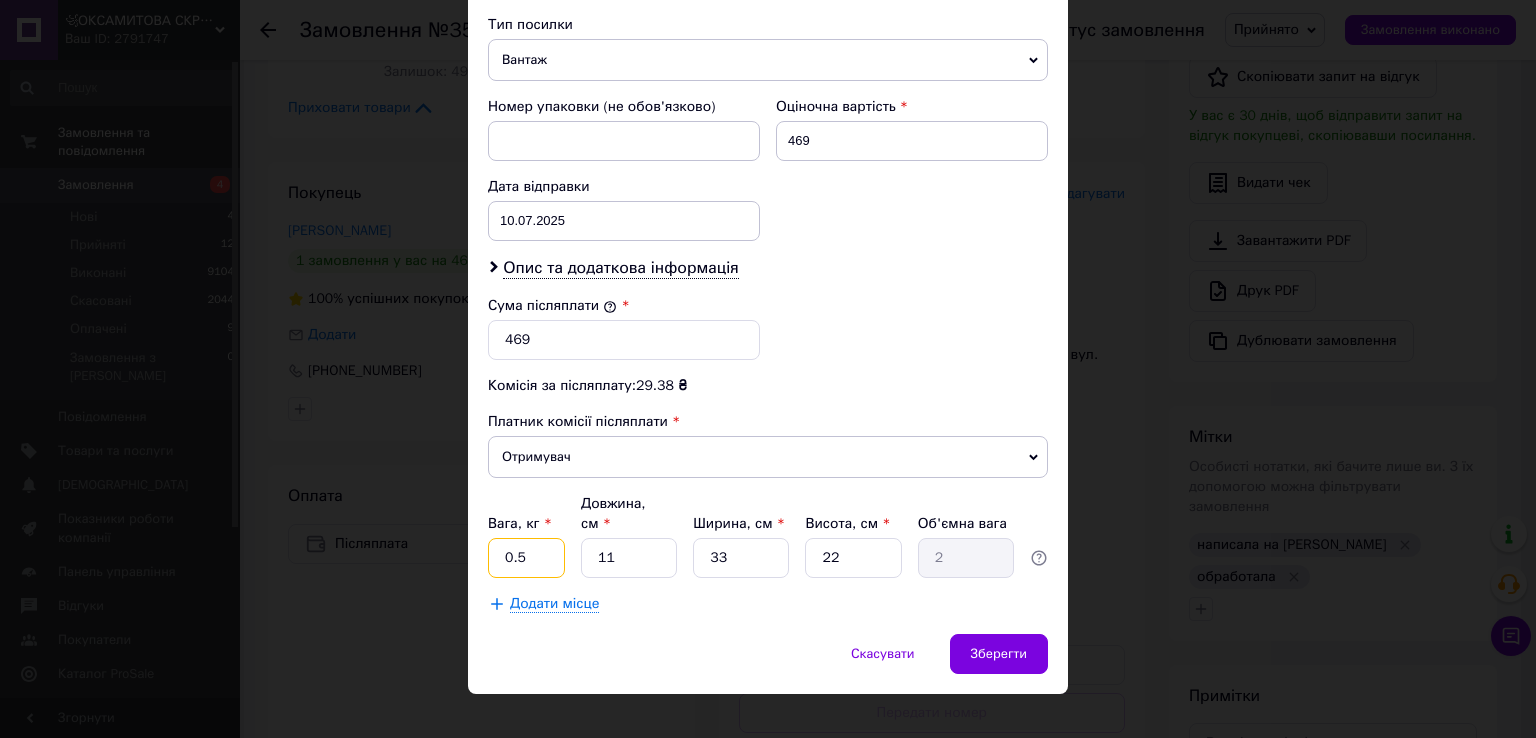 type on "0.5" 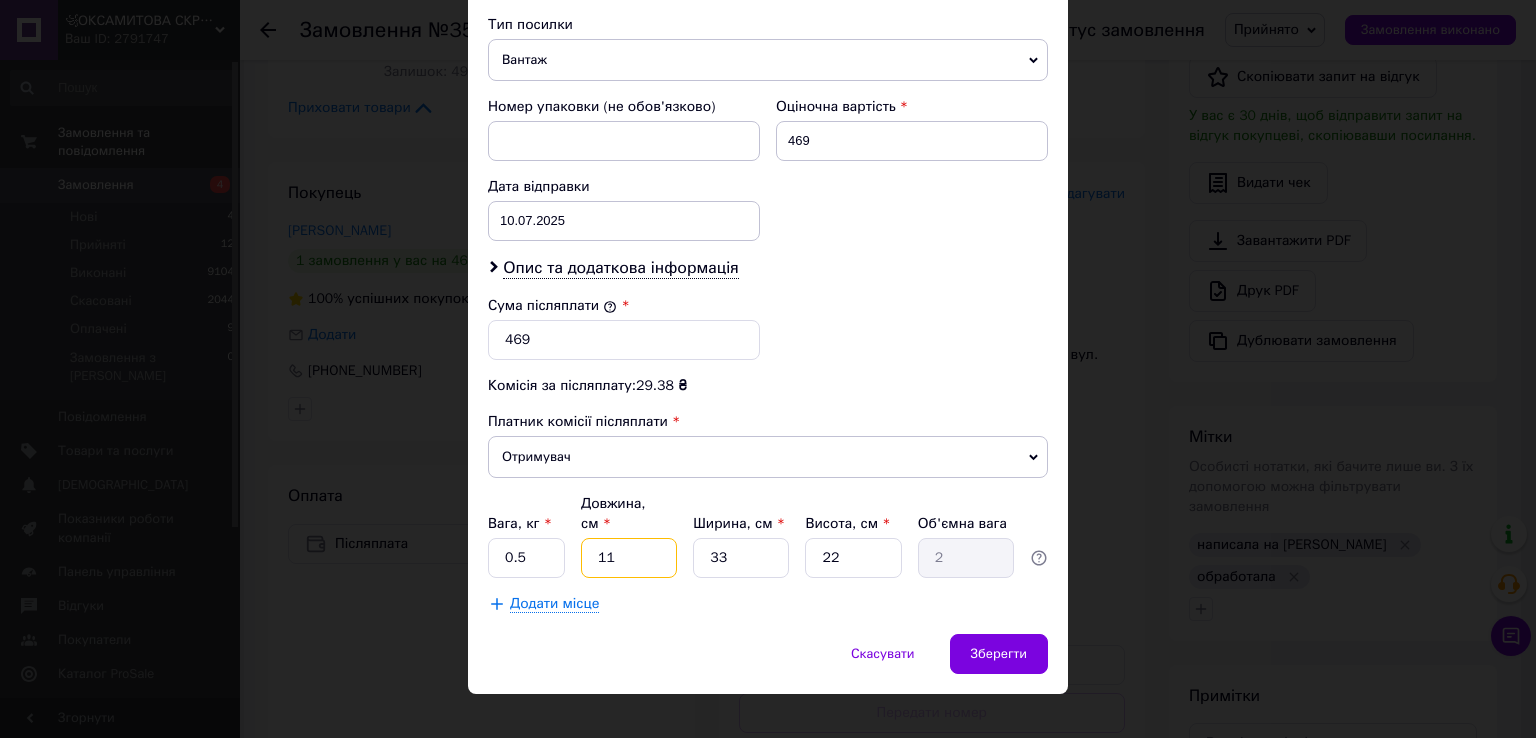 click on "11" at bounding box center (629, 558) 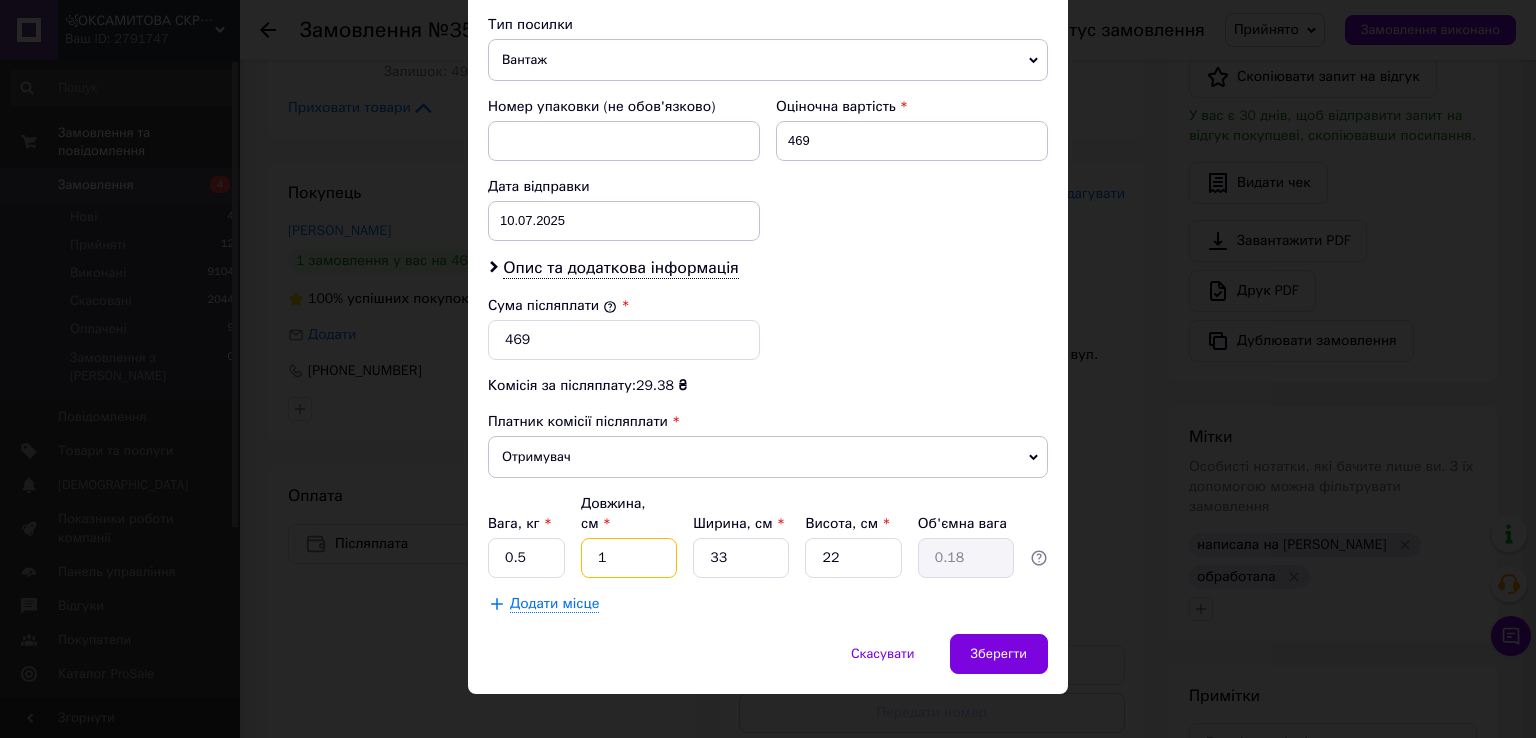 type on "15" 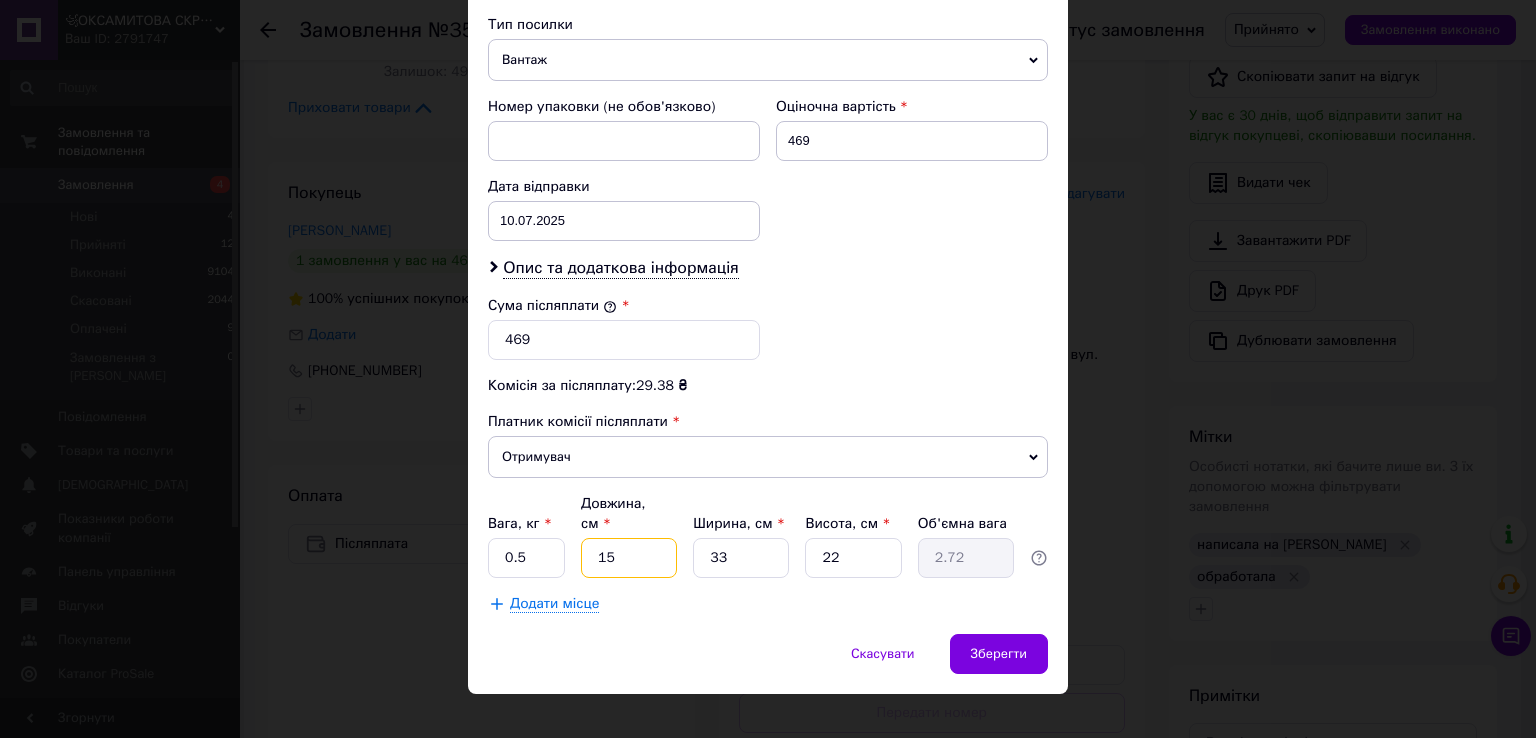 type on "15" 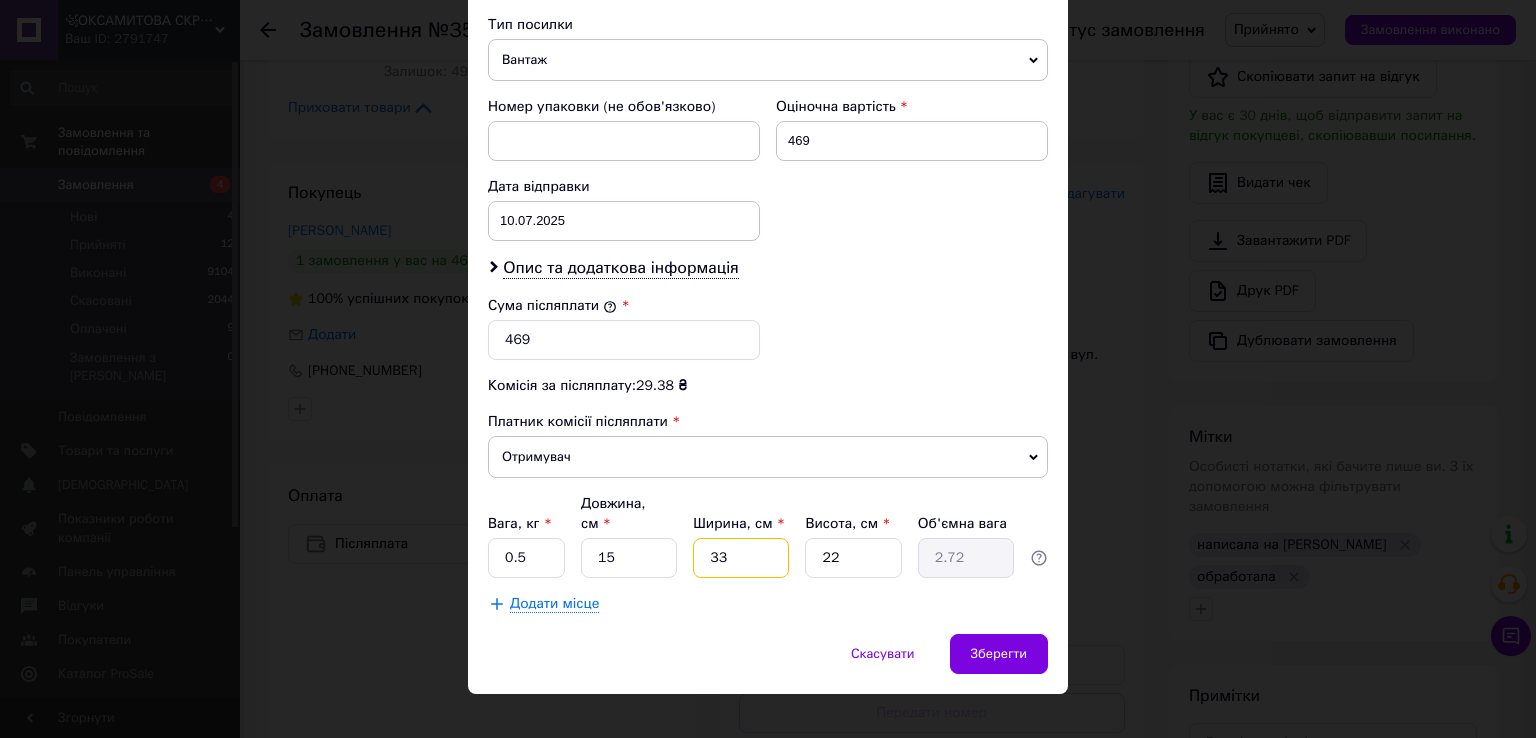 click on "33" at bounding box center (741, 558) 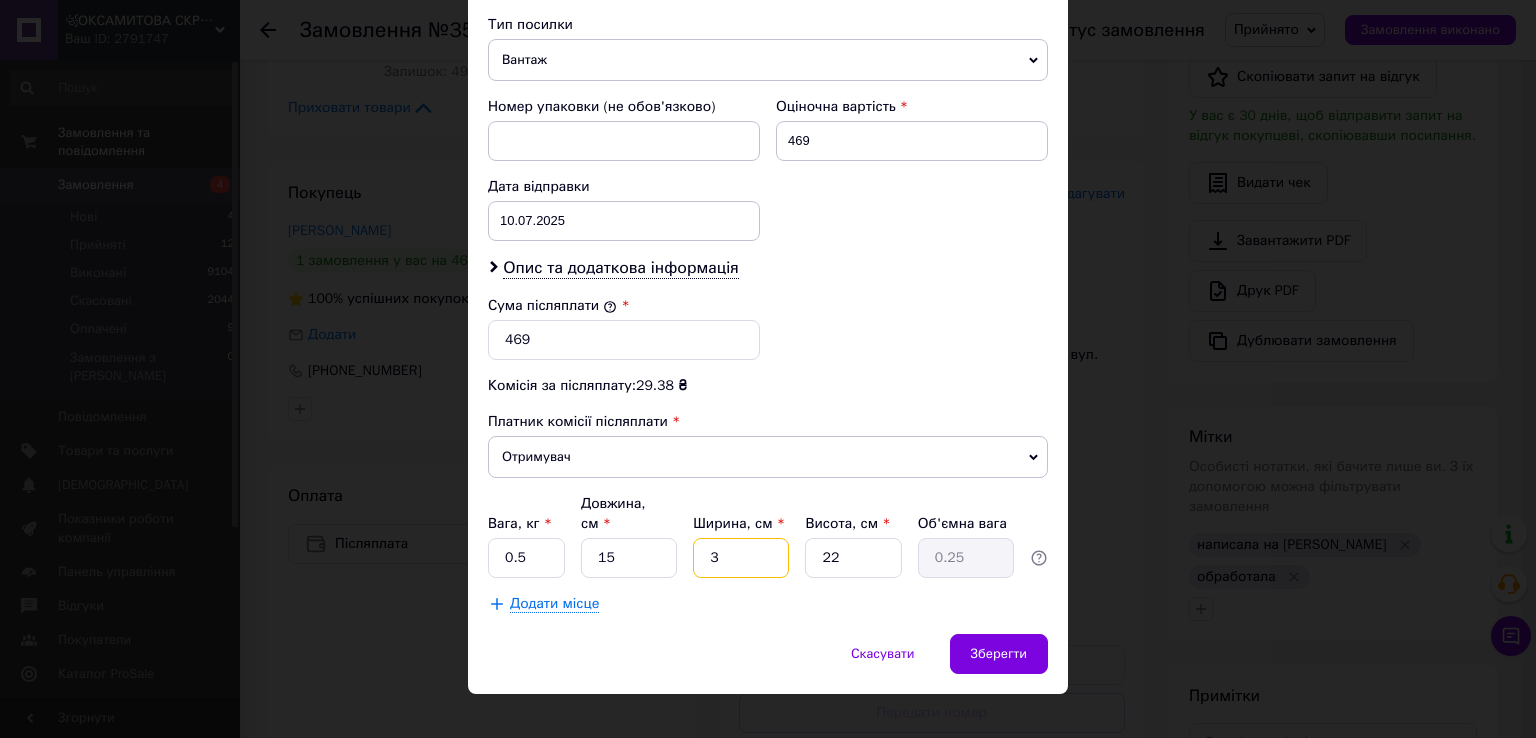 type 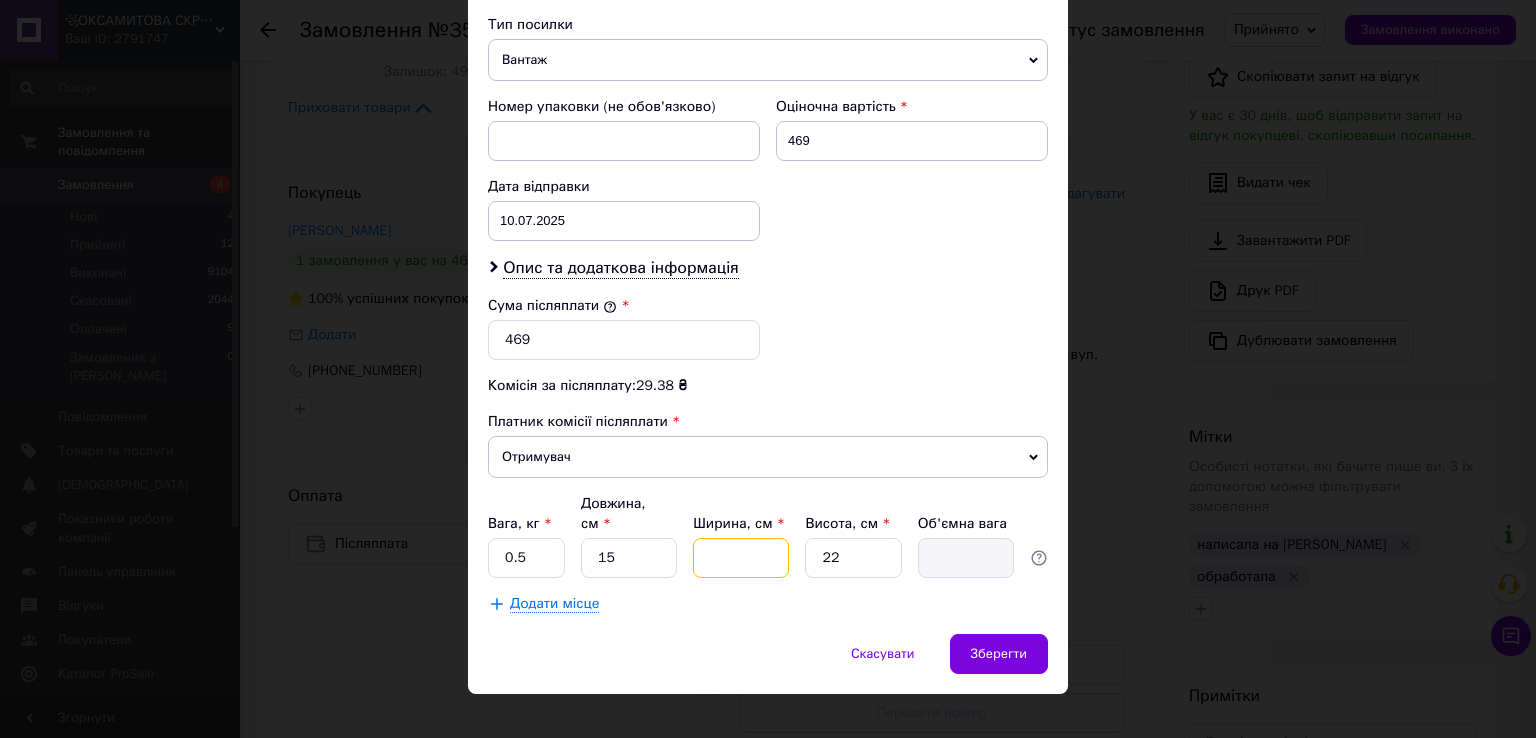 type on "1" 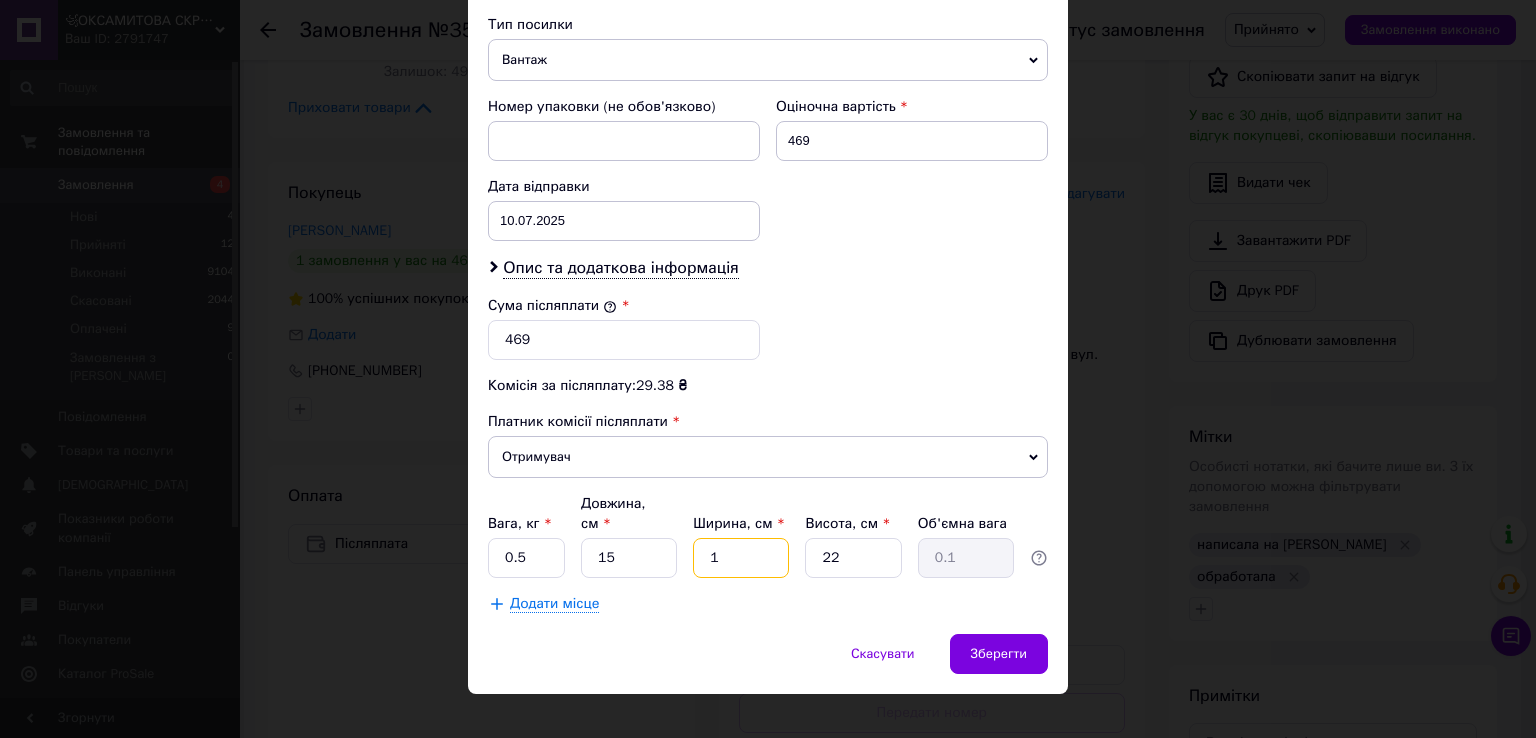 type on "10" 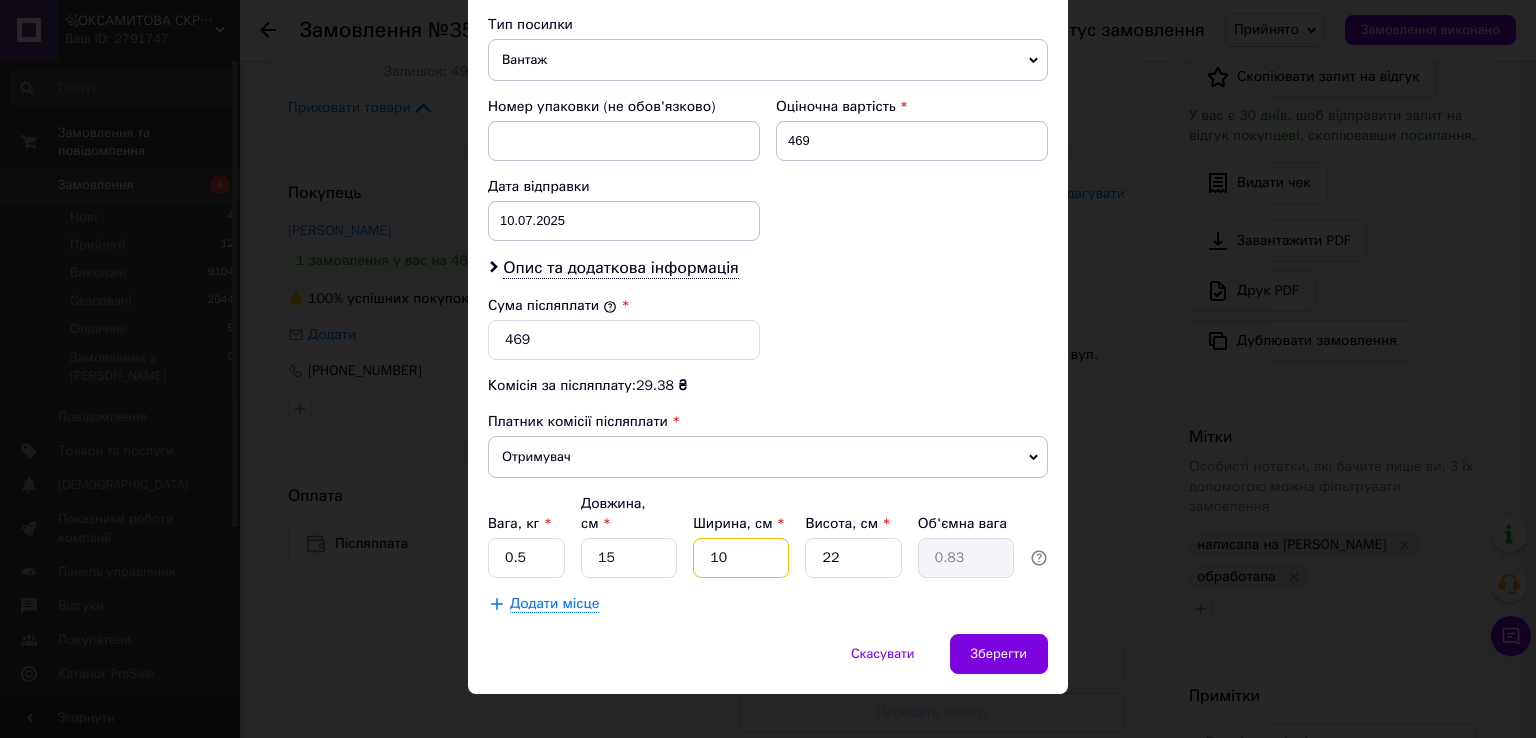 type on "10" 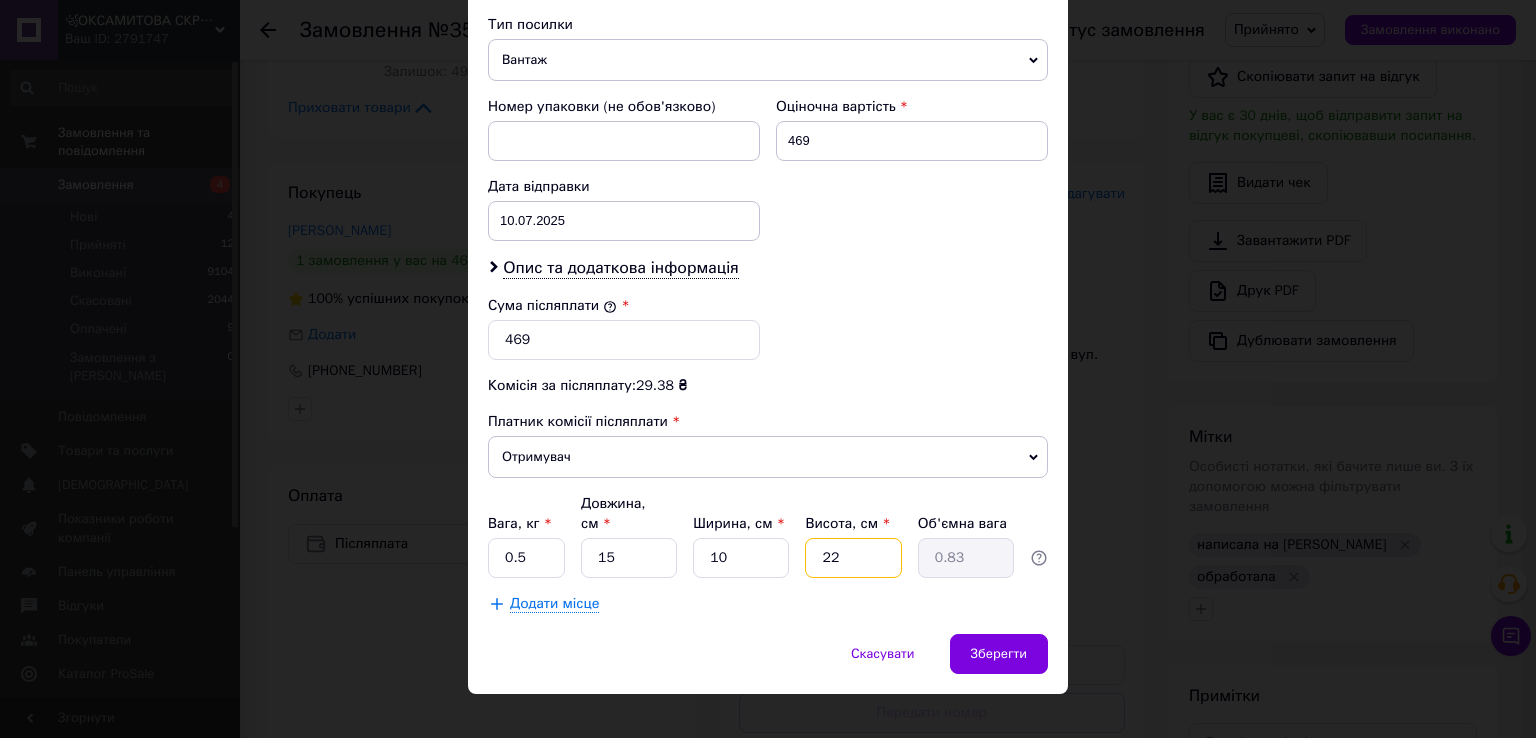click on "22" at bounding box center [853, 558] 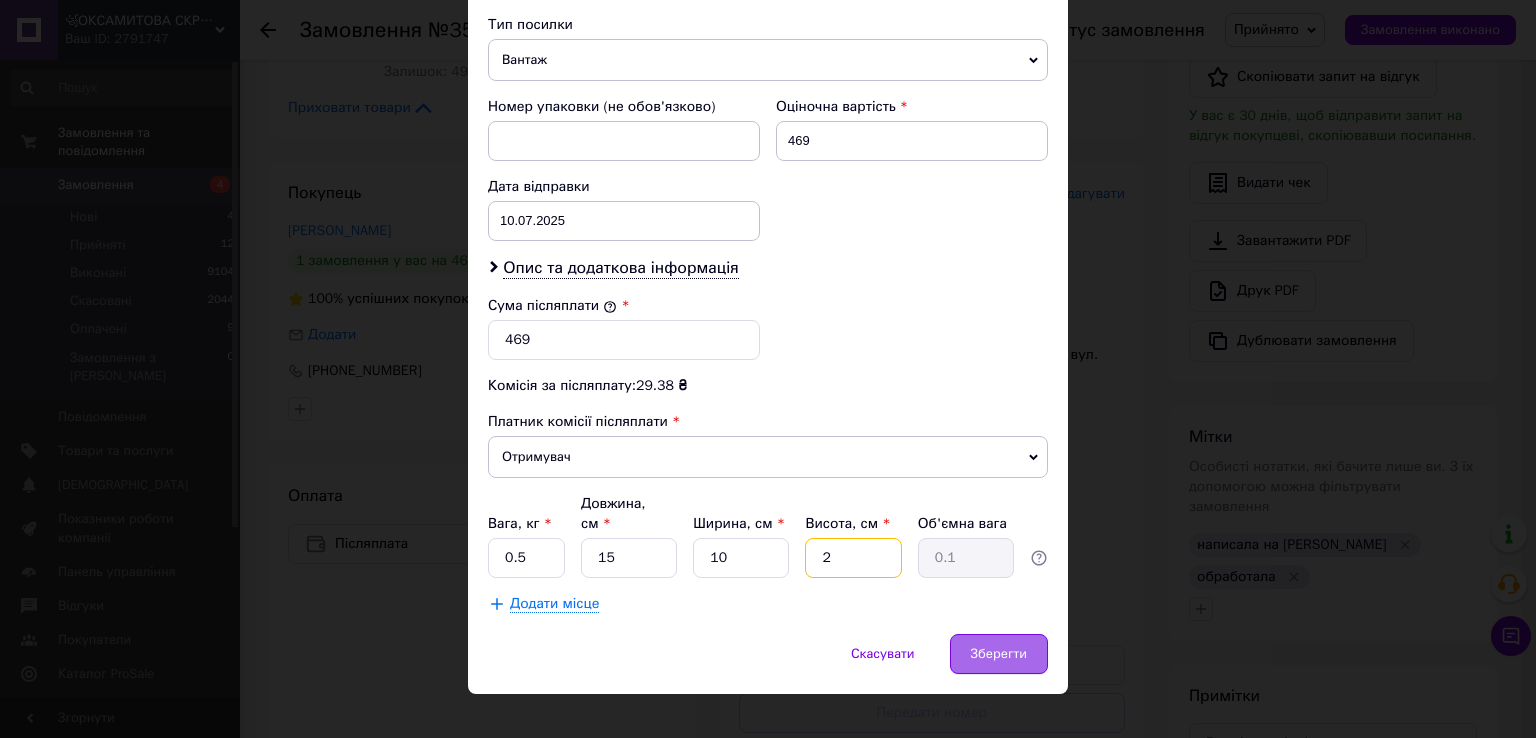 type on "2" 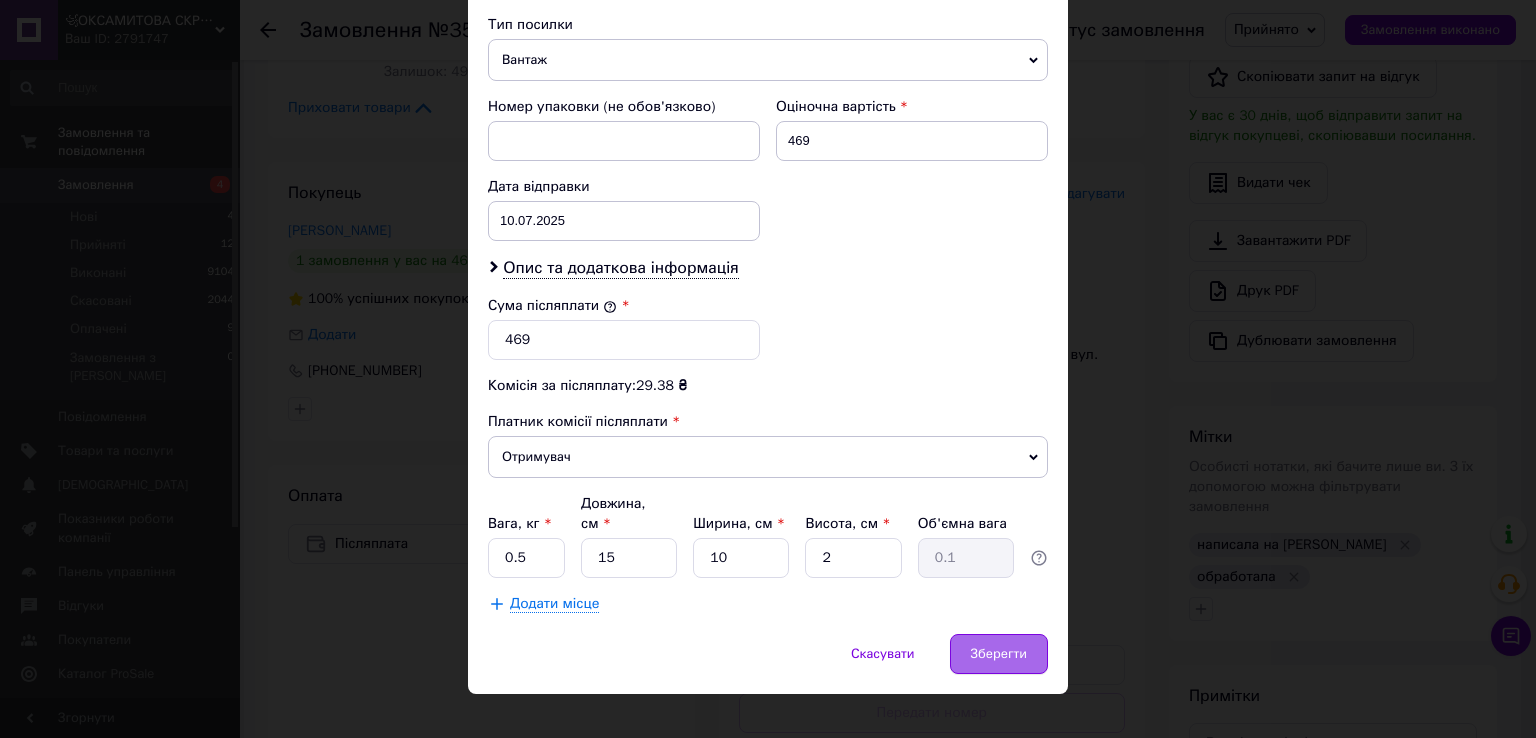 click on "Зберегти" at bounding box center (999, 654) 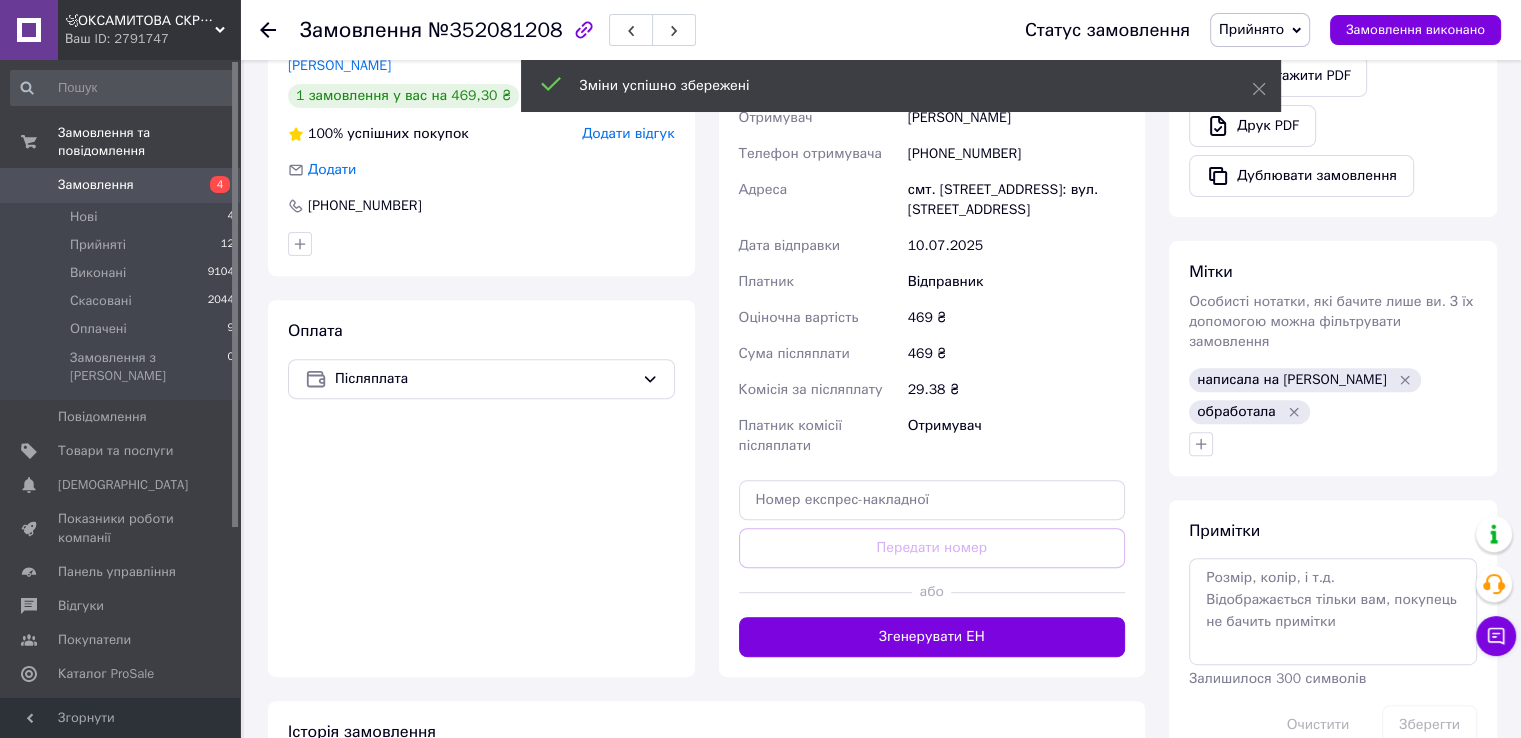 scroll, scrollTop: 729, scrollLeft: 0, axis: vertical 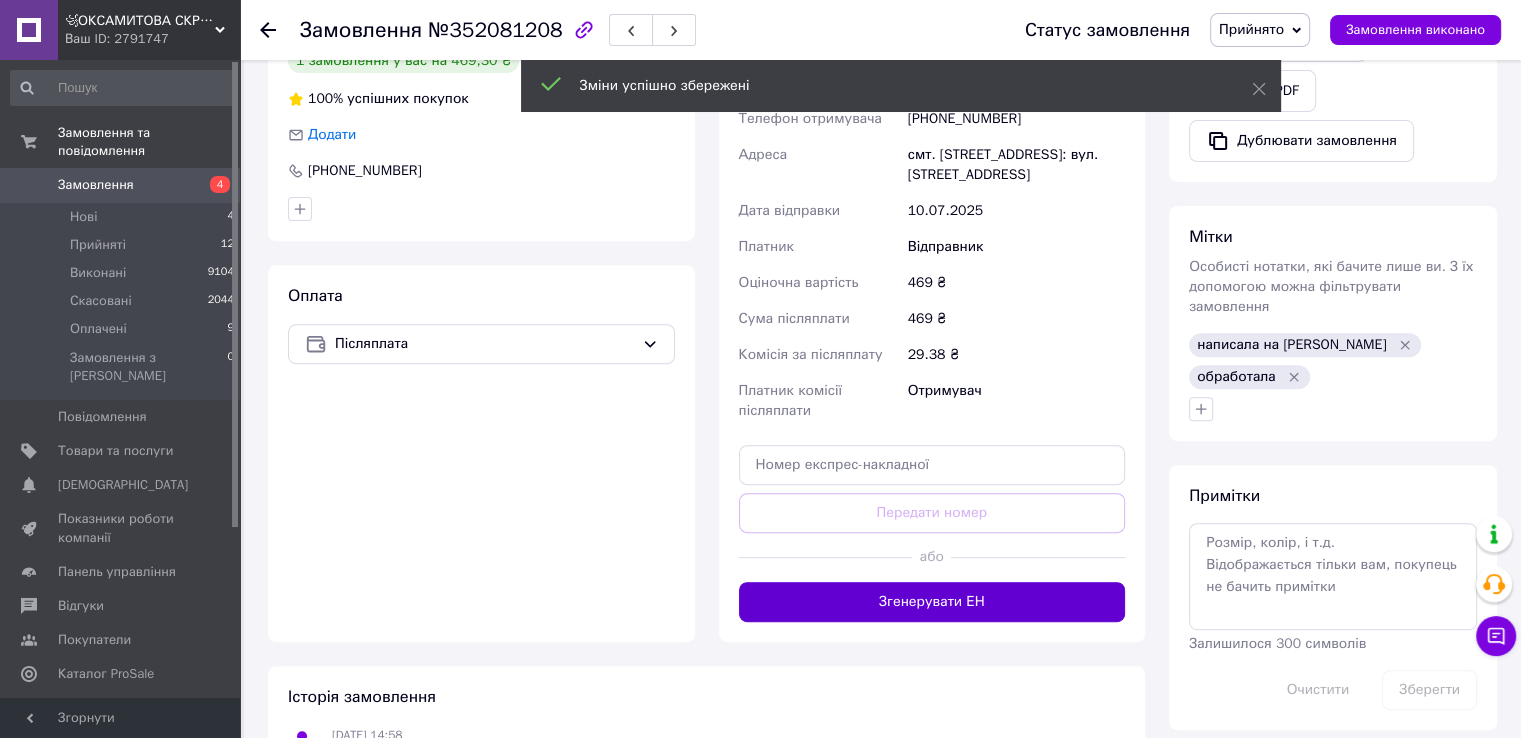 click on "Згенерувати ЕН" at bounding box center (932, 602) 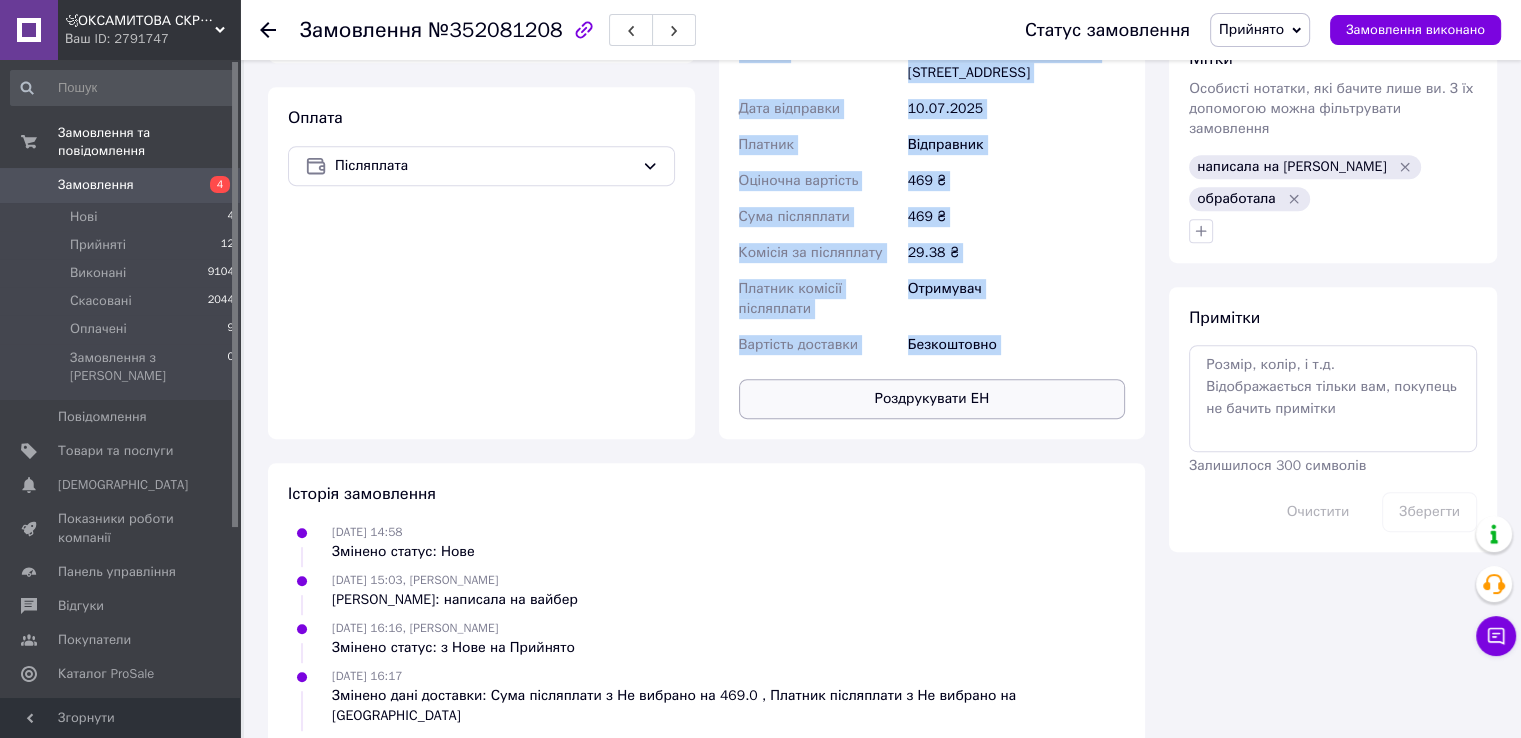 scroll, scrollTop: 929, scrollLeft: 0, axis: vertical 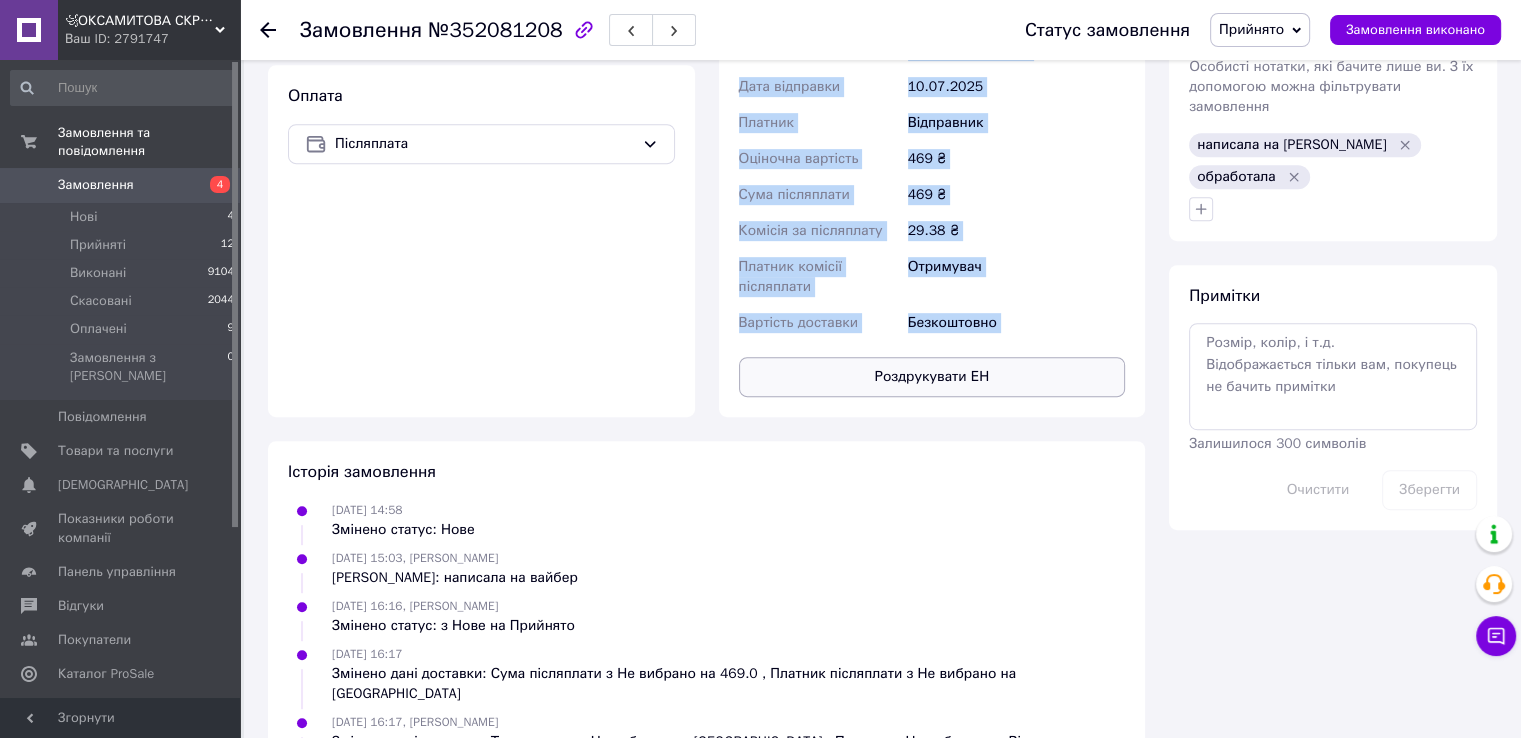 drag, startPoint x: 722, startPoint y: 285, endPoint x: 940, endPoint y: 381, distance: 238.2016 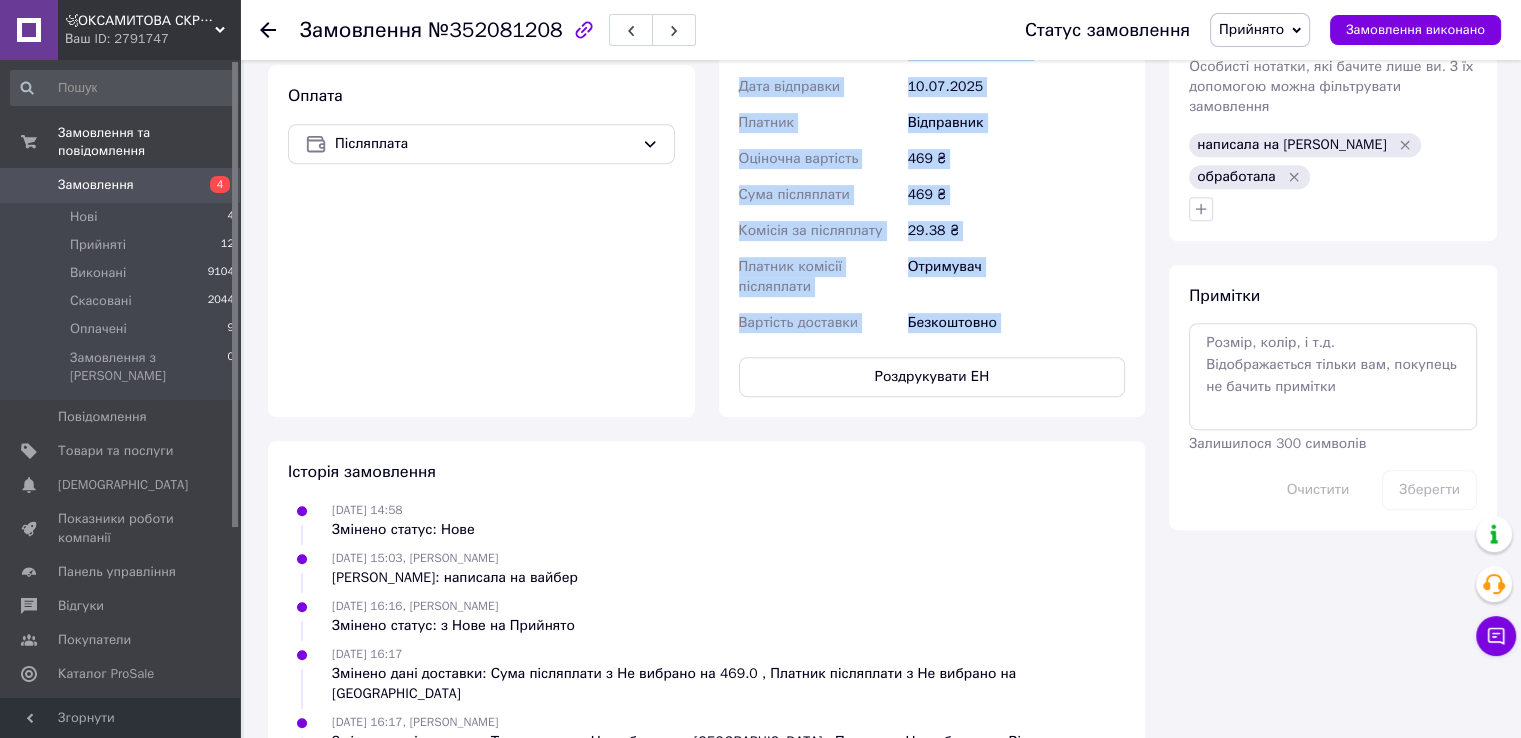copy on "Номер накладної 20451203256431 Статус відправлення Замовлення в обробці Отримувач Долинська Олена Телефон отримувача +380681110567 Адреса смт. Тиврів, №1: вул. Тиверська, 38 Дата відправки 10.07.2025 Платник Відправник Оціночна вартість 469 ₴ Сума післяплати 469 ₴ Комісія за післяплату 29.38 ₴ Платник комісії післяплати Отримувач Вартість доставки Безкоштовно Роздрукувати ЕН Платник Відправник Отримувач Прізвище отримувача Ім'я отримувача По батькові отримувача Телефон отримувача Тип доставки У відділенні Кур'єром В поштоматі Місто -- Не обрано -- Відділення №1: вул. Тиверська, 38 Місце відправки Чернігів: №20 (до 30 кг на одне місце): вул. Шевченка, 112а Немає збігів. Спробуйте змінити умови пошуку Додати ще місце відправки Тип посилки Вантаж Документи Номер упаковки (не обов'язково) Оціночна вартість Дата відправки < 2025 > < Июль > Пн Вт Ср Чт Пт Сб Вс 30 1 2 3 4 5 6 7 8 9 10 11 12 13 14 15 16 17 18 19 20 21 22 23 24 25 26 27 28 29 30 31 1 2 3 4 5 6 7 8 9 10   Опис та додаткова інформація Сума післяплат..." 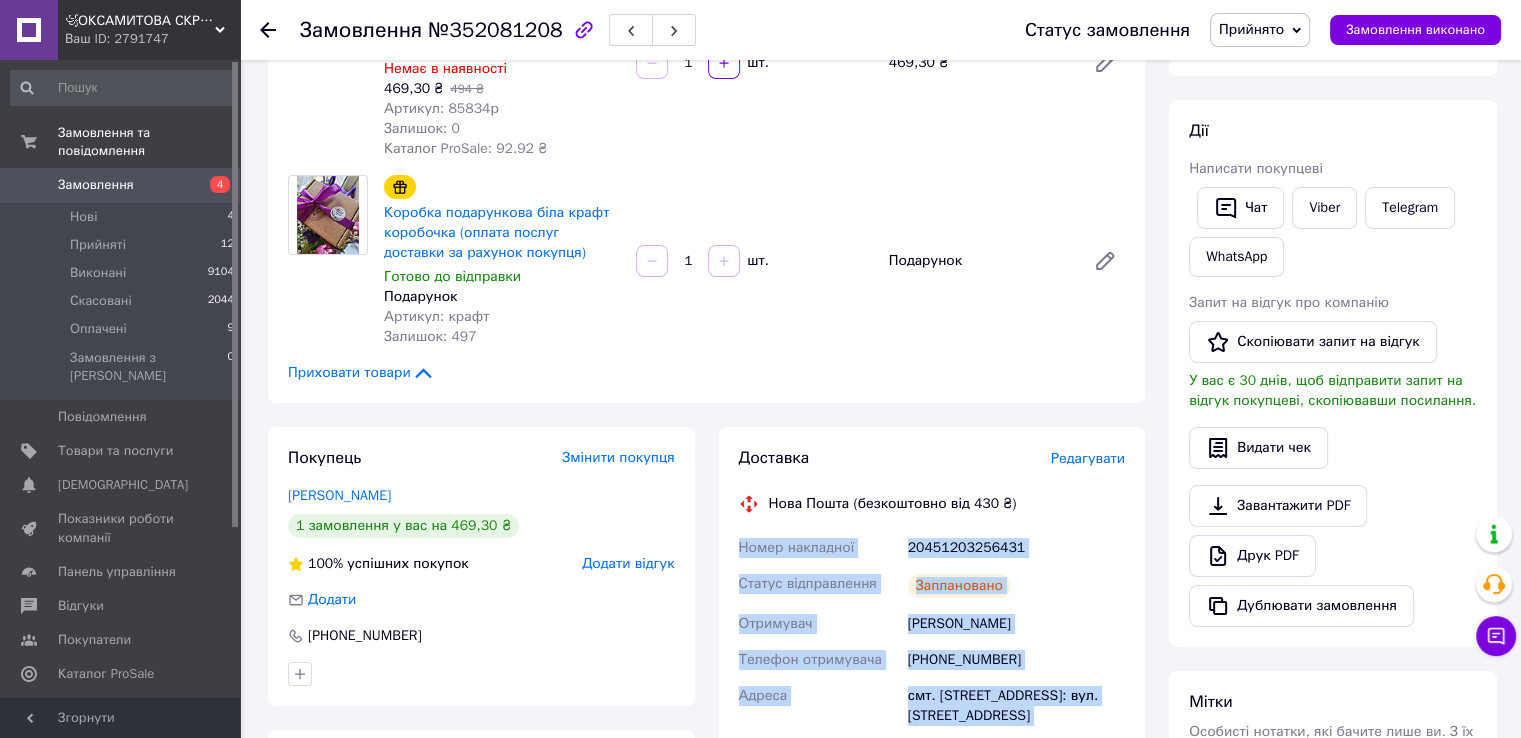 scroll, scrollTop: 129, scrollLeft: 0, axis: vertical 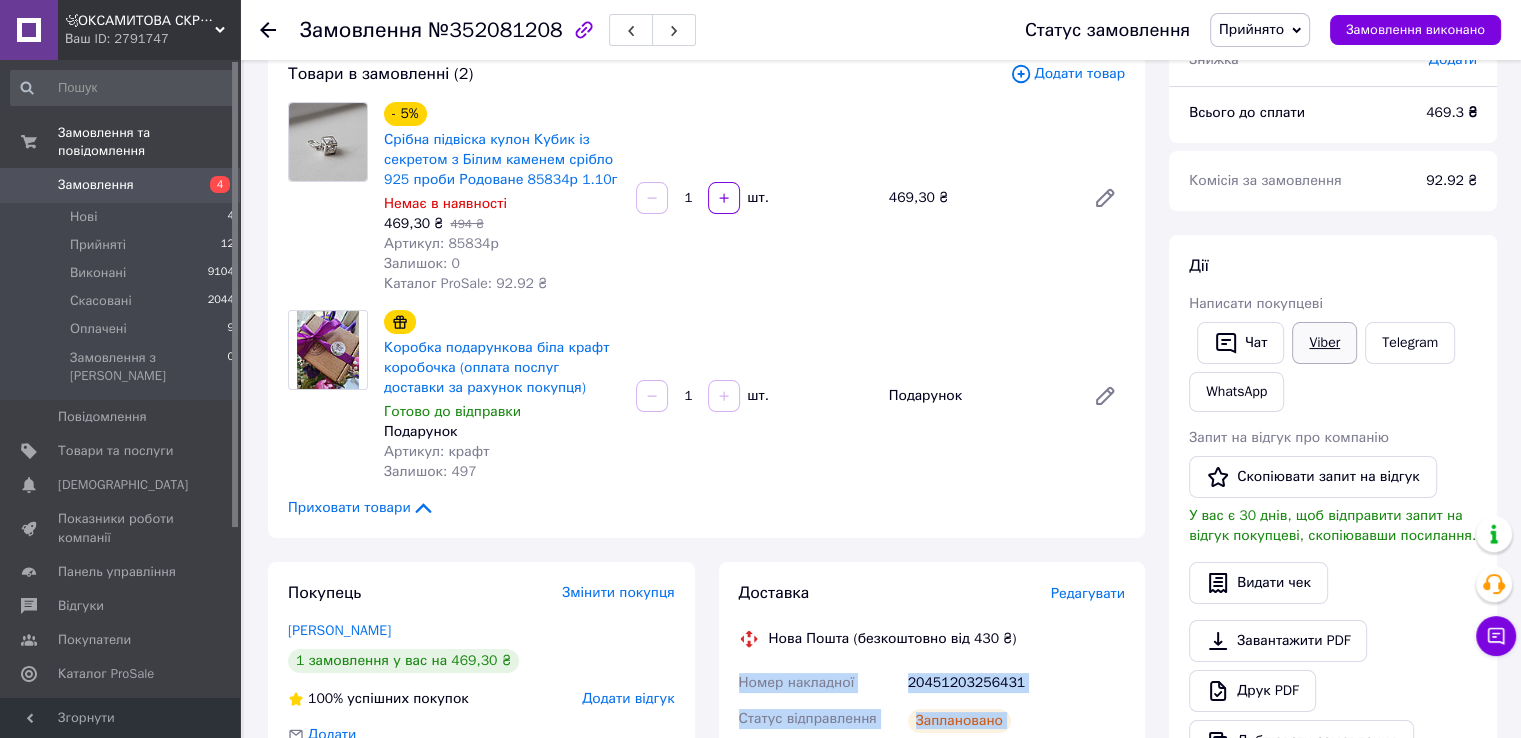 click on "Viber" at bounding box center (1324, 343) 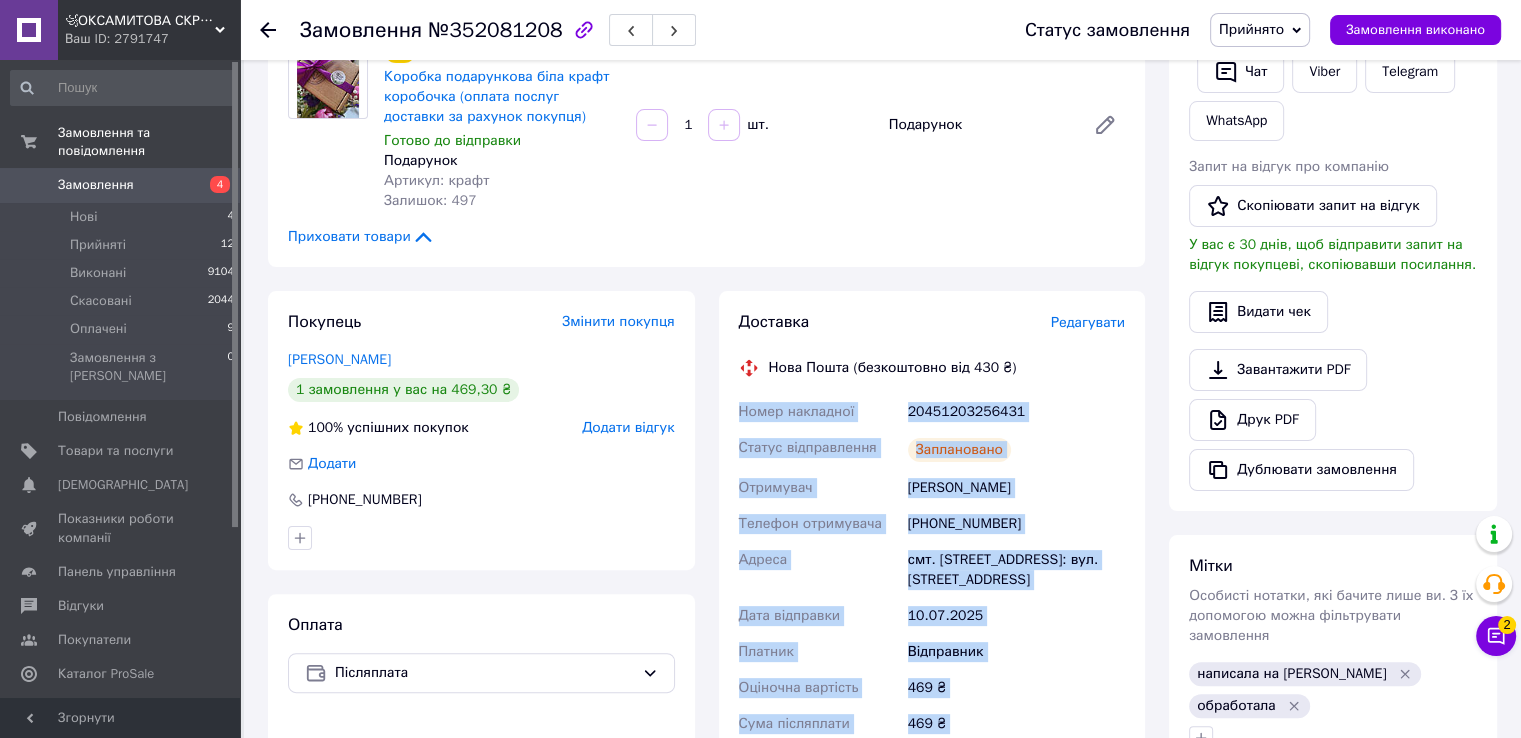 scroll, scrollTop: 100, scrollLeft: 0, axis: vertical 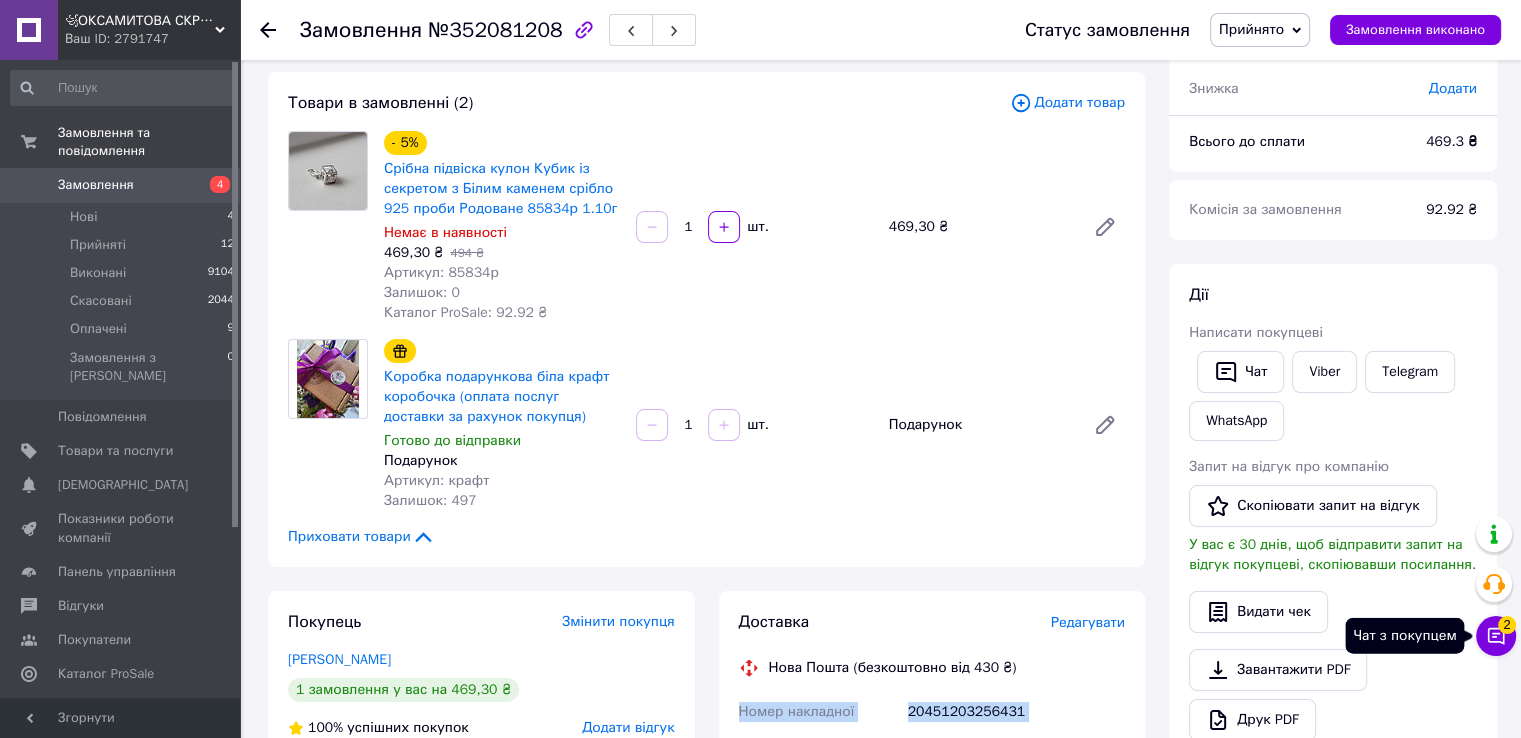 click 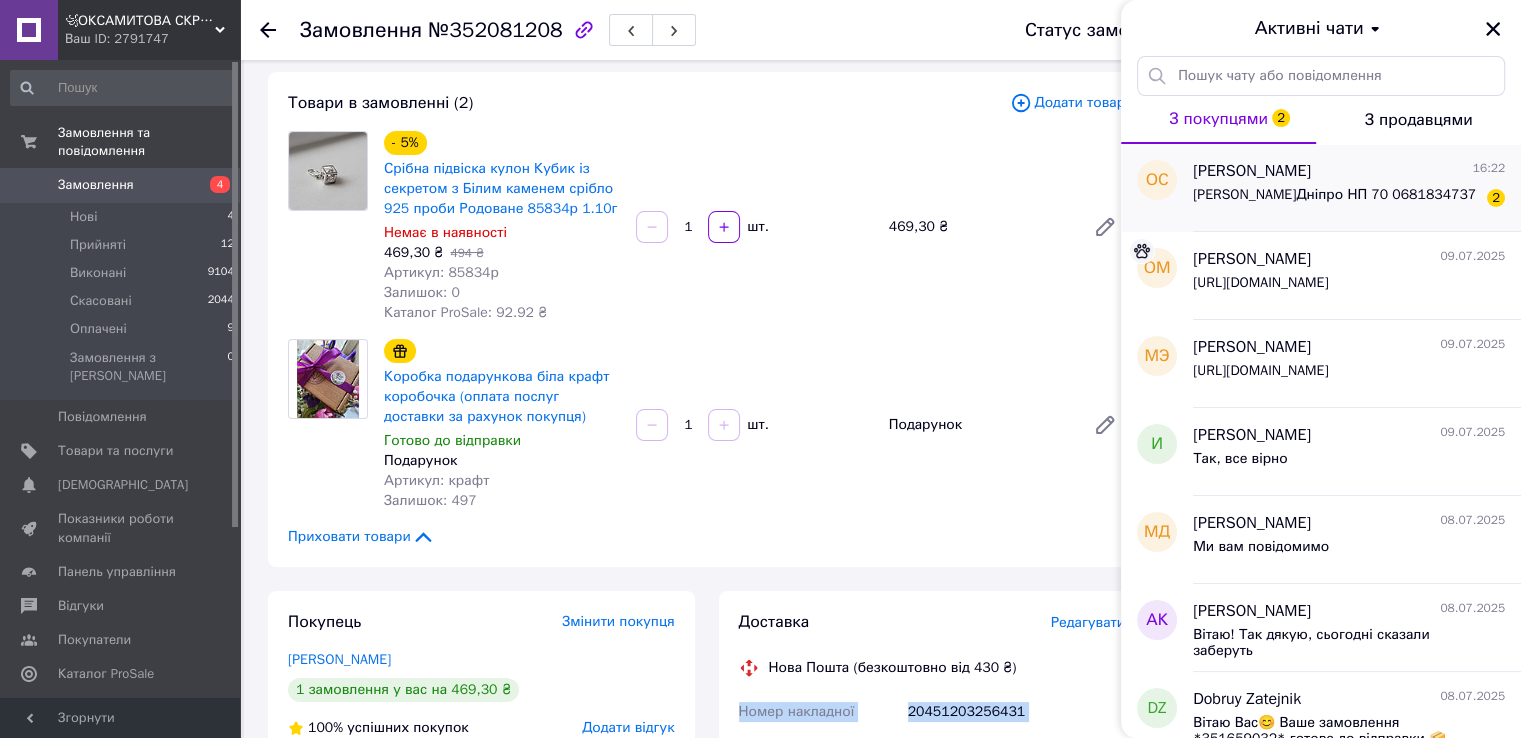 click on "Сербіна Олена Станіславівна
м.Дніпро
НП 70
0681834737" at bounding box center (1334, 195) 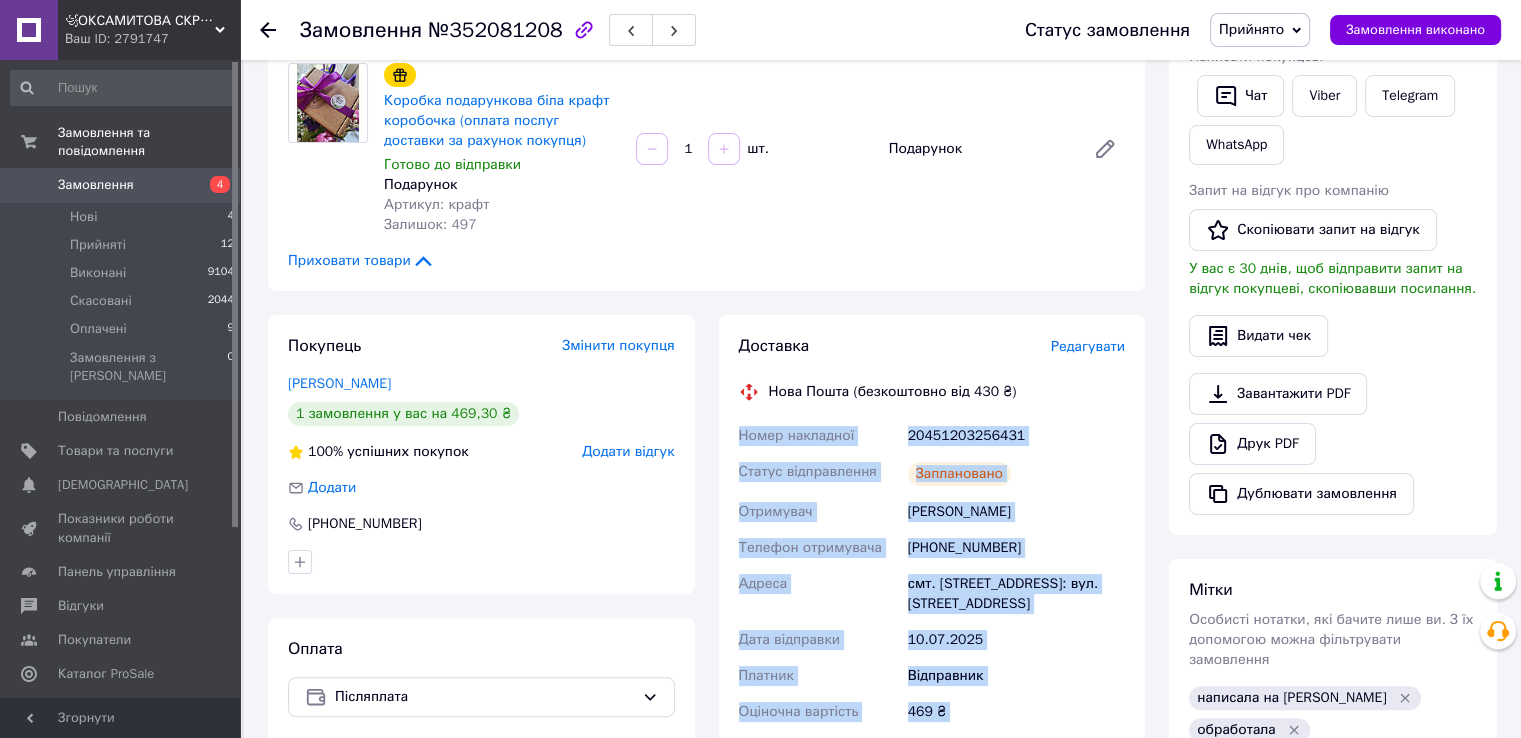 scroll, scrollTop: 400, scrollLeft: 0, axis: vertical 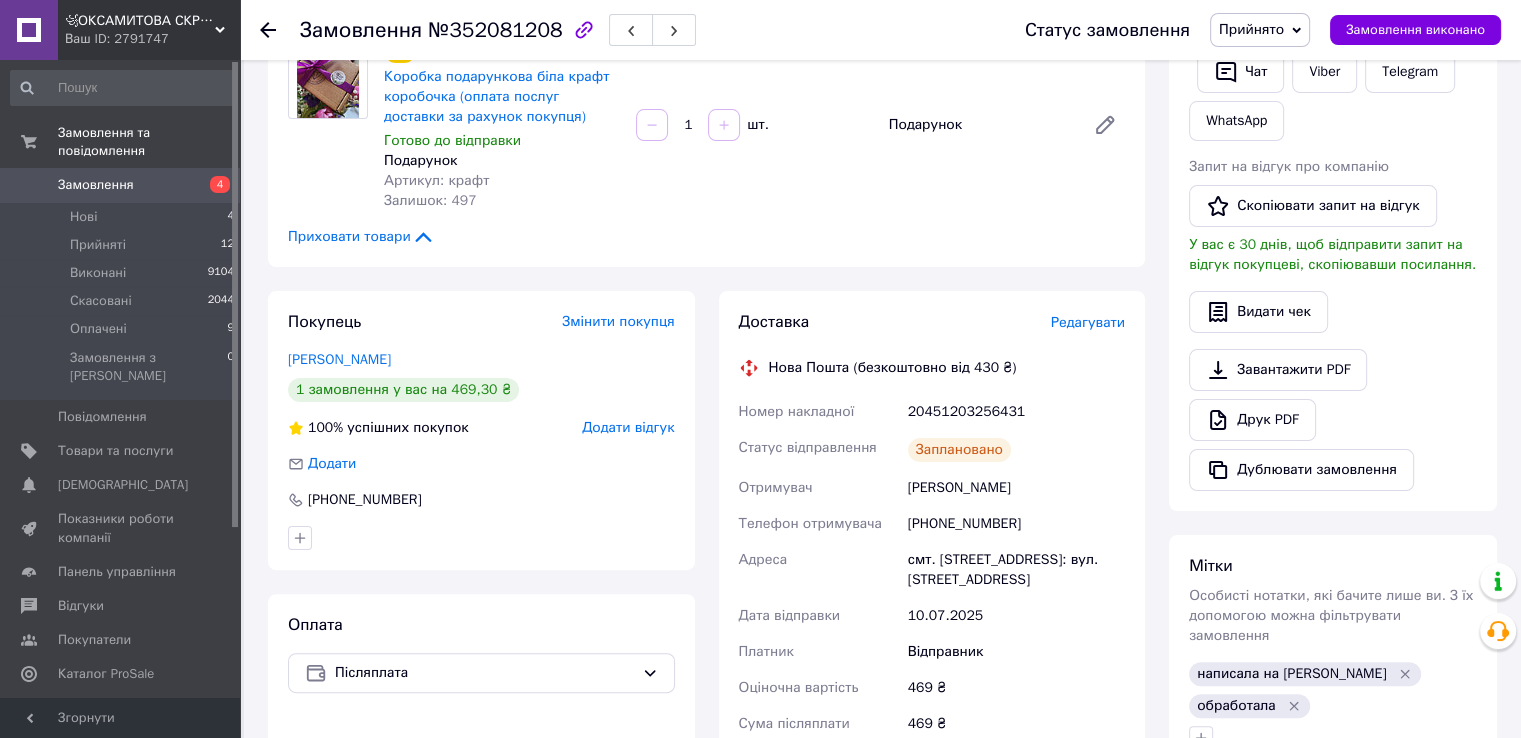 click 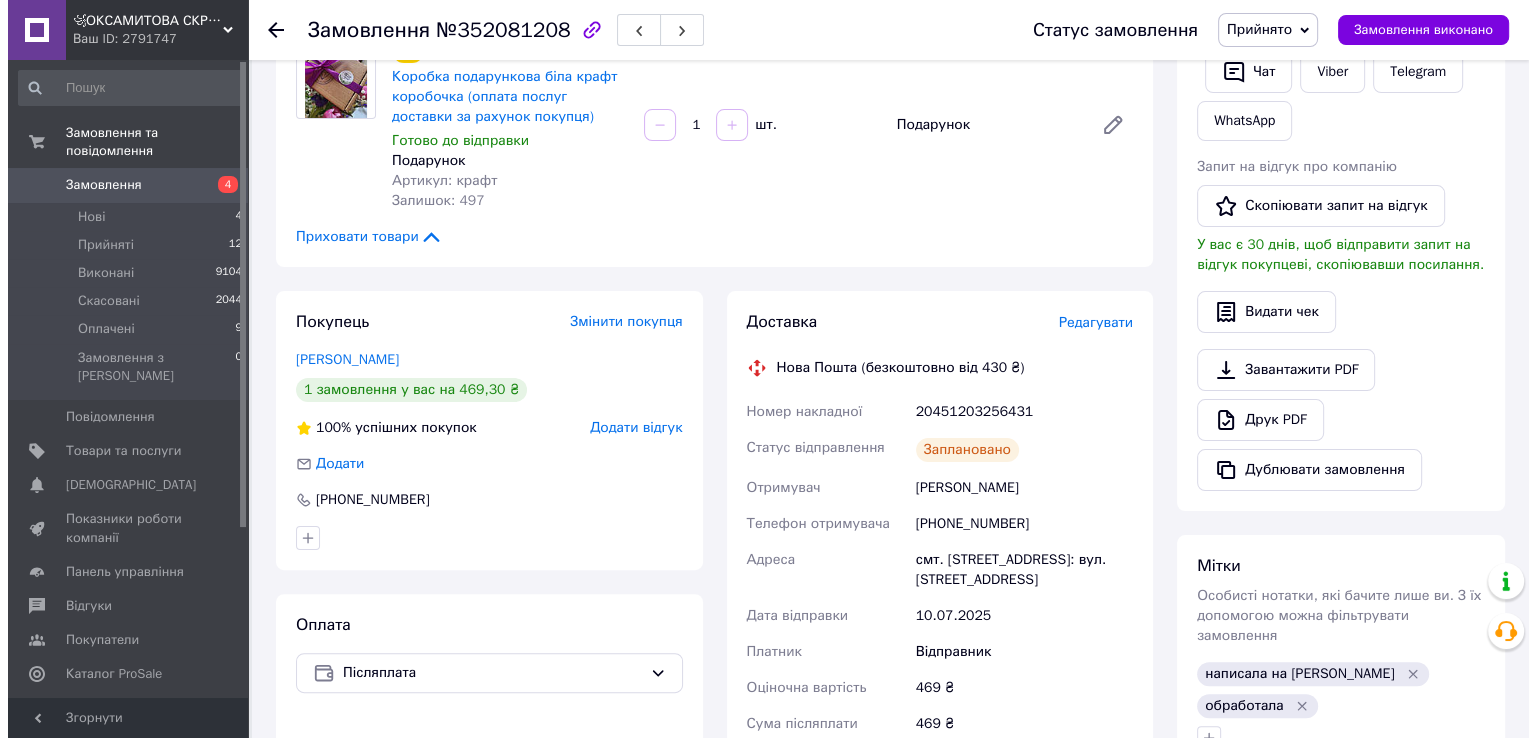 scroll, scrollTop: 0, scrollLeft: 0, axis: both 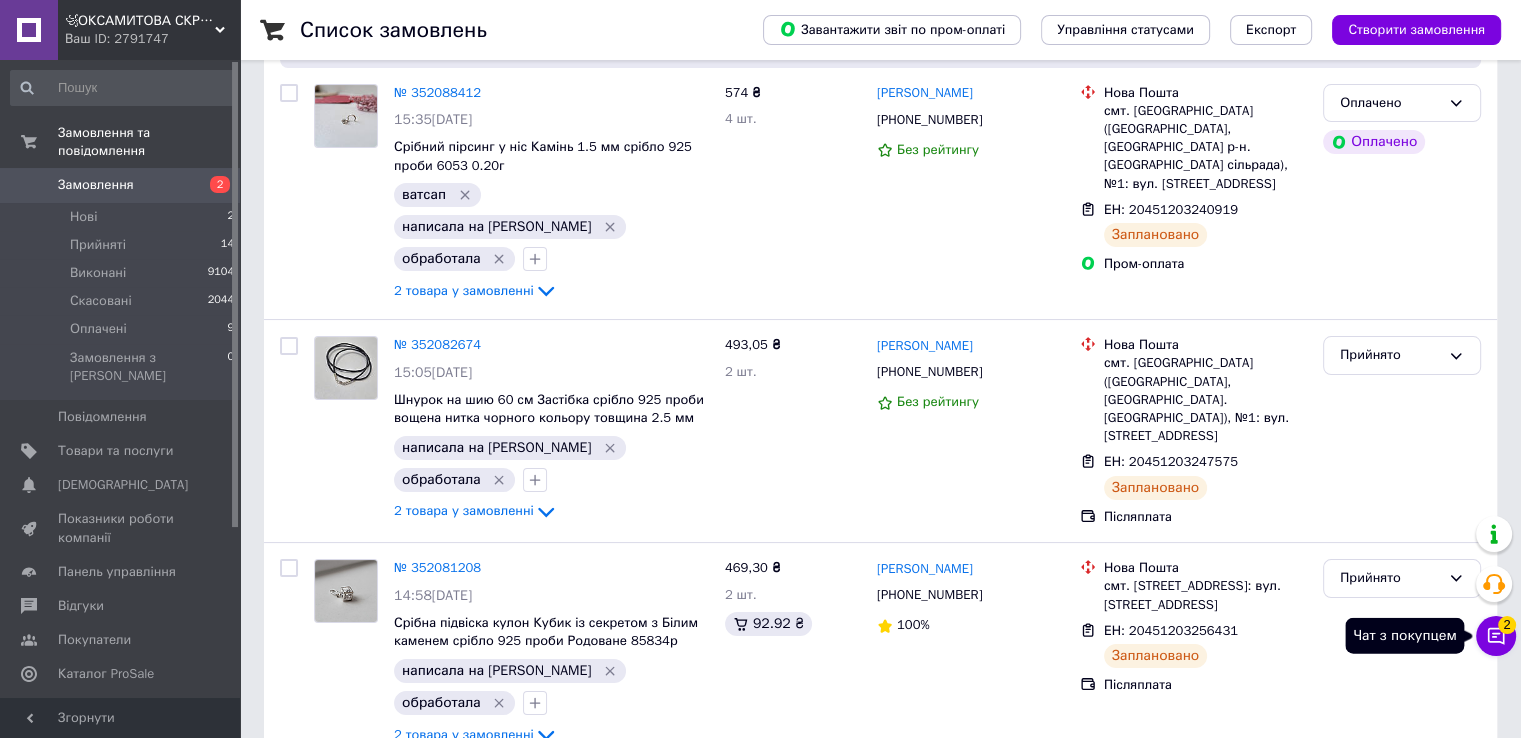 click 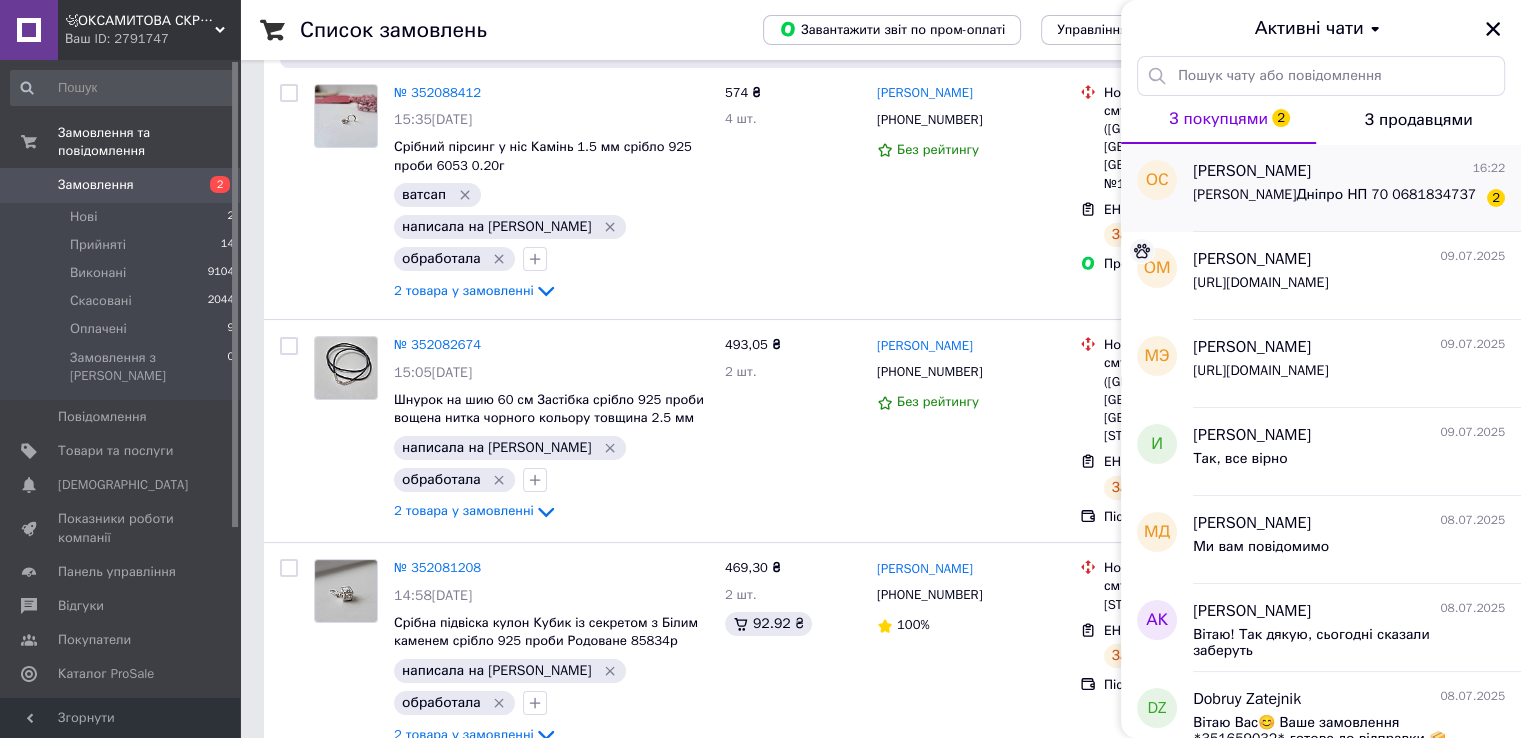 click on "[PERSON_NAME]Дніпро
НП 70
0681834737" at bounding box center [1334, 195] 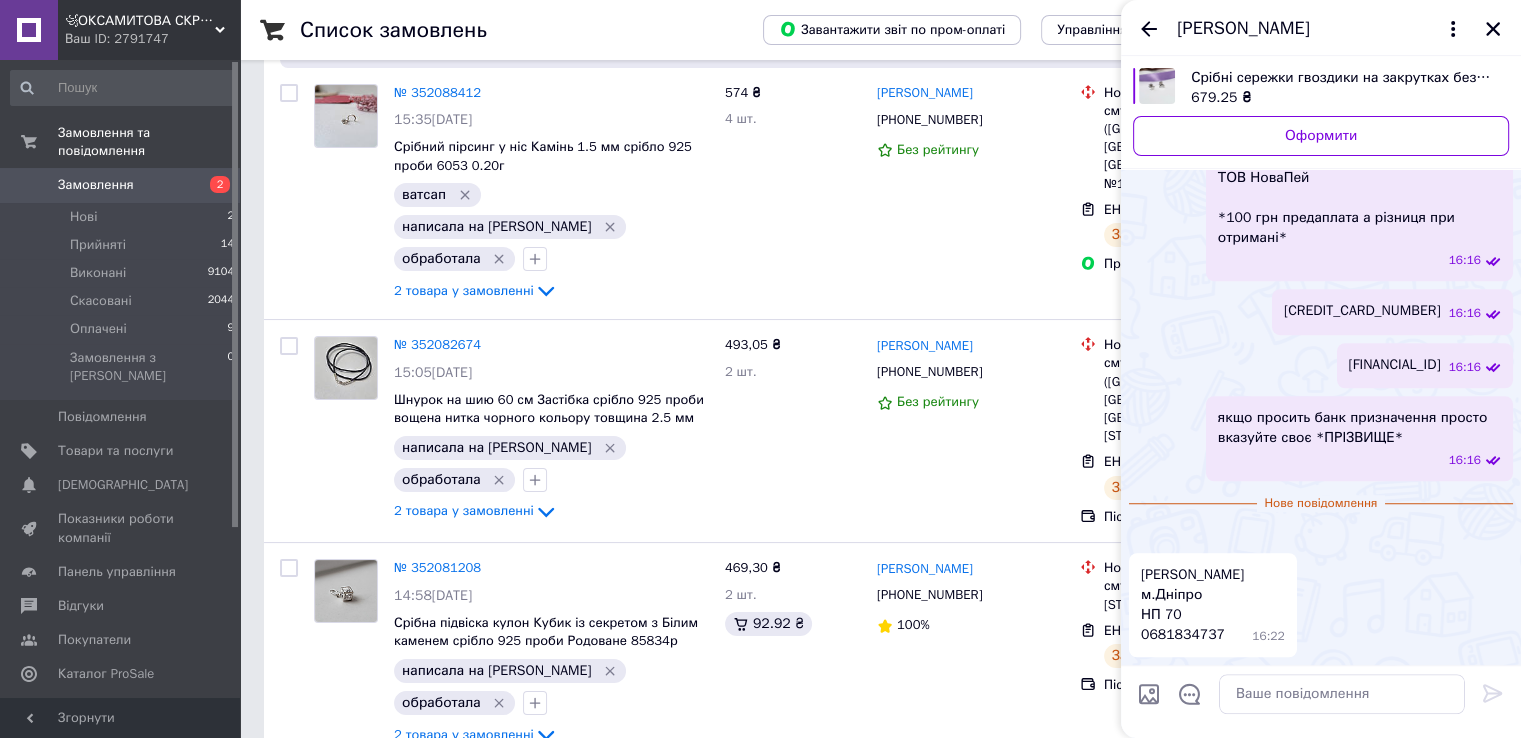 scroll, scrollTop: 1918, scrollLeft: 0, axis: vertical 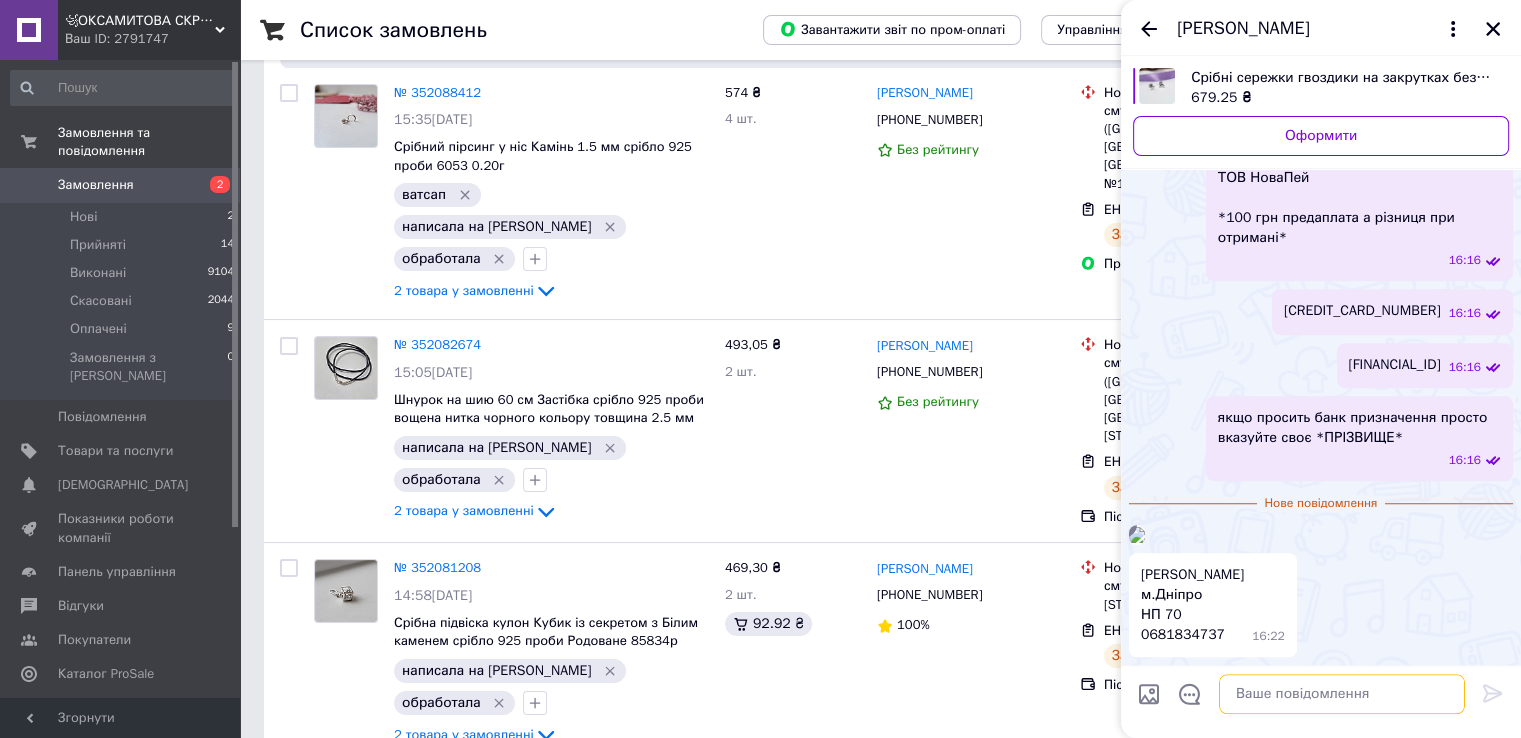click at bounding box center (1342, 694) 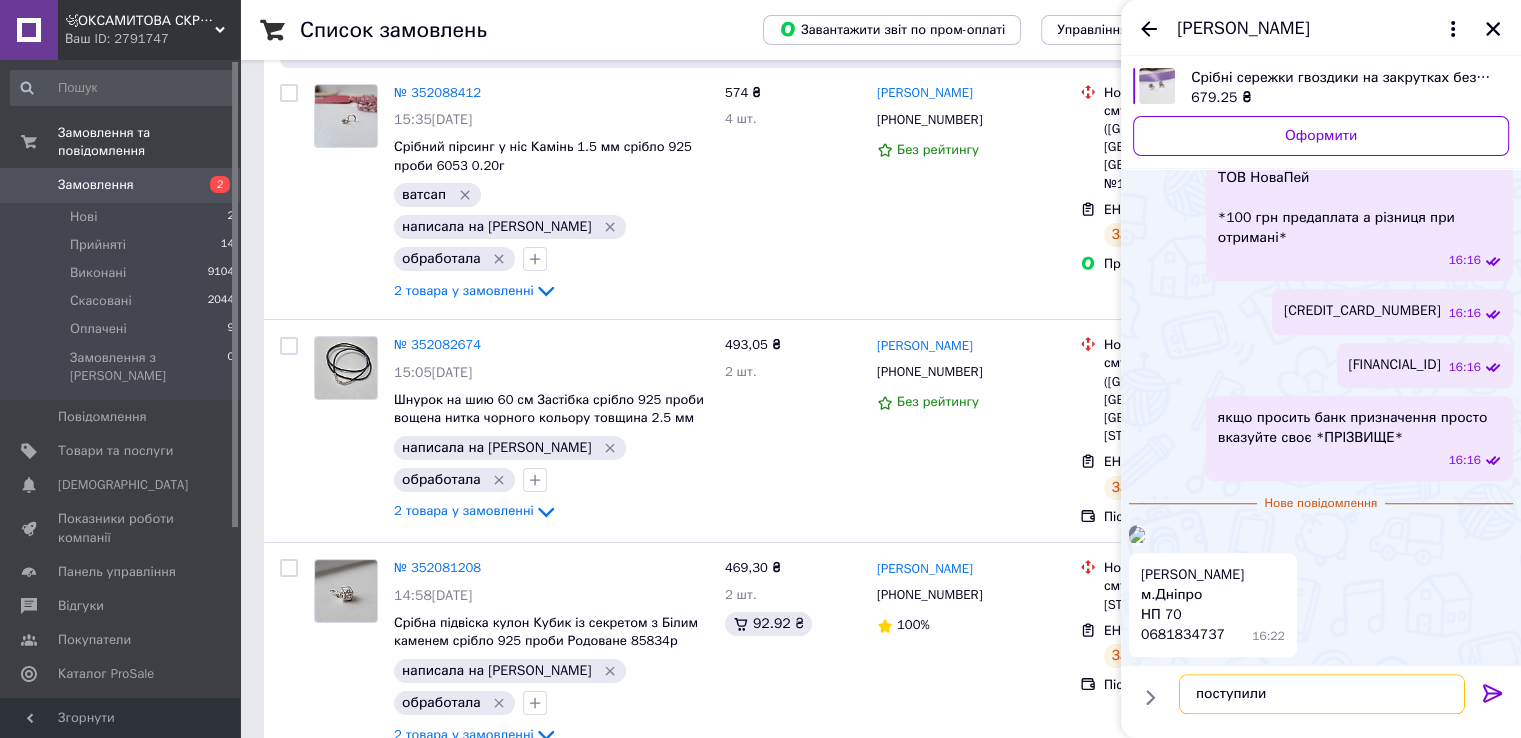 type on "поступили" 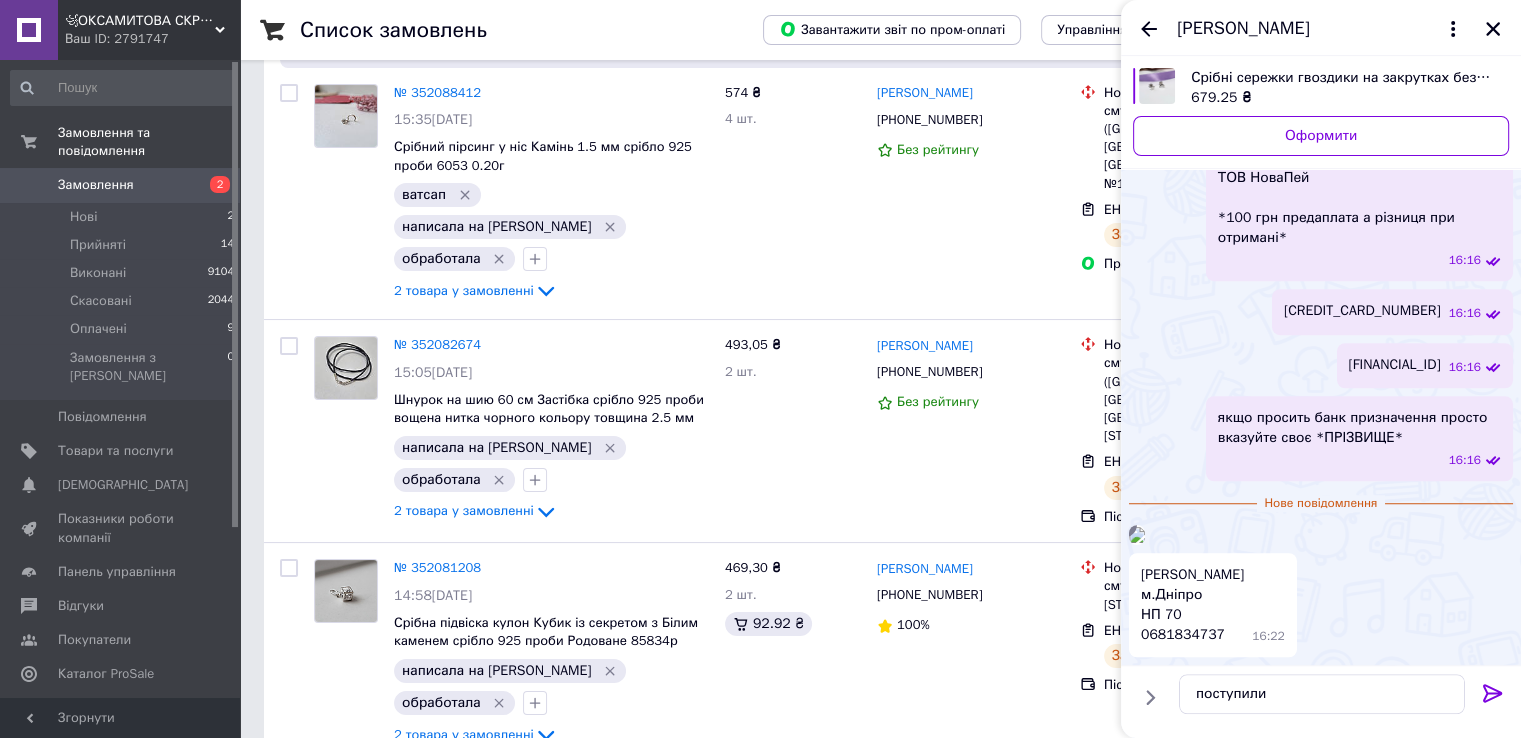 click 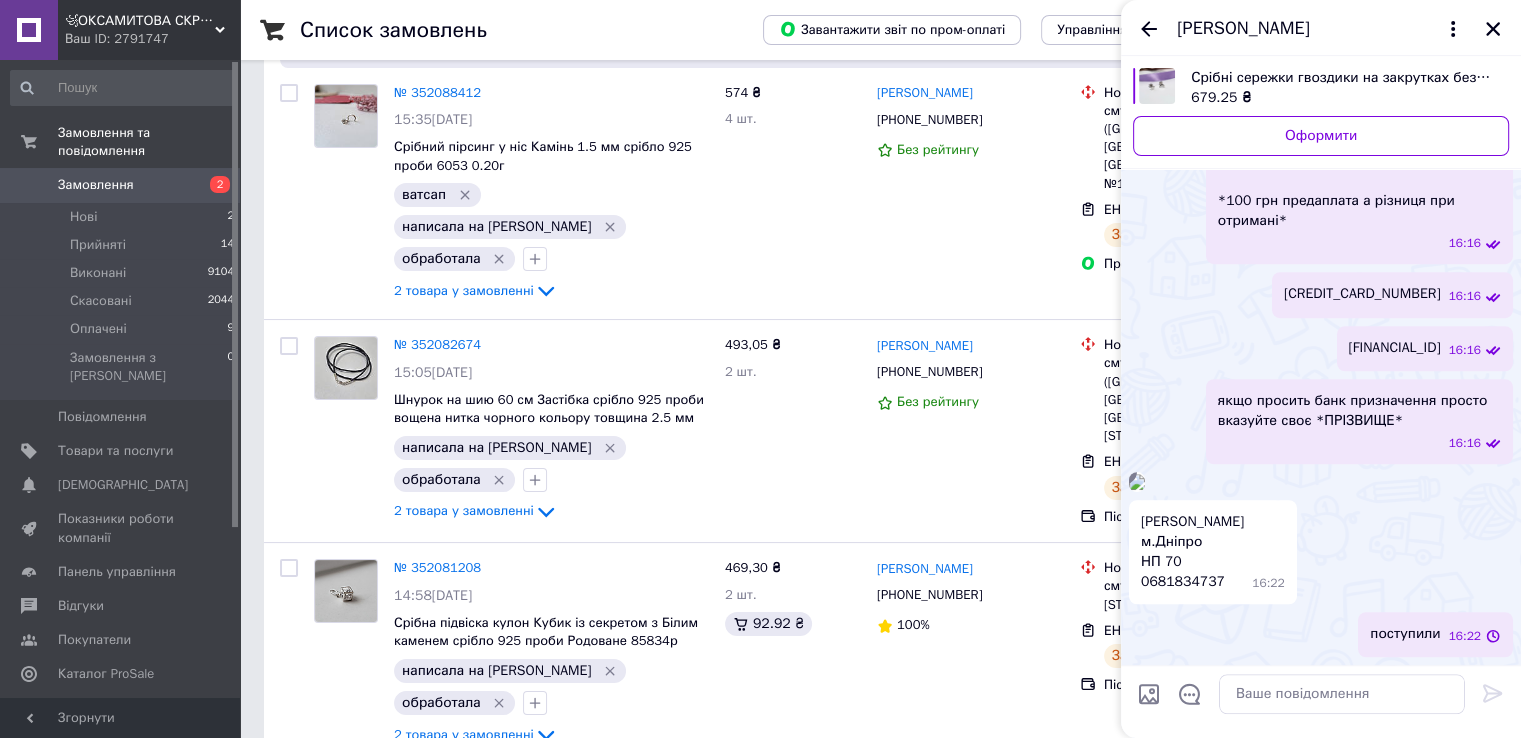 scroll, scrollTop: 1935, scrollLeft: 0, axis: vertical 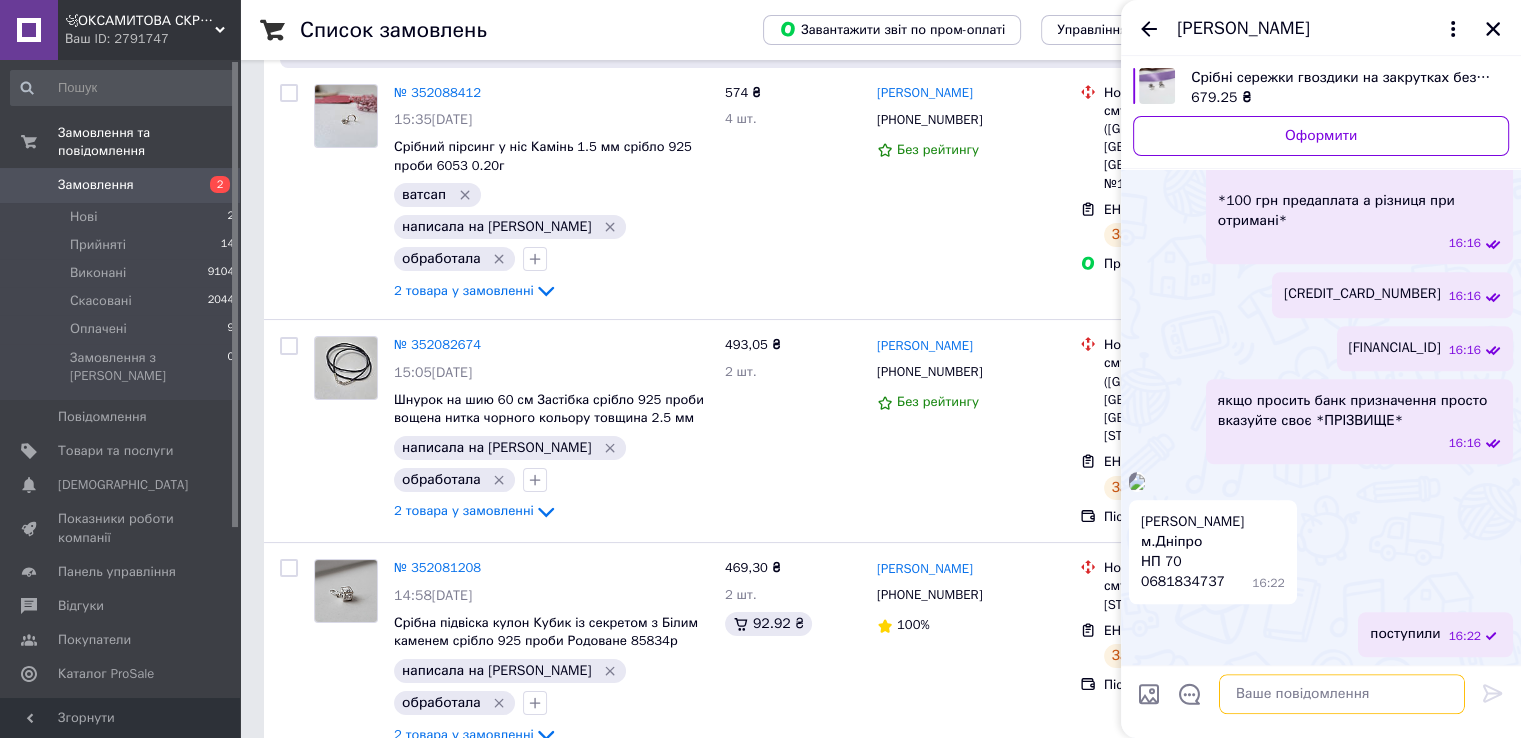 click at bounding box center (1342, 694) 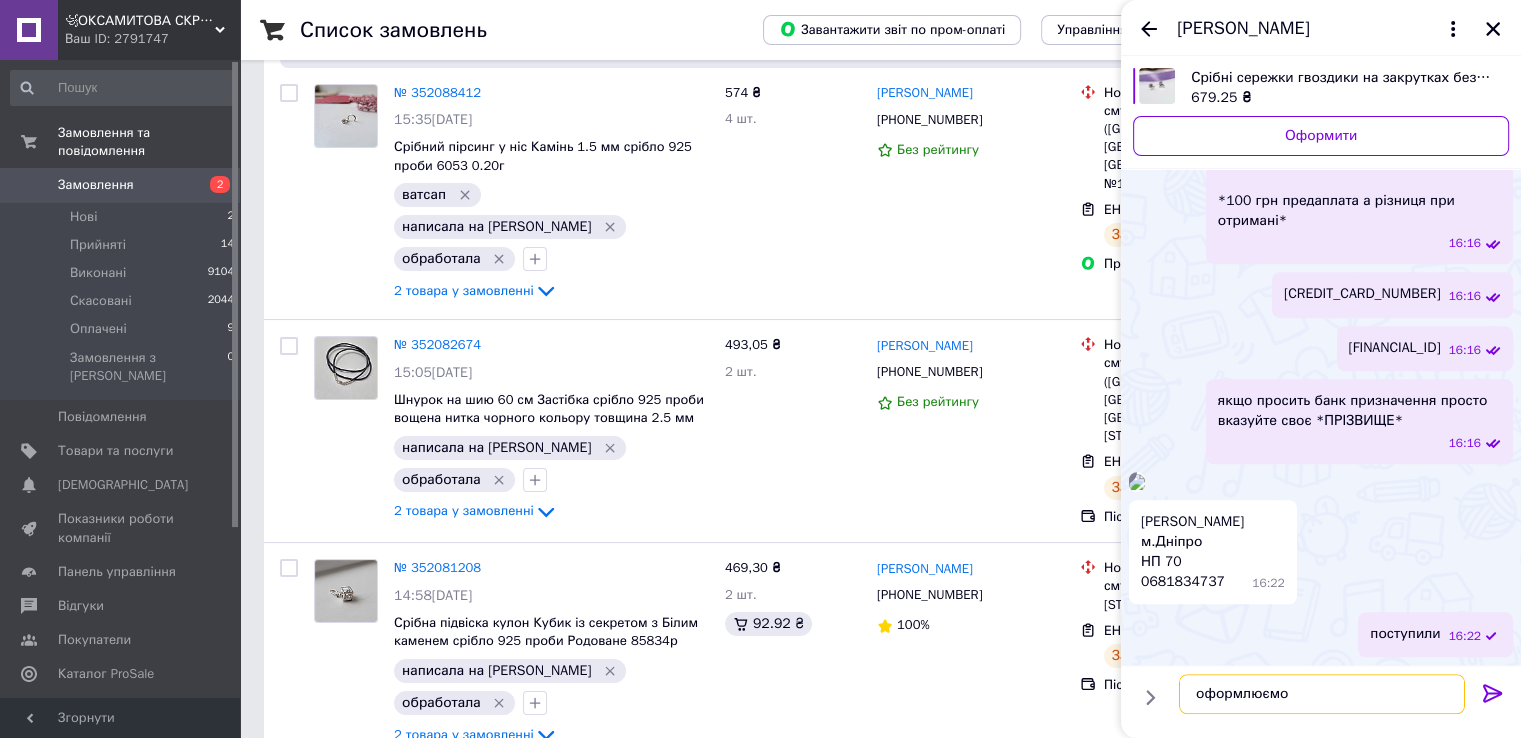 type on "оформлюємо" 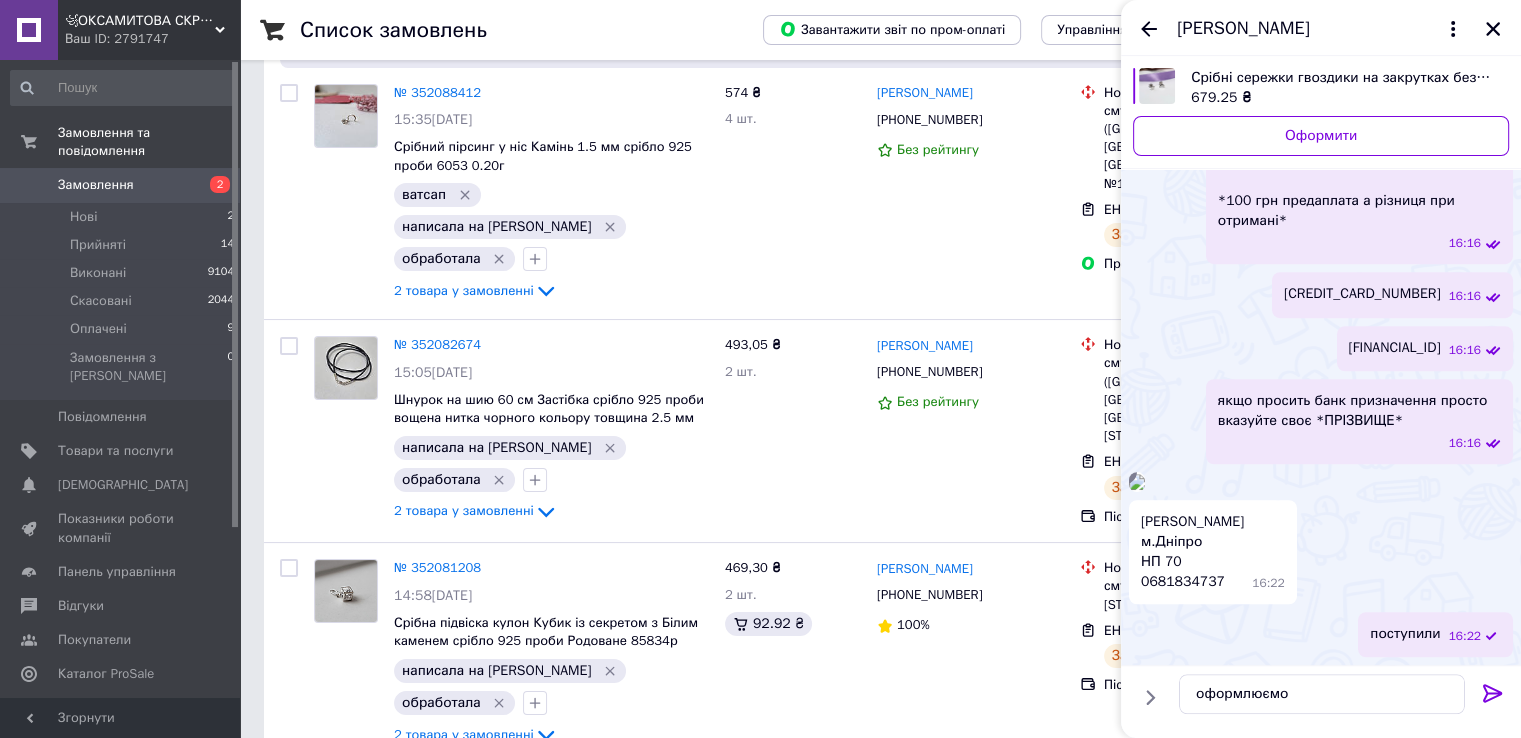 click 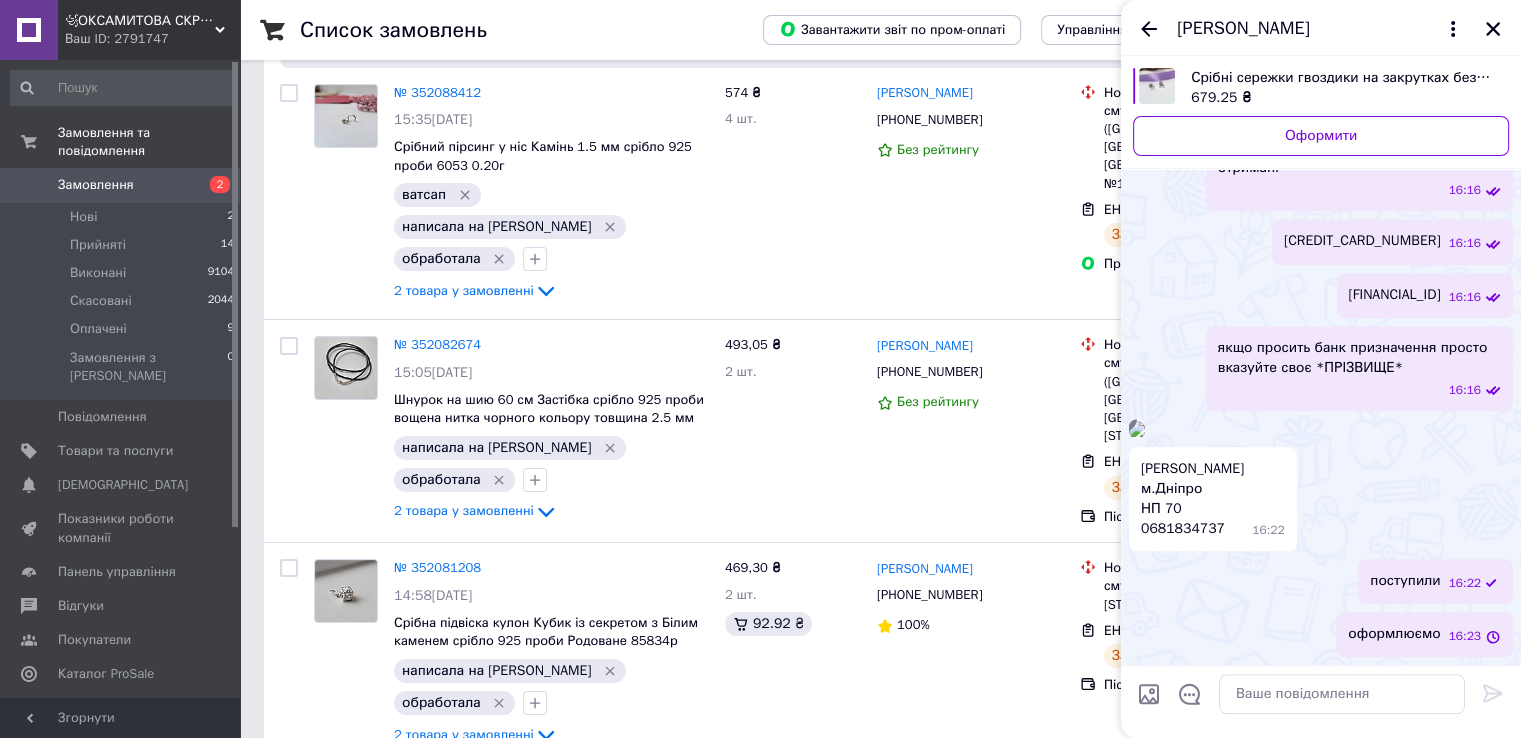 scroll, scrollTop: 1988, scrollLeft: 0, axis: vertical 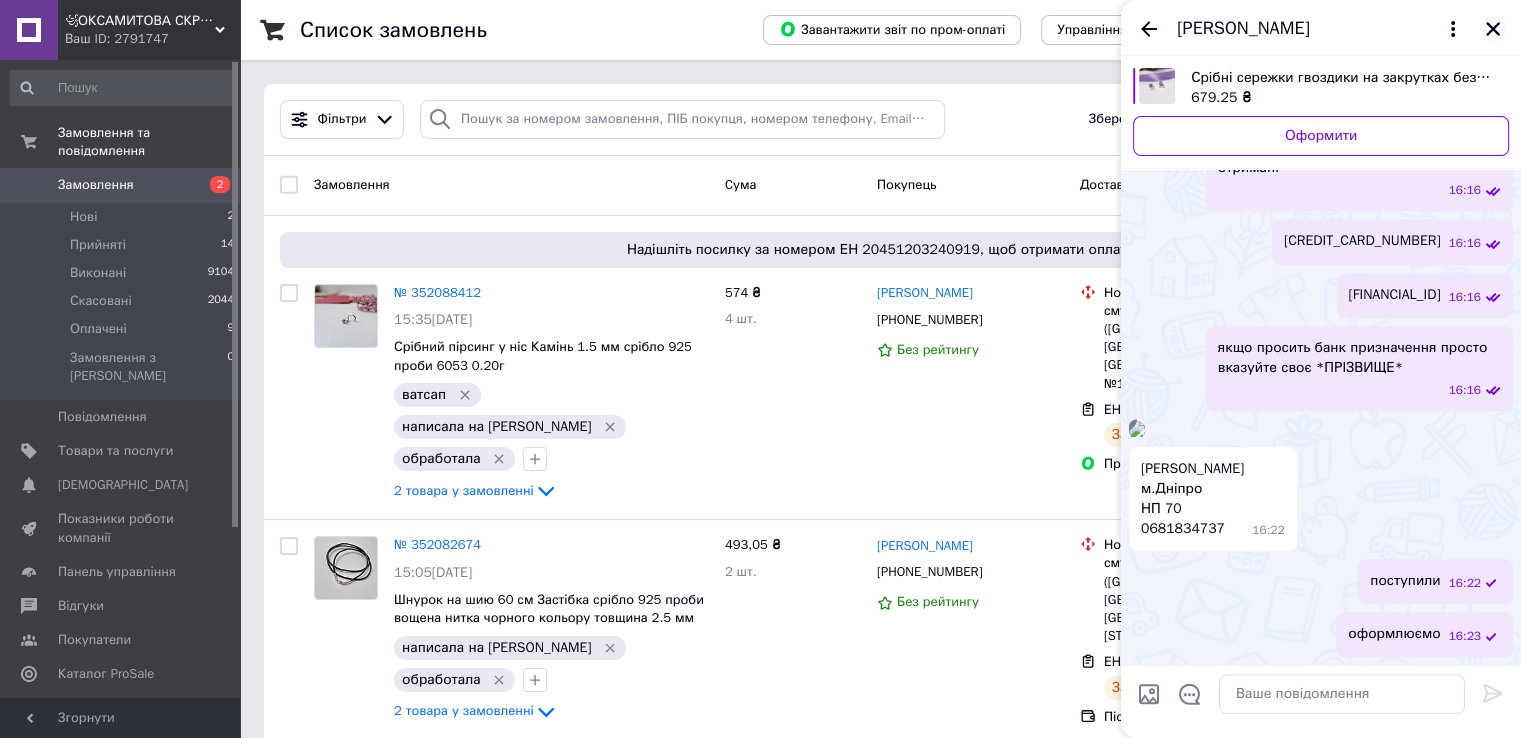 click 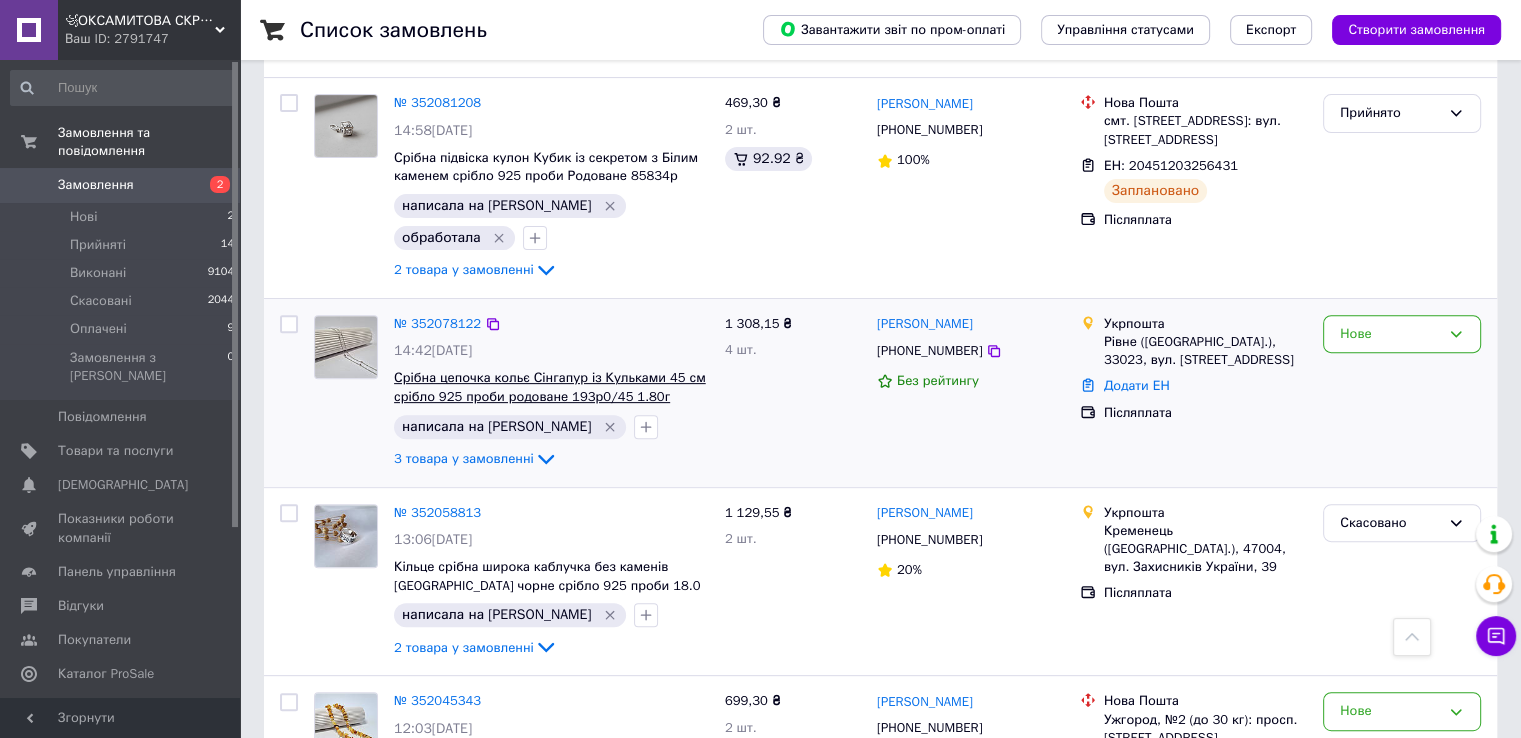 scroll, scrollTop: 700, scrollLeft: 0, axis: vertical 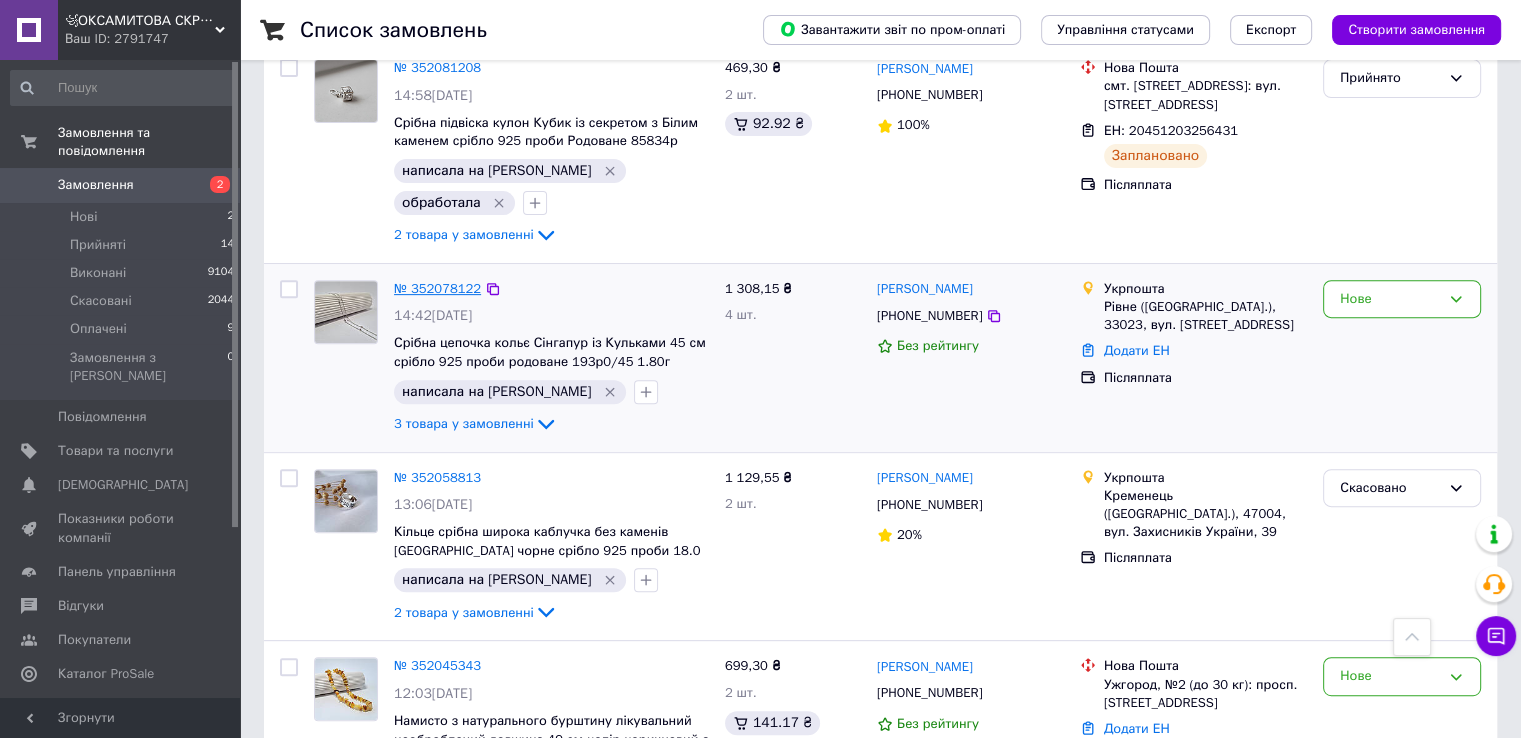 click on "№ 352078122" at bounding box center [437, 288] 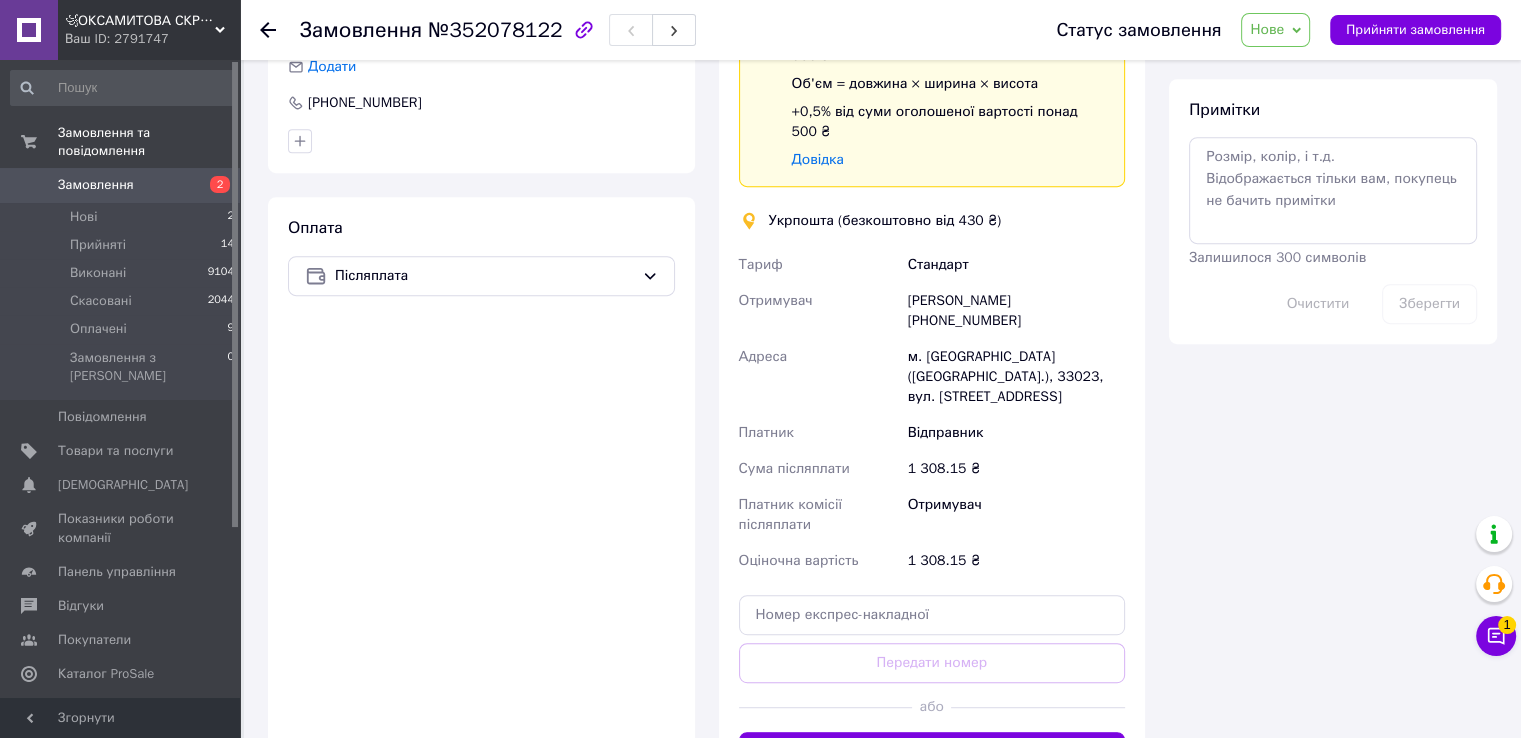 scroll, scrollTop: 1000, scrollLeft: 0, axis: vertical 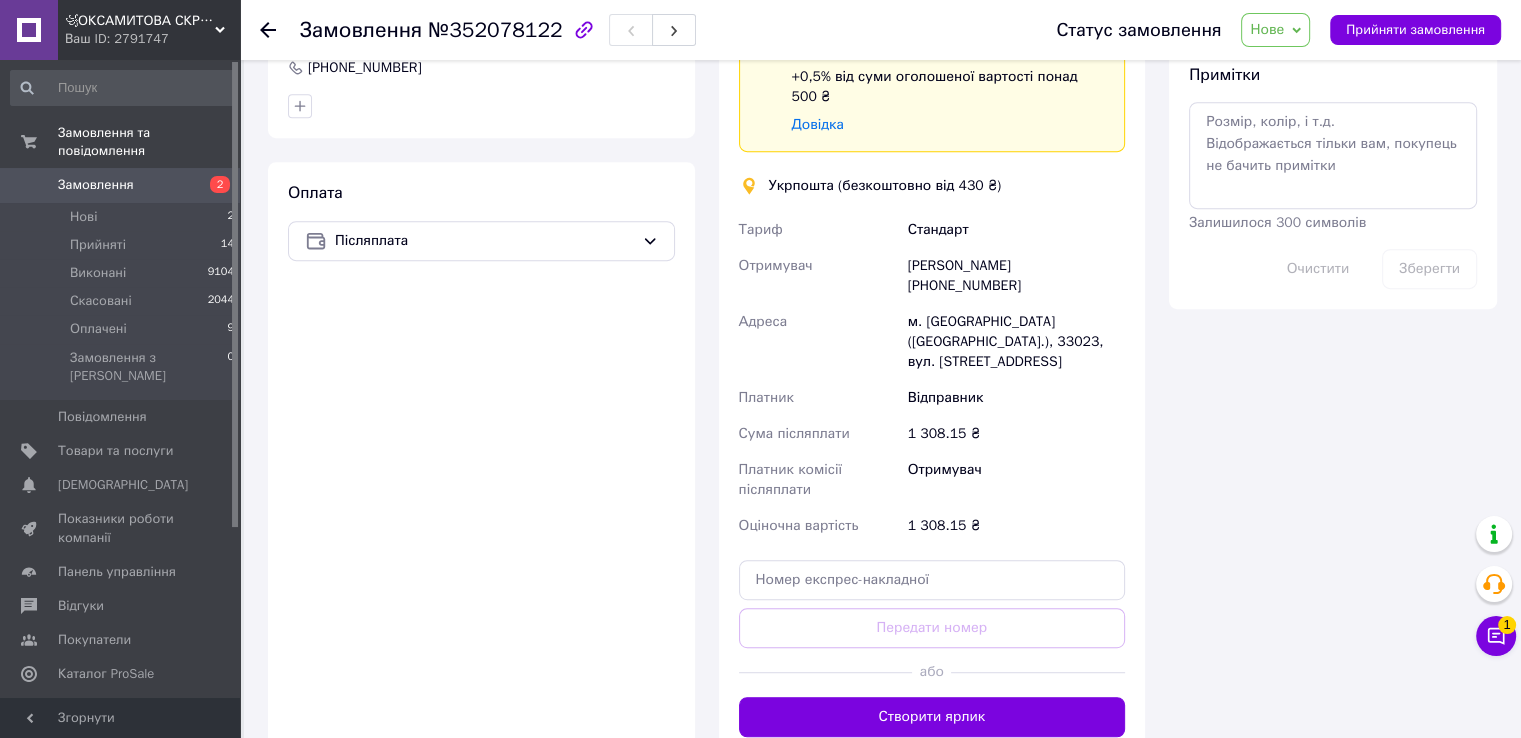 click on "Нове" at bounding box center [1267, 29] 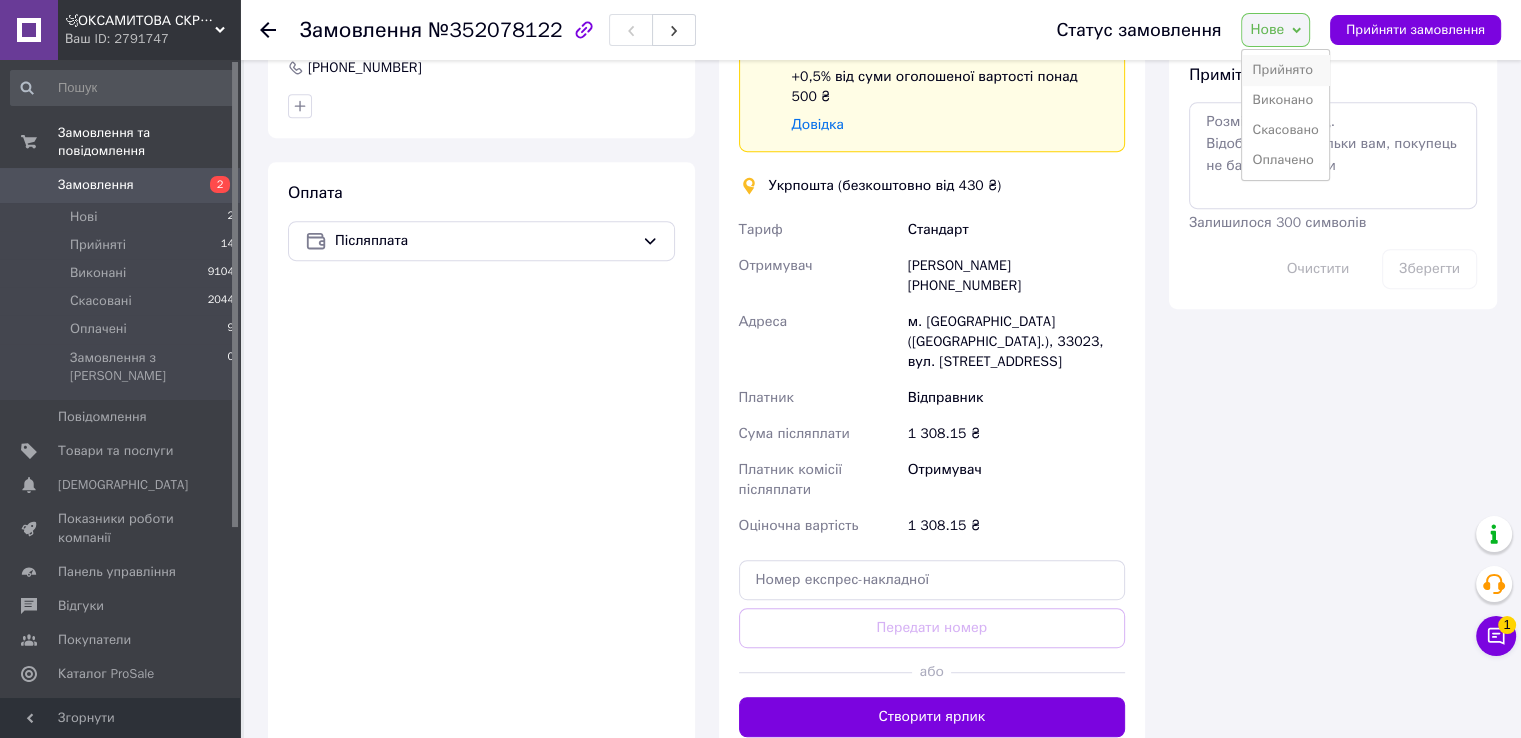 click on "Прийнято" at bounding box center (1285, 70) 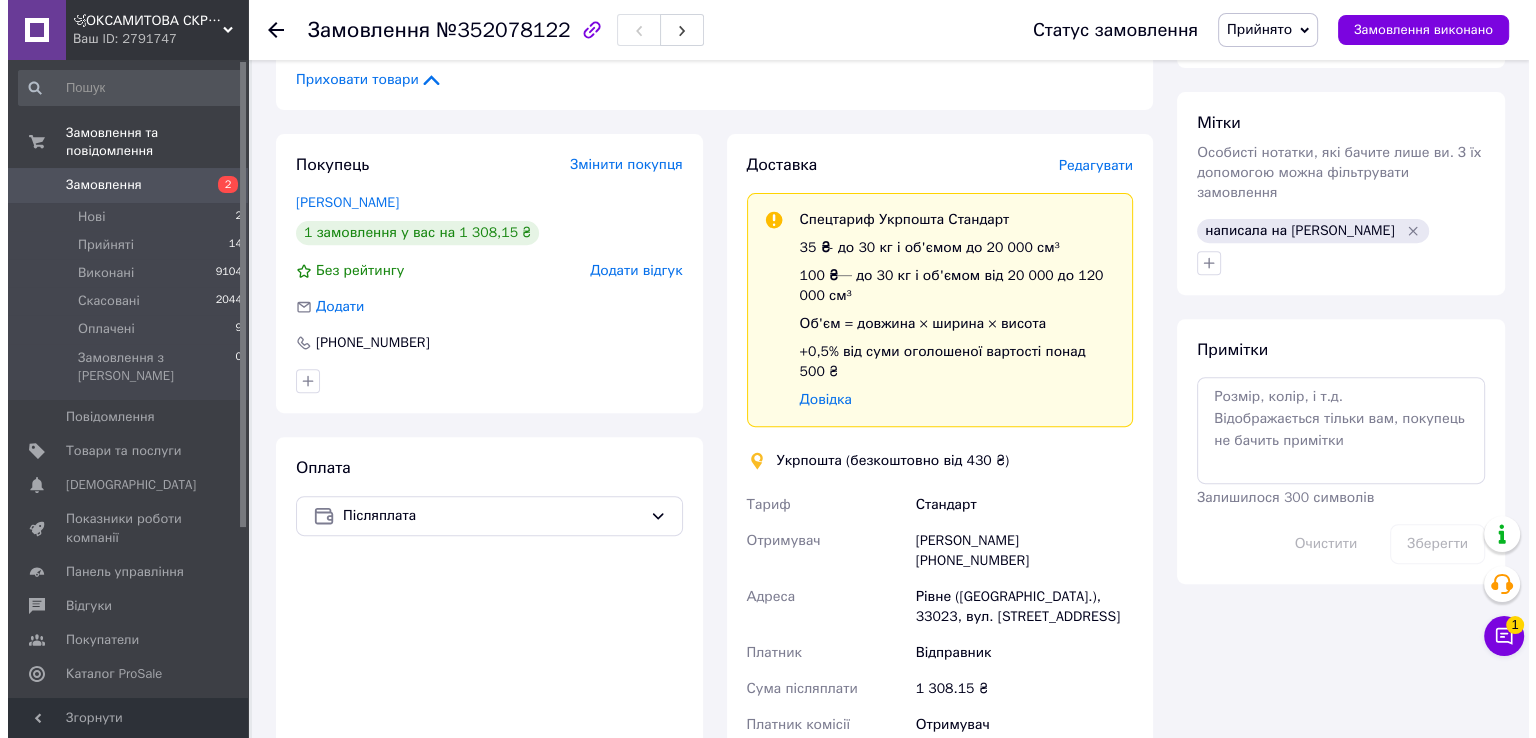 scroll, scrollTop: 700, scrollLeft: 0, axis: vertical 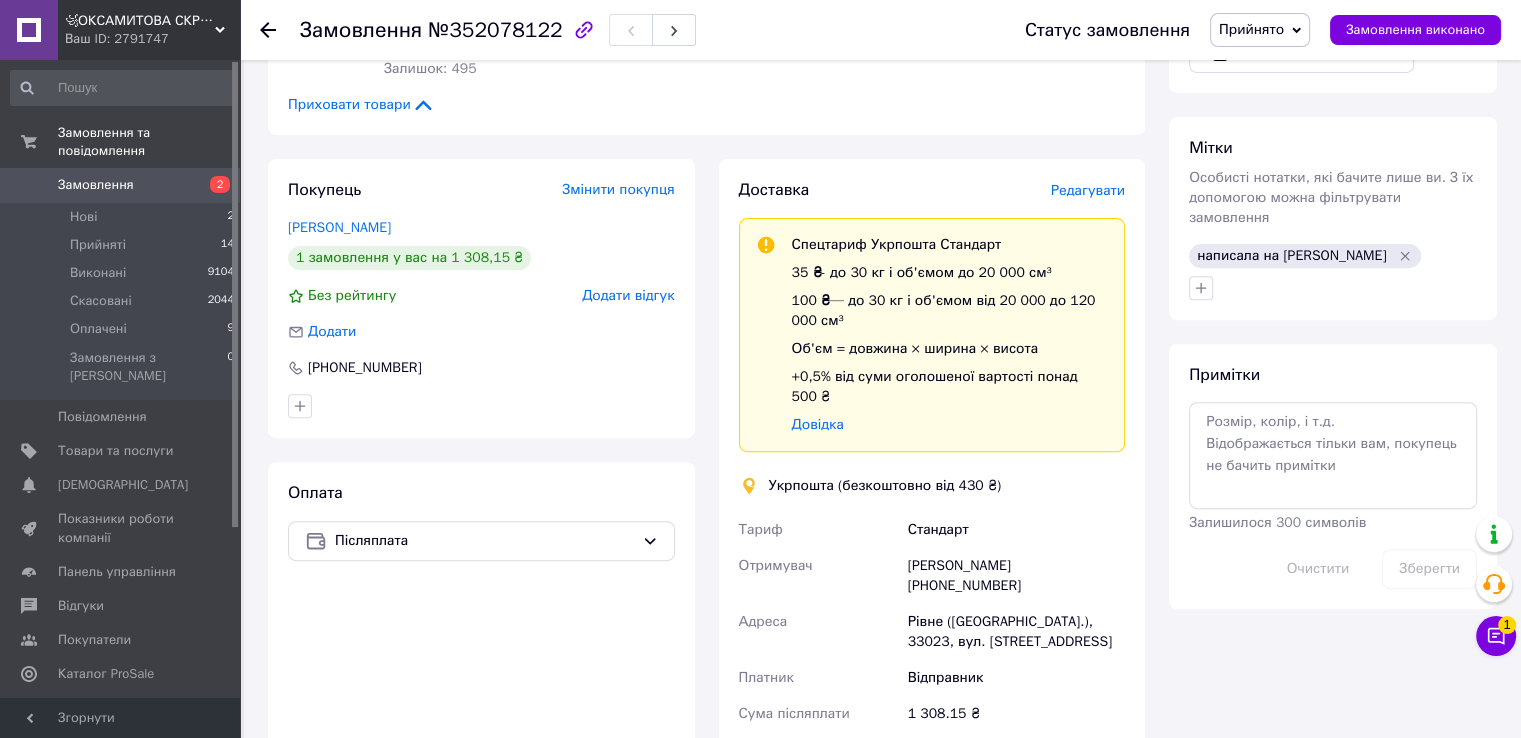 click on "Редагувати" at bounding box center (1088, 190) 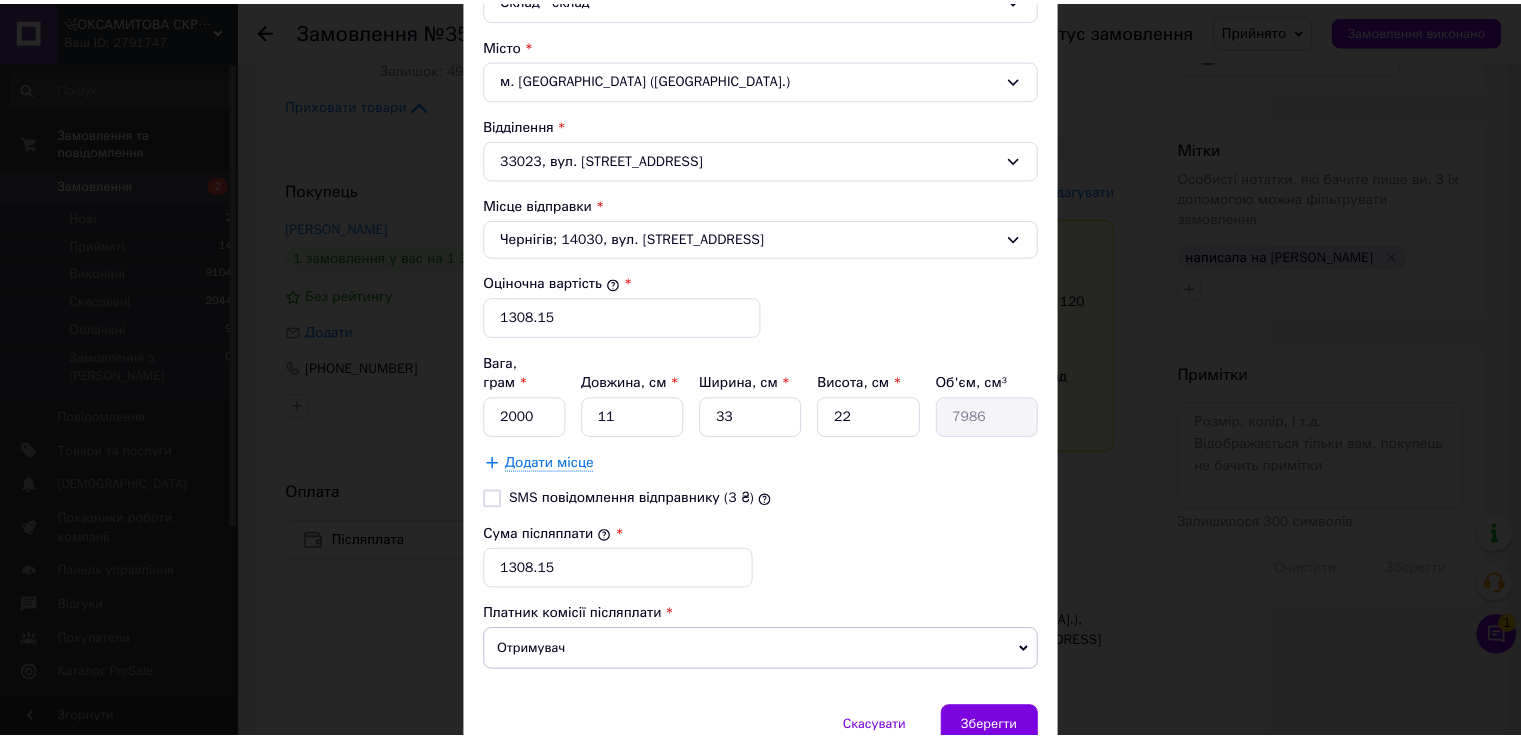 scroll, scrollTop: 669, scrollLeft: 0, axis: vertical 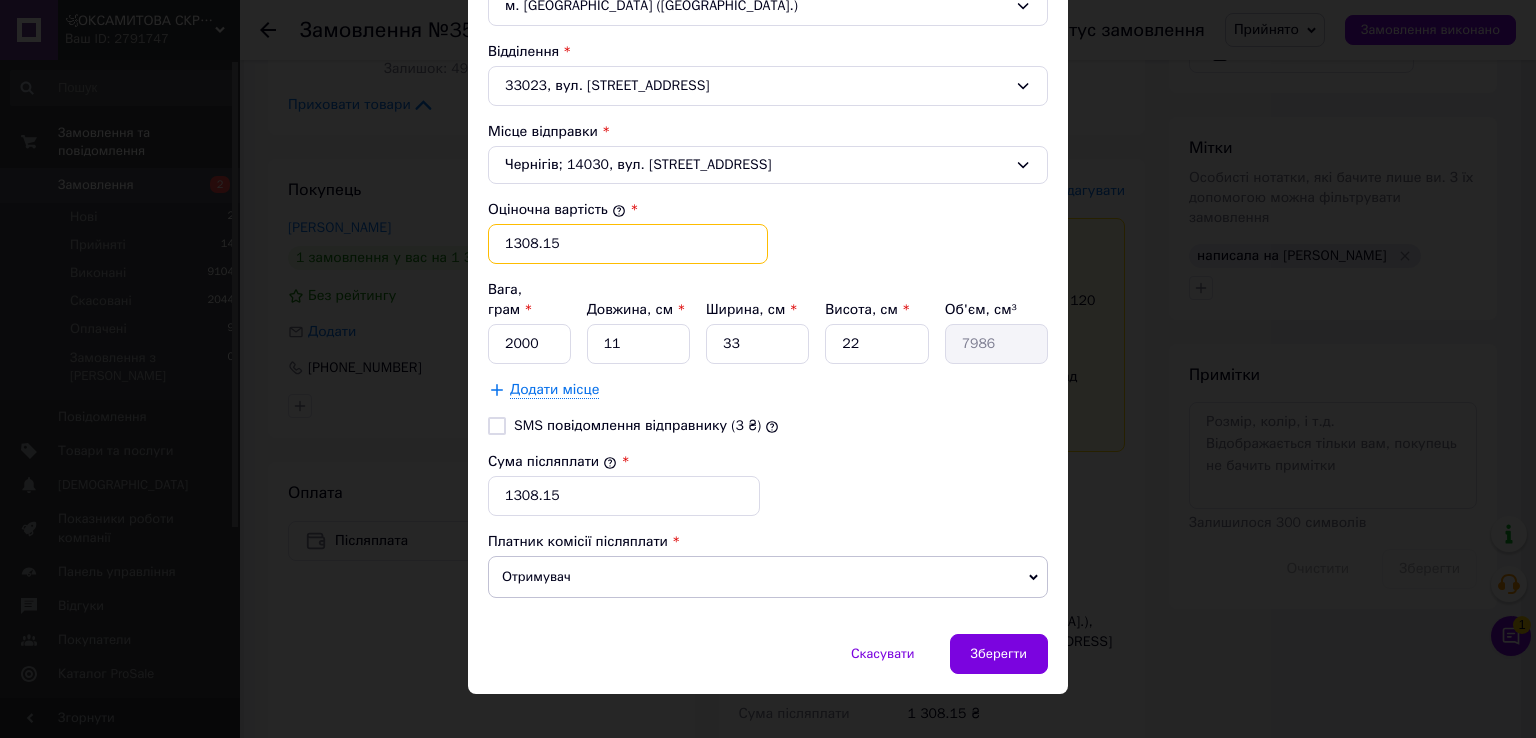 click on "1308.15" at bounding box center (628, 244) 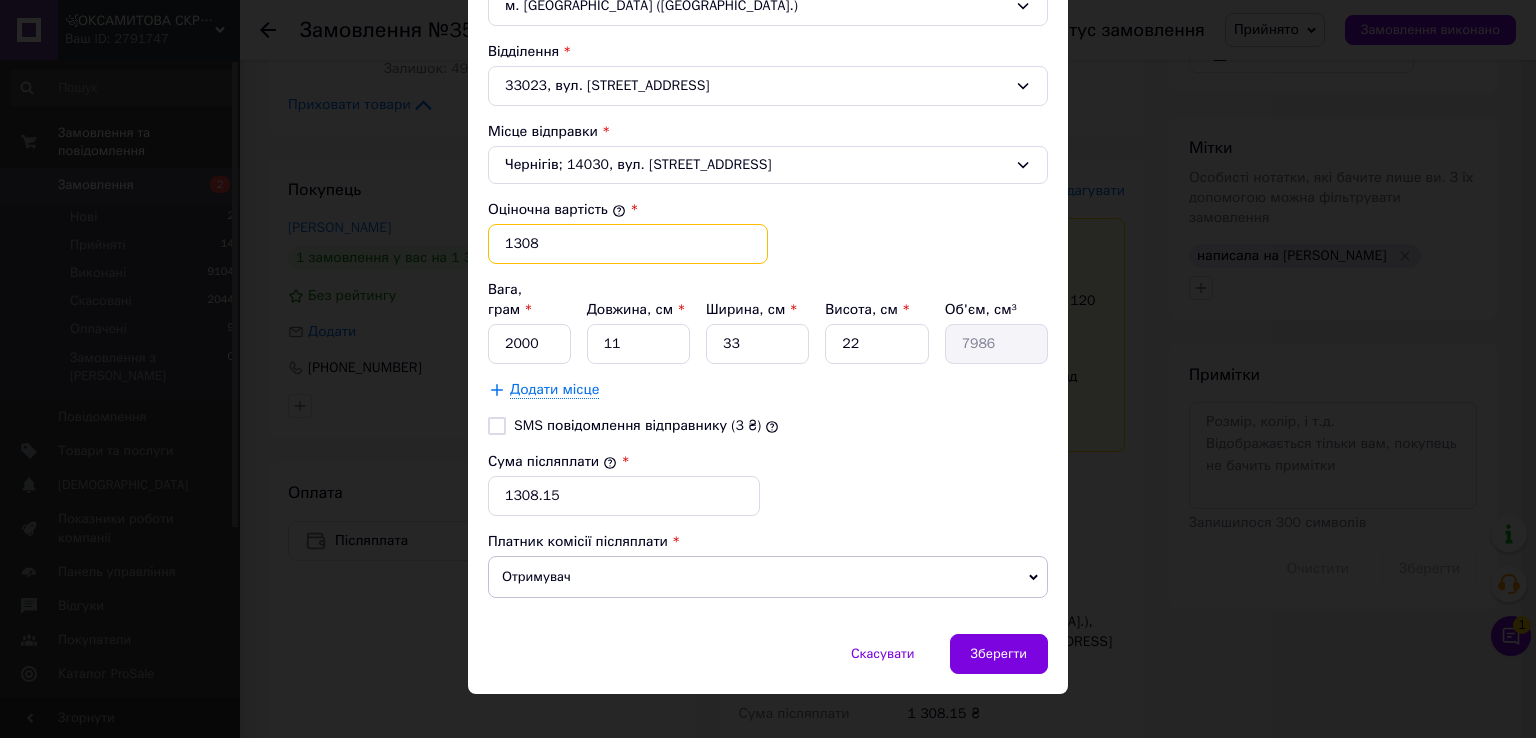 type on "1308" 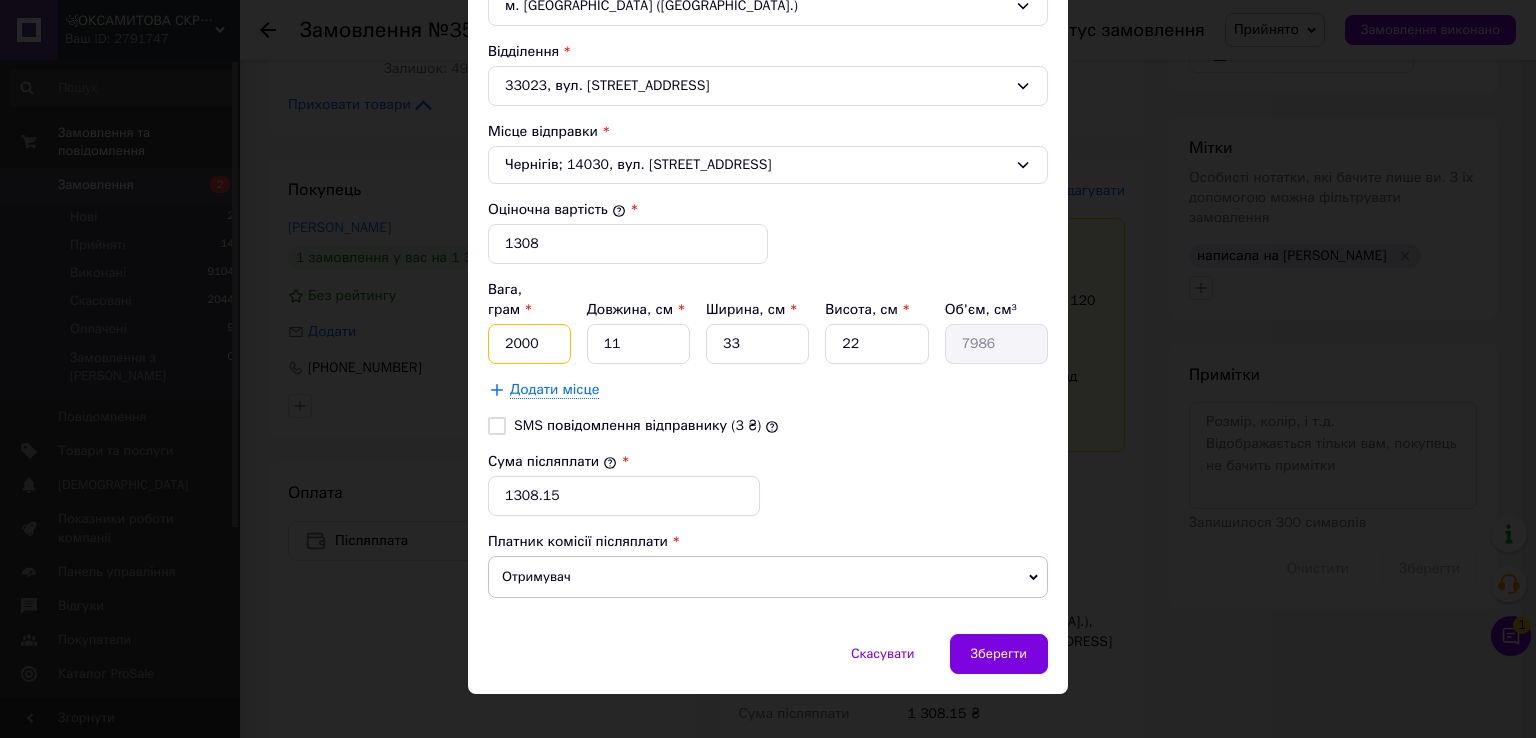 click on "2000" at bounding box center (529, 344) 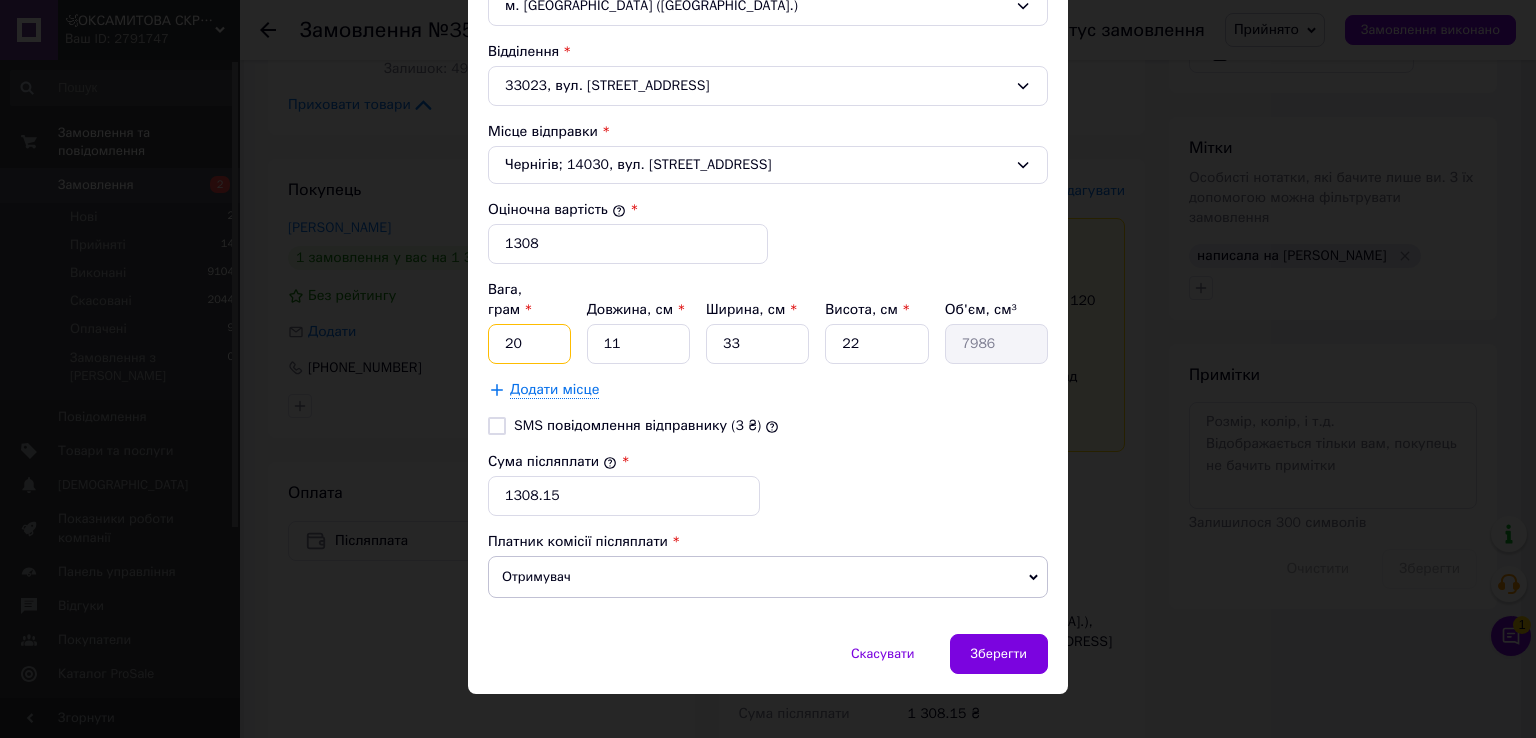 type on "2" 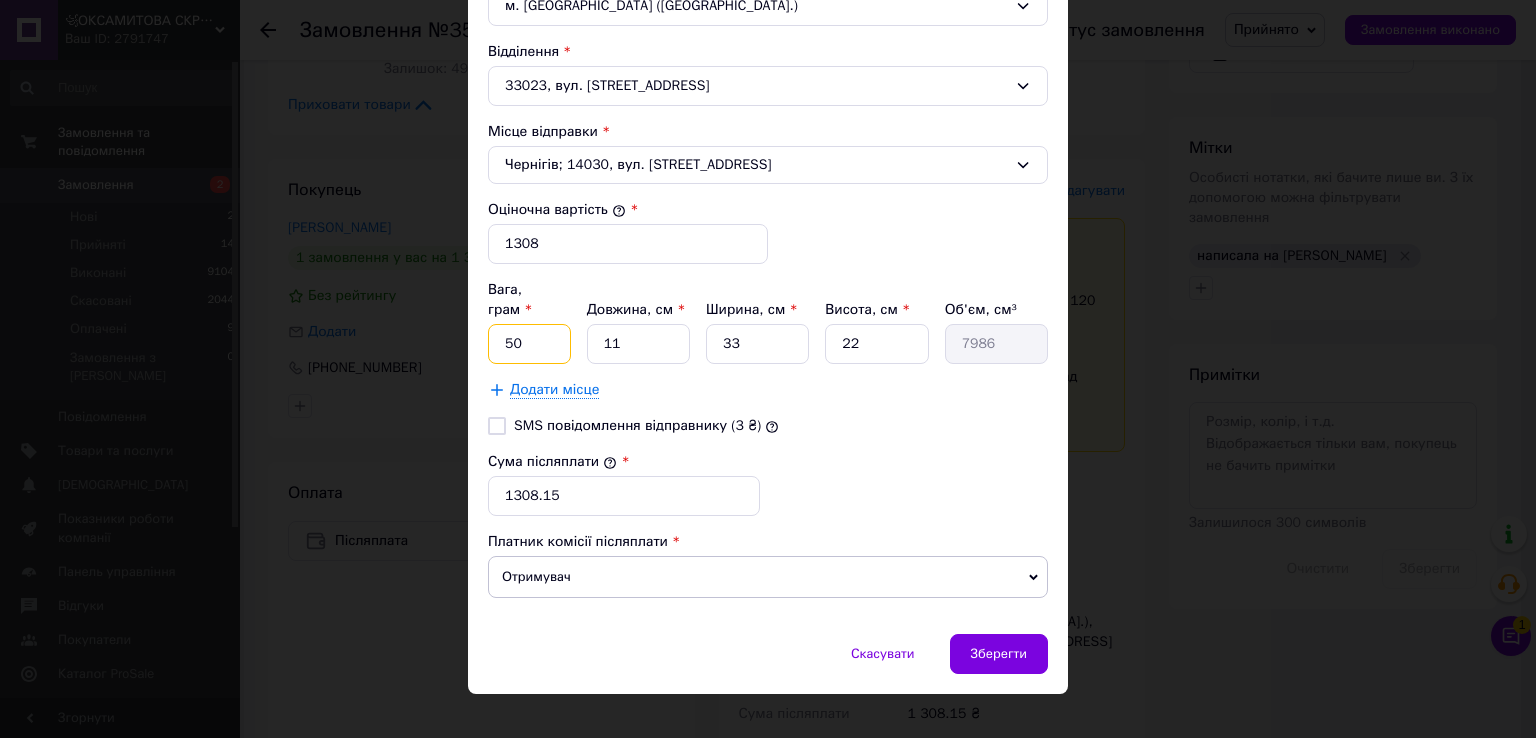 type on "50" 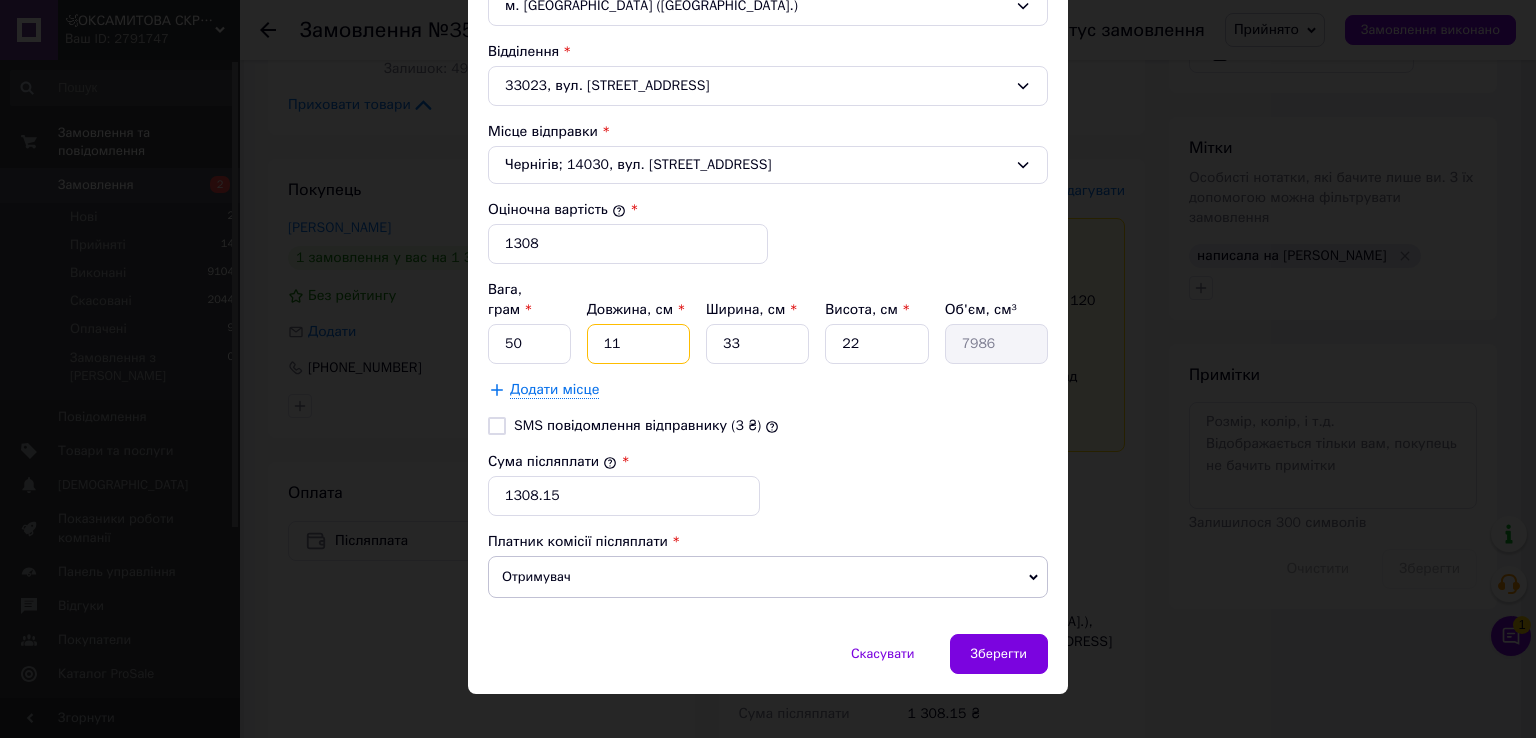 click on "11" at bounding box center [638, 344] 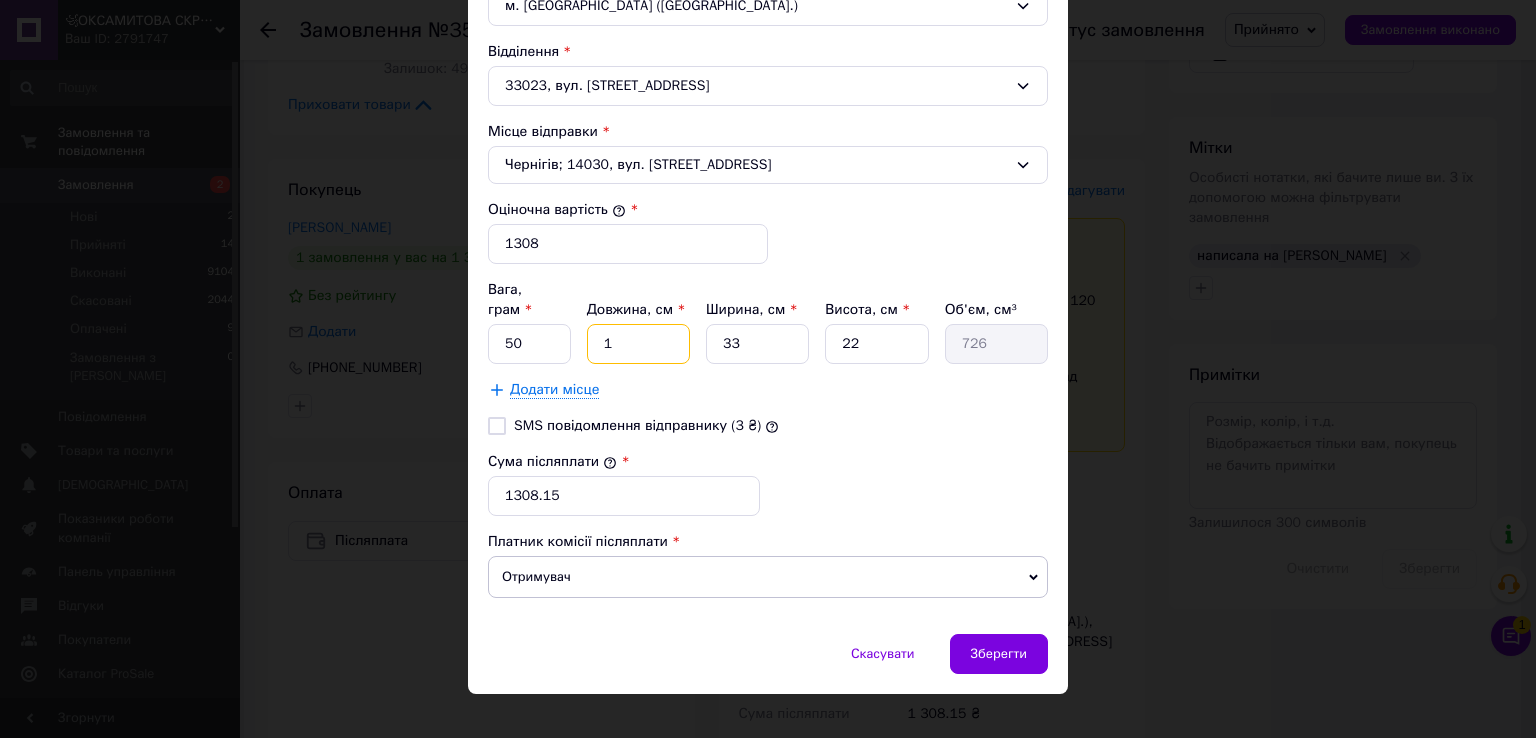 type on "15" 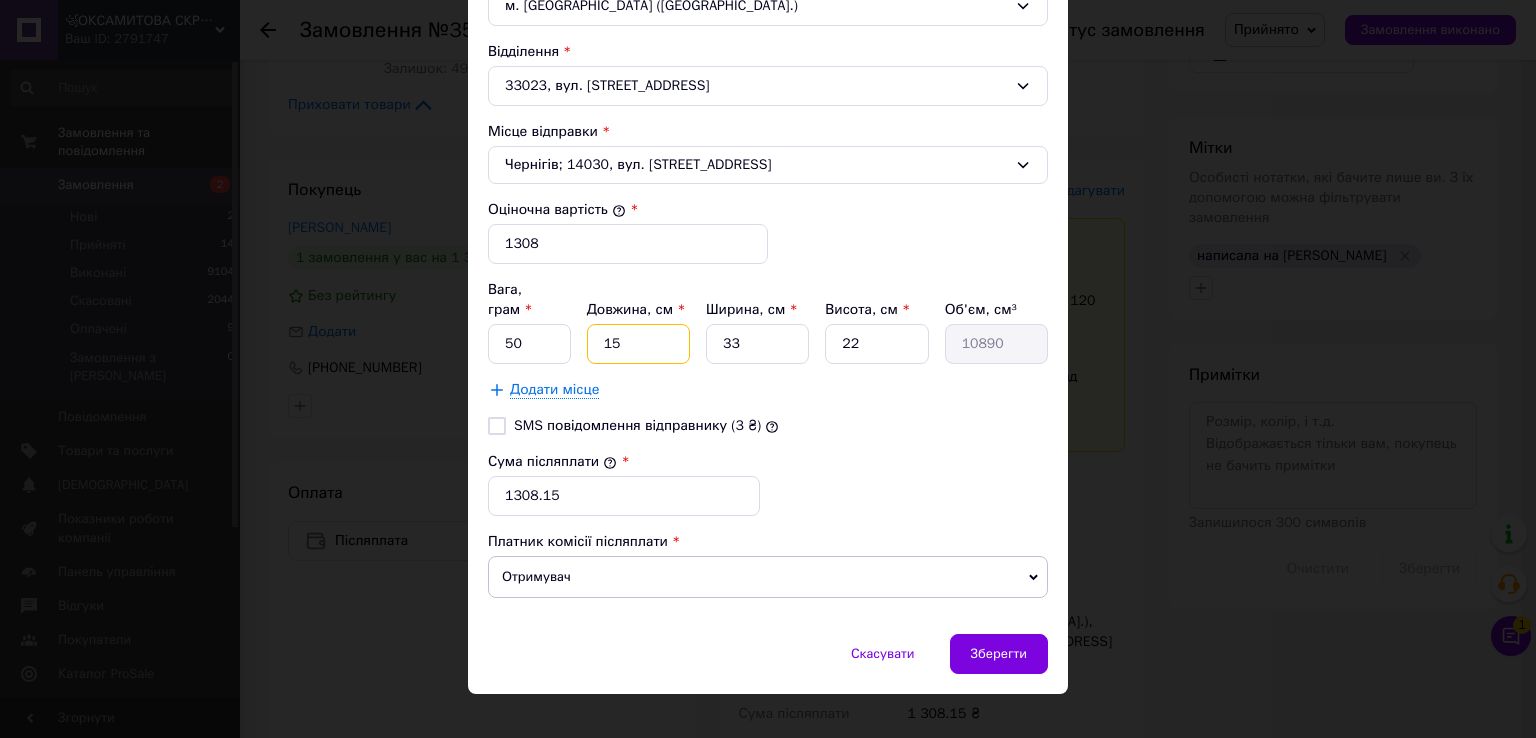 type on "15" 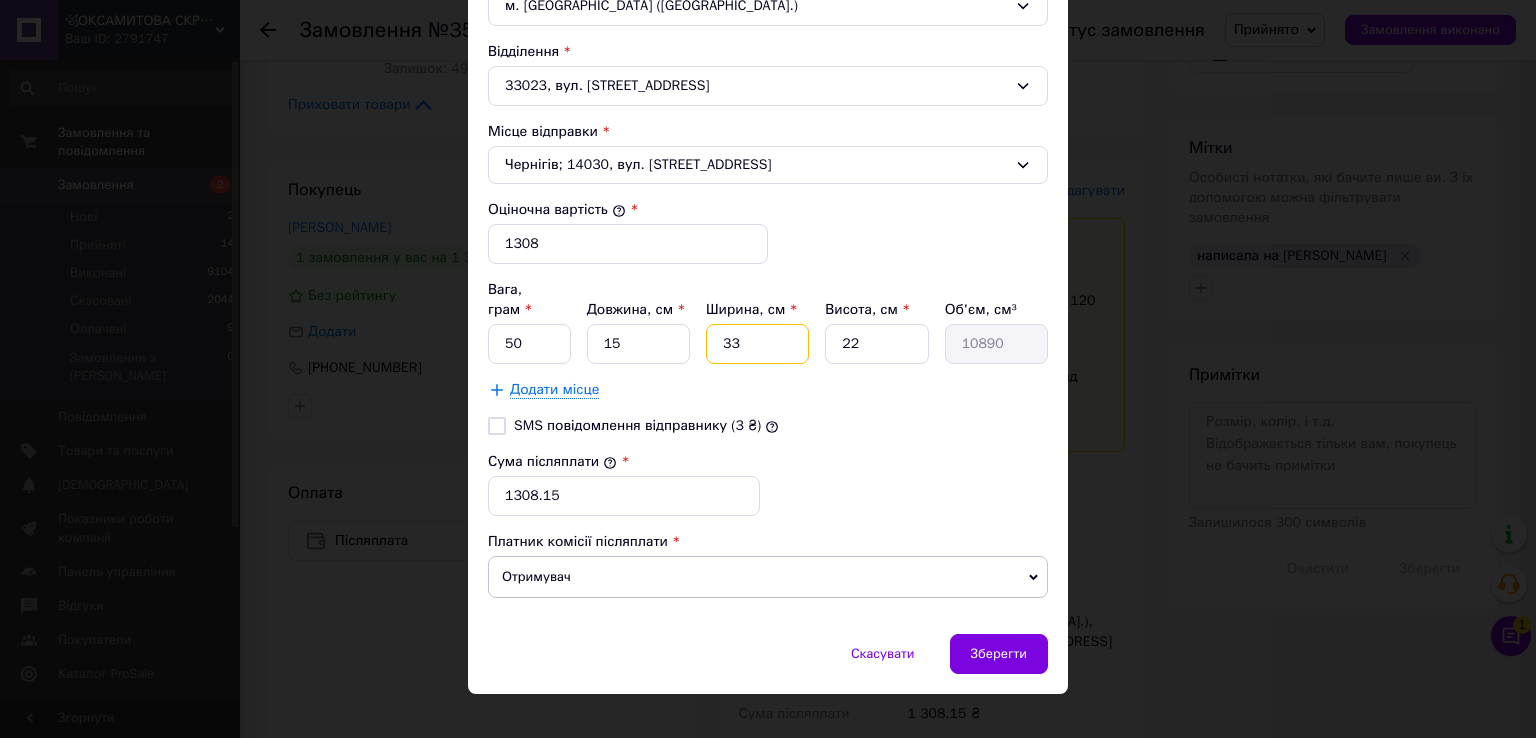 click on "33" at bounding box center (757, 344) 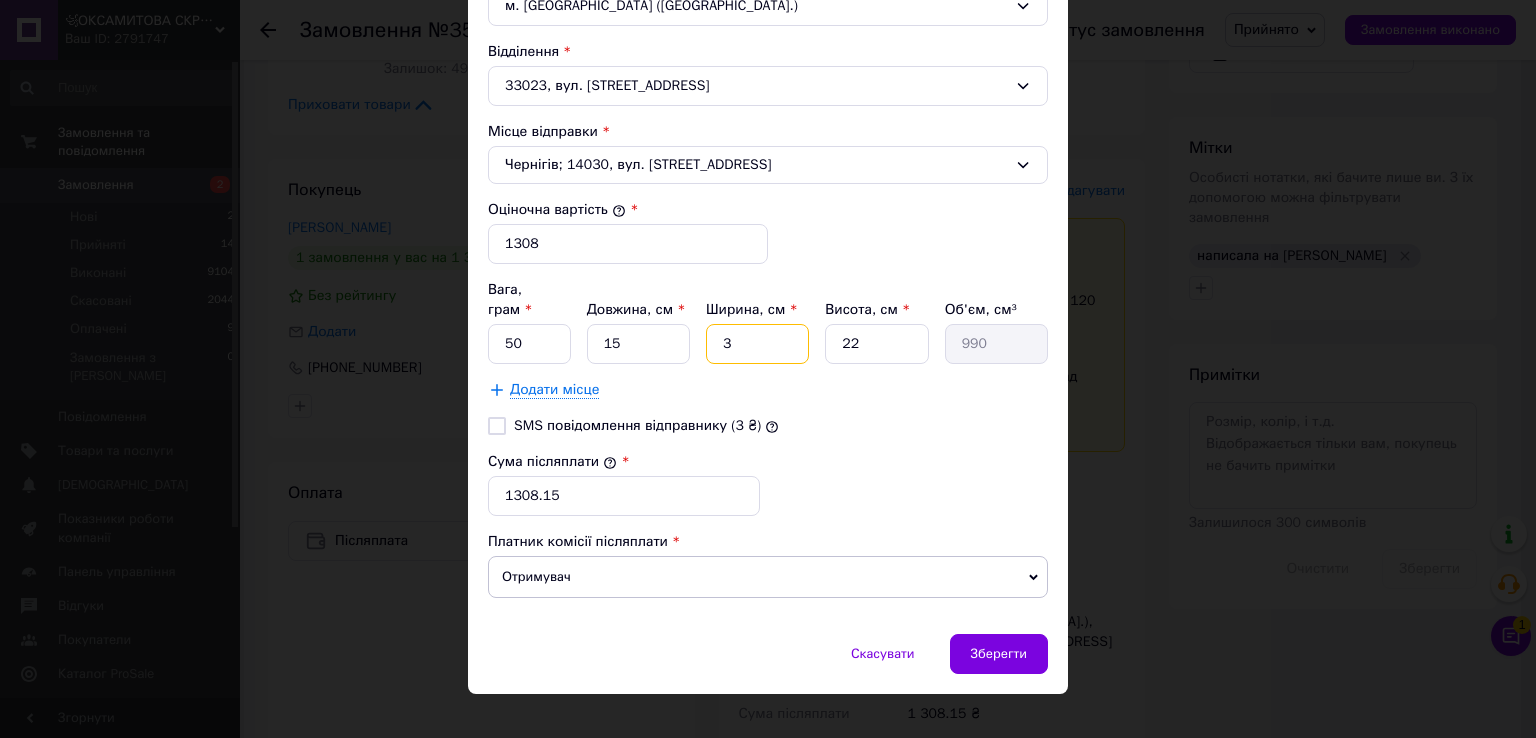 type 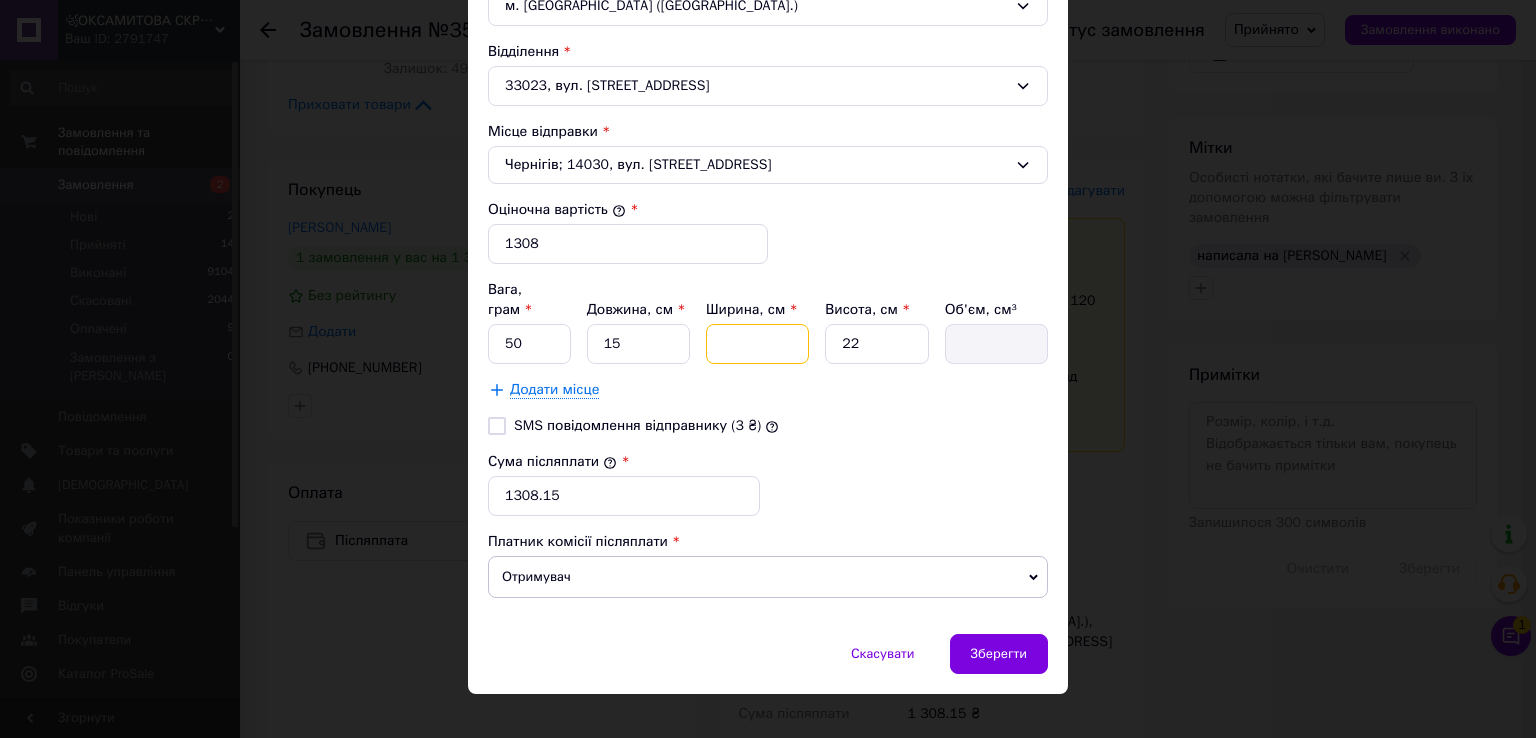 type on "1" 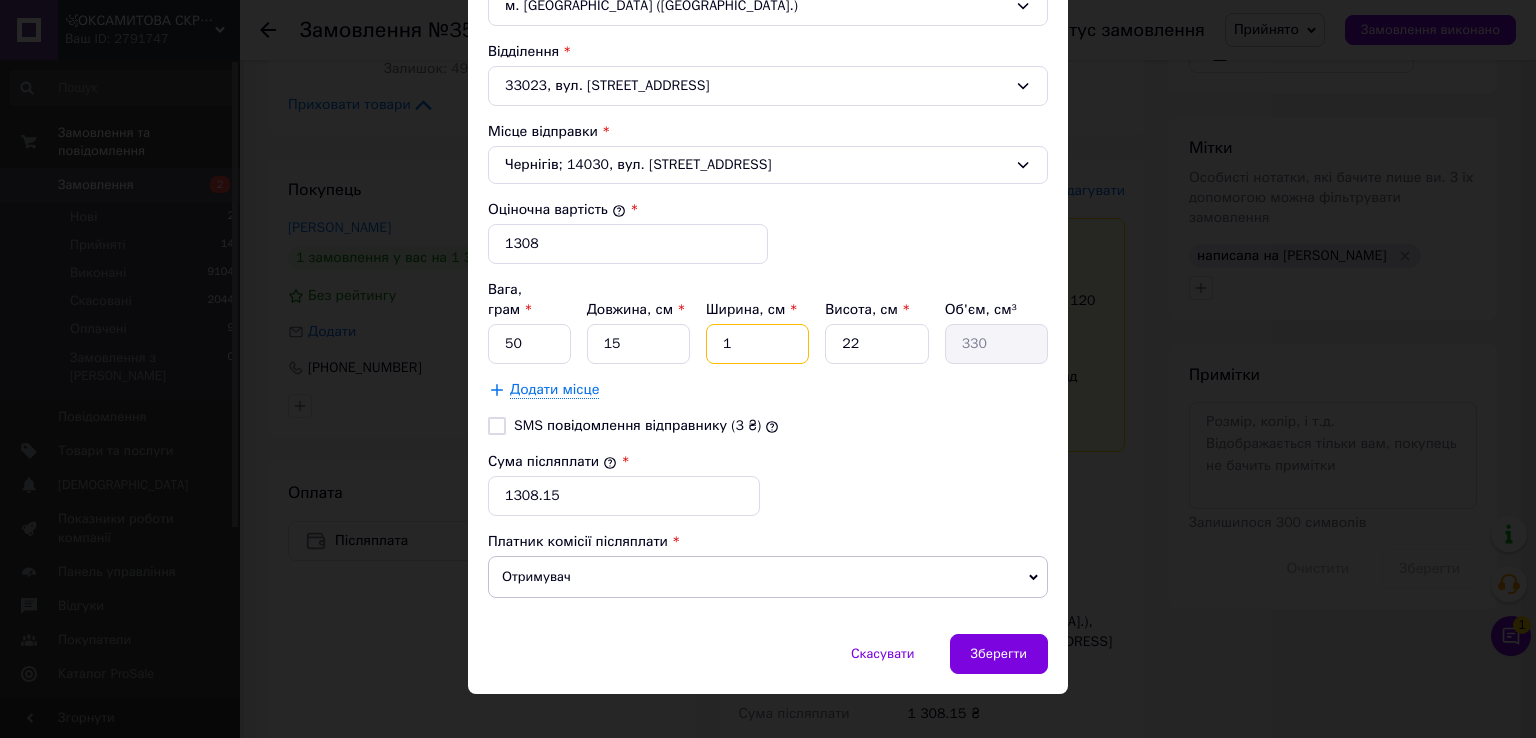 type on "10" 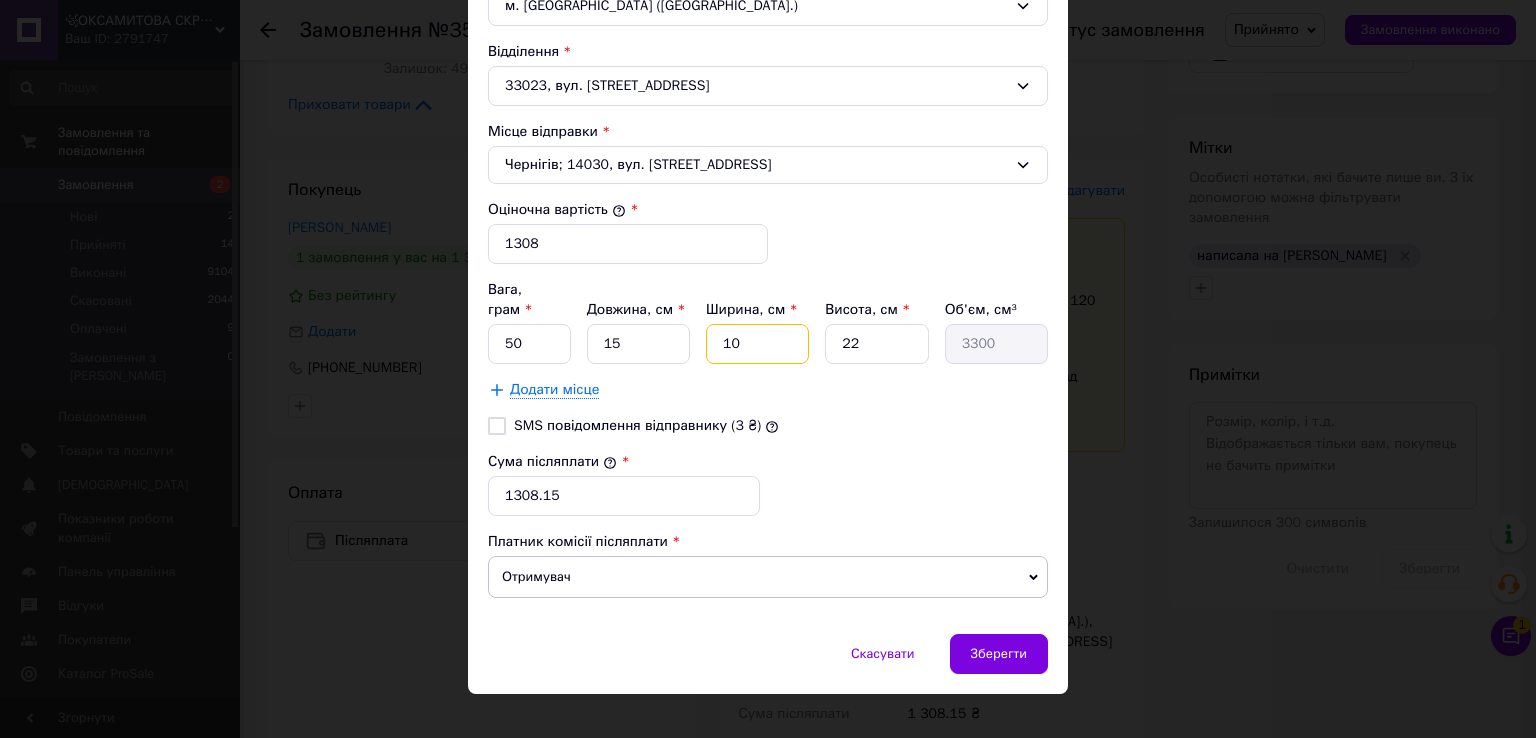 type on "10" 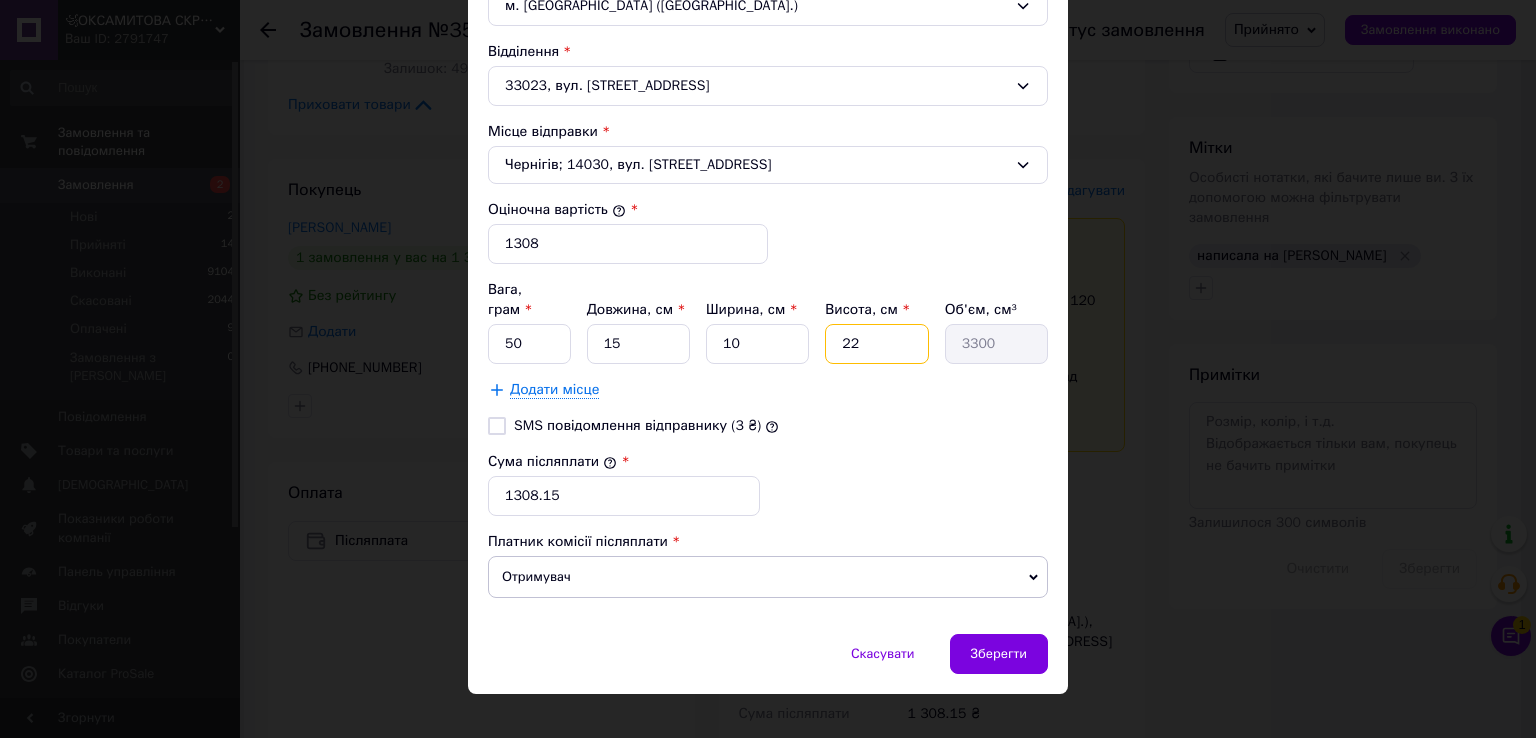 click on "22" at bounding box center [876, 344] 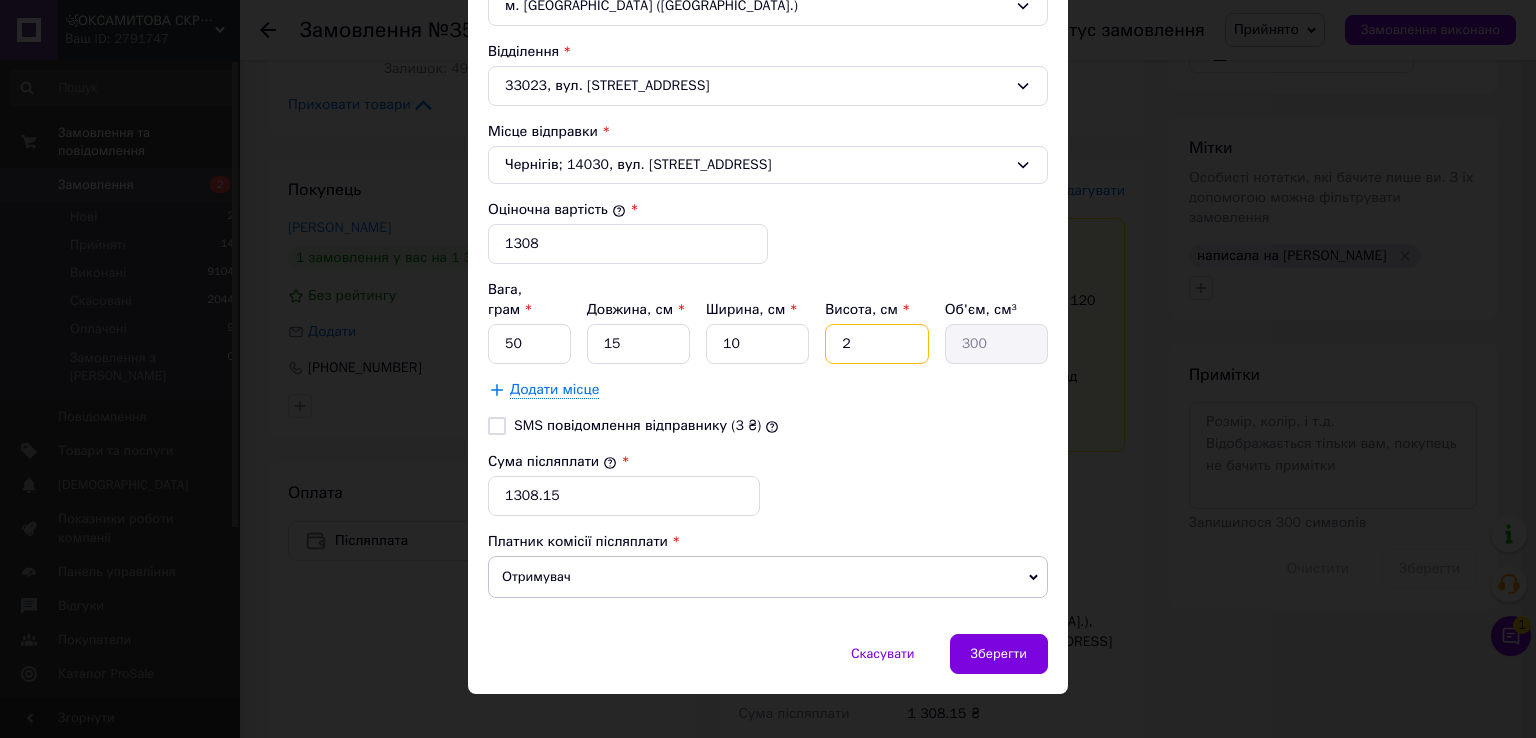 type on "2" 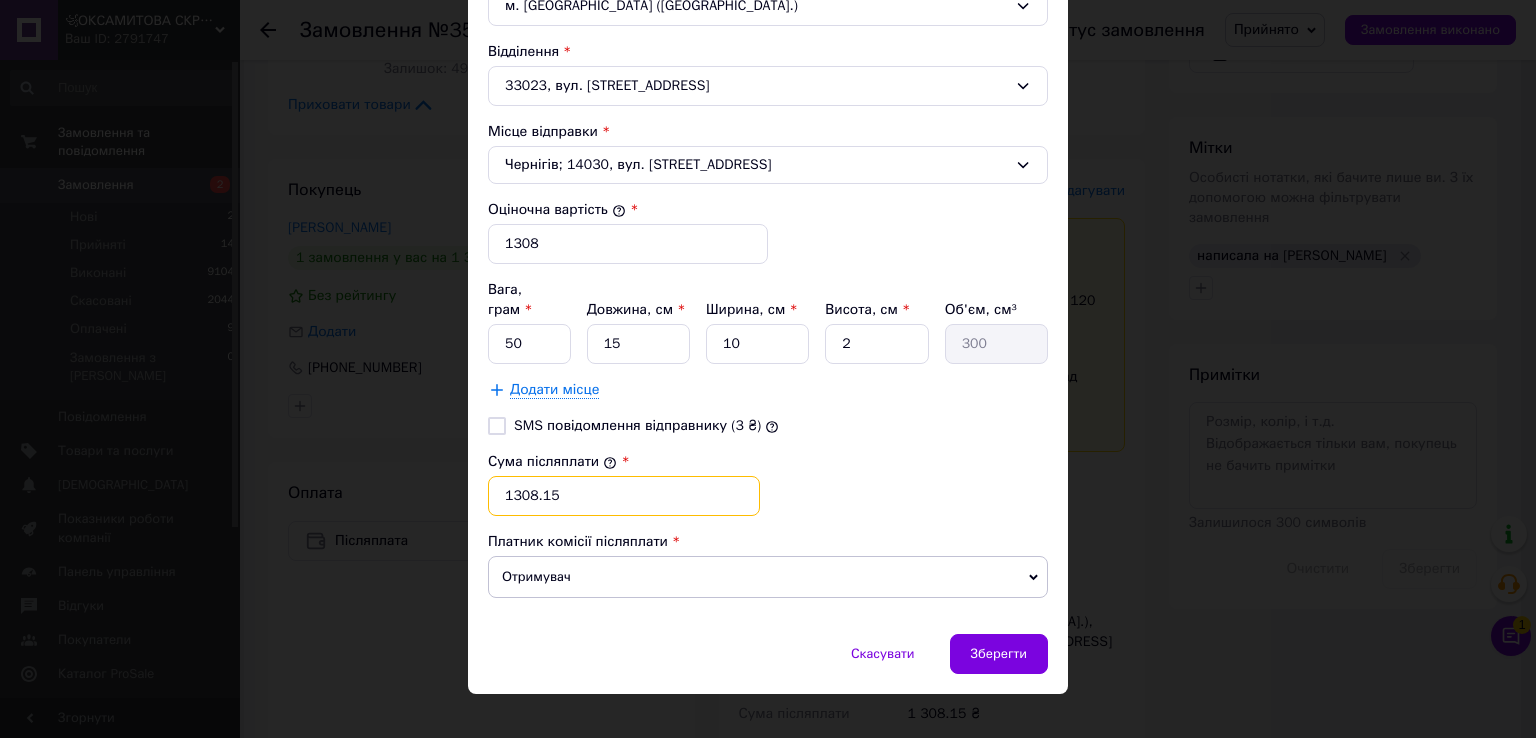 click on "1308.15" at bounding box center (624, 496) 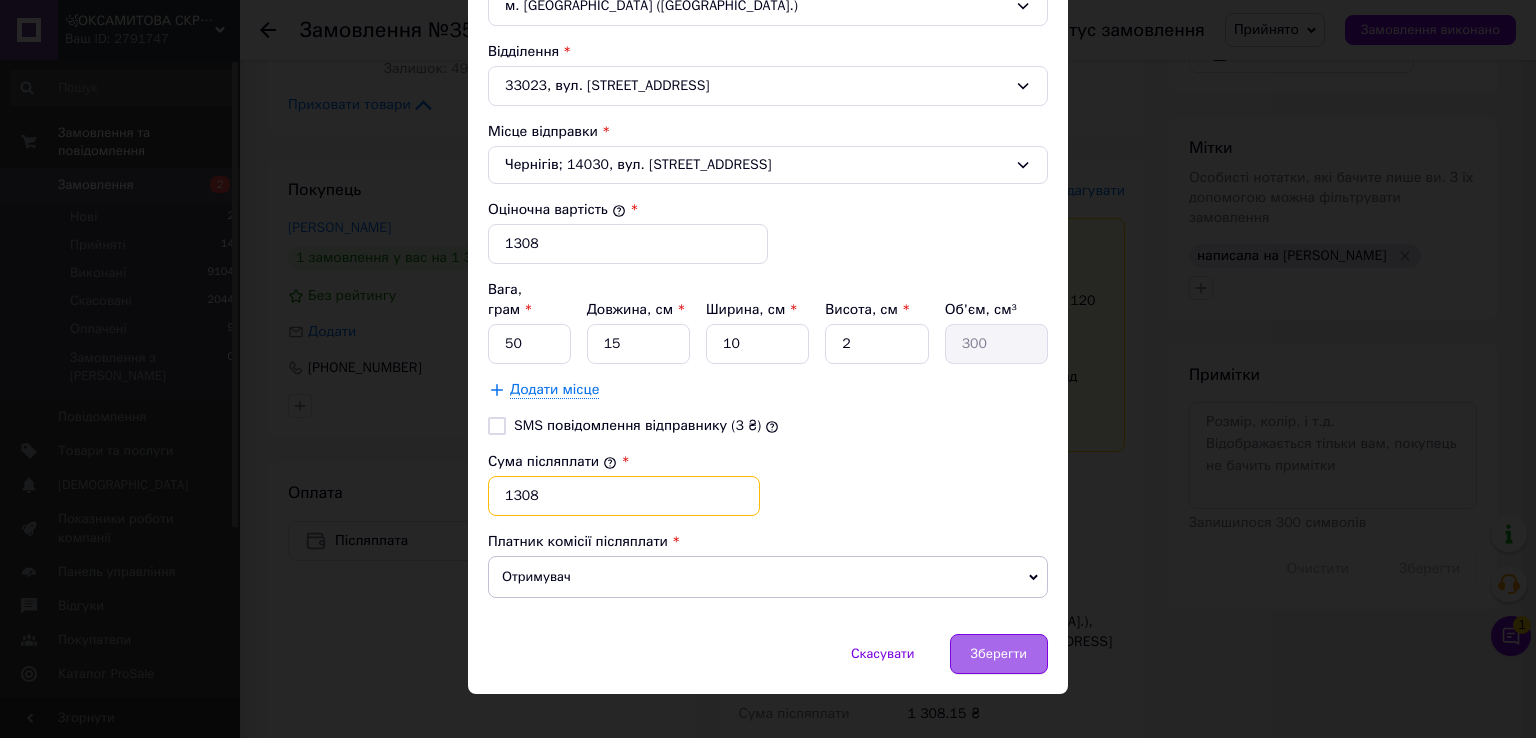 type on "1308" 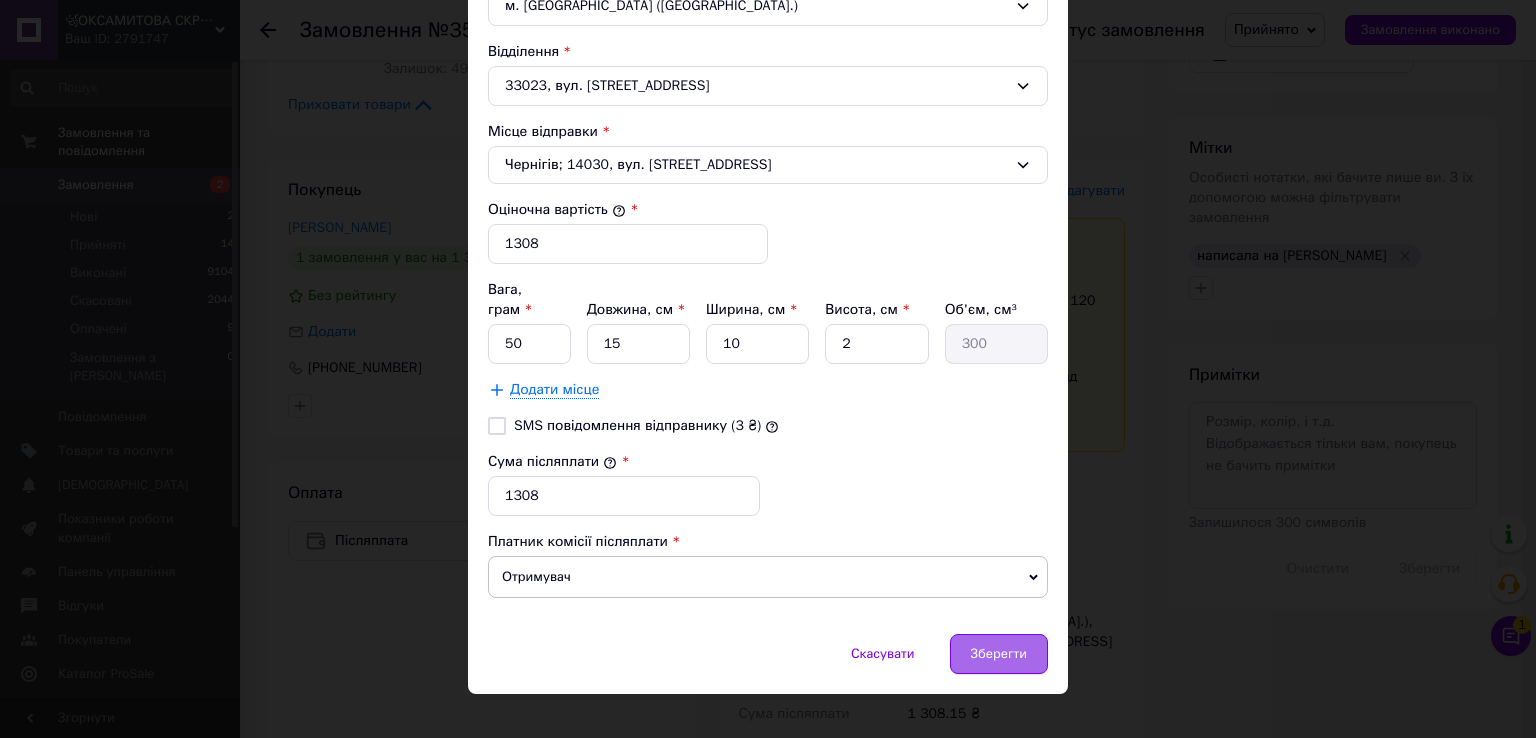 click on "Зберегти" at bounding box center (999, 654) 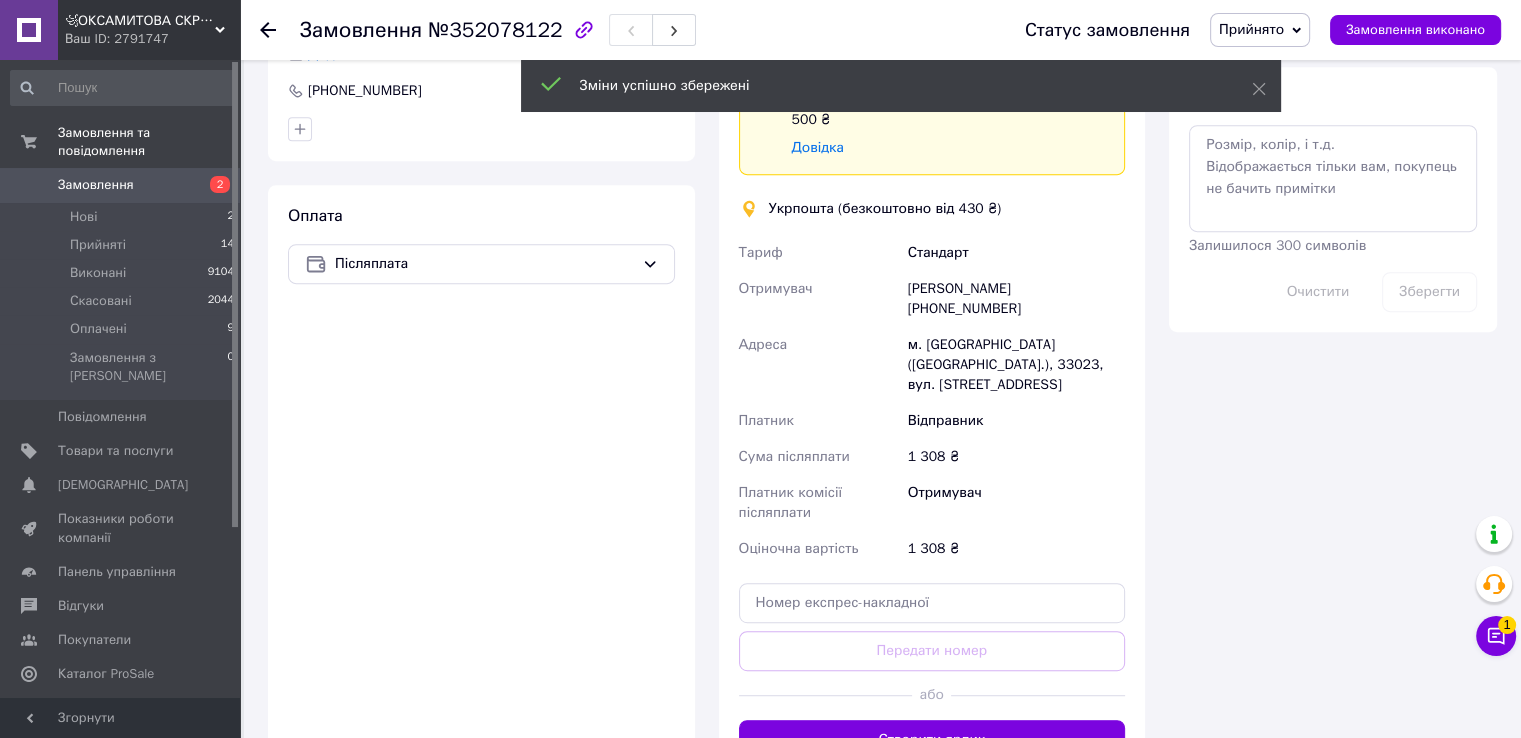 scroll, scrollTop: 1100, scrollLeft: 0, axis: vertical 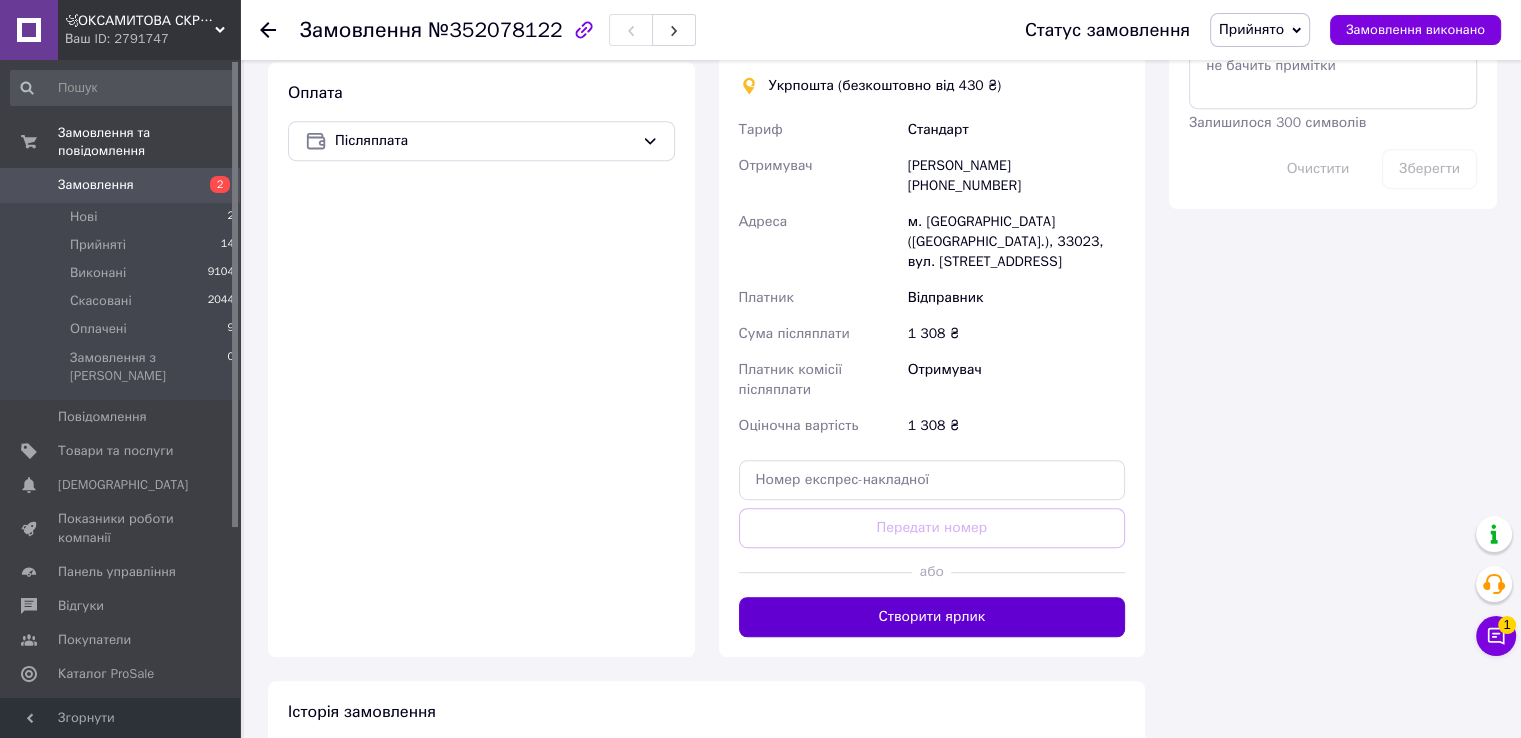 click on "Створити ярлик" at bounding box center (932, 617) 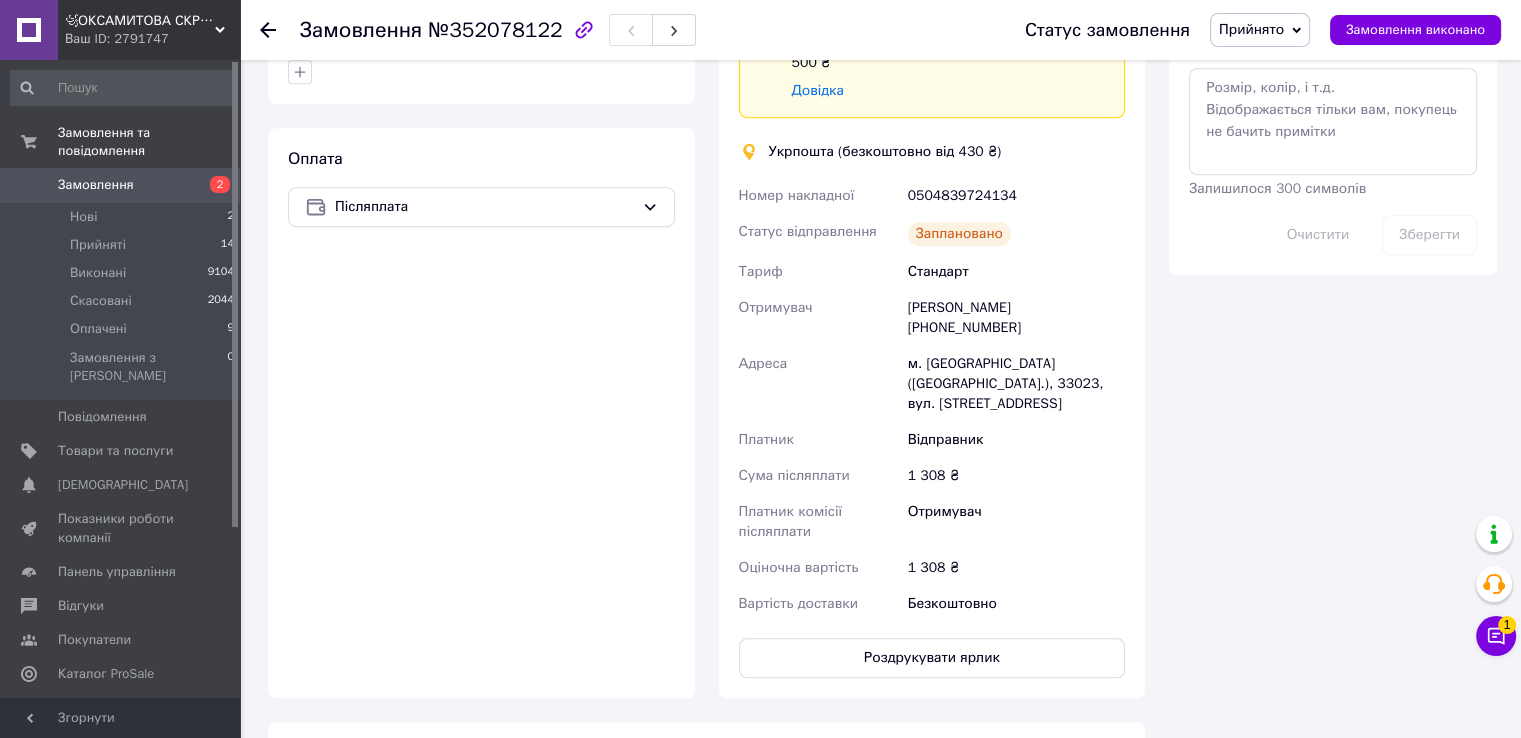 scroll, scrollTop: 1000, scrollLeft: 0, axis: vertical 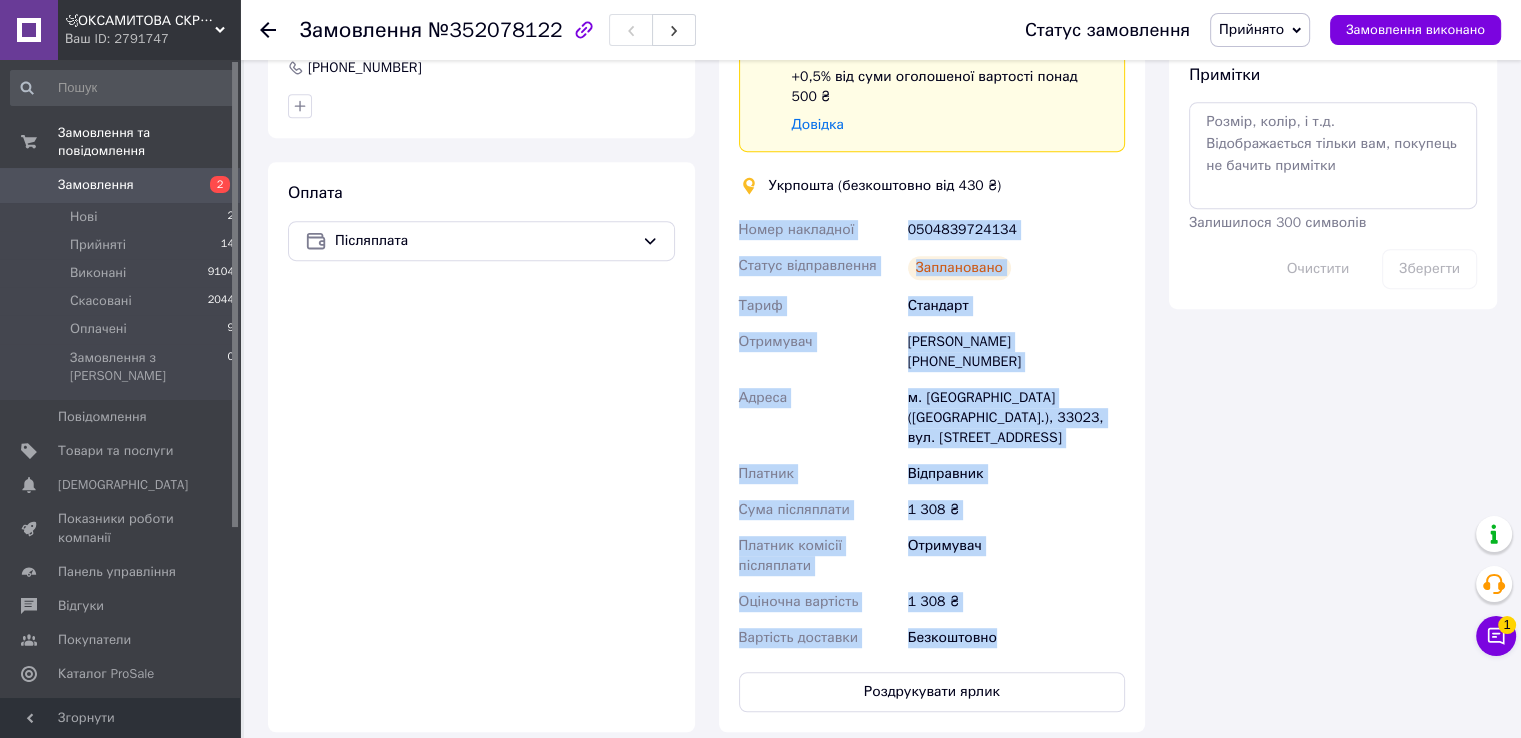 drag, startPoint x: 738, startPoint y: 216, endPoint x: 968, endPoint y: 535, distance: 393.26962 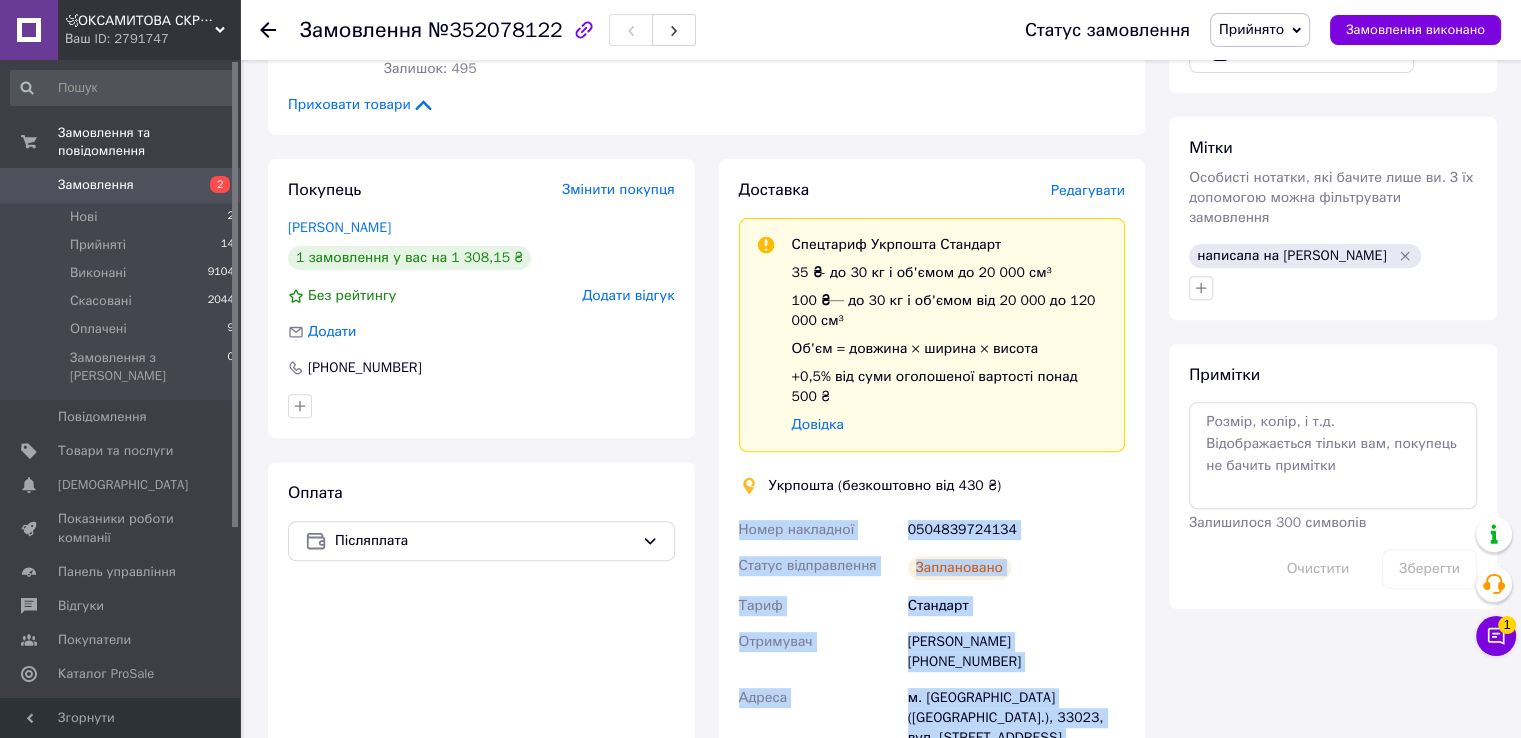 scroll, scrollTop: 400, scrollLeft: 0, axis: vertical 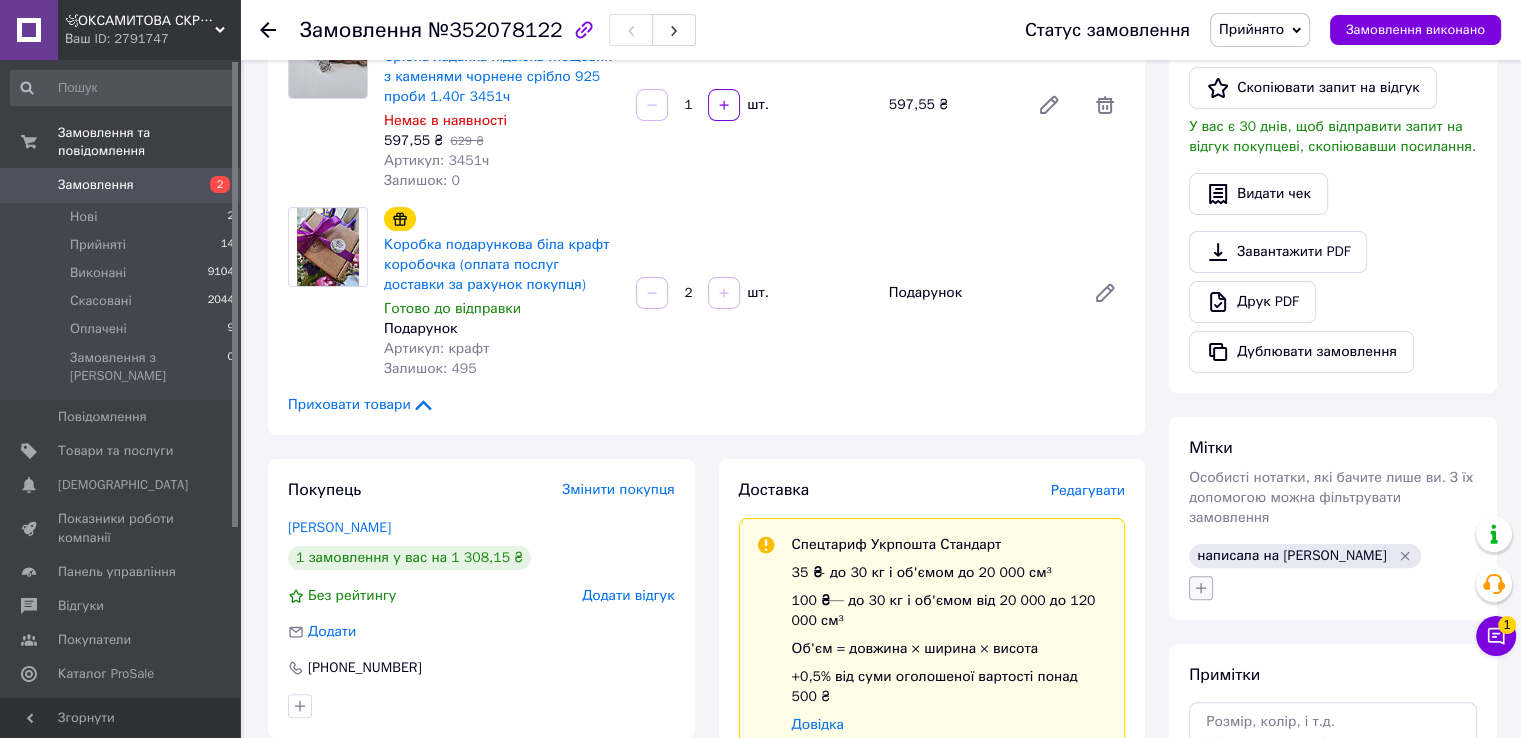 click 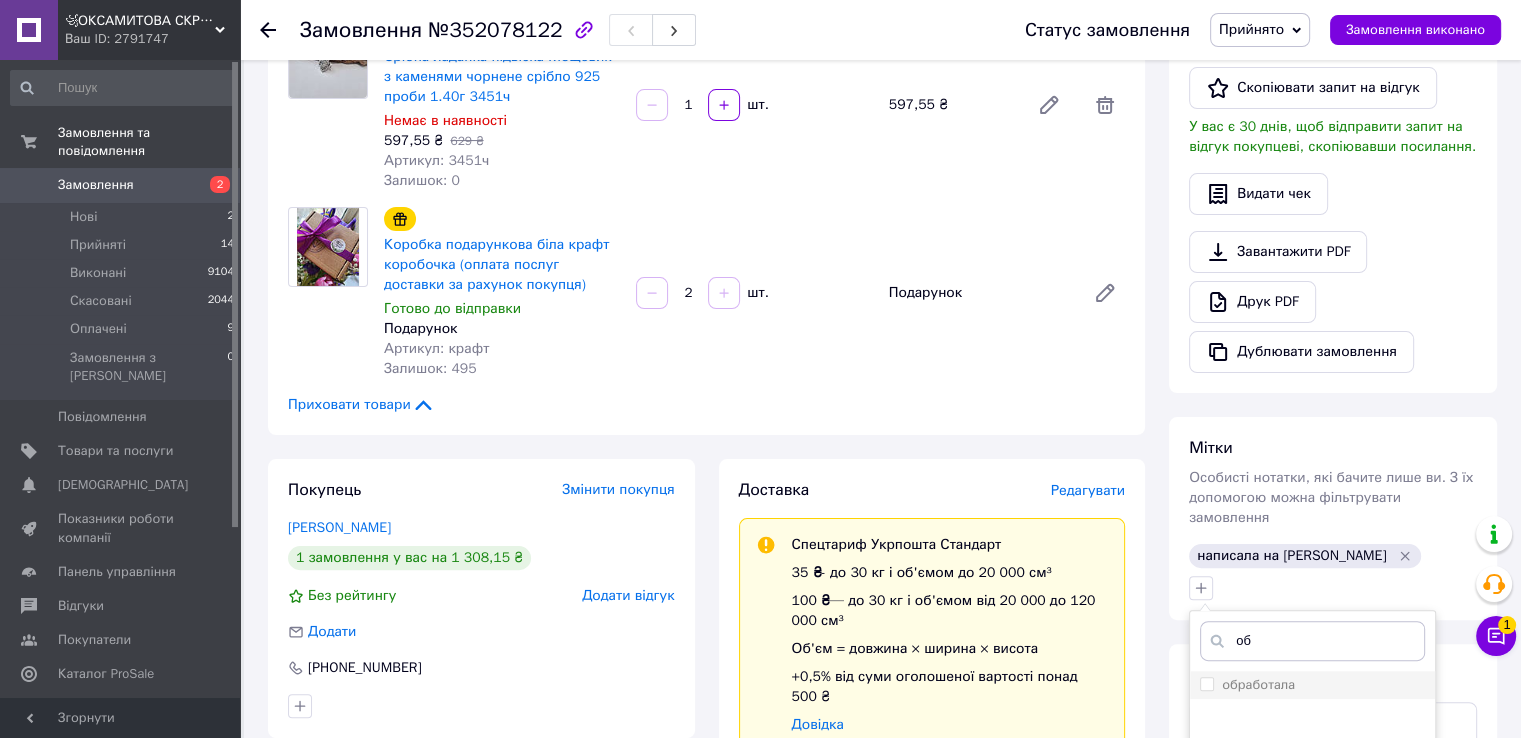 type on "об" 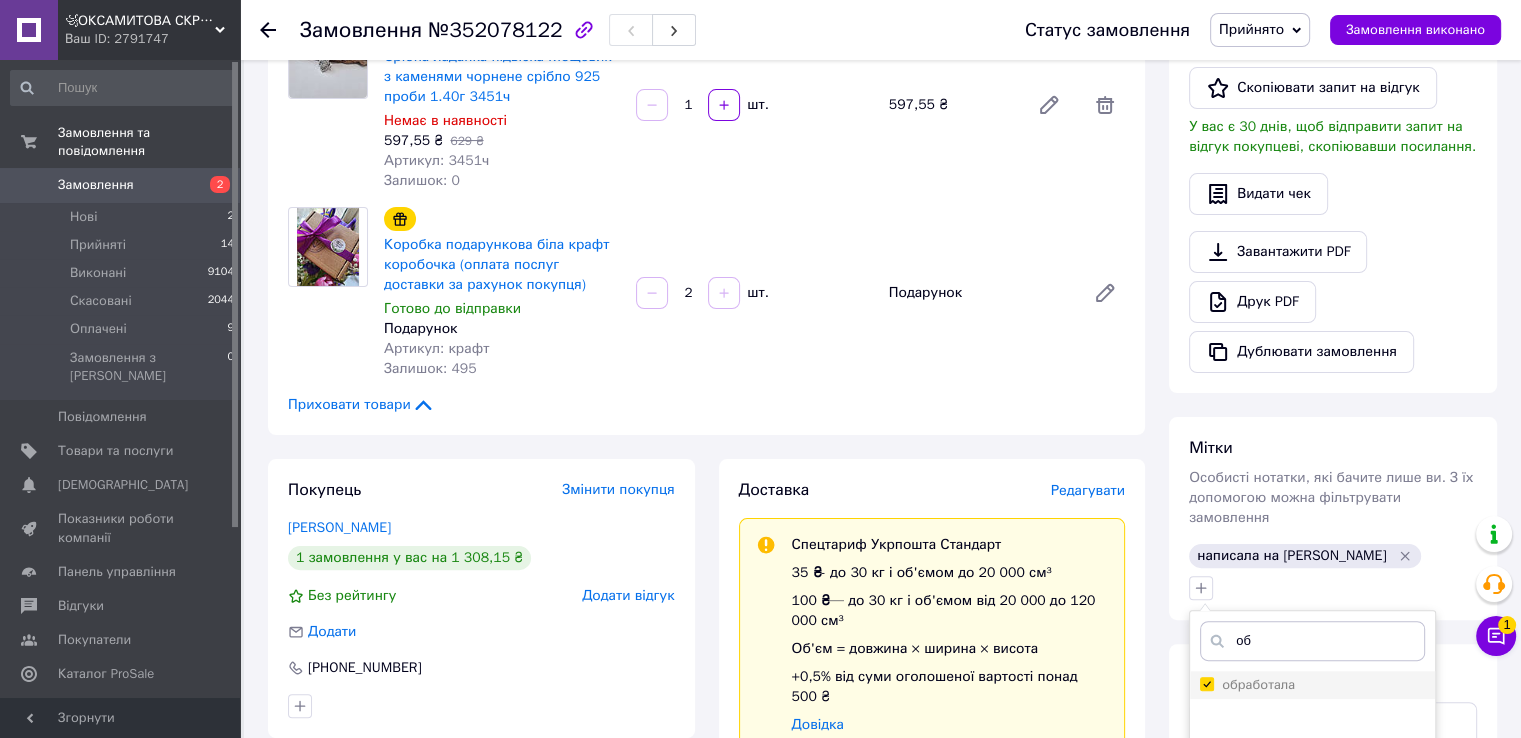 checkbox on "true" 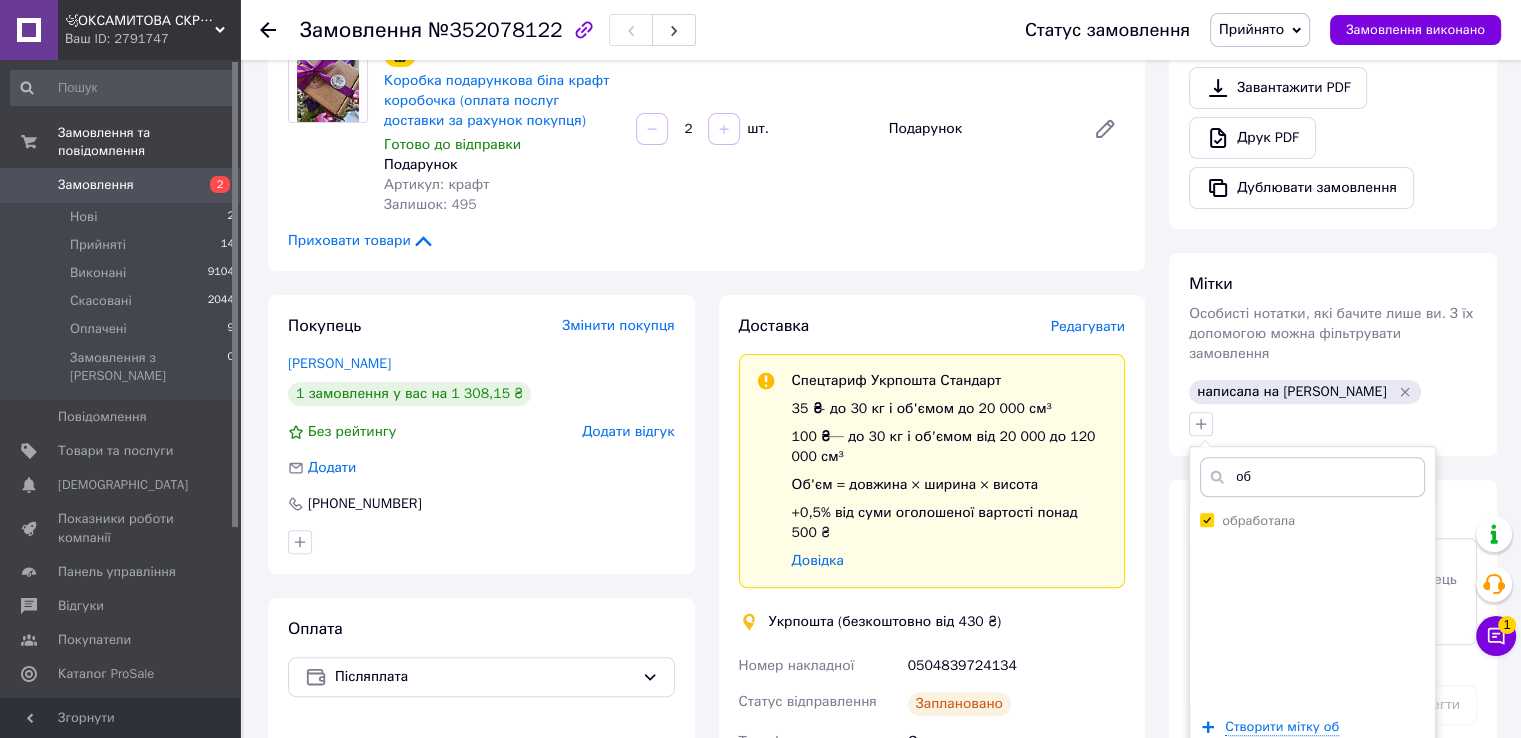 scroll, scrollTop: 600, scrollLeft: 0, axis: vertical 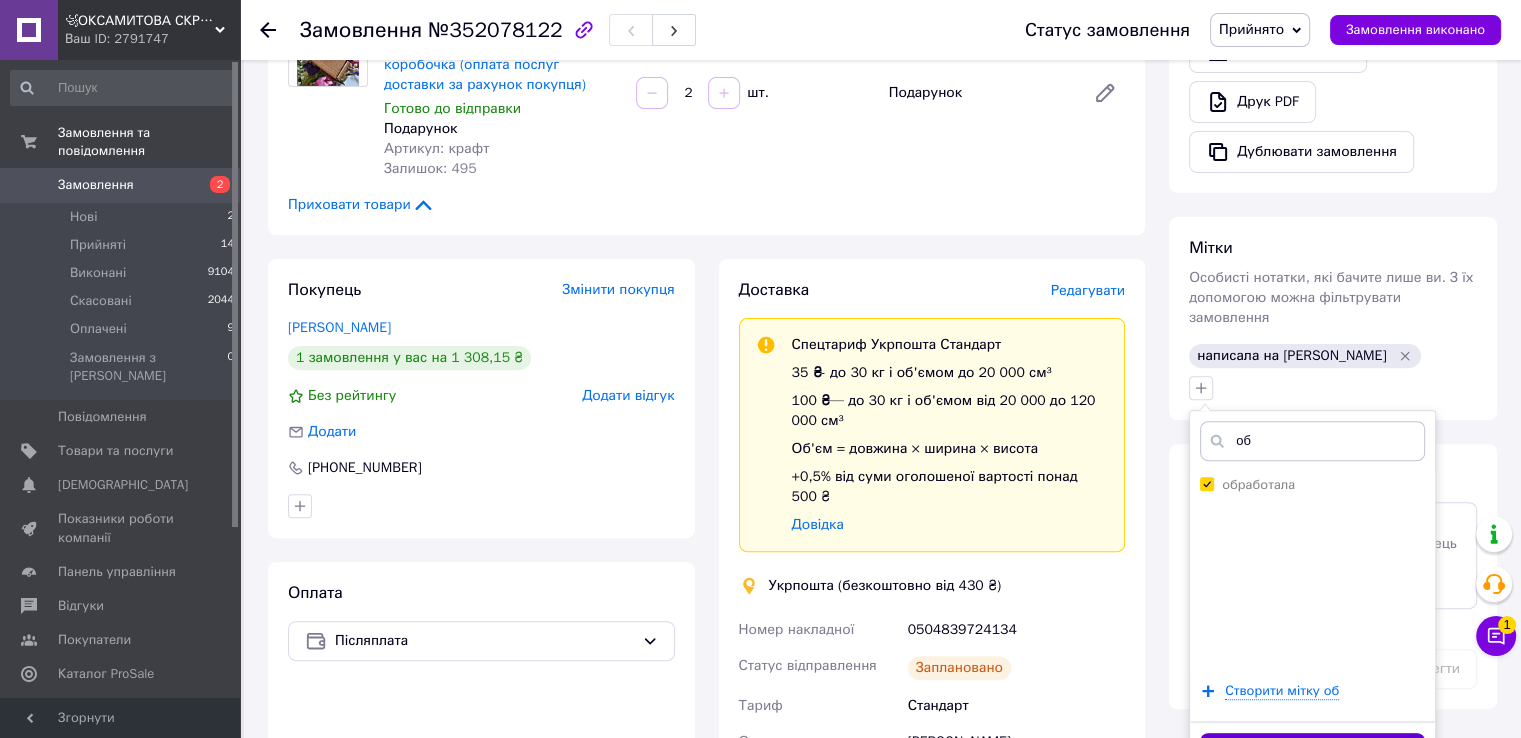 click on "Додати мітку" at bounding box center [1312, 752] 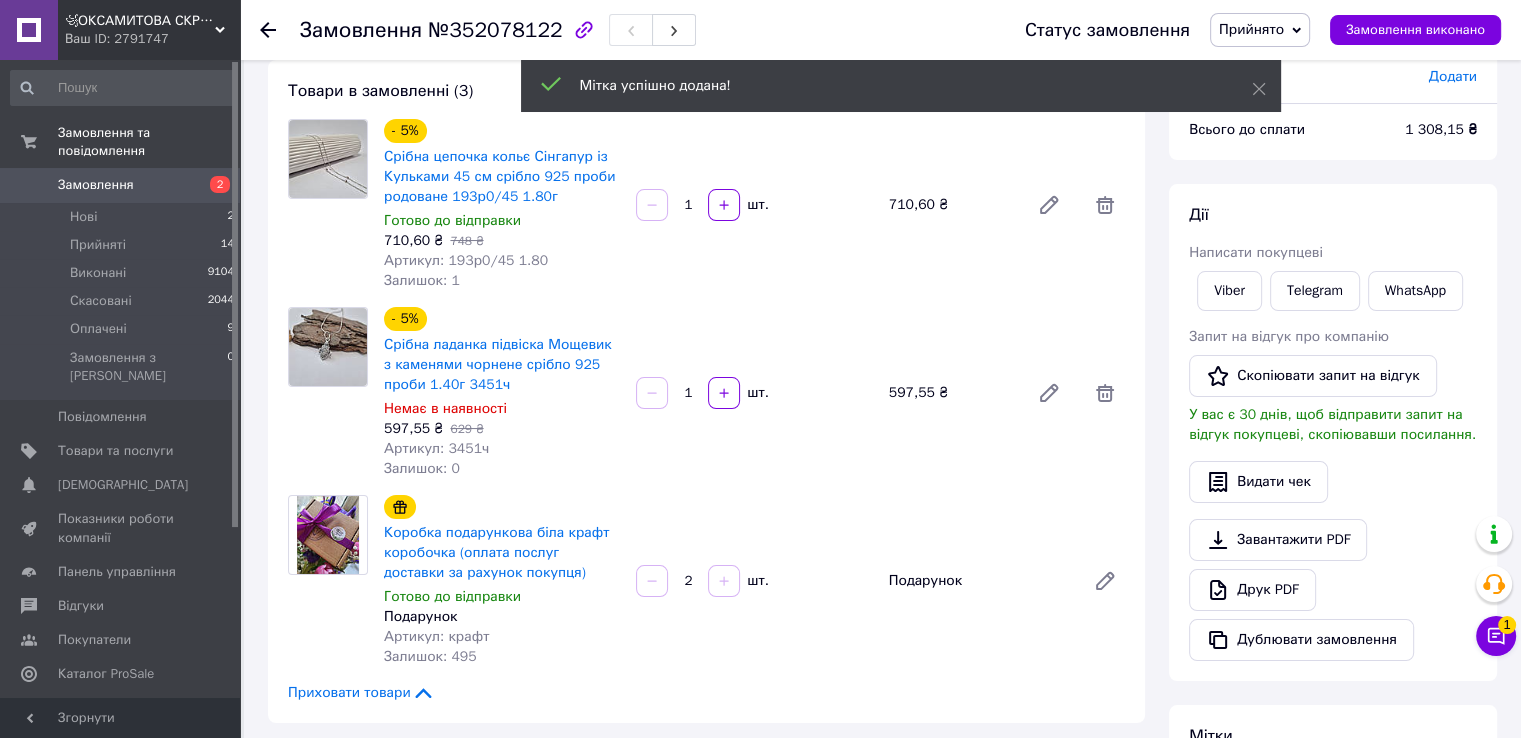 scroll, scrollTop: 0, scrollLeft: 0, axis: both 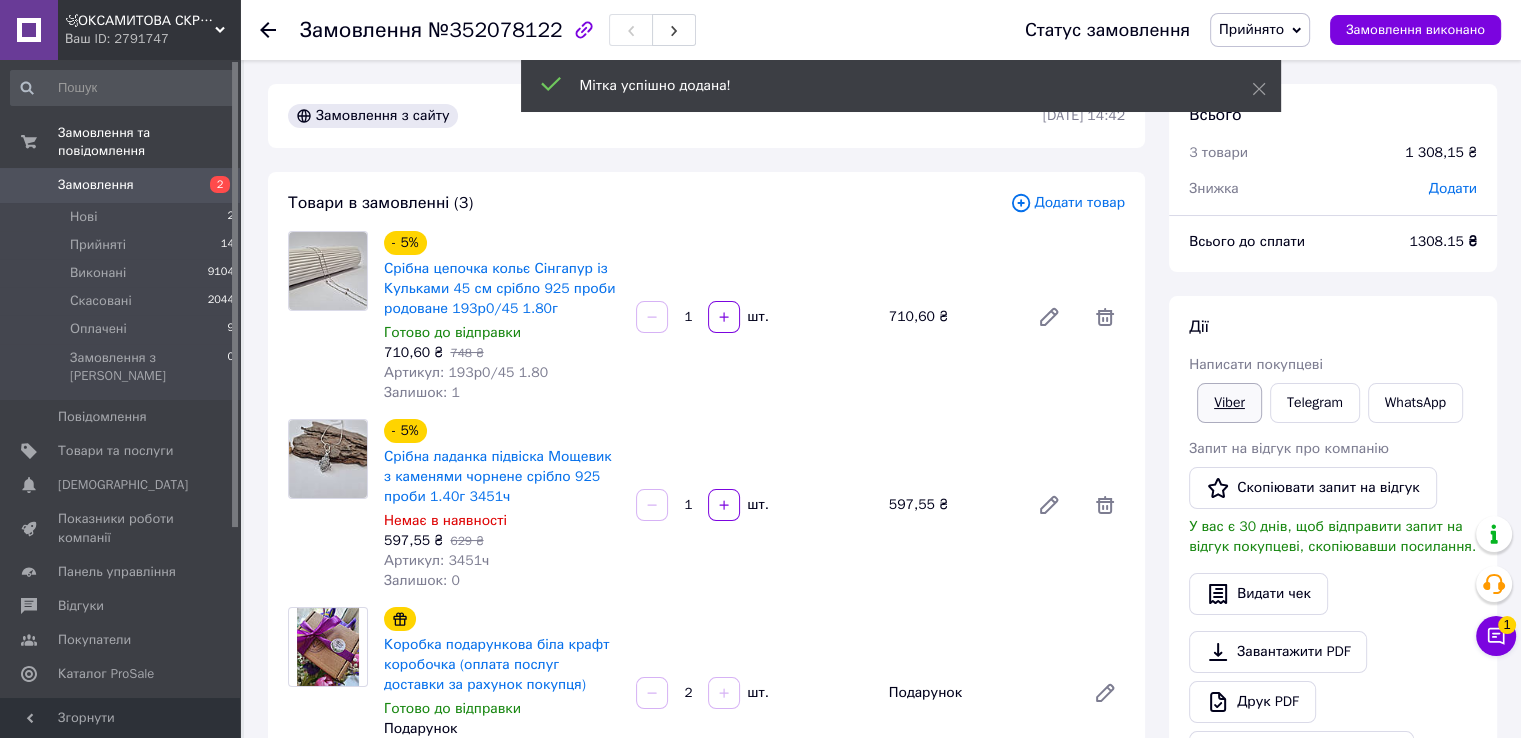 click on "Viber" at bounding box center [1229, 403] 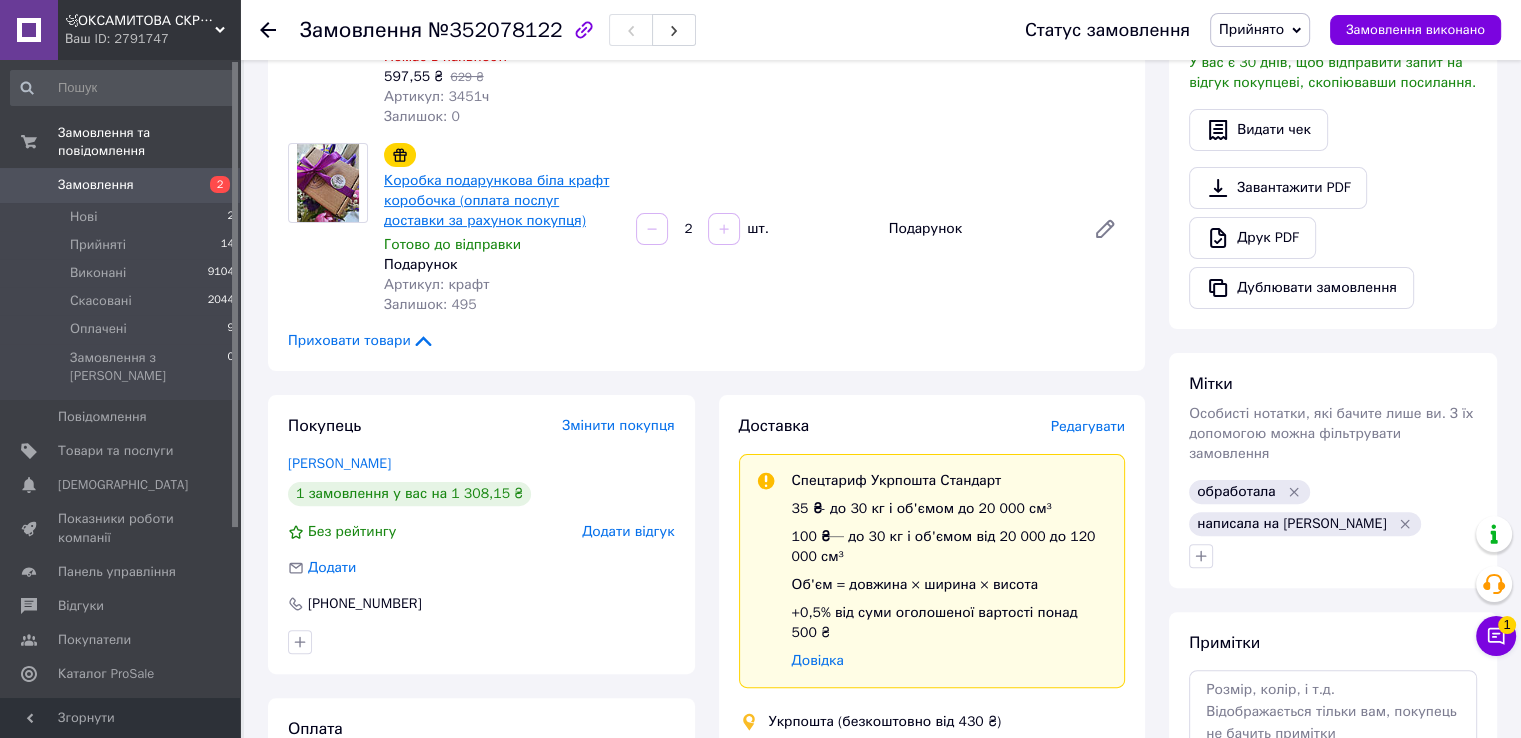 scroll, scrollTop: 500, scrollLeft: 0, axis: vertical 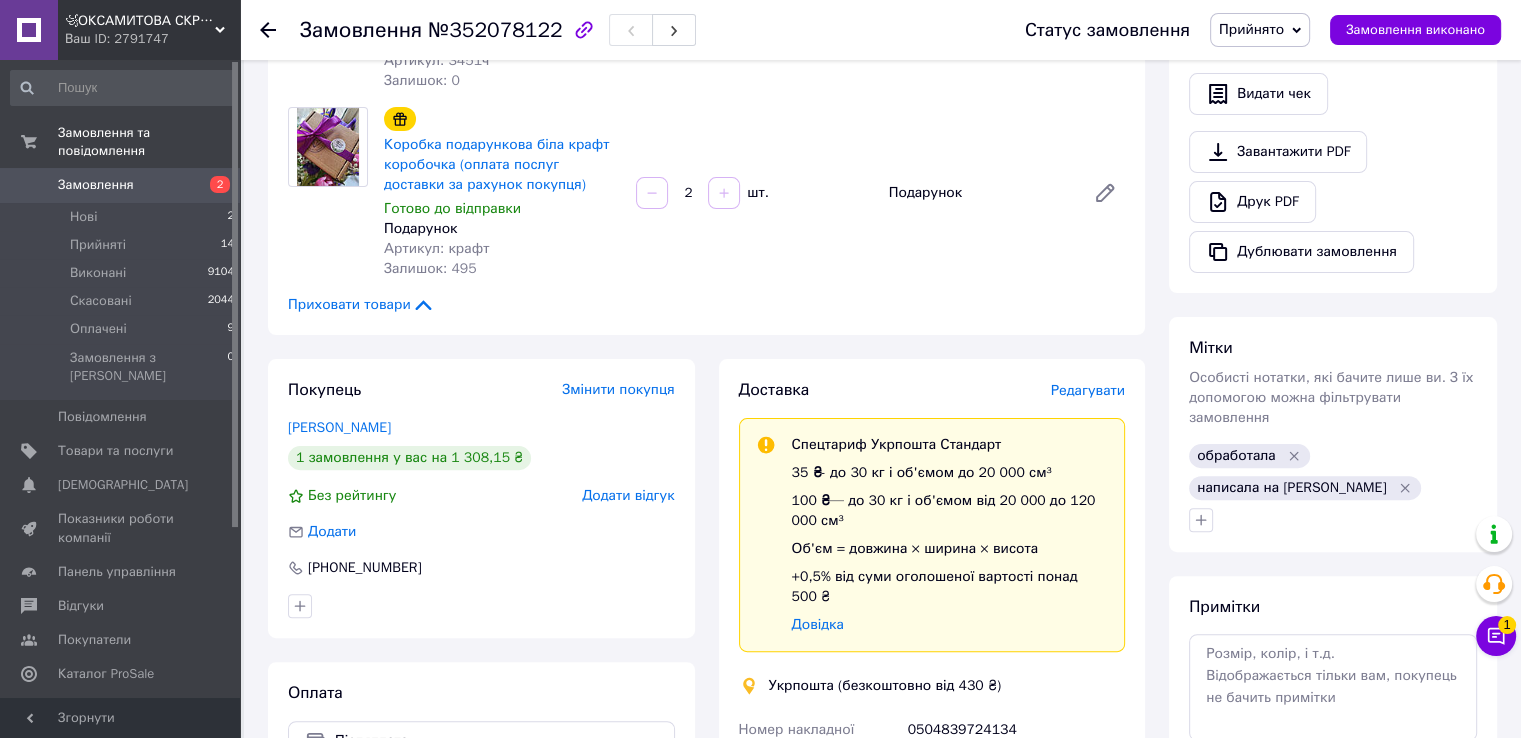 click 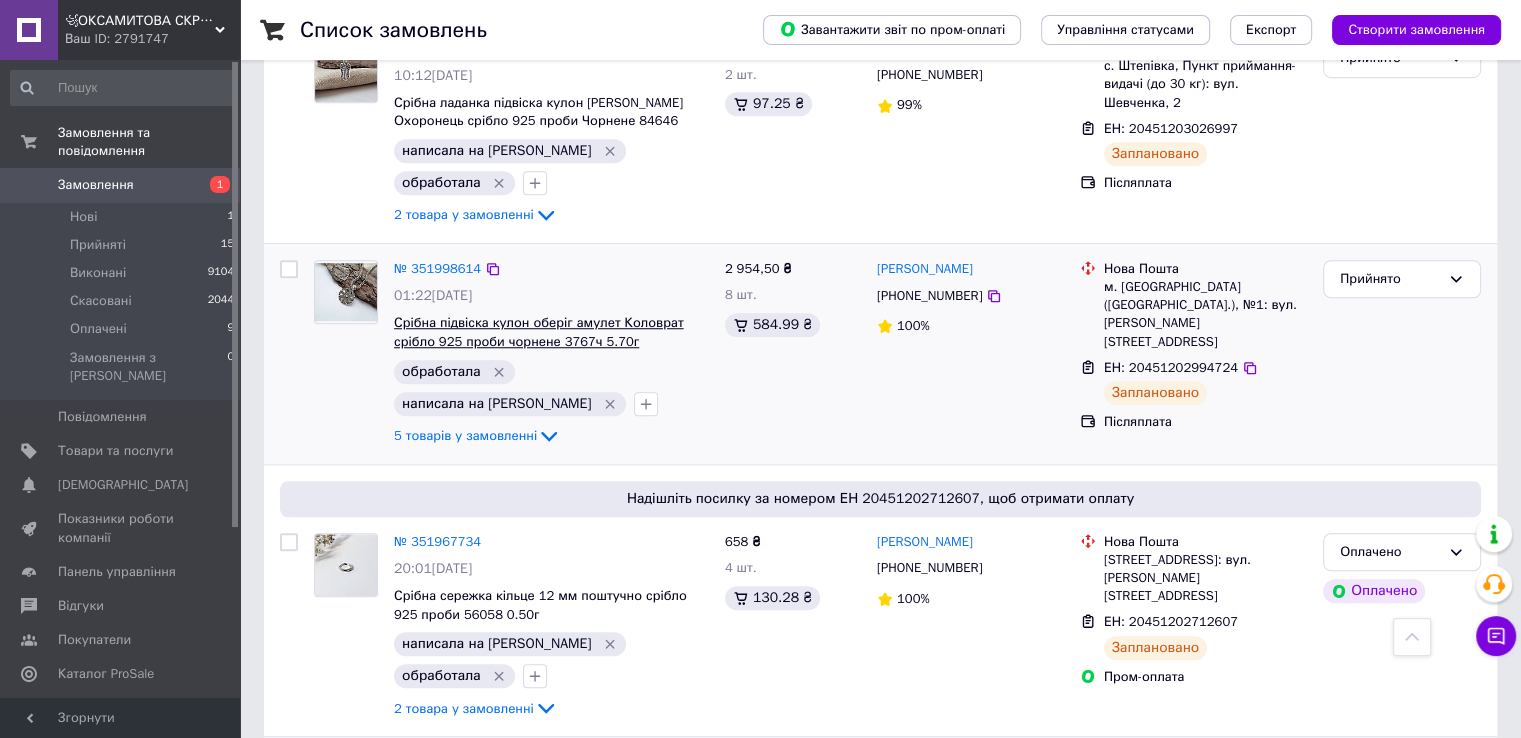 scroll, scrollTop: 1500, scrollLeft: 0, axis: vertical 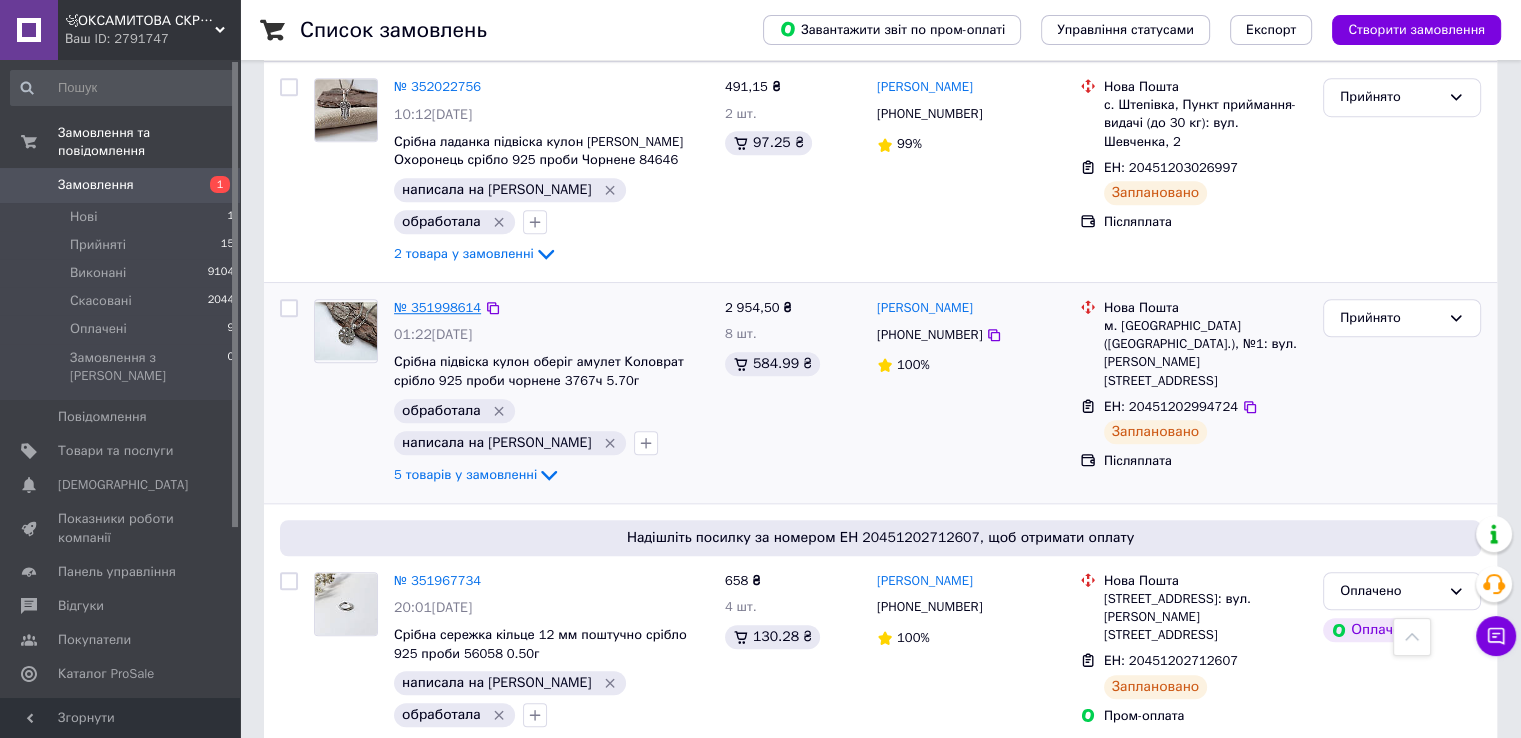 click on "№ 351998614" at bounding box center (437, 307) 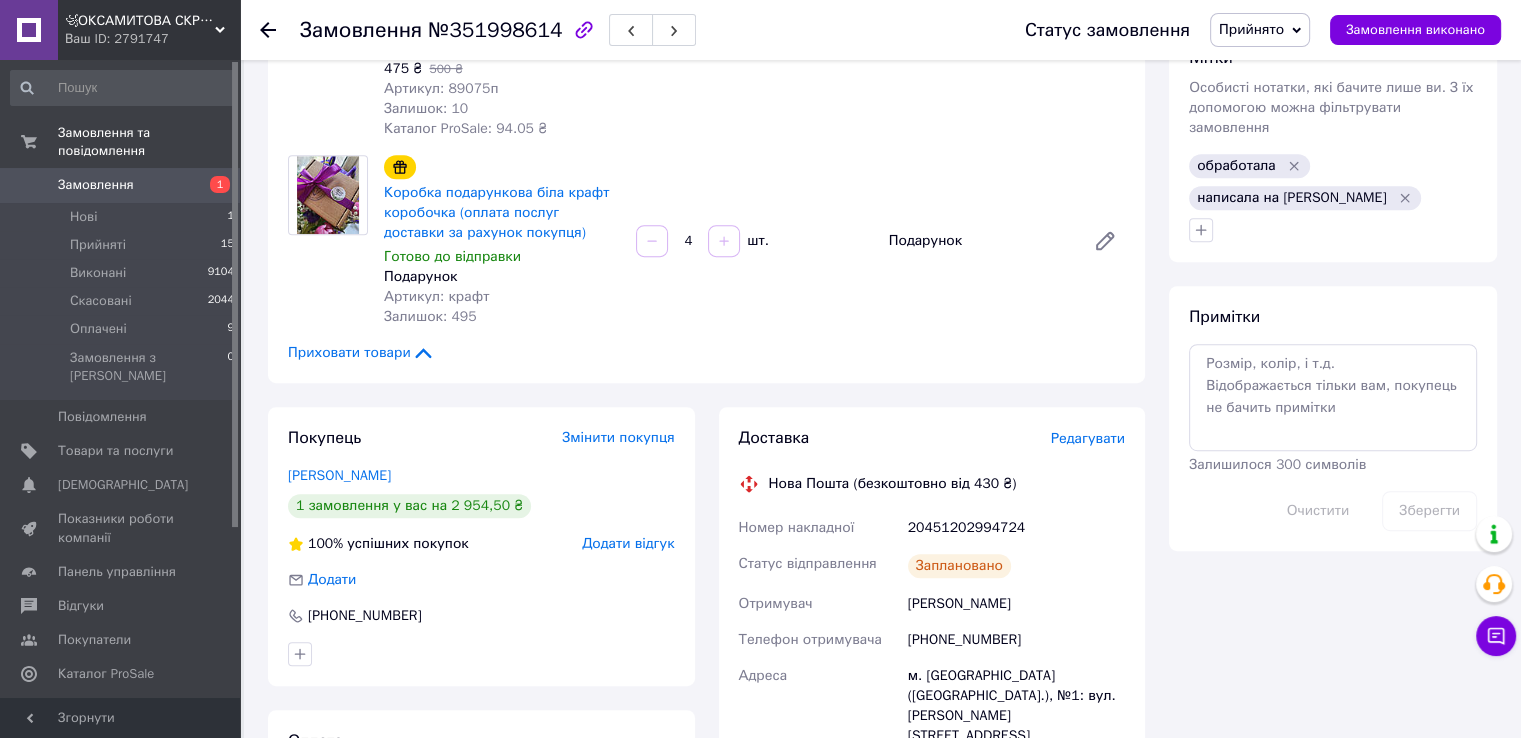 scroll, scrollTop: 900, scrollLeft: 0, axis: vertical 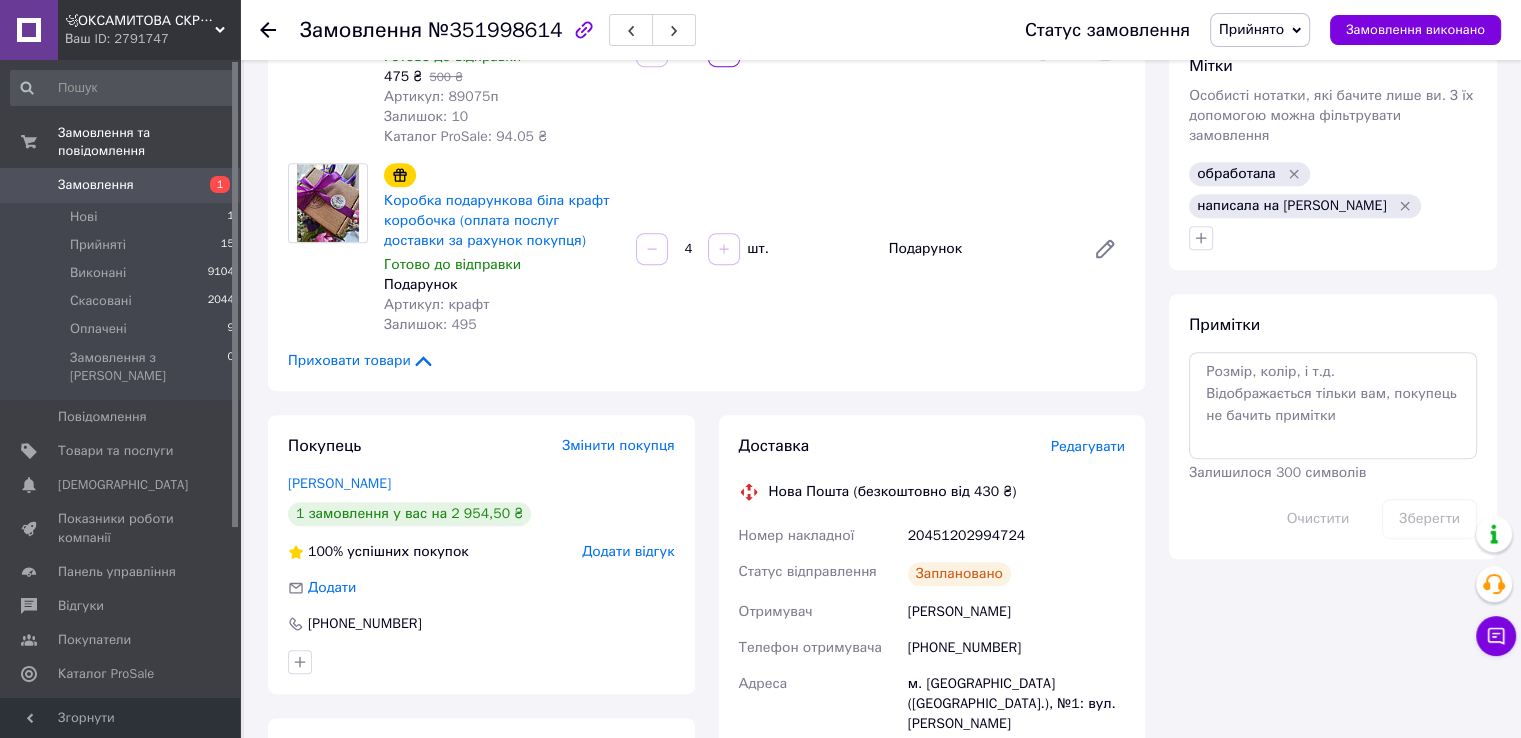 click 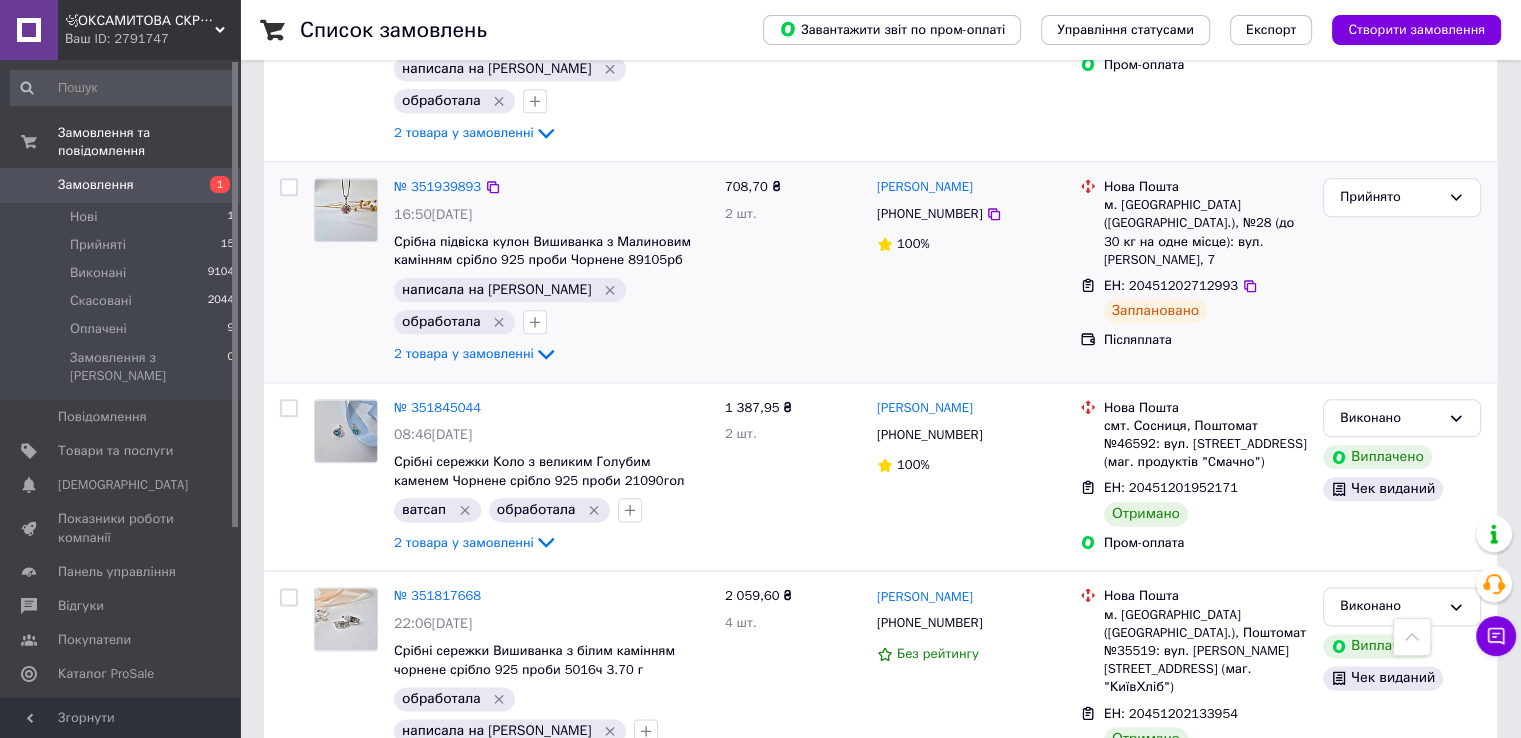 scroll, scrollTop: 2300, scrollLeft: 0, axis: vertical 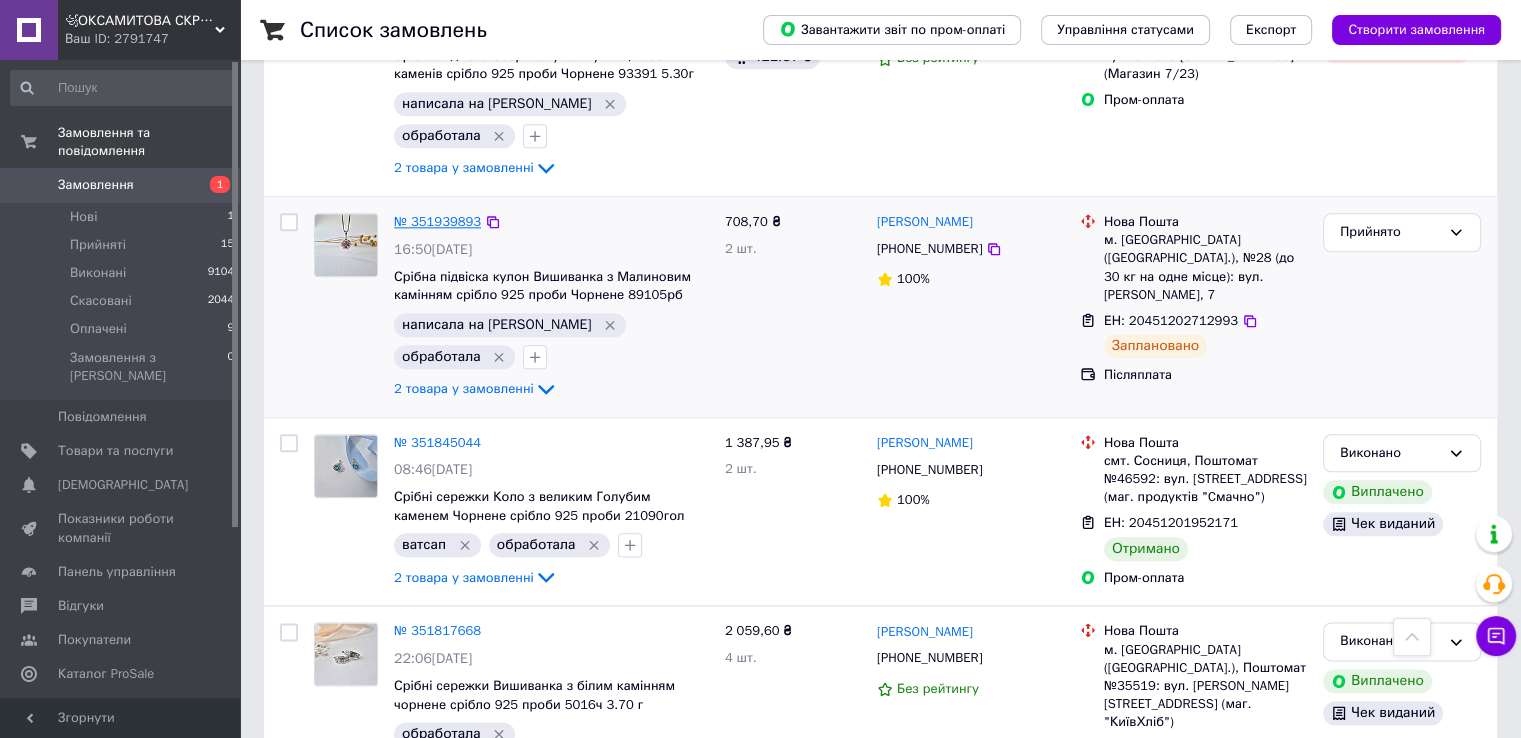 click on "№ 351939893" at bounding box center (437, 221) 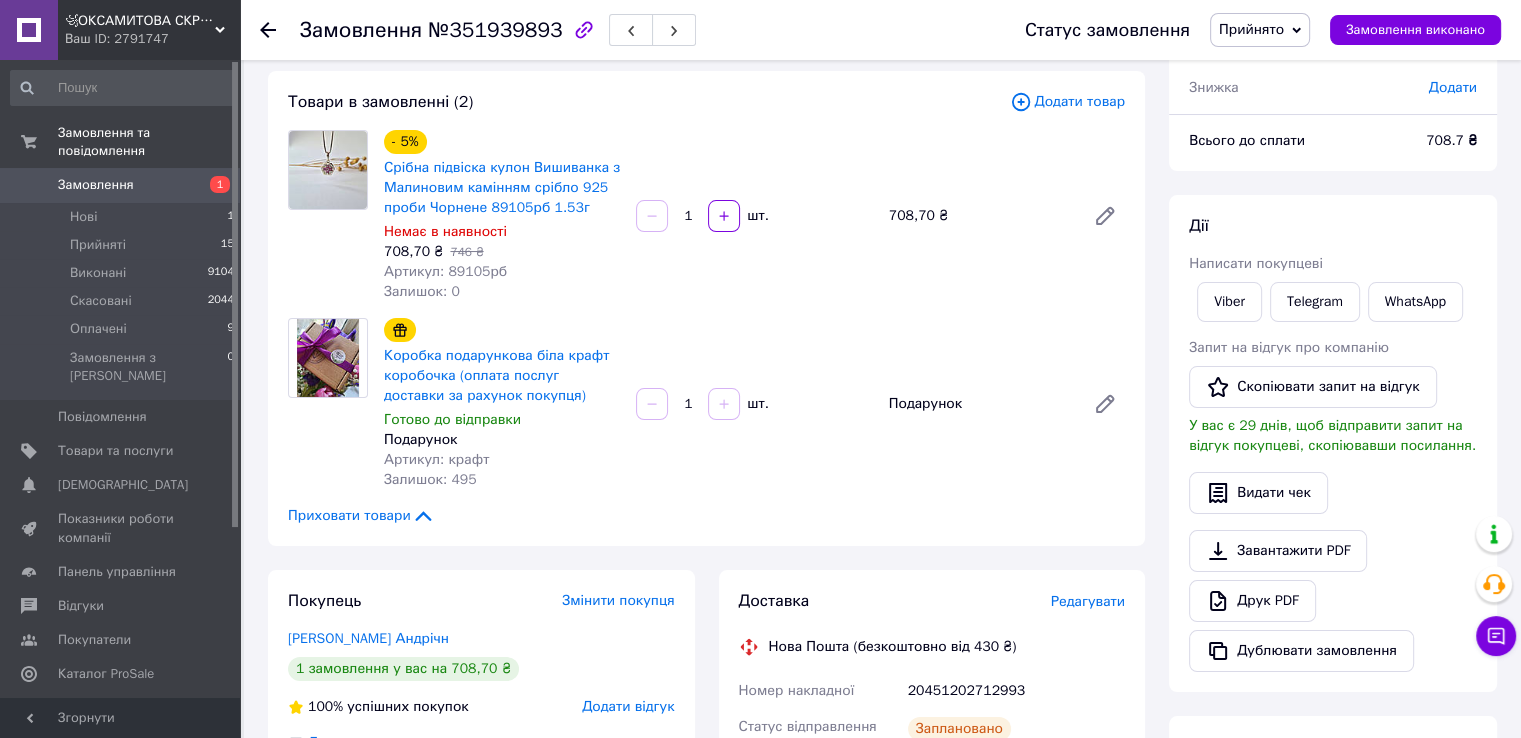 scroll, scrollTop: 100, scrollLeft: 0, axis: vertical 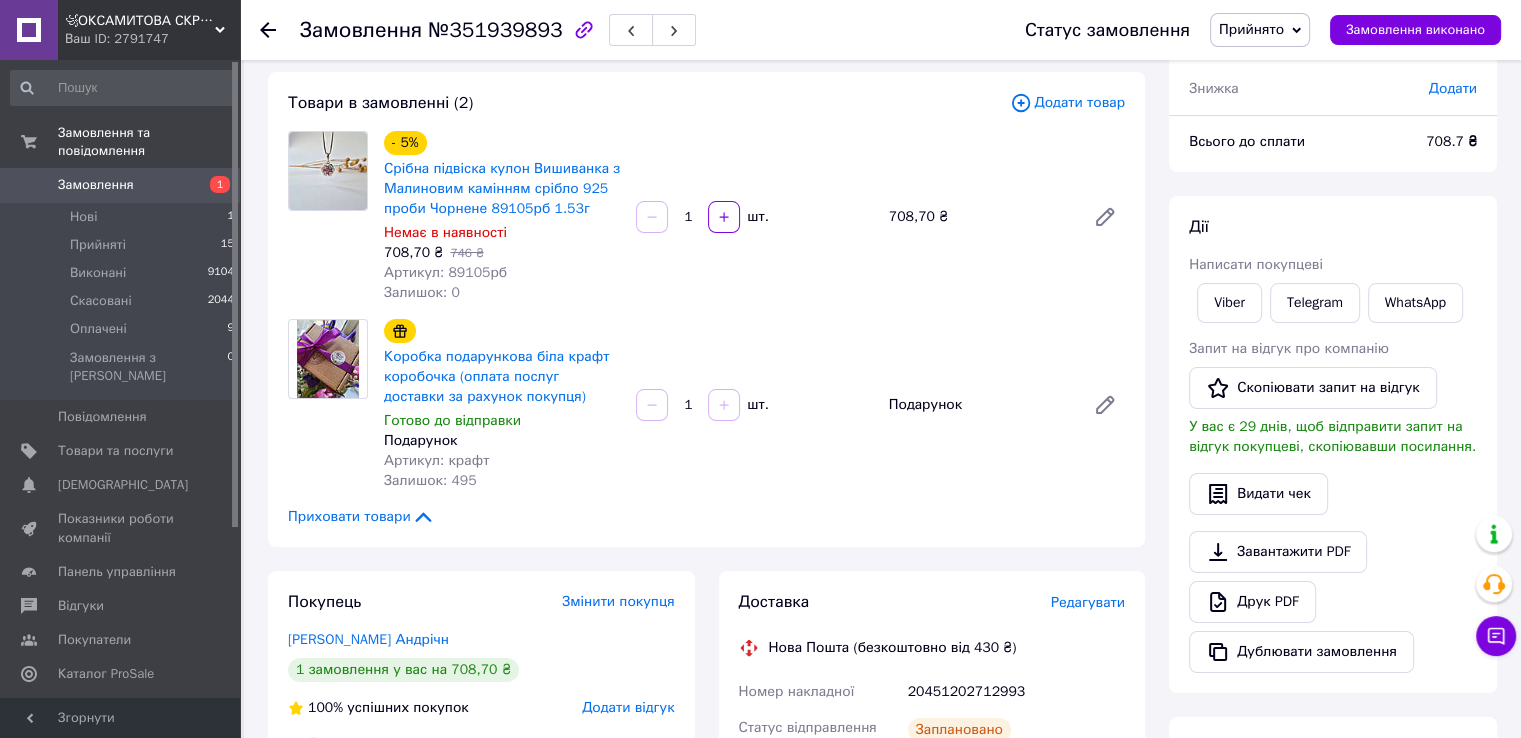 click 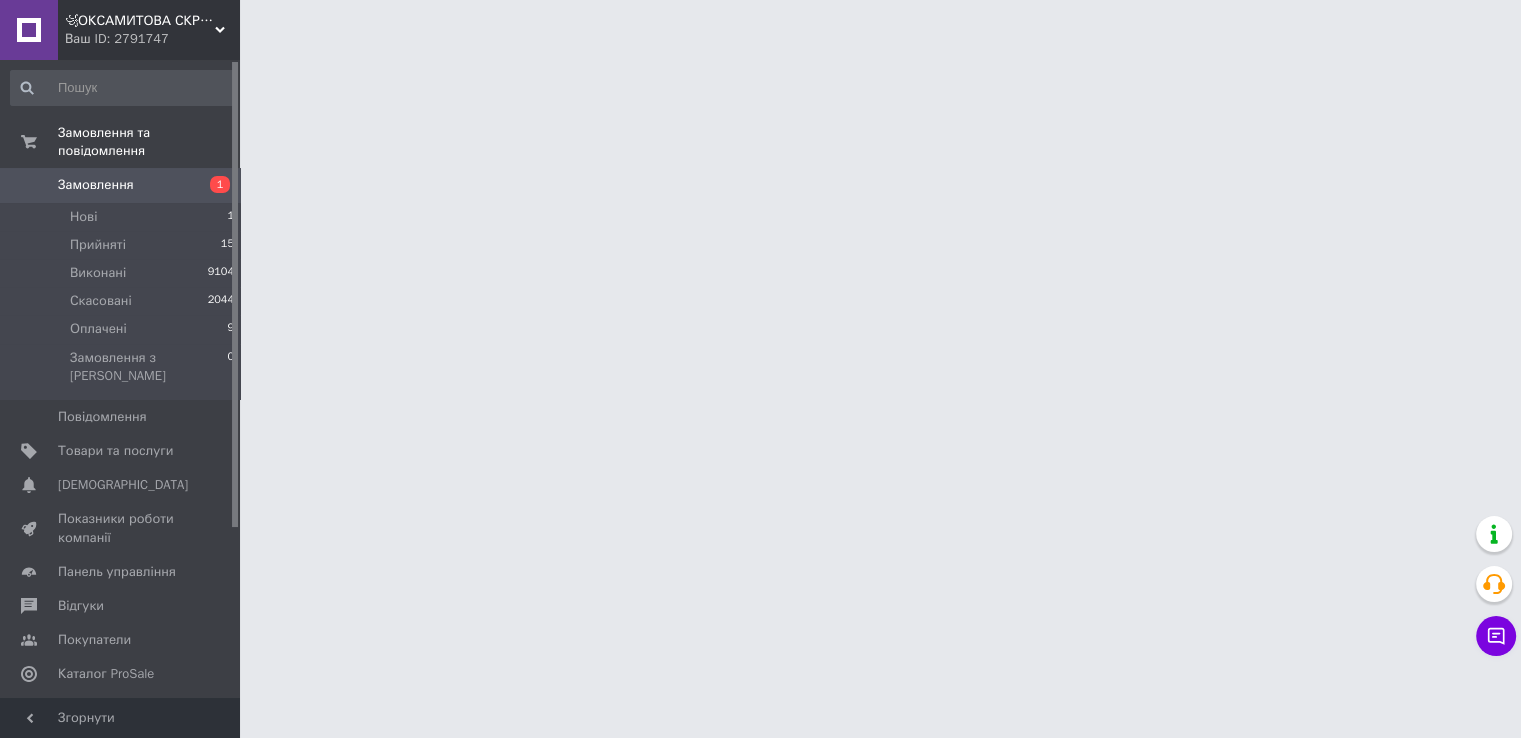 scroll, scrollTop: 0, scrollLeft: 0, axis: both 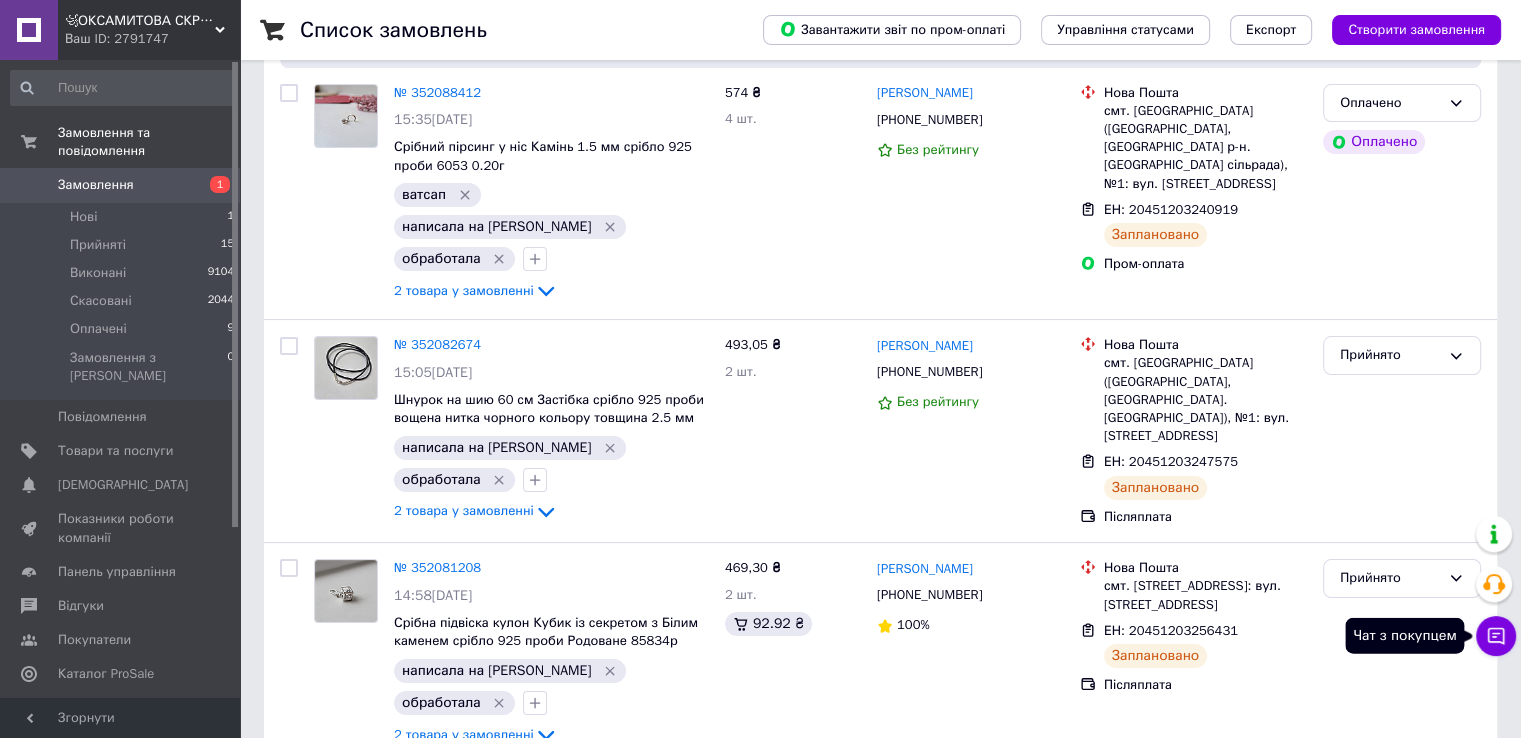 click 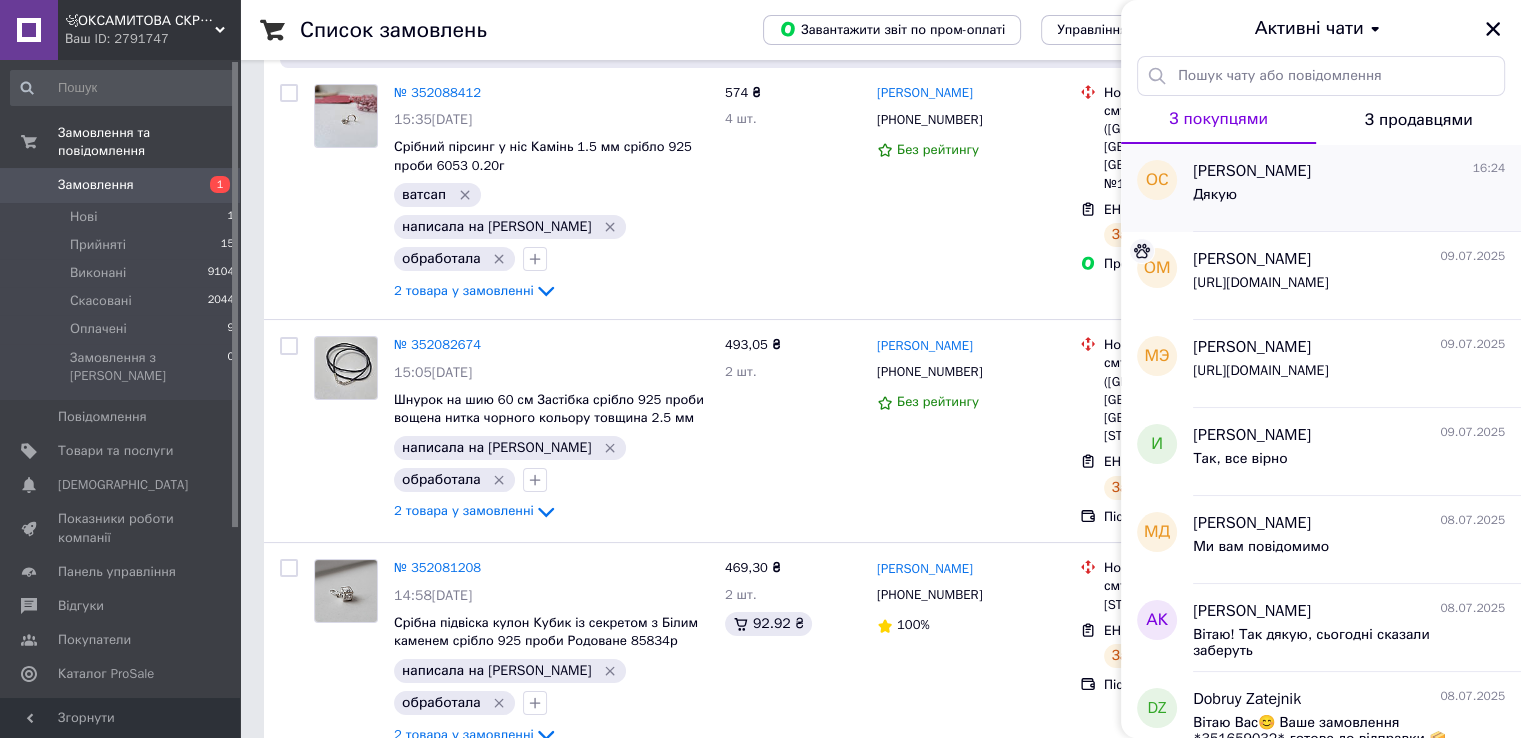 click on "Дякую" at bounding box center (1349, 199) 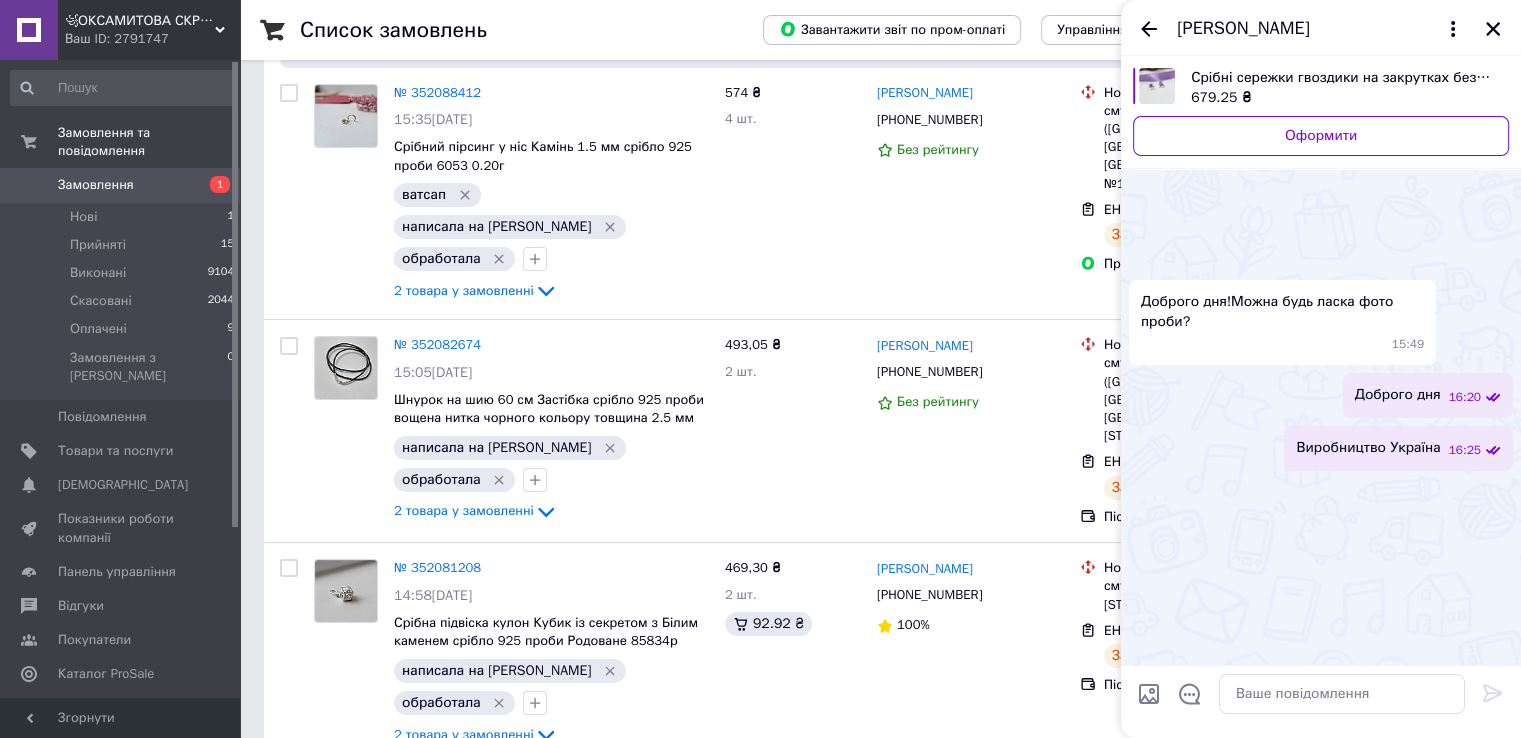 scroll, scrollTop: 2020, scrollLeft: 0, axis: vertical 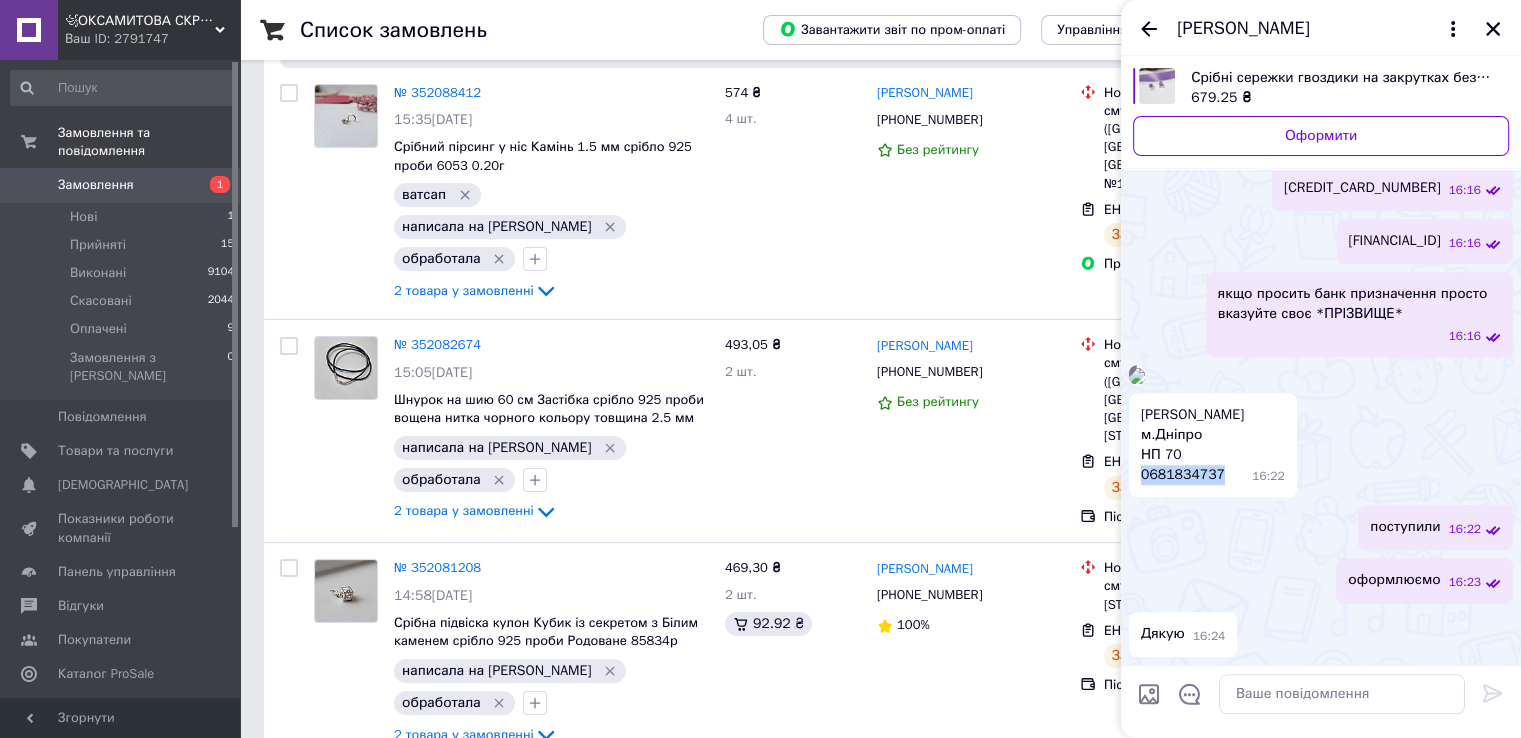 drag, startPoint x: 1141, startPoint y: 599, endPoint x: 1270, endPoint y: 601, distance: 129.0155 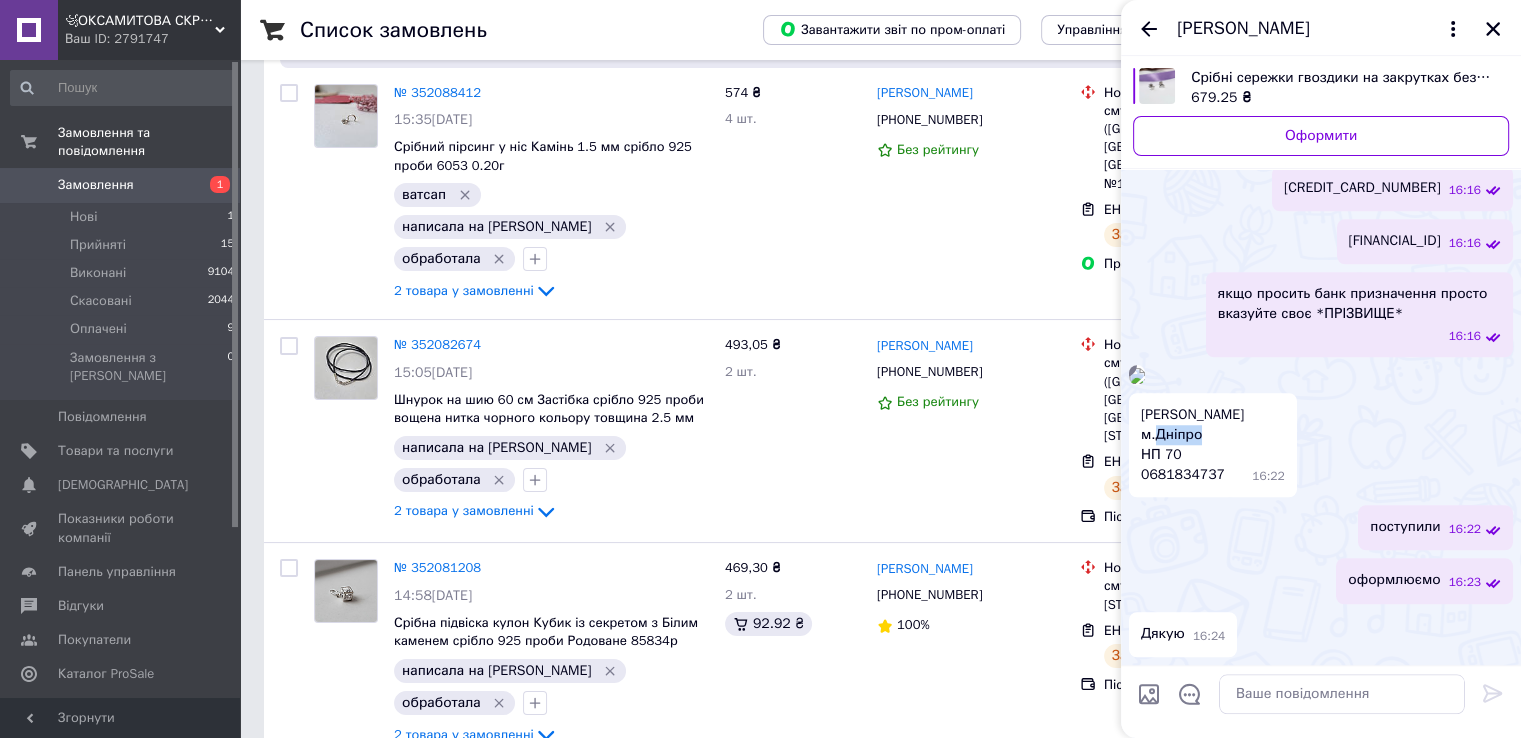 drag, startPoint x: 1157, startPoint y: 559, endPoint x: 1201, endPoint y: 560, distance: 44.011364 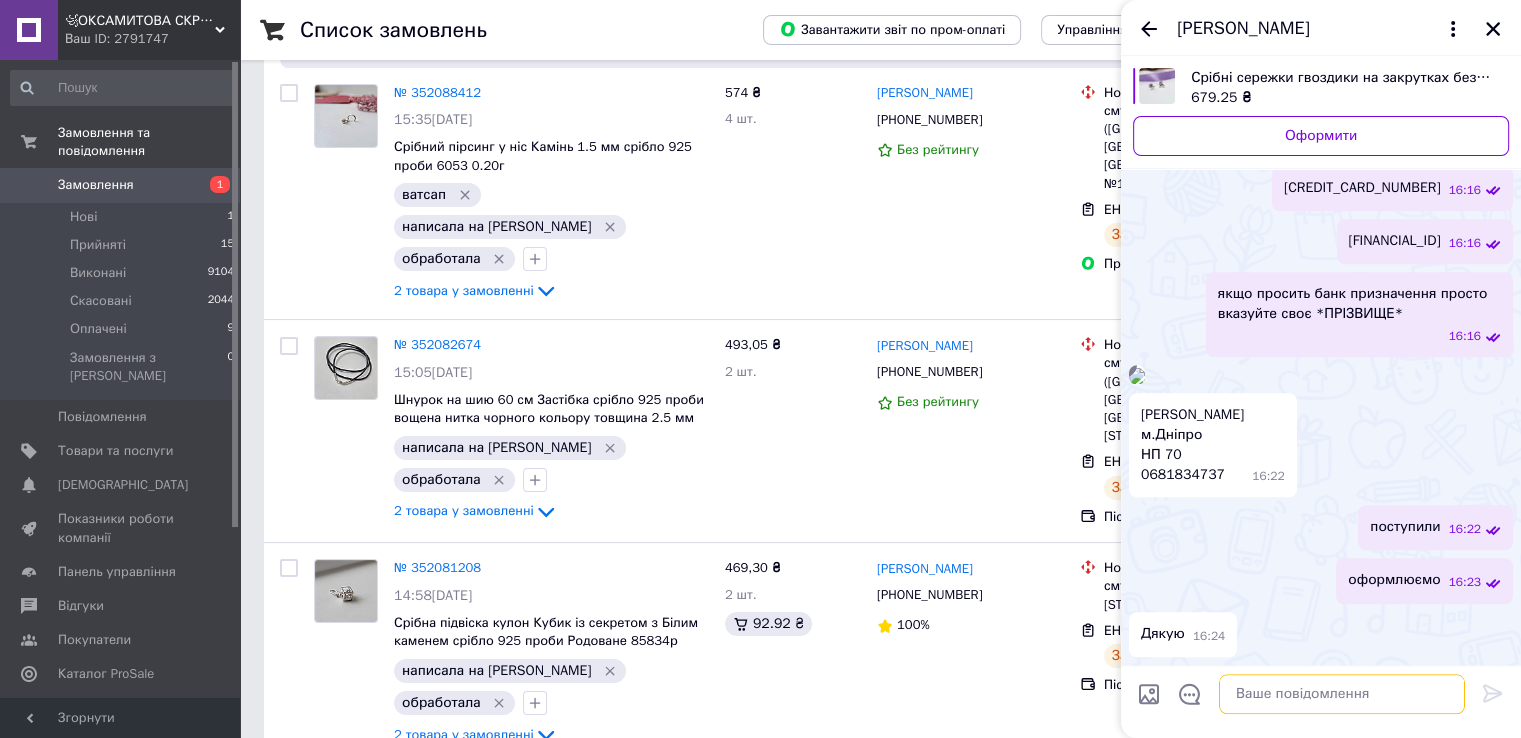 paste on "Відправлення: 20451203296809
Плановий час доставки: [DATE] 15:00
Вартість доставки: 80 грн
Сума післяплати: 0 грн
Статус: [URL][DOMAIN_NAME]" 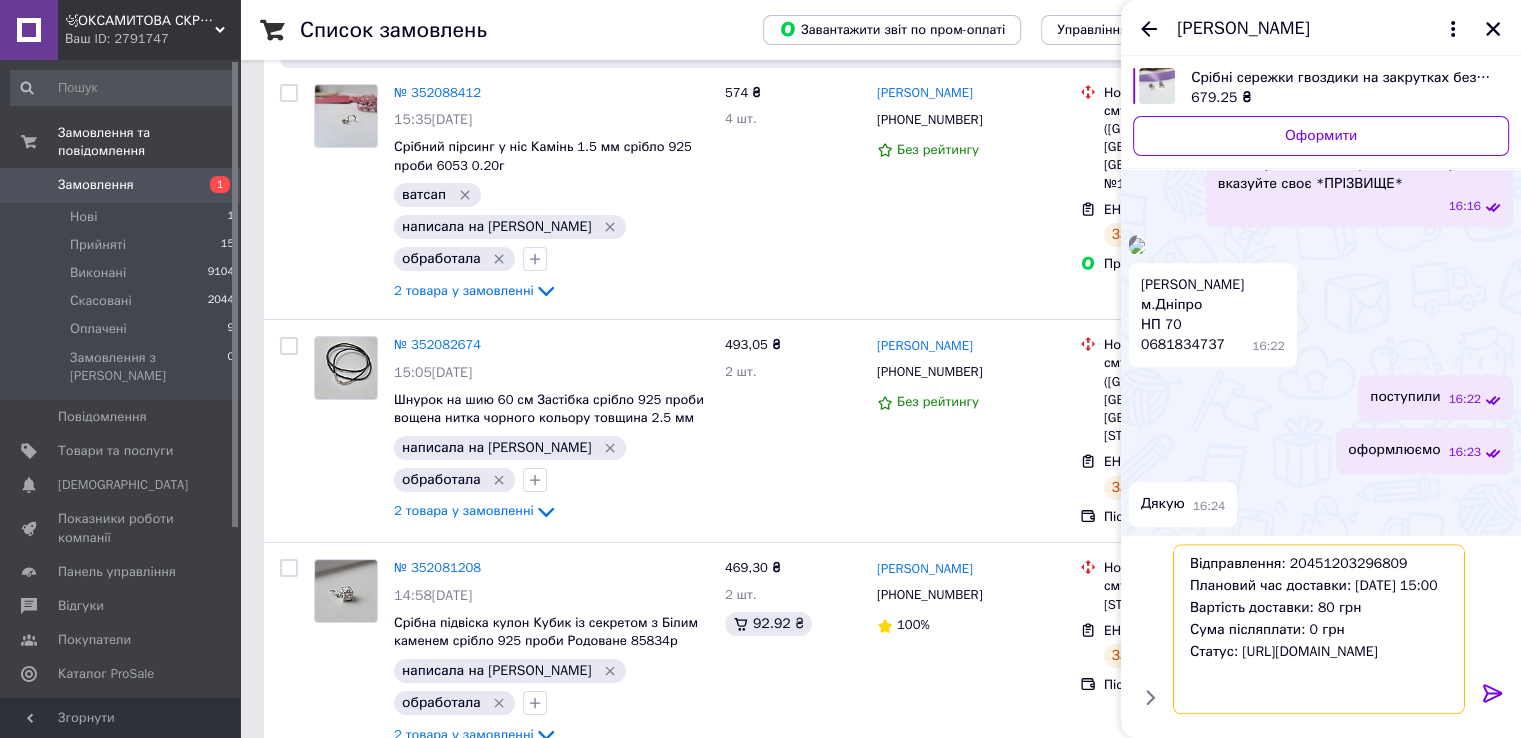scroll, scrollTop: 1, scrollLeft: 0, axis: vertical 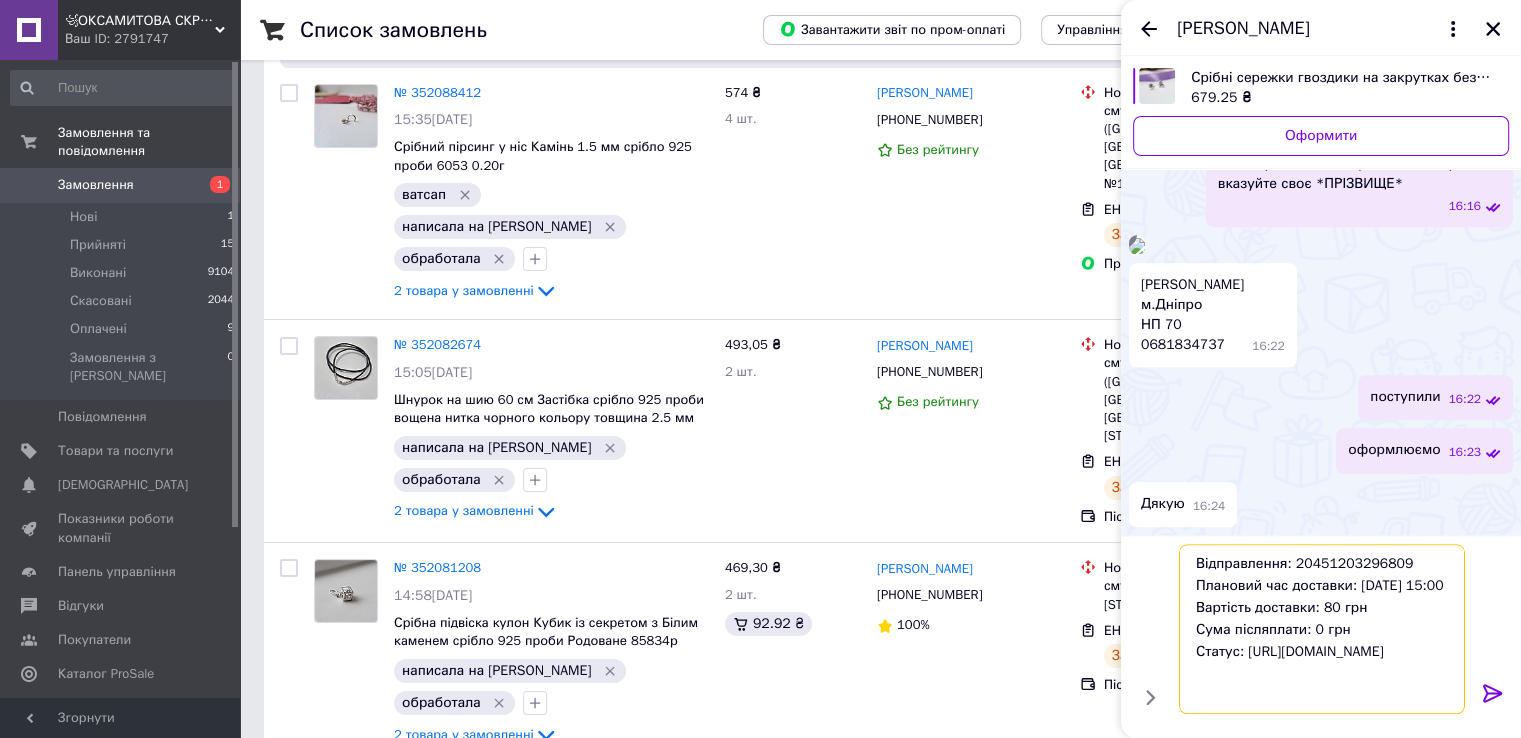 click on "Відправлення: 20451203296809
Плановий час доставки: [DATE] 15:00
Вартість доставки: 80 грн
Сума післяплати: 0 грн
Статус: [URL][DOMAIN_NAME]" at bounding box center (1322, 629) 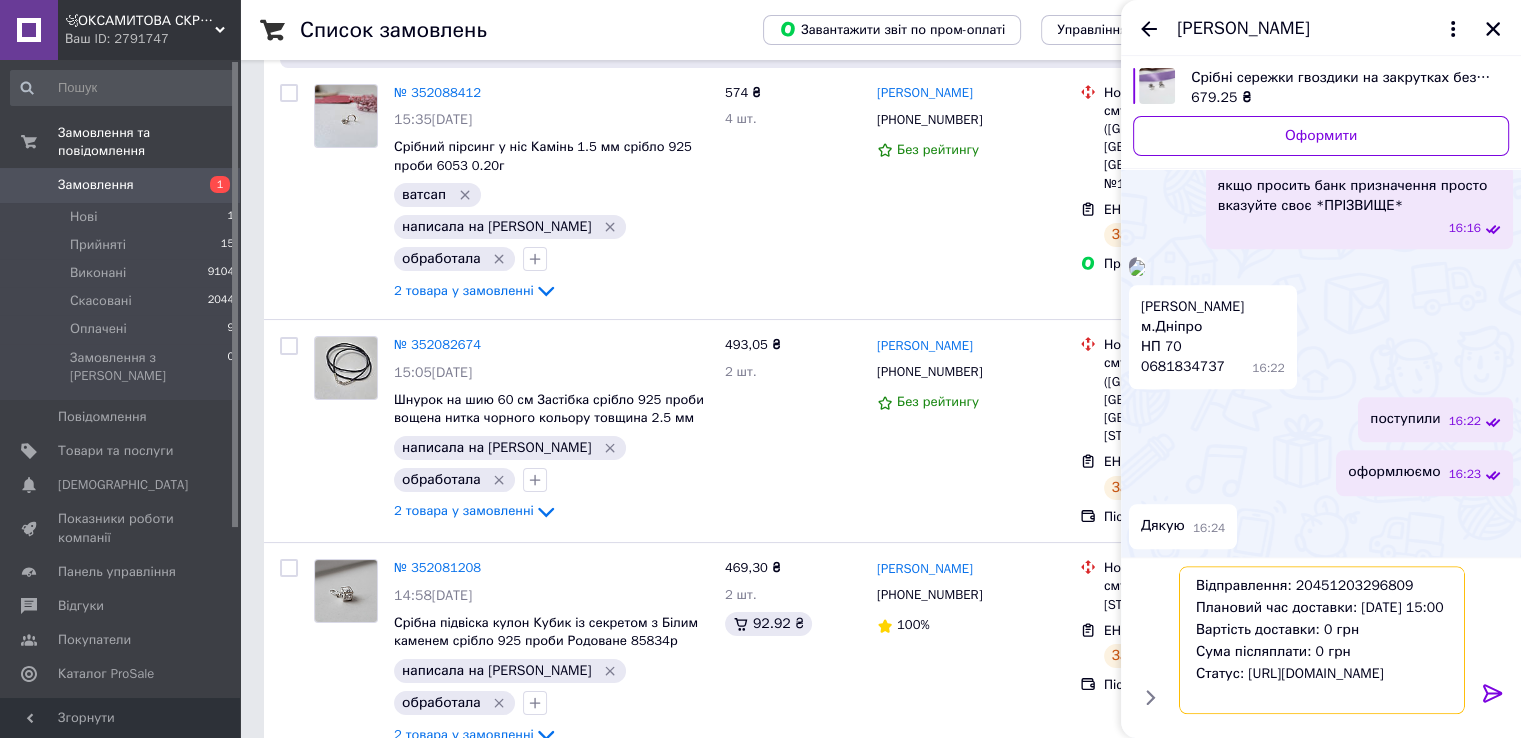 type on "Відправлення: 20451203296809
Плановий час доставки: [DATE] 15:00
Вартість доставки: 0 грн
Сума післяплати: 0 грн
Статус: [URL][DOMAIN_NAME]" 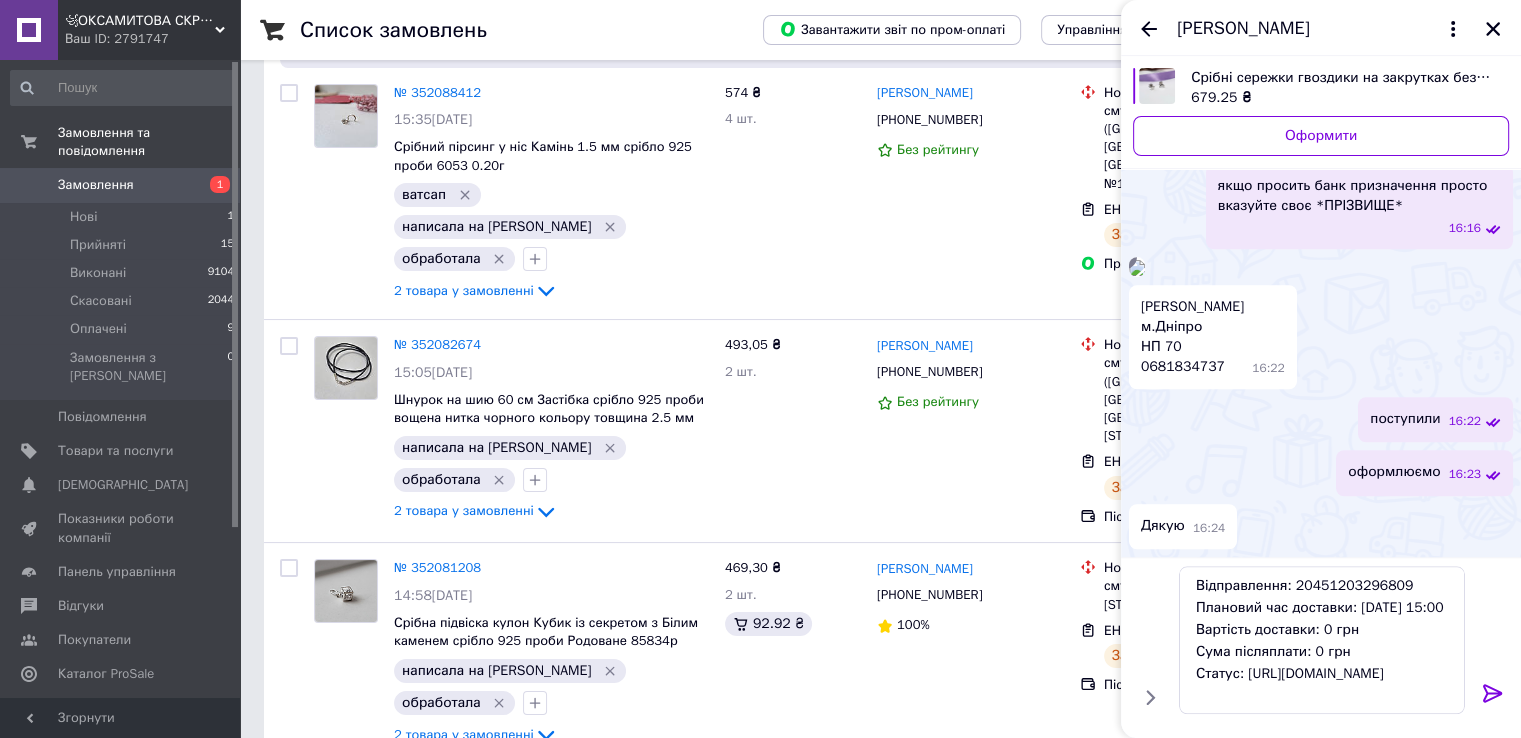 click 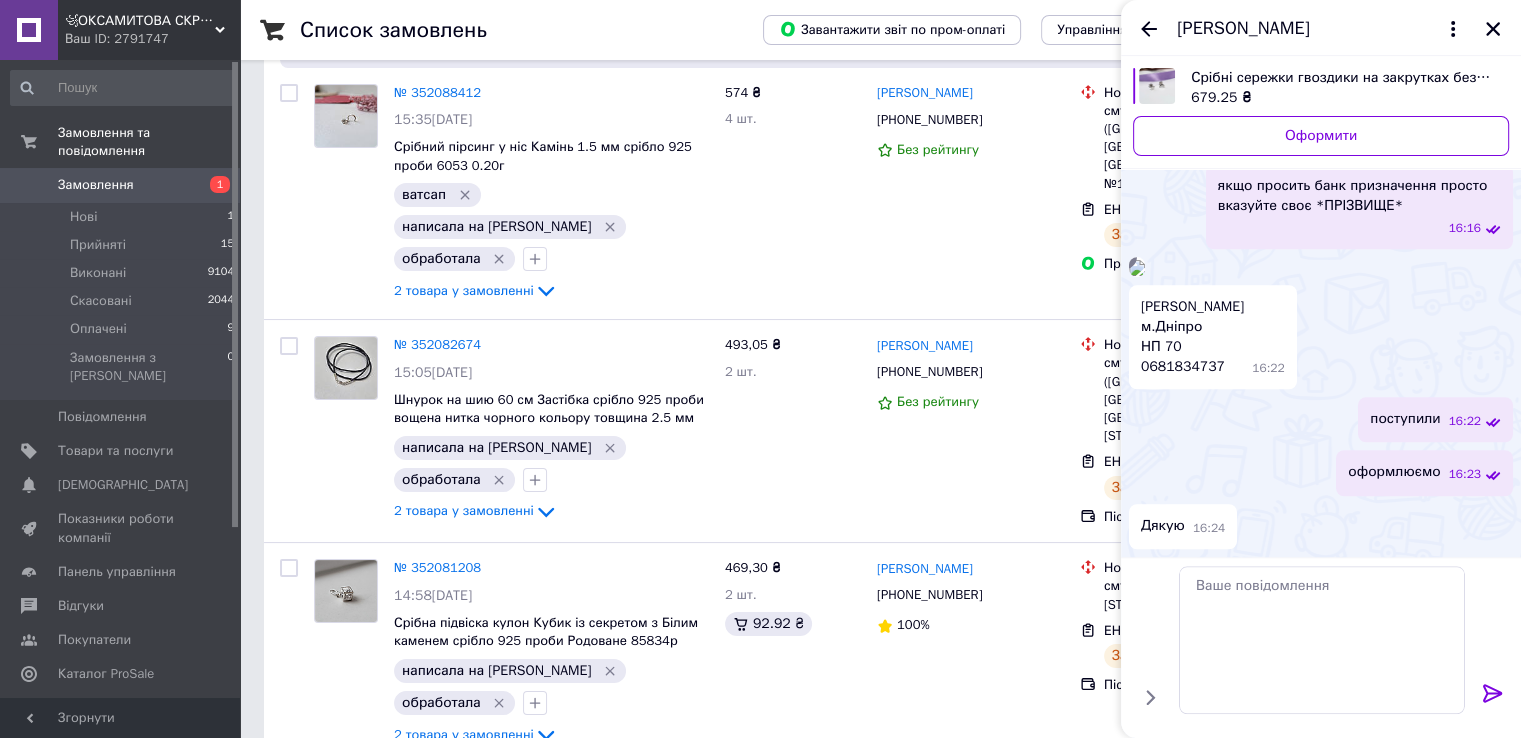 scroll, scrollTop: 0, scrollLeft: 0, axis: both 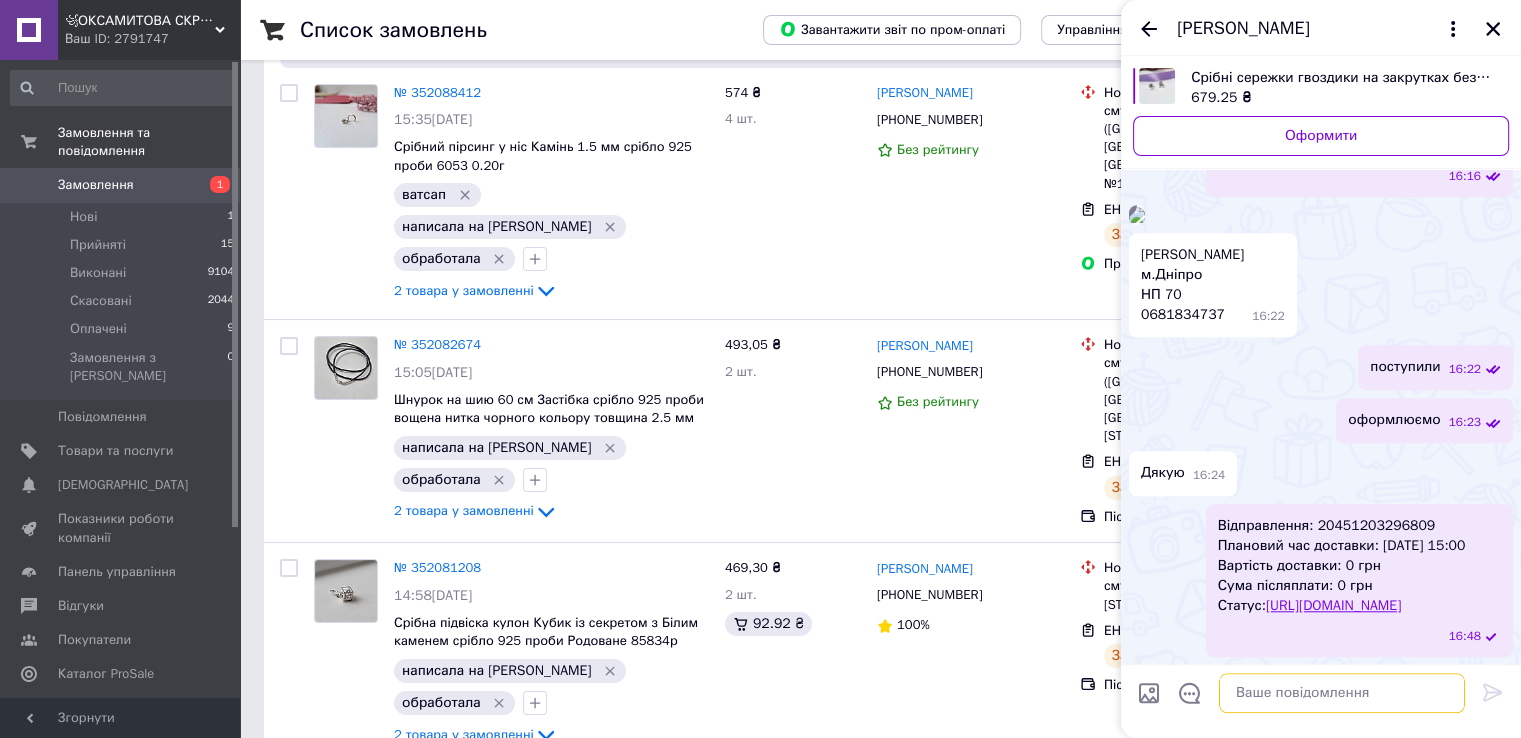 paste on "💍Дякуємо Вам за покупку
🌹Термін відправки сьогодні  після 16.00
На все доброго , якщо є якісь питання звертайтеся ми завжди на зв'язку
Гарного Вам настрою та мирного дня!🥰" 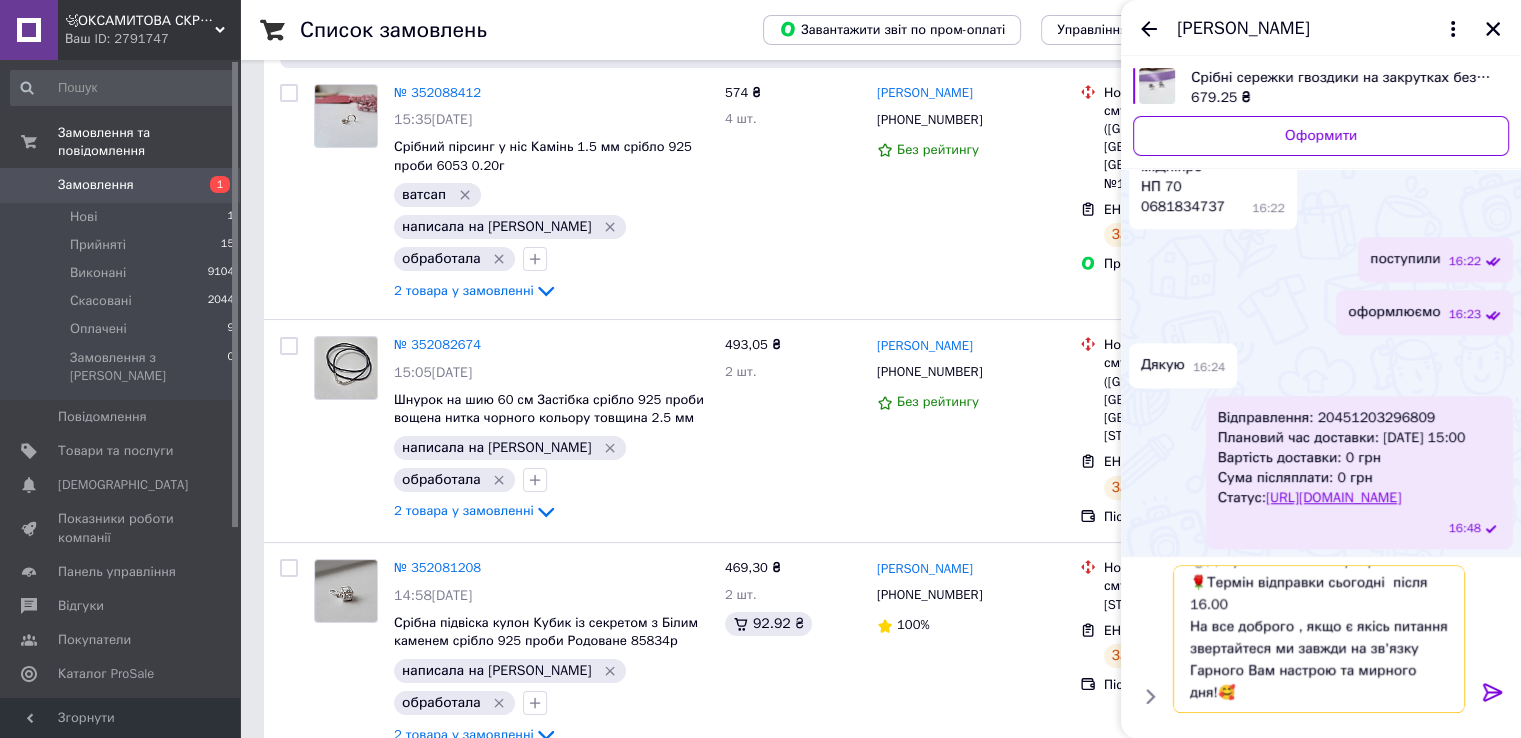 scroll, scrollTop: 24, scrollLeft: 0, axis: vertical 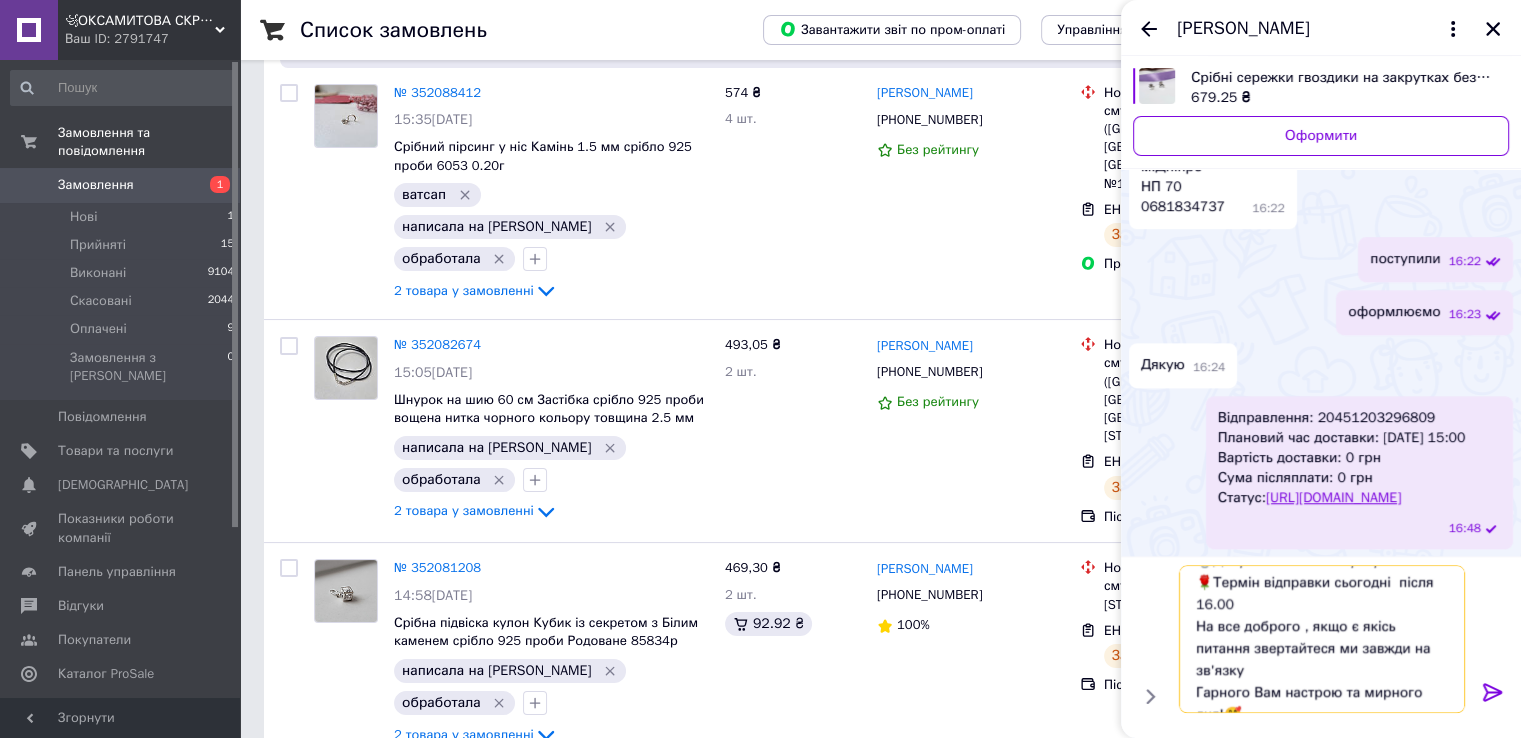 type on "💍Дякуємо Вам за покупку
🌹Термін відправки сьогодні  після 16.00
На все доброго , якщо є якісь питання звертайтеся ми завжди на зв'язку
Гарного Вам настрою та мирного дня!🥰" 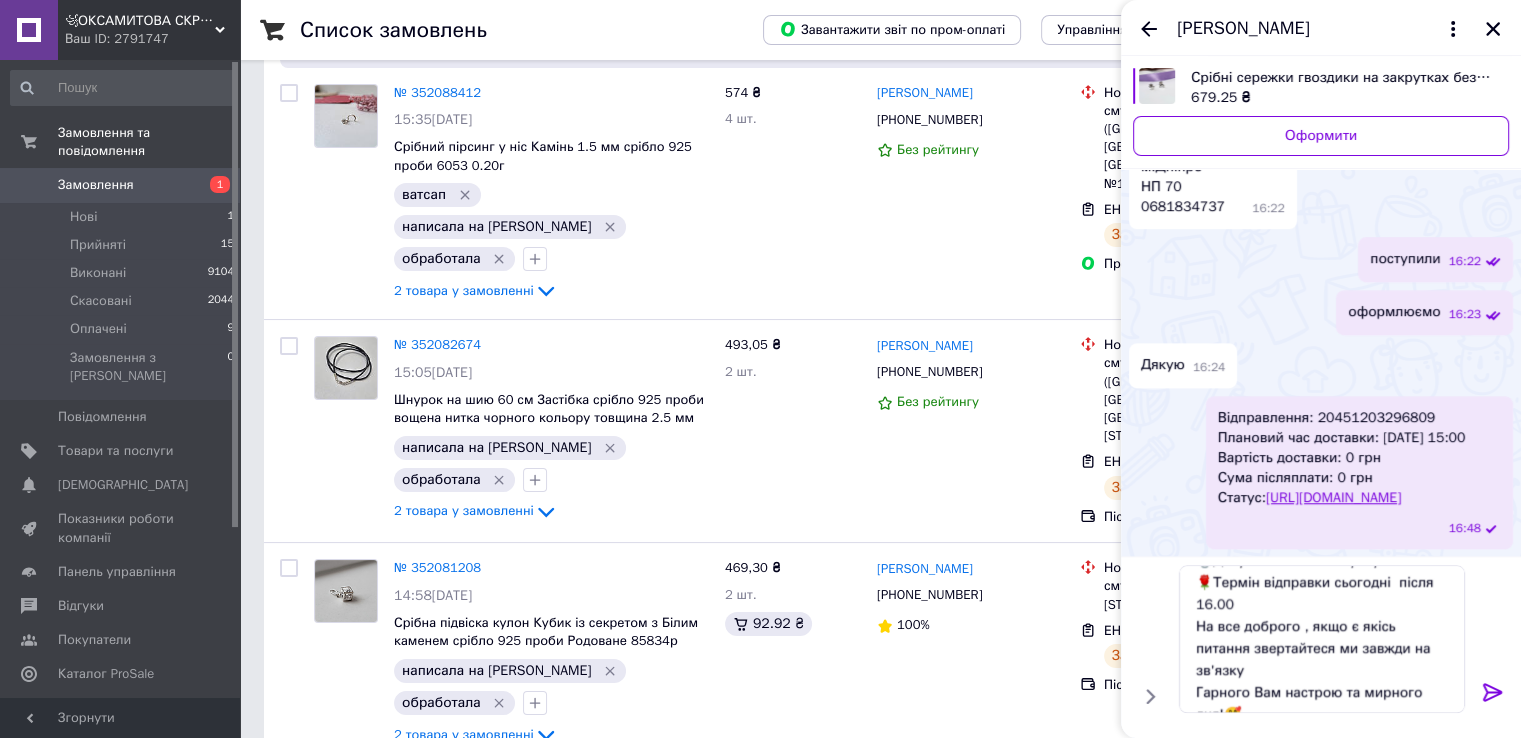 click 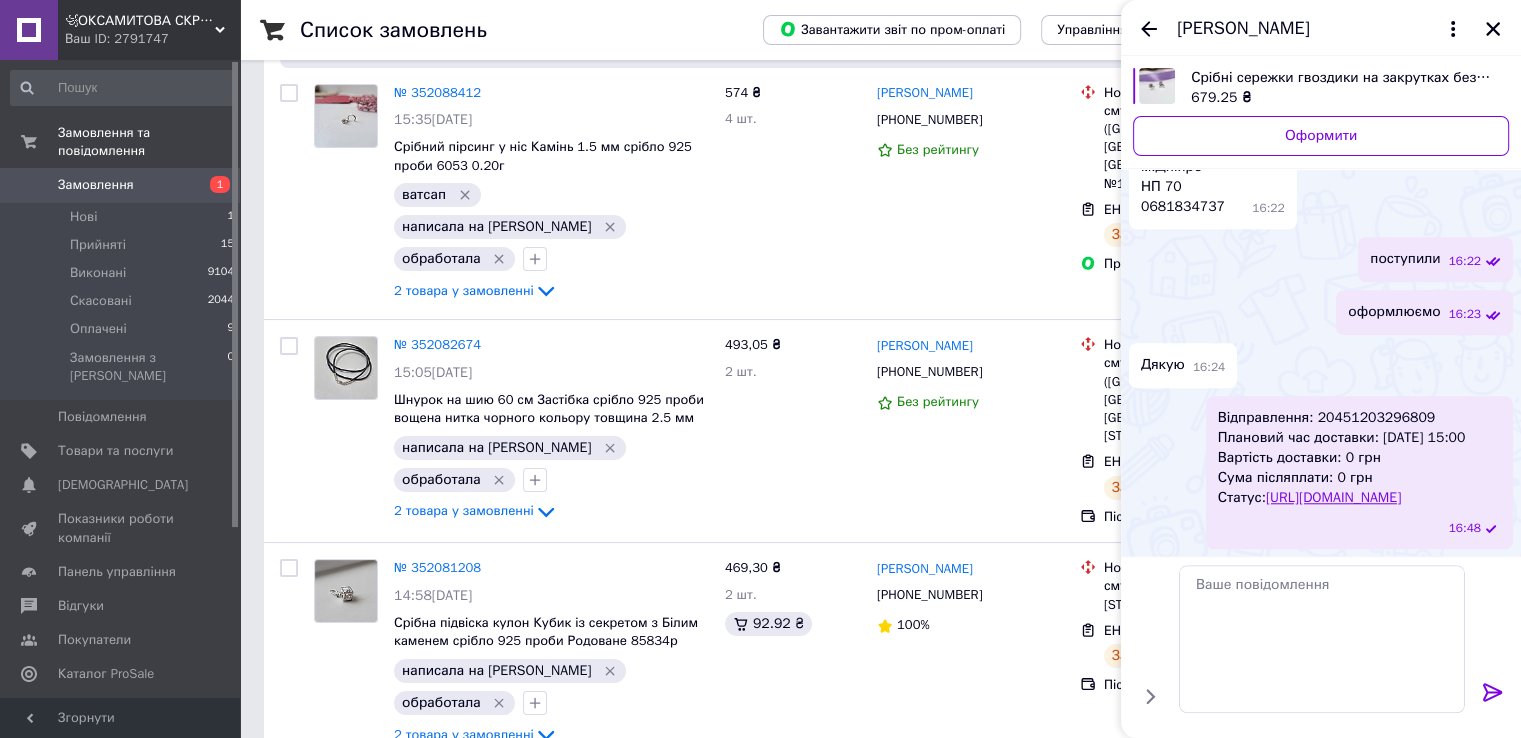 scroll, scrollTop: 0, scrollLeft: 0, axis: both 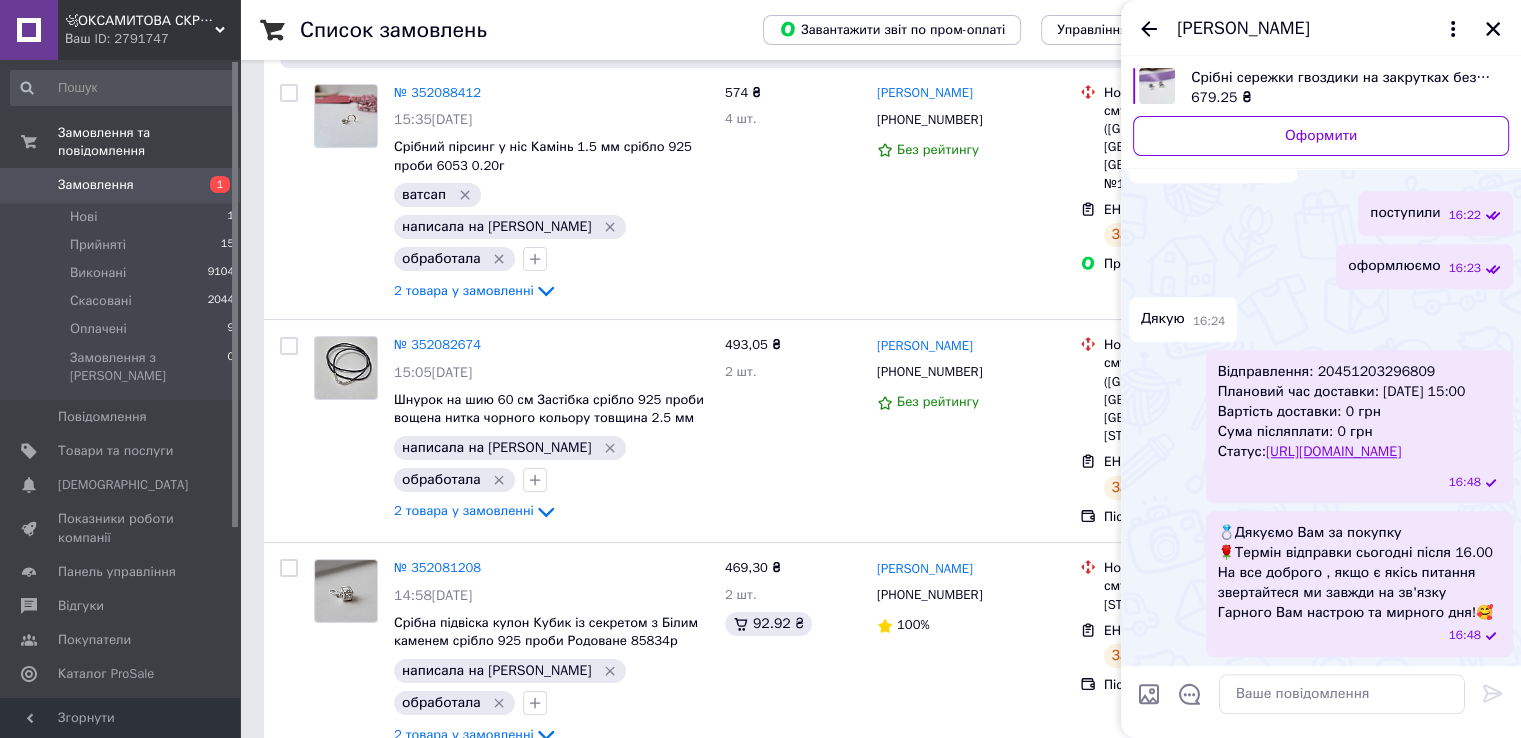 click on "Срібні сережки гвоздики на закрутках без каменів Зірка та Місяць срібло 925 проби Родоване 5416р 1.20г" at bounding box center [1342, 78] 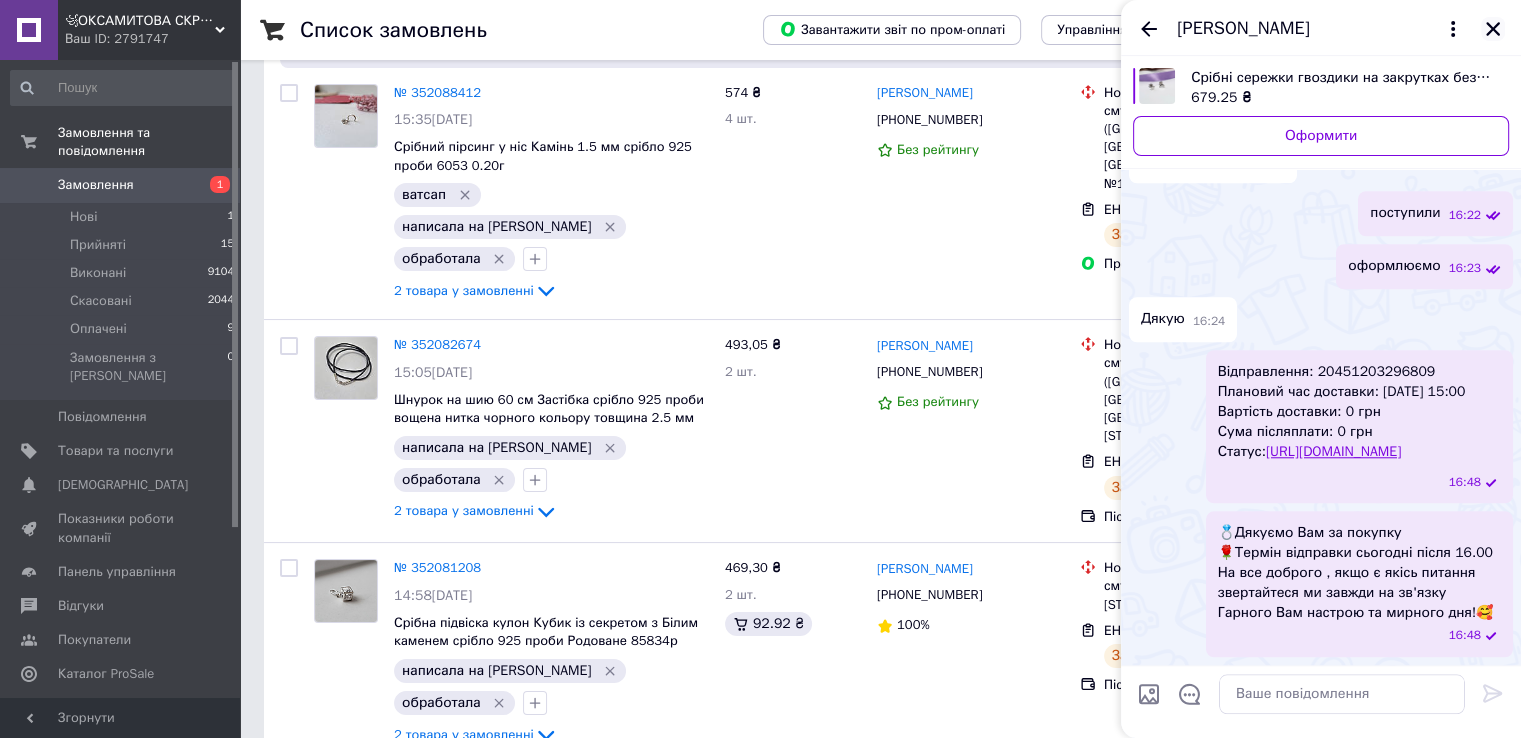 click 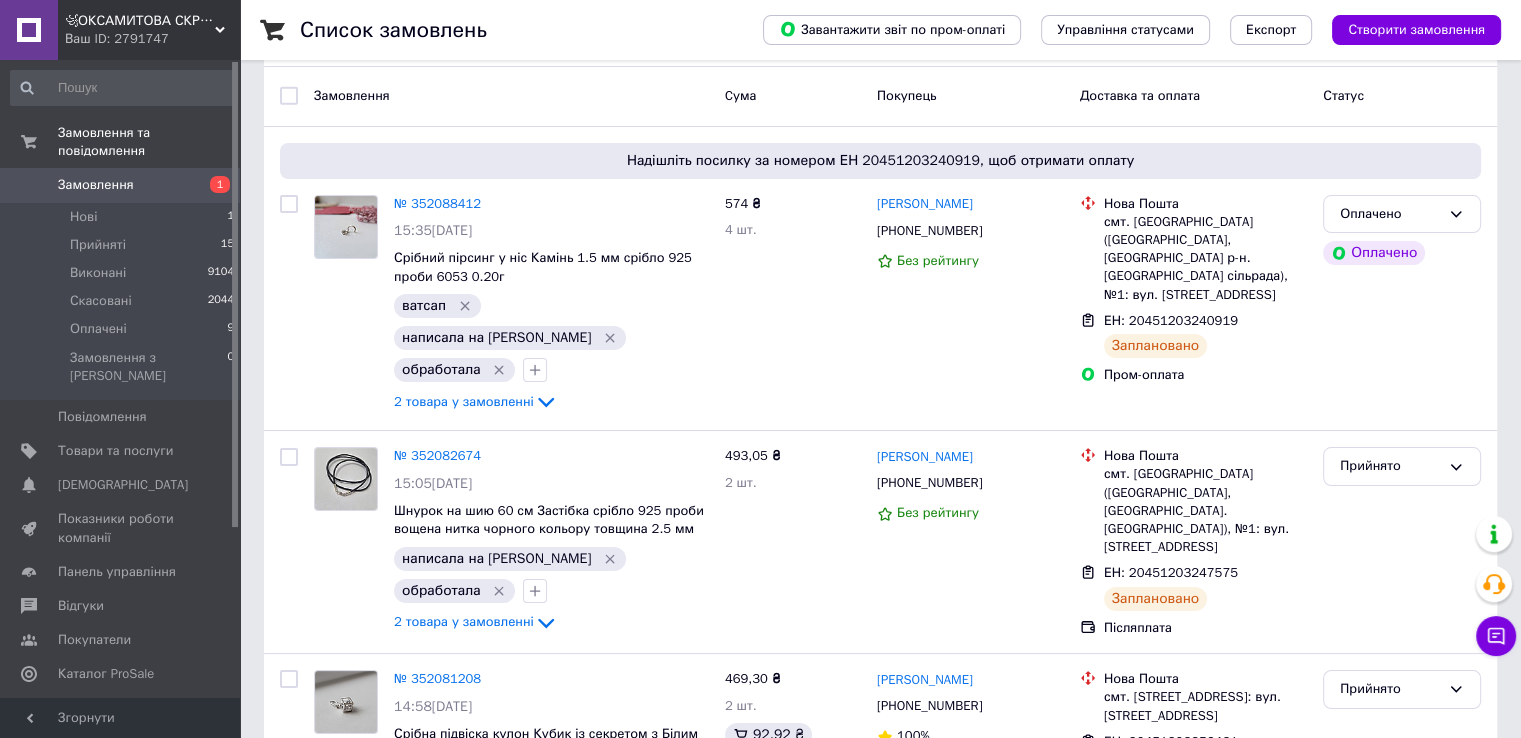 scroll, scrollTop: 0, scrollLeft: 0, axis: both 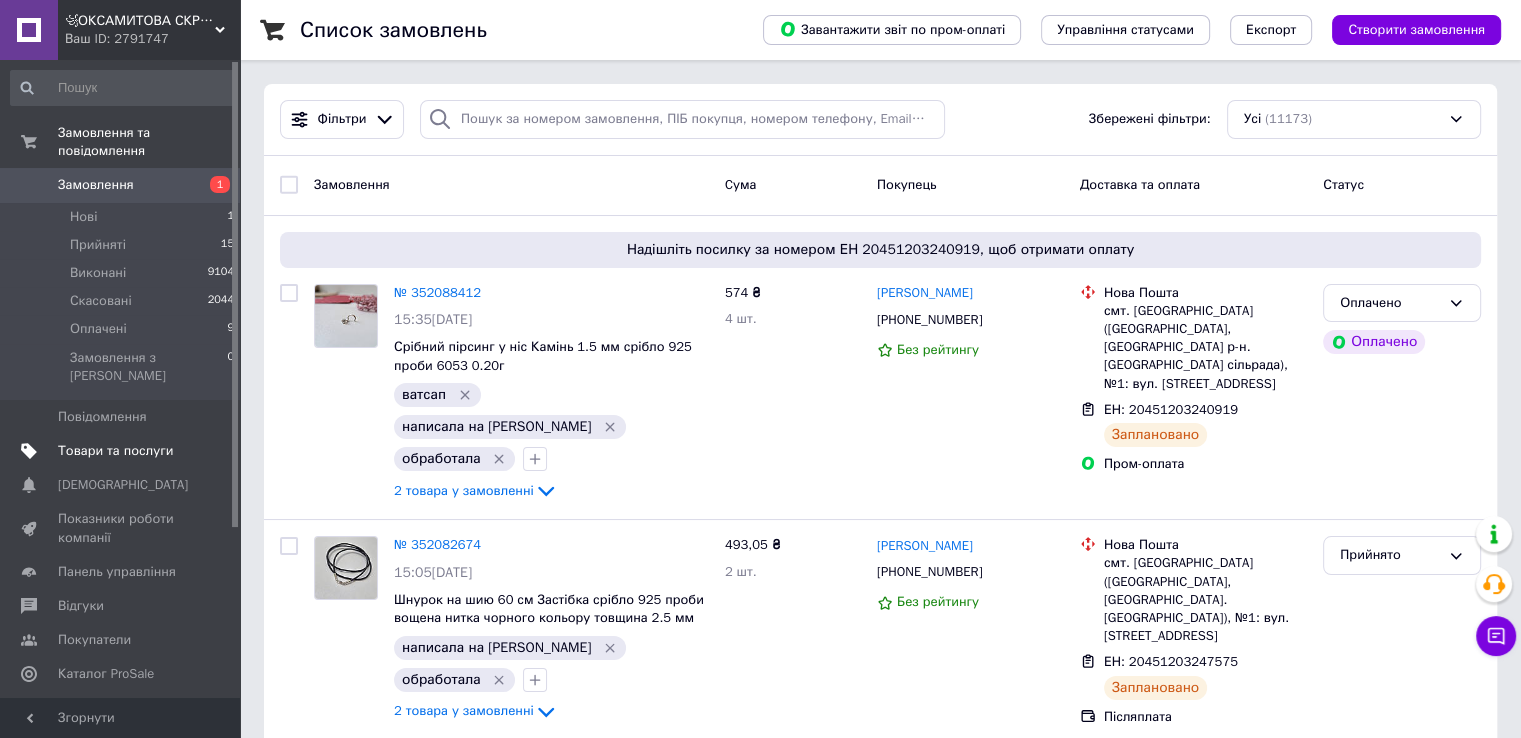 click at bounding box center [212, 451] 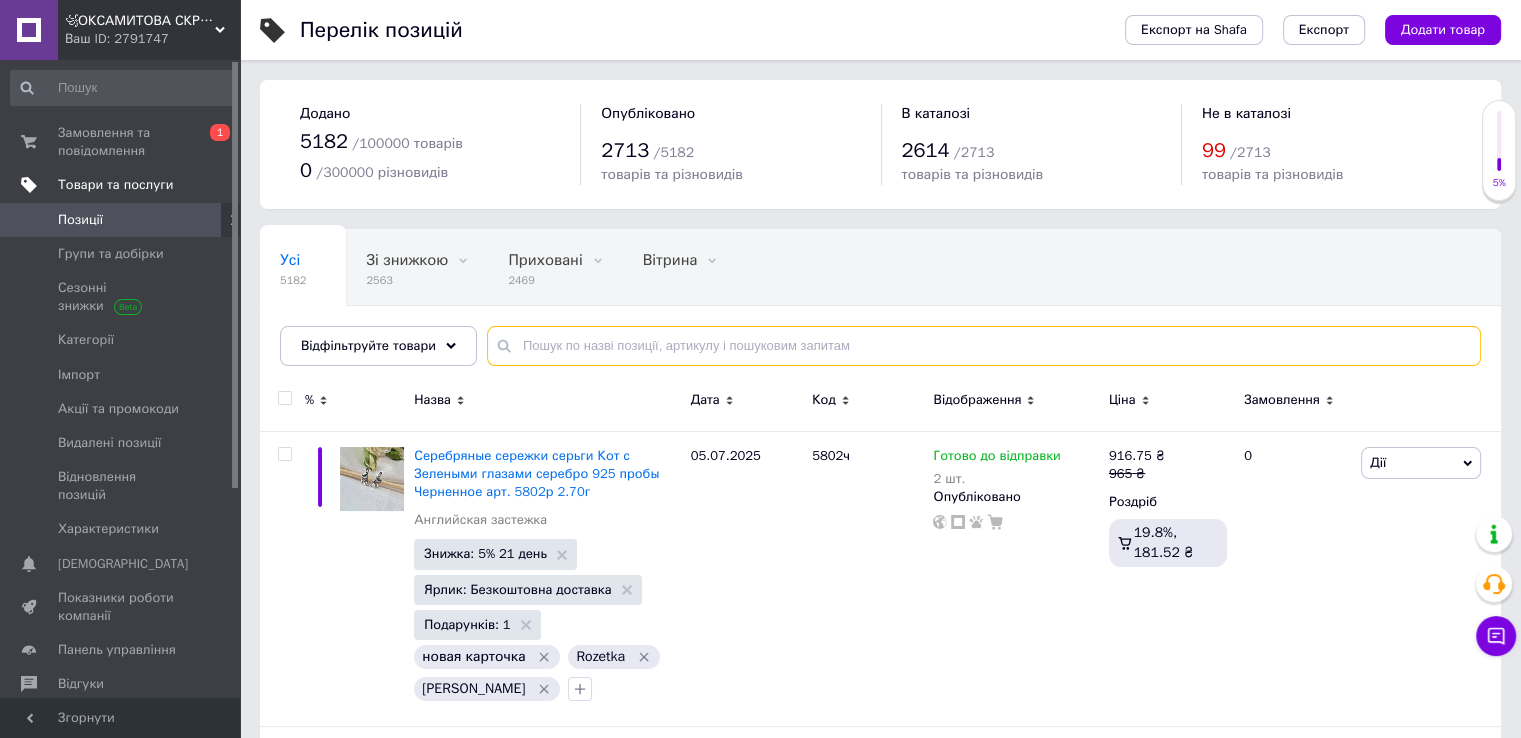 paste on "5416р" 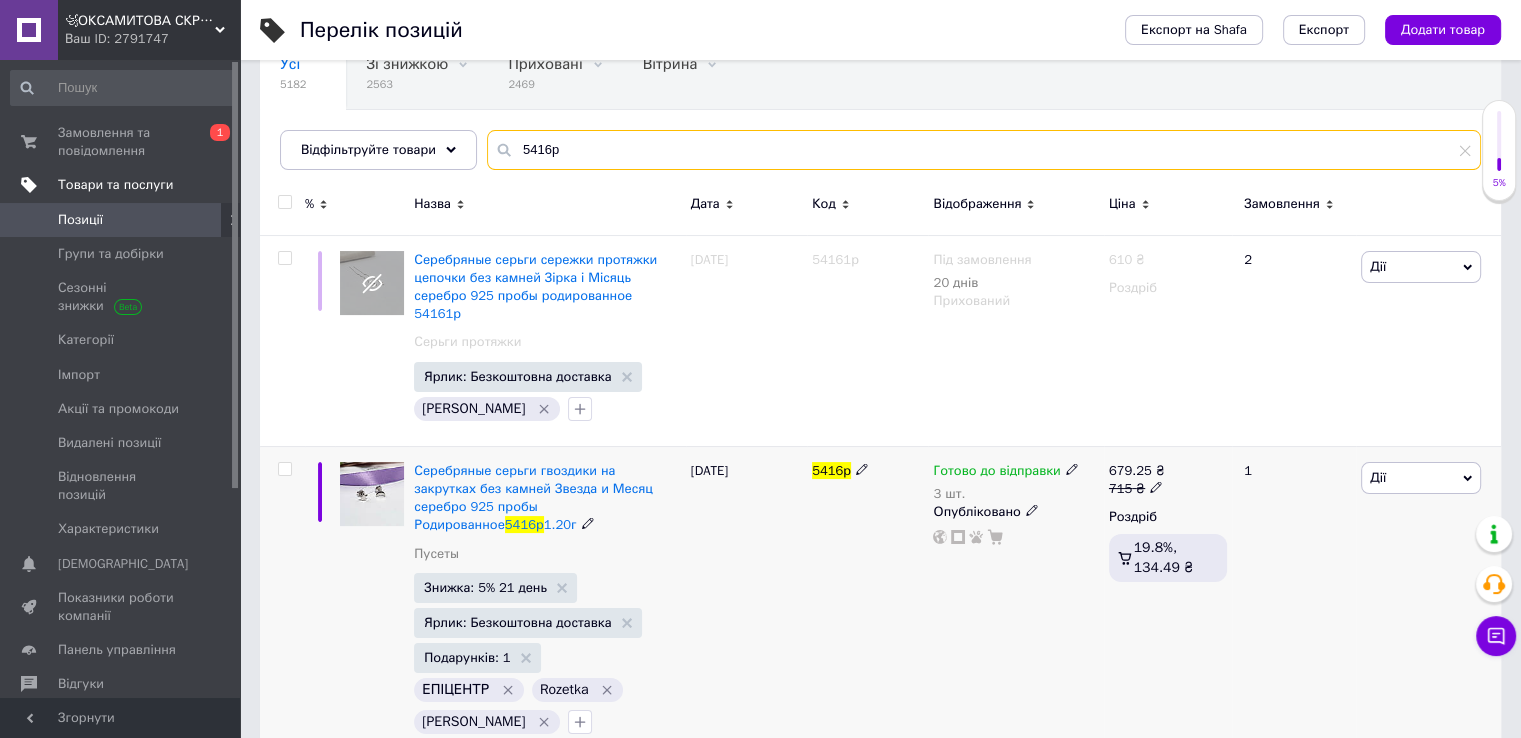 scroll, scrollTop: 200, scrollLeft: 0, axis: vertical 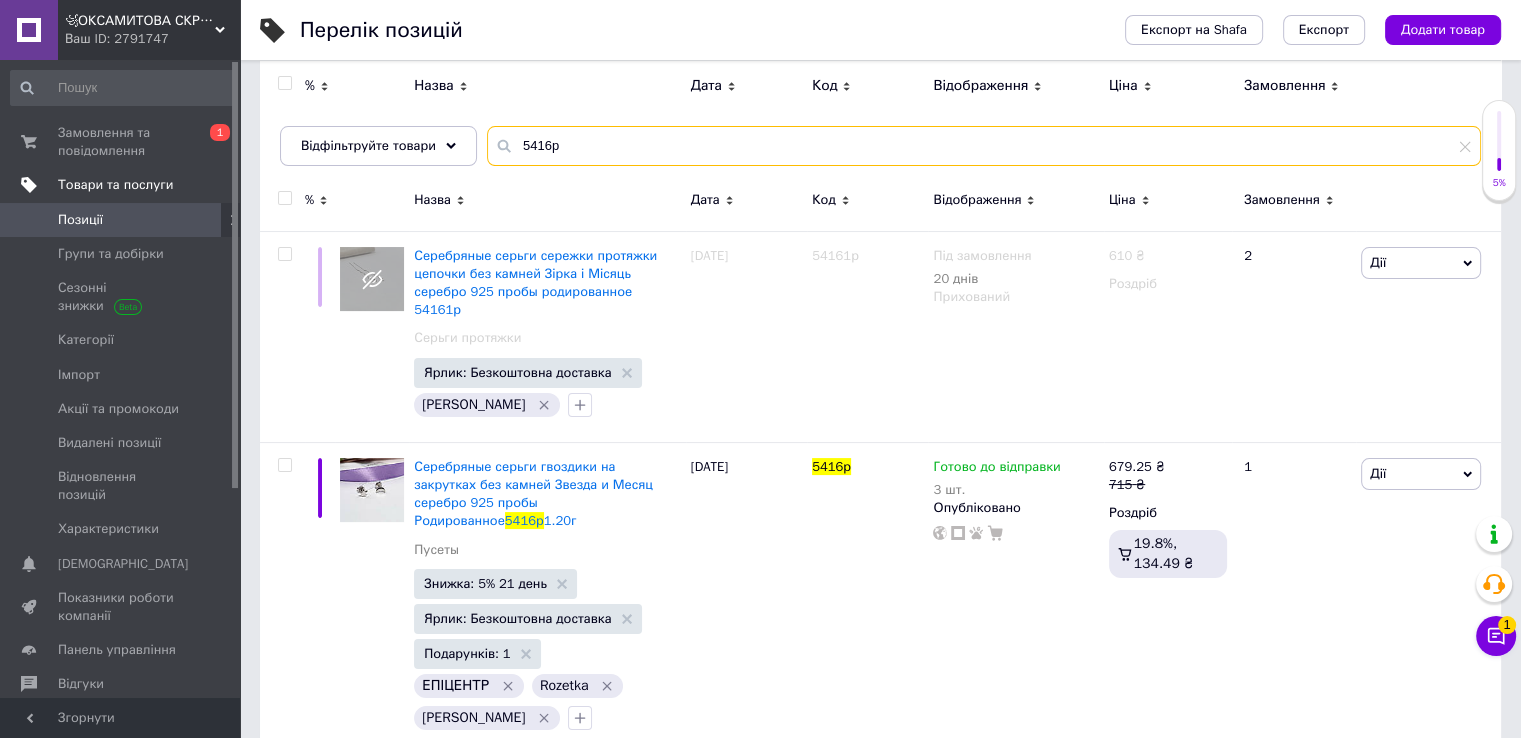type on "5416р" 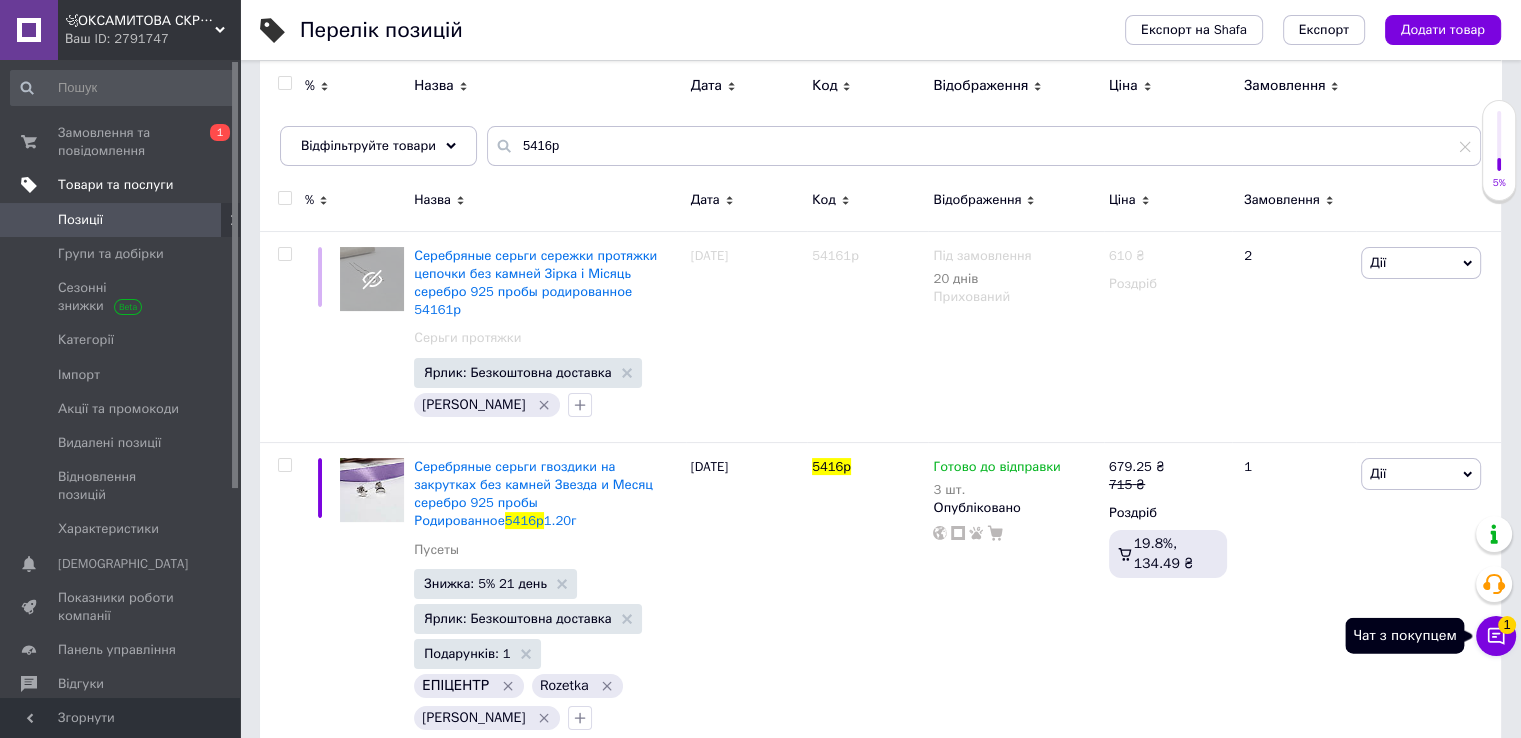 click on "1" at bounding box center [1507, 625] 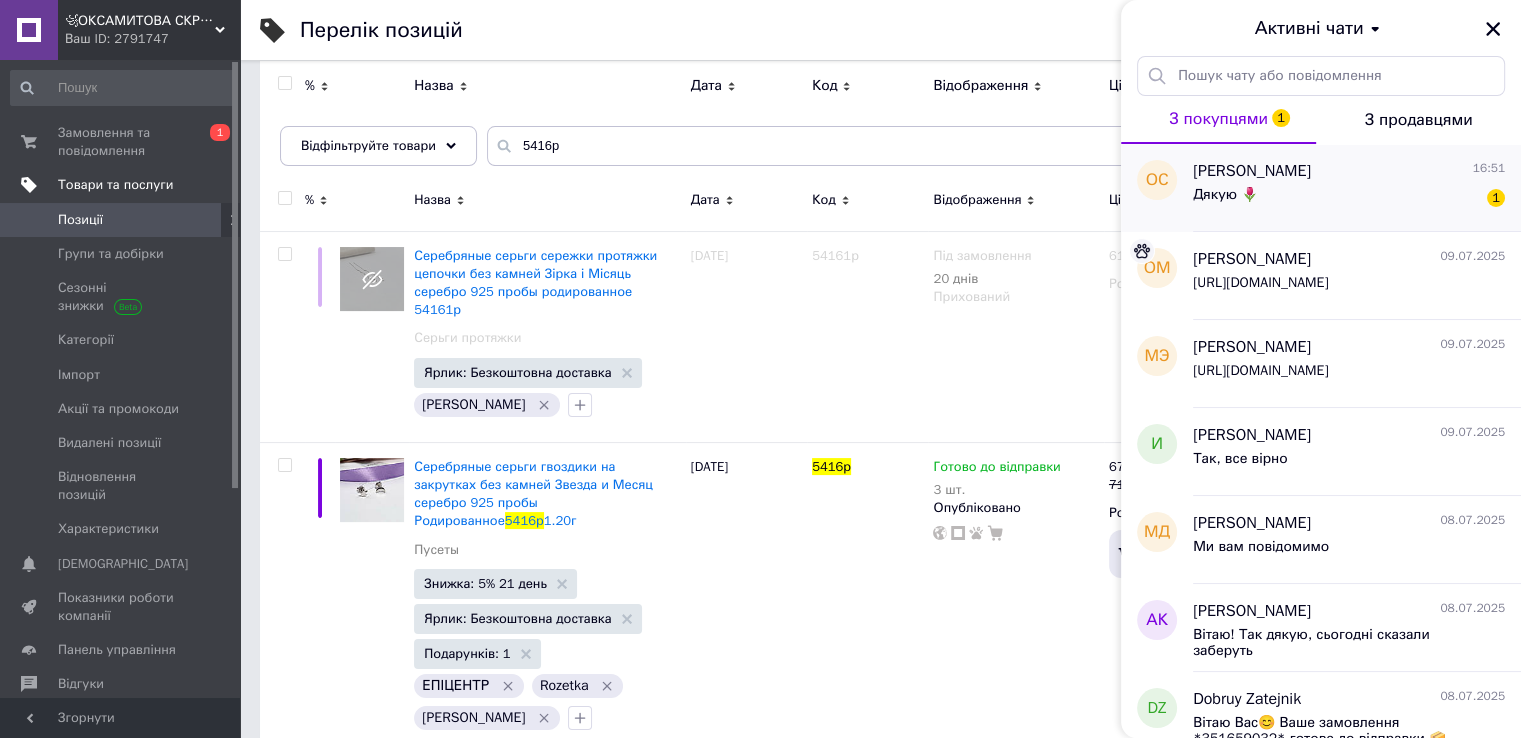 click on "Дякую 🌷 1" at bounding box center (1349, 199) 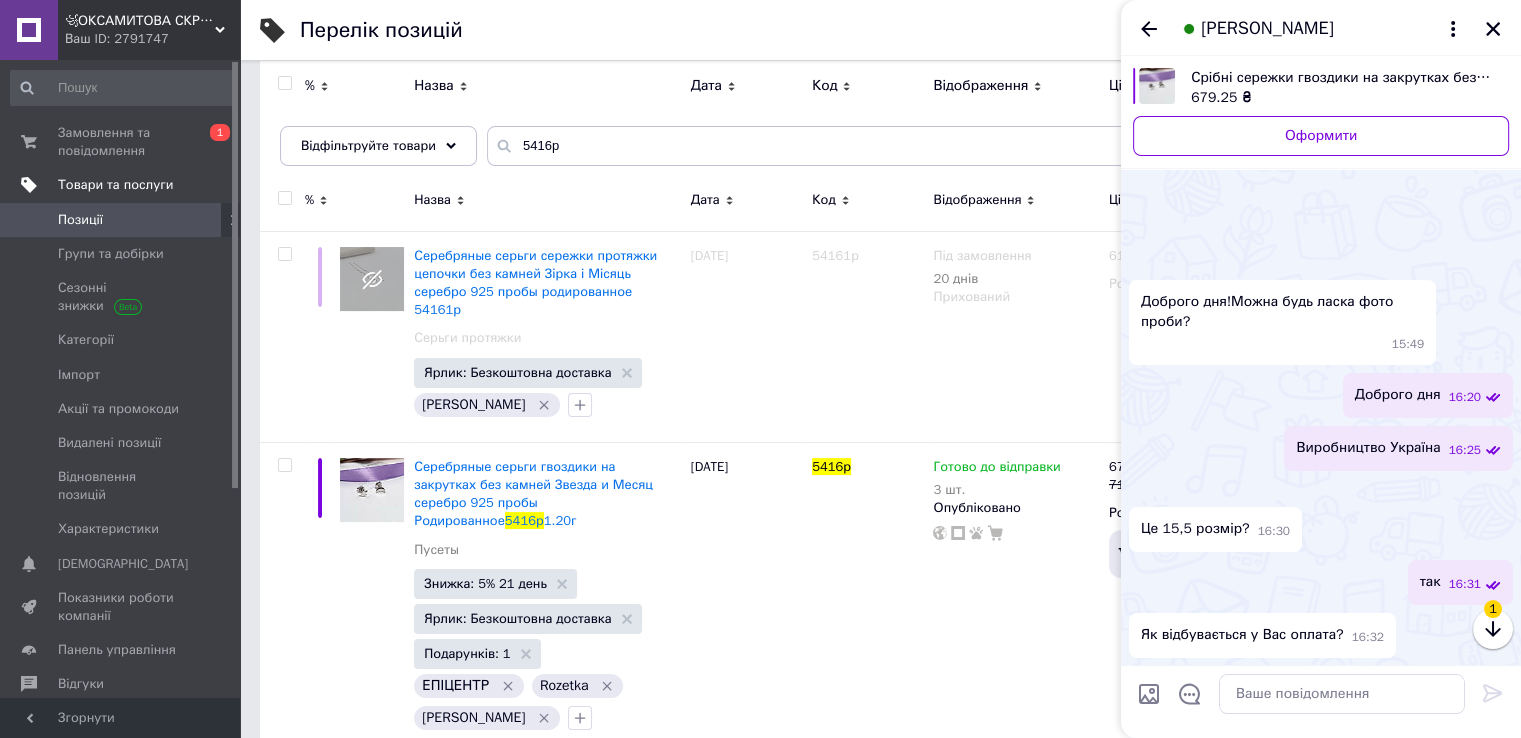 scroll, scrollTop: 2568, scrollLeft: 0, axis: vertical 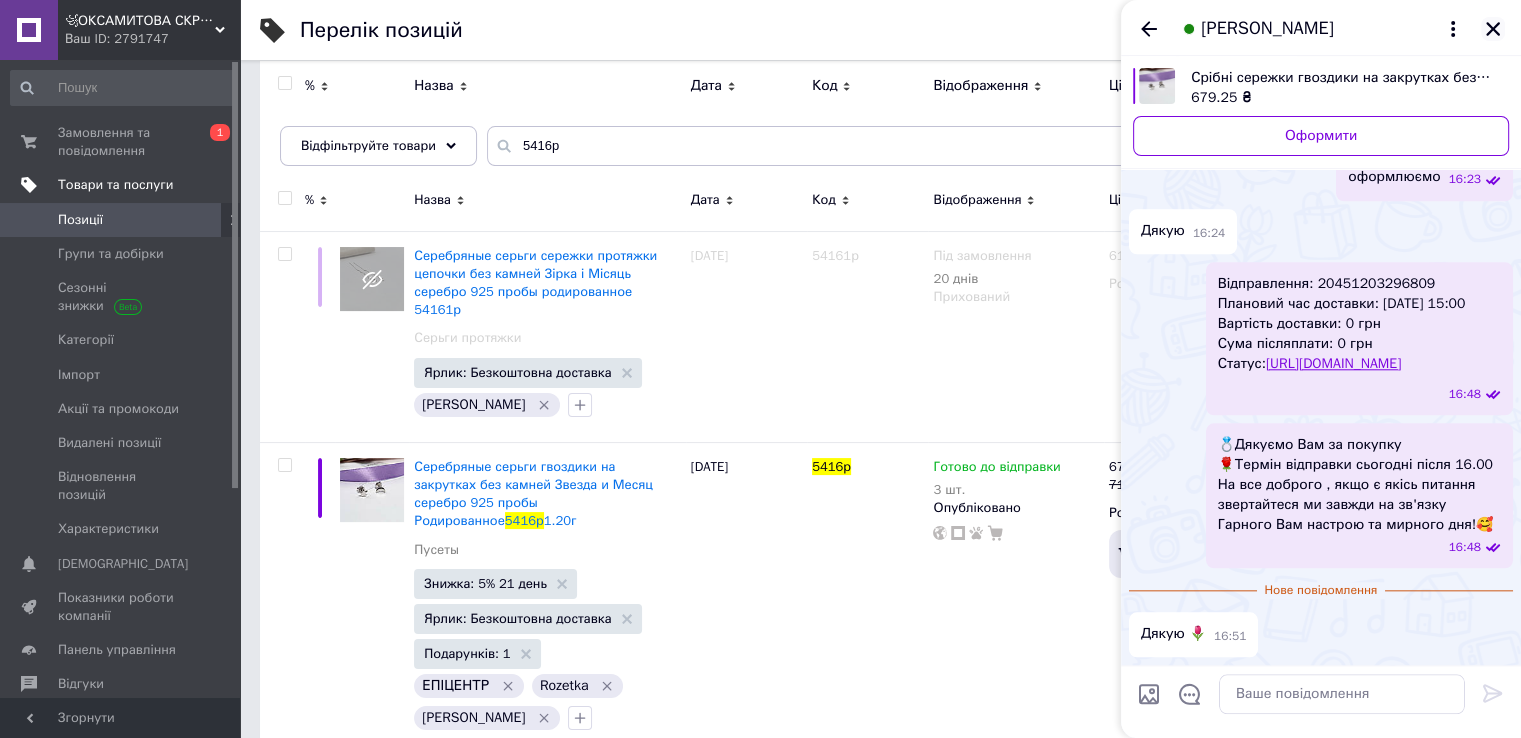 click at bounding box center (1493, 29) 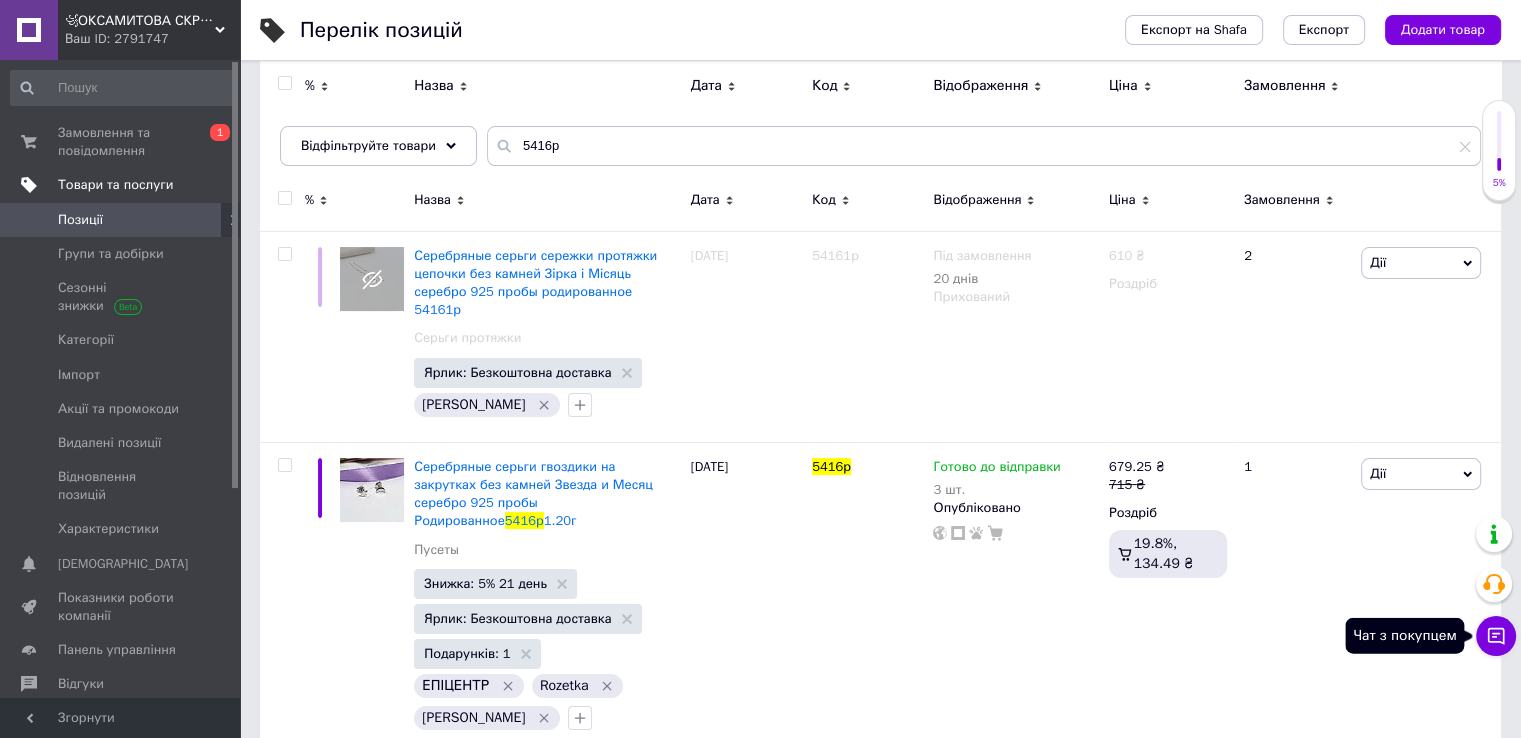 click on "Чат з покупцем" at bounding box center (1496, 636) 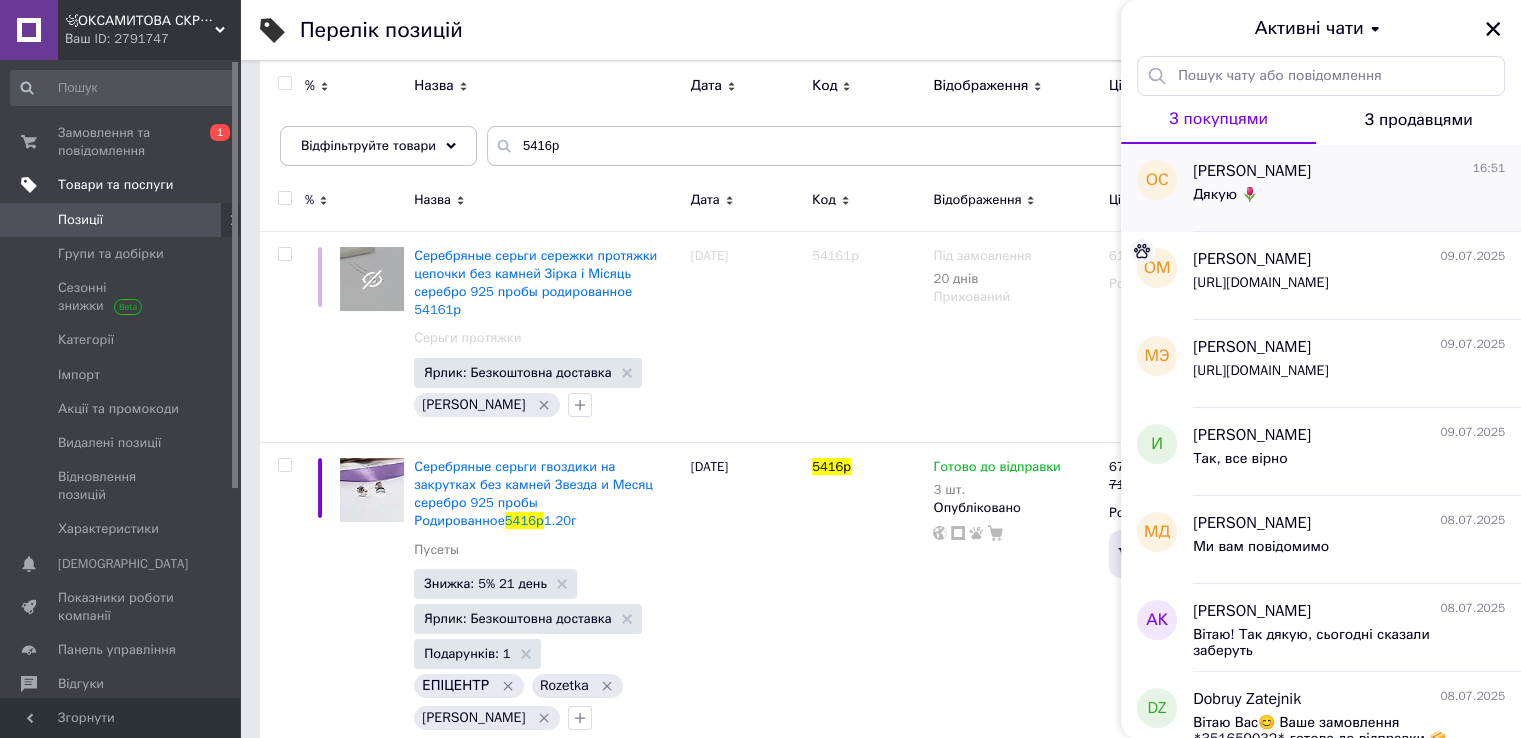click on "[PERSON_NAME]" at bounding box center (1252, 171) 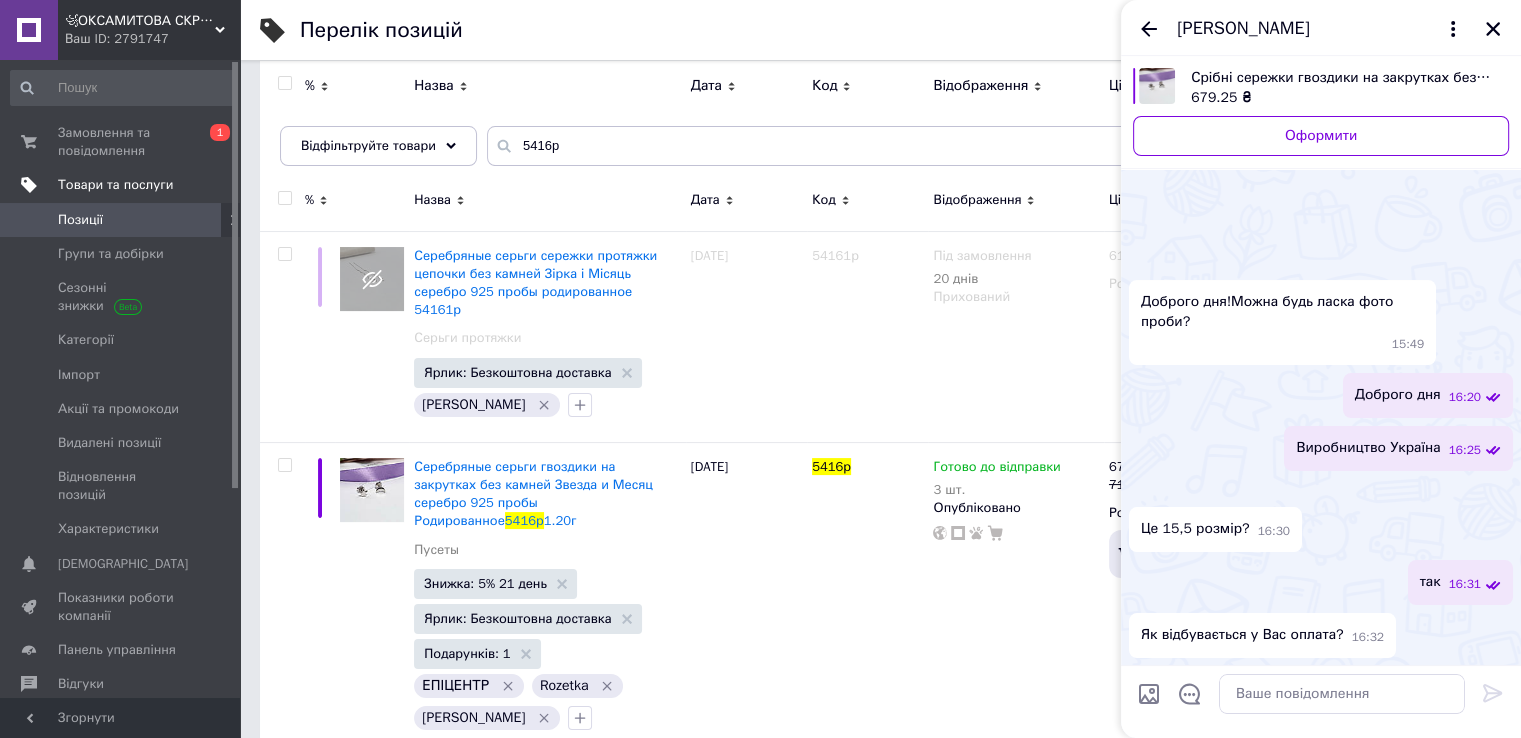 scroll, scrollTop: 2531, scrollLeft: 0, axis: vertical 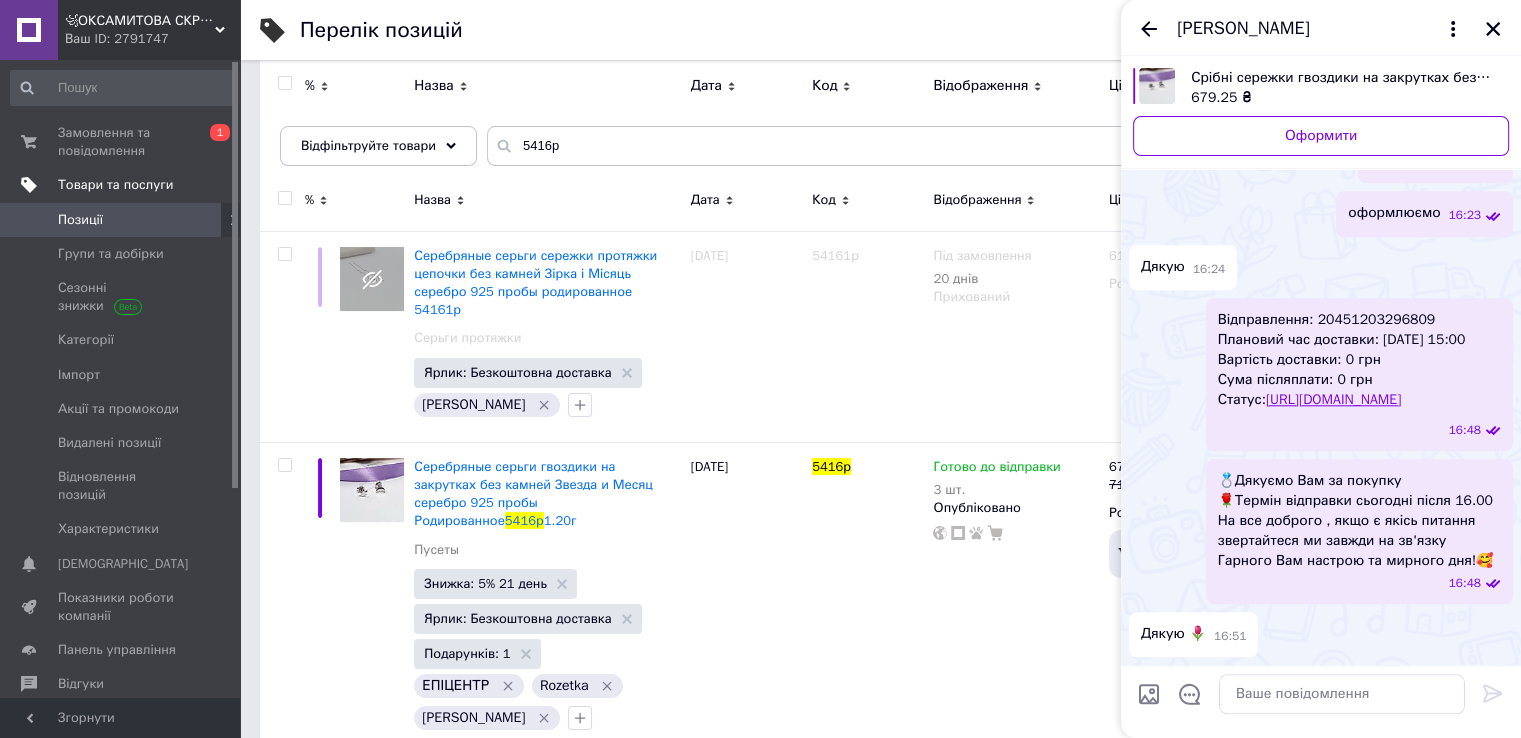 click on "Срібні сережки гвоздики на закрутках без каменів Зірка та Місяць срібло 925 проби Родоване 5416р 1.20г" at bounding box center (1342, 78) 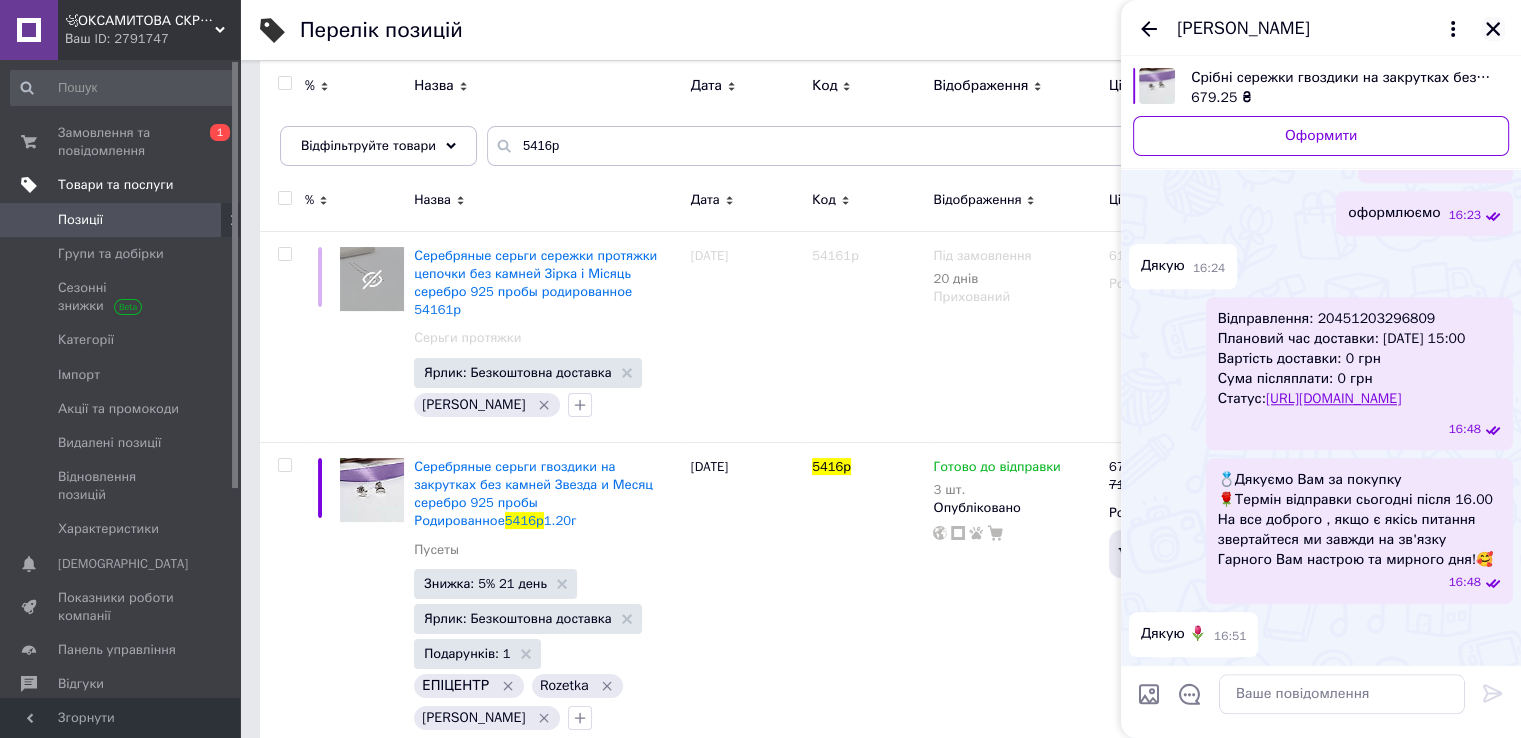 click 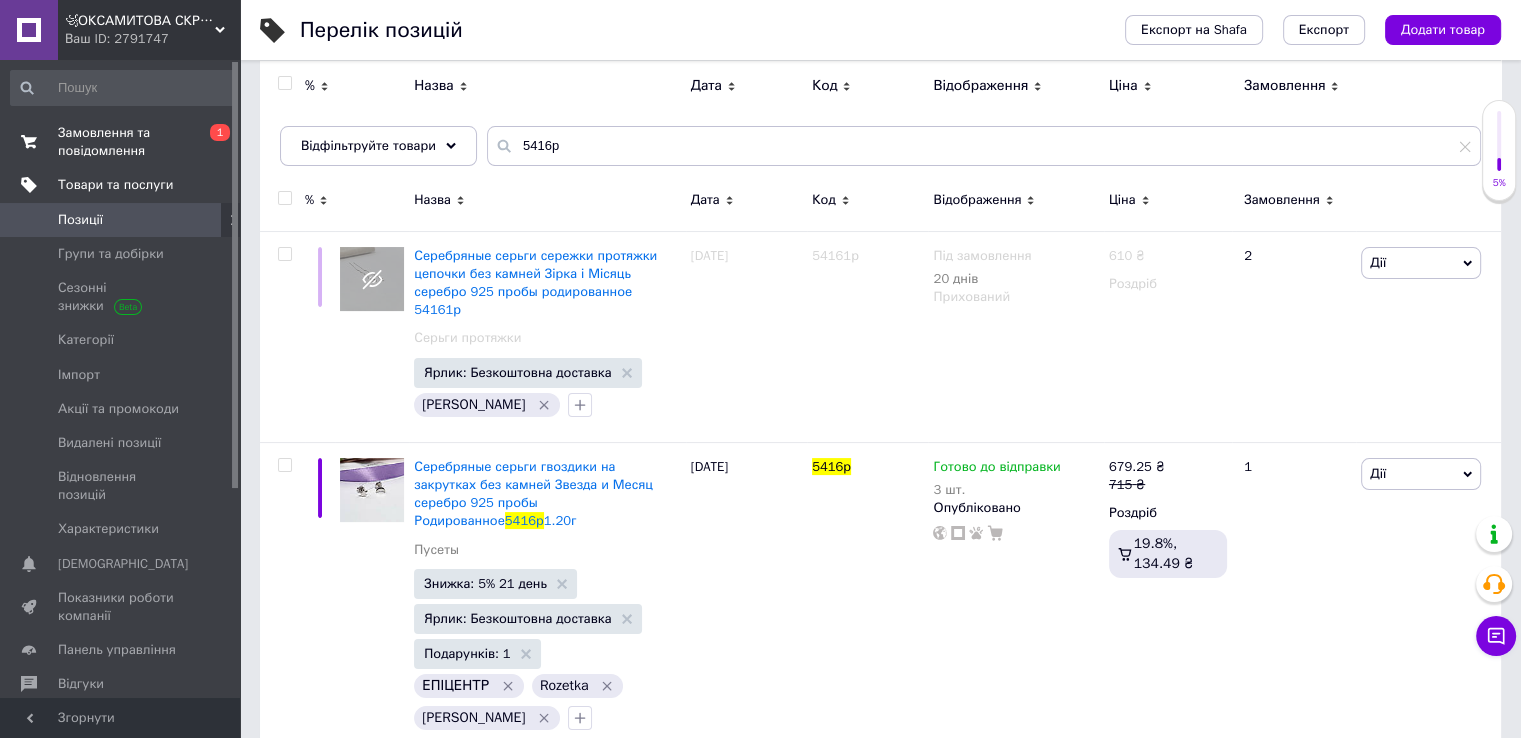 click on "Замовлення та повідомлення" at bounding box center [121, 142] 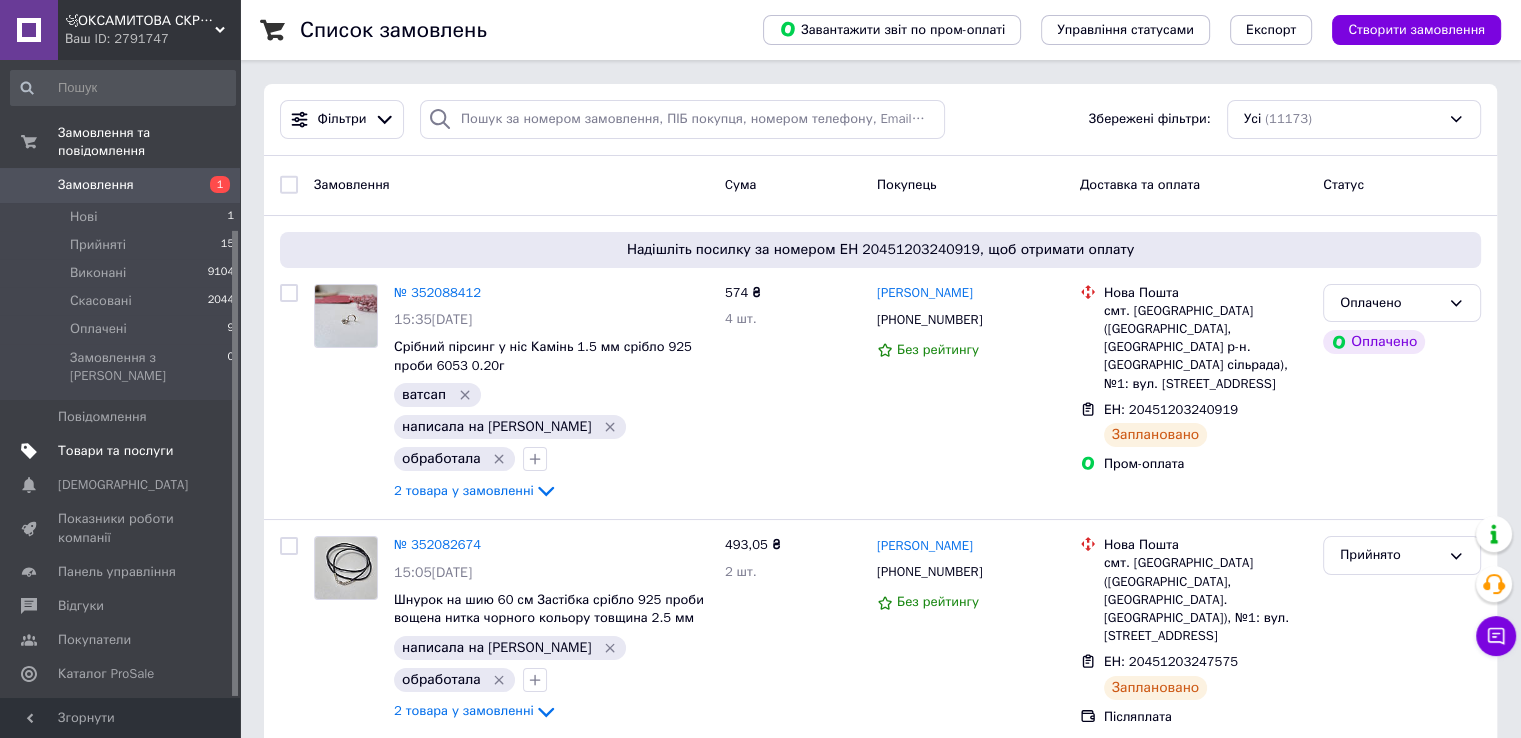 scroll, scrollTop: 232, scrollLeft: 0, axis: vertical 